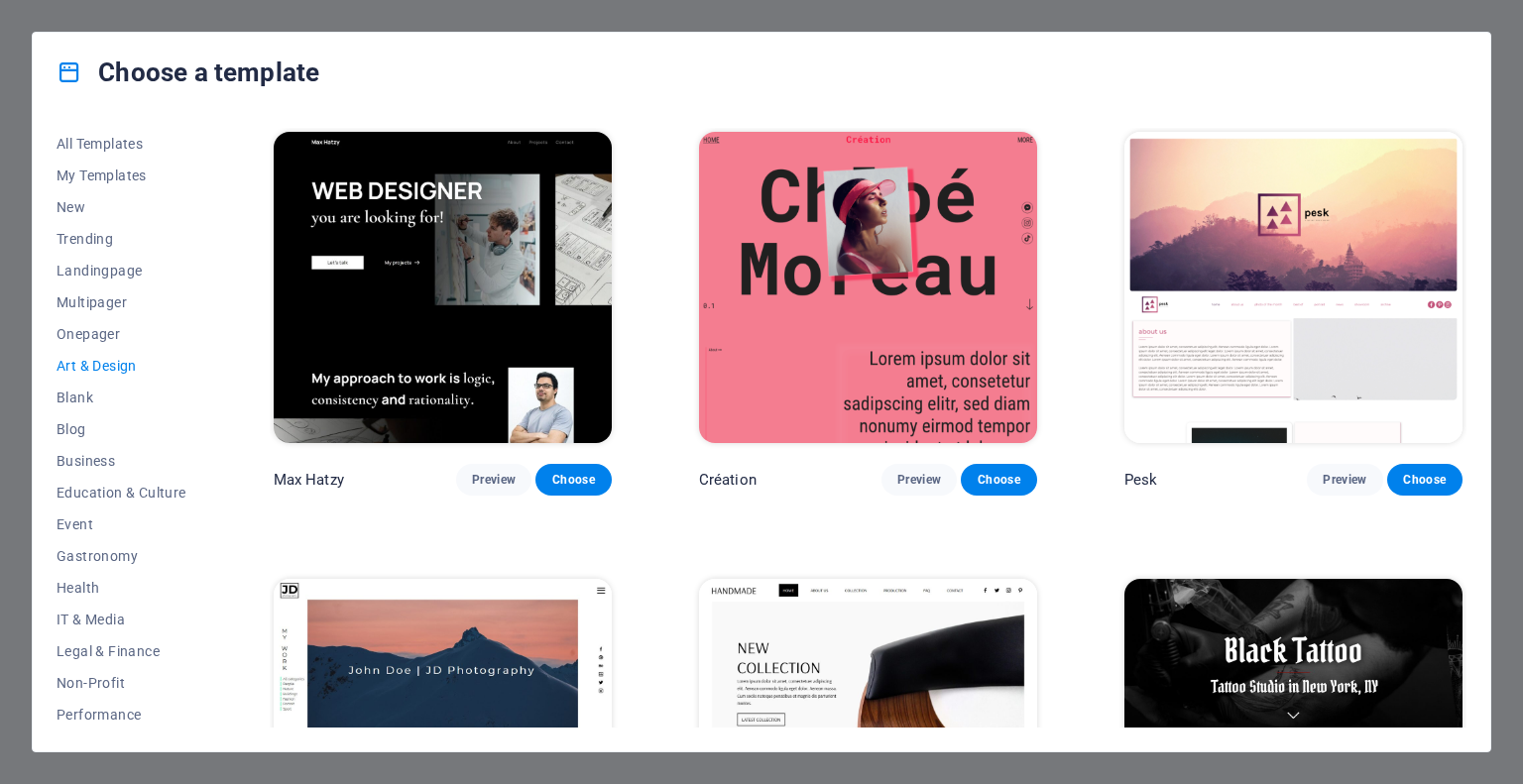 scroll, scrollTop: 0, scrollLeft: 0, axis: both 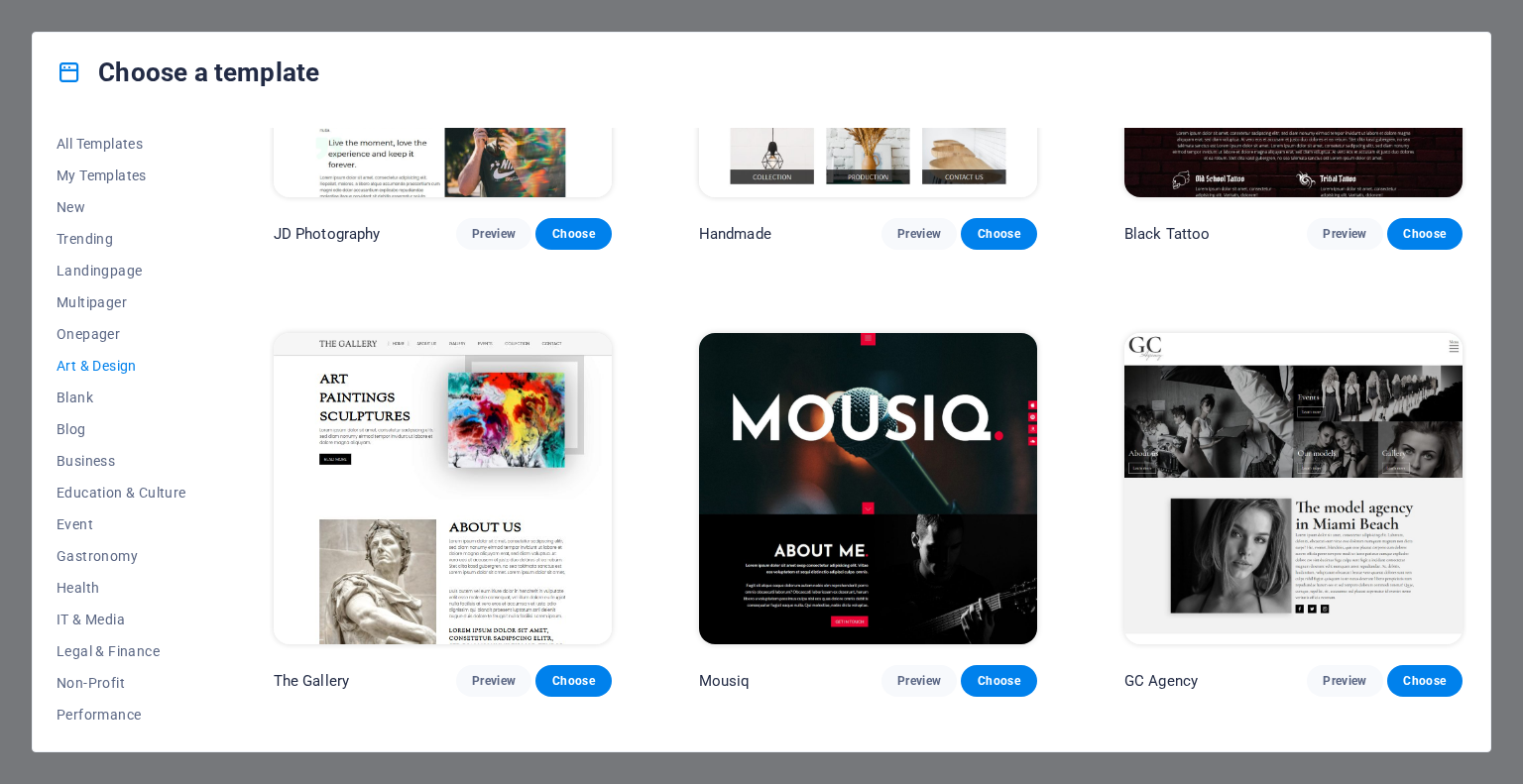 click at bounding box center (1293, 489) 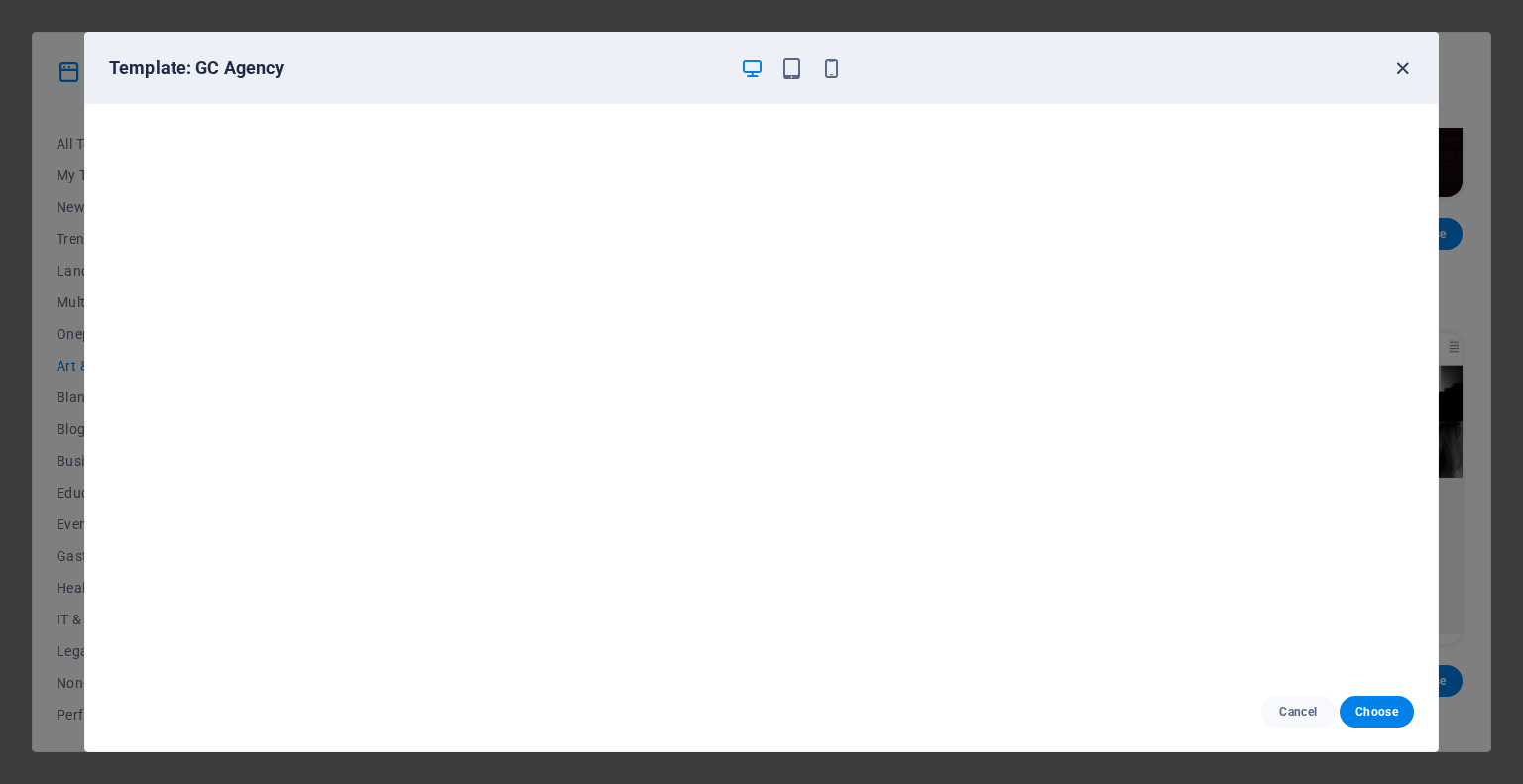 click at bounding box center (1402, 68) 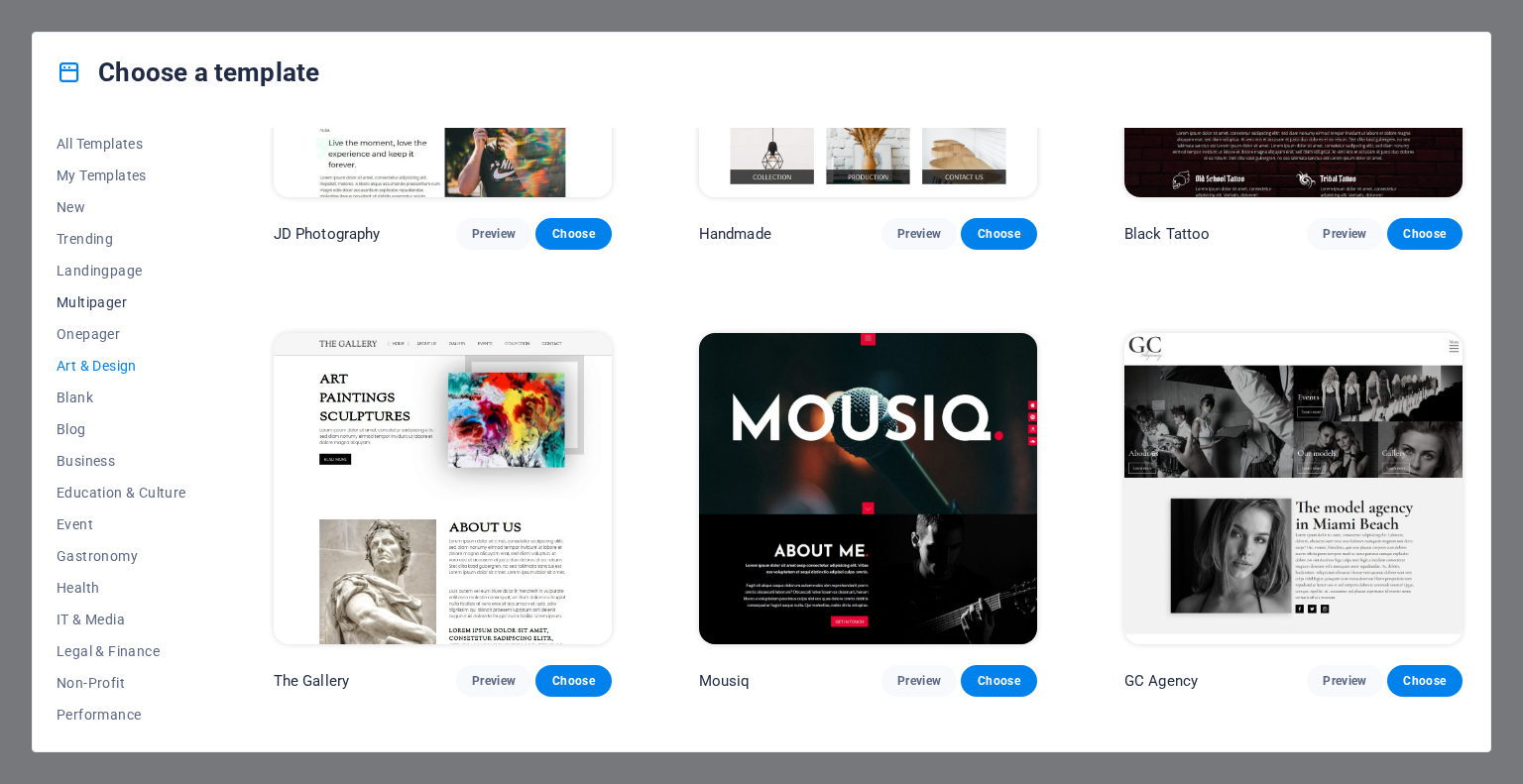 click on "Multipager" at bounding box center [121, 302] 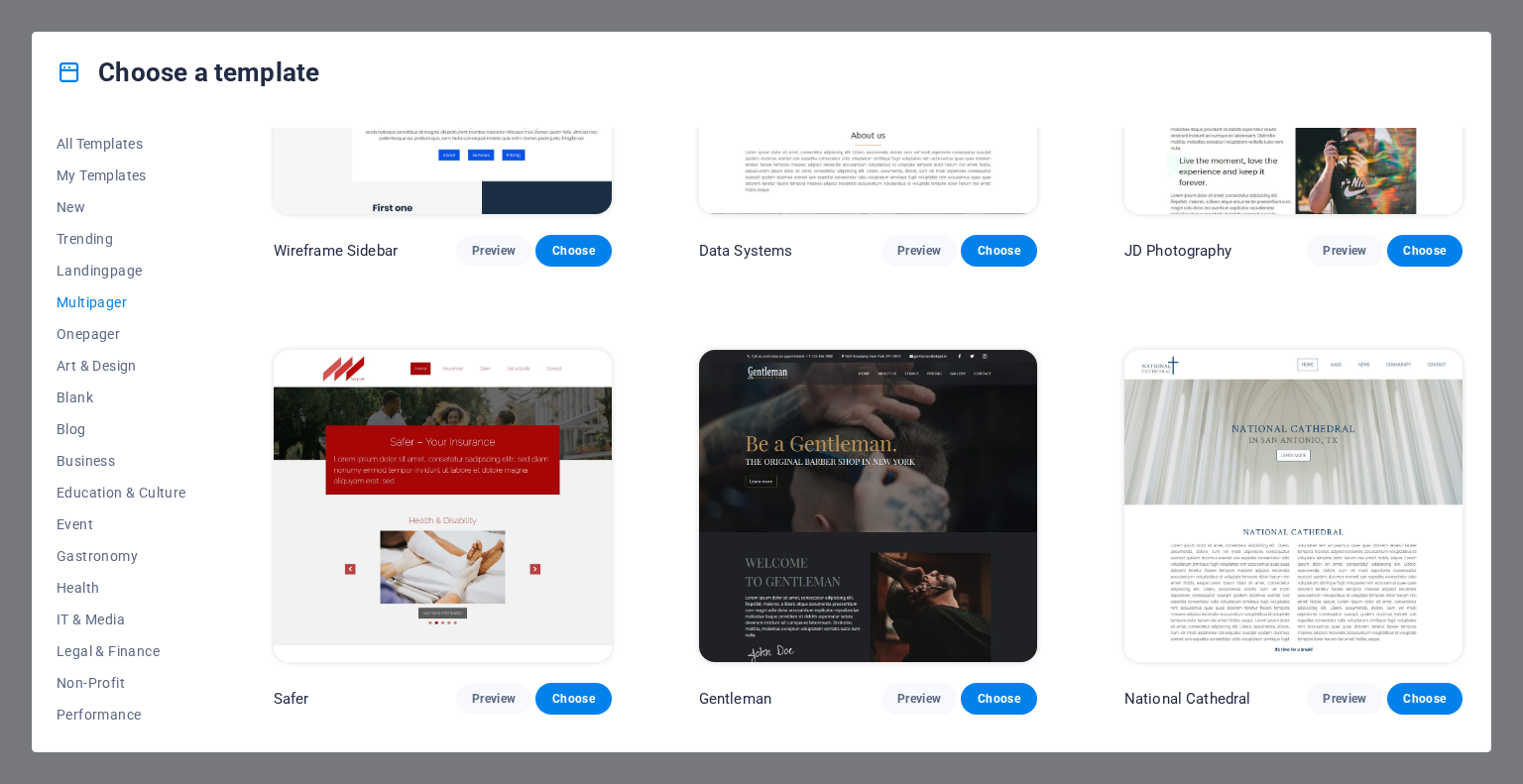 click at bounding box center (868, 505) 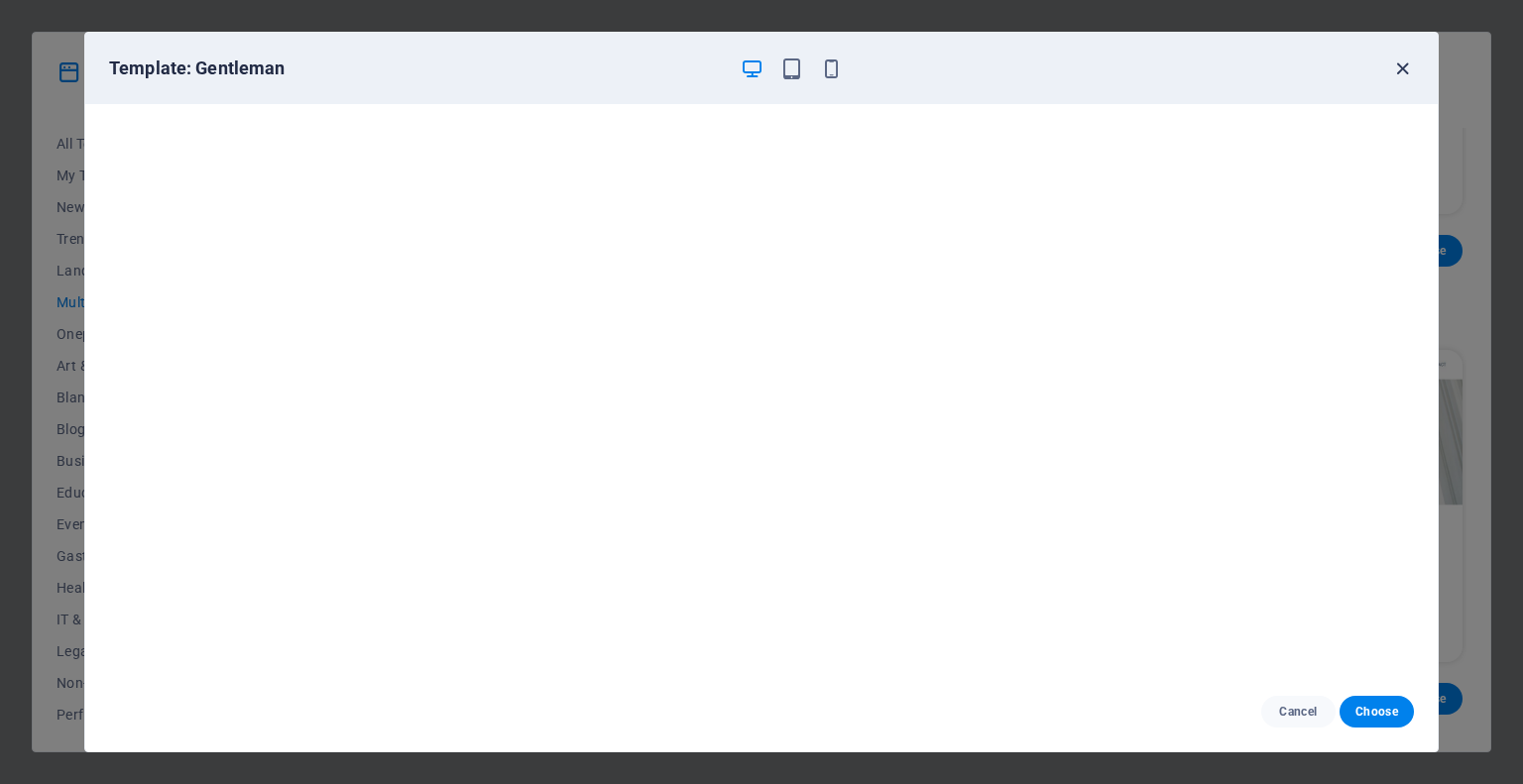 click at bounding box center [1402, 68] 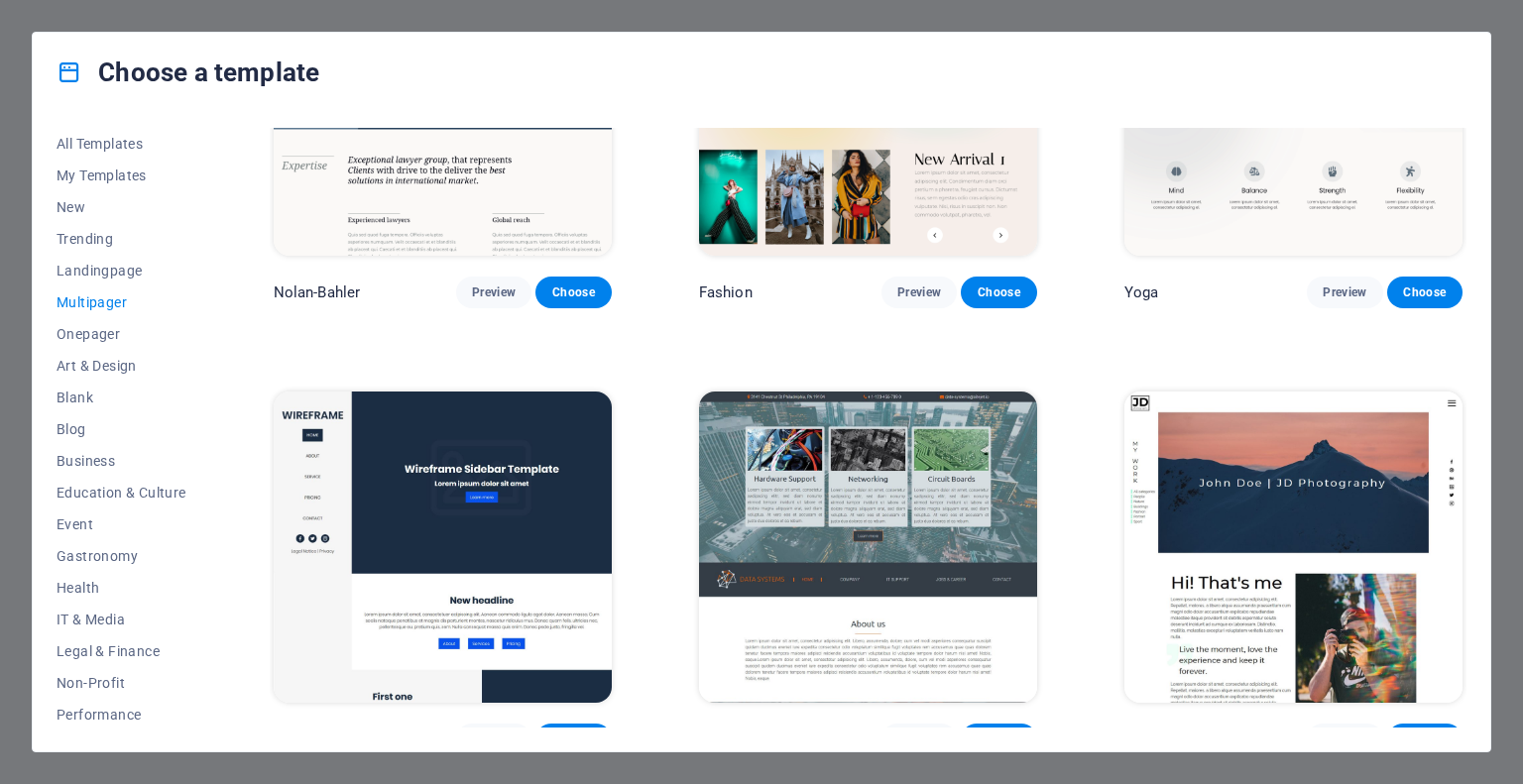 scroll, scrollTop: 4206, scrollLeft: 0, axis: vertical 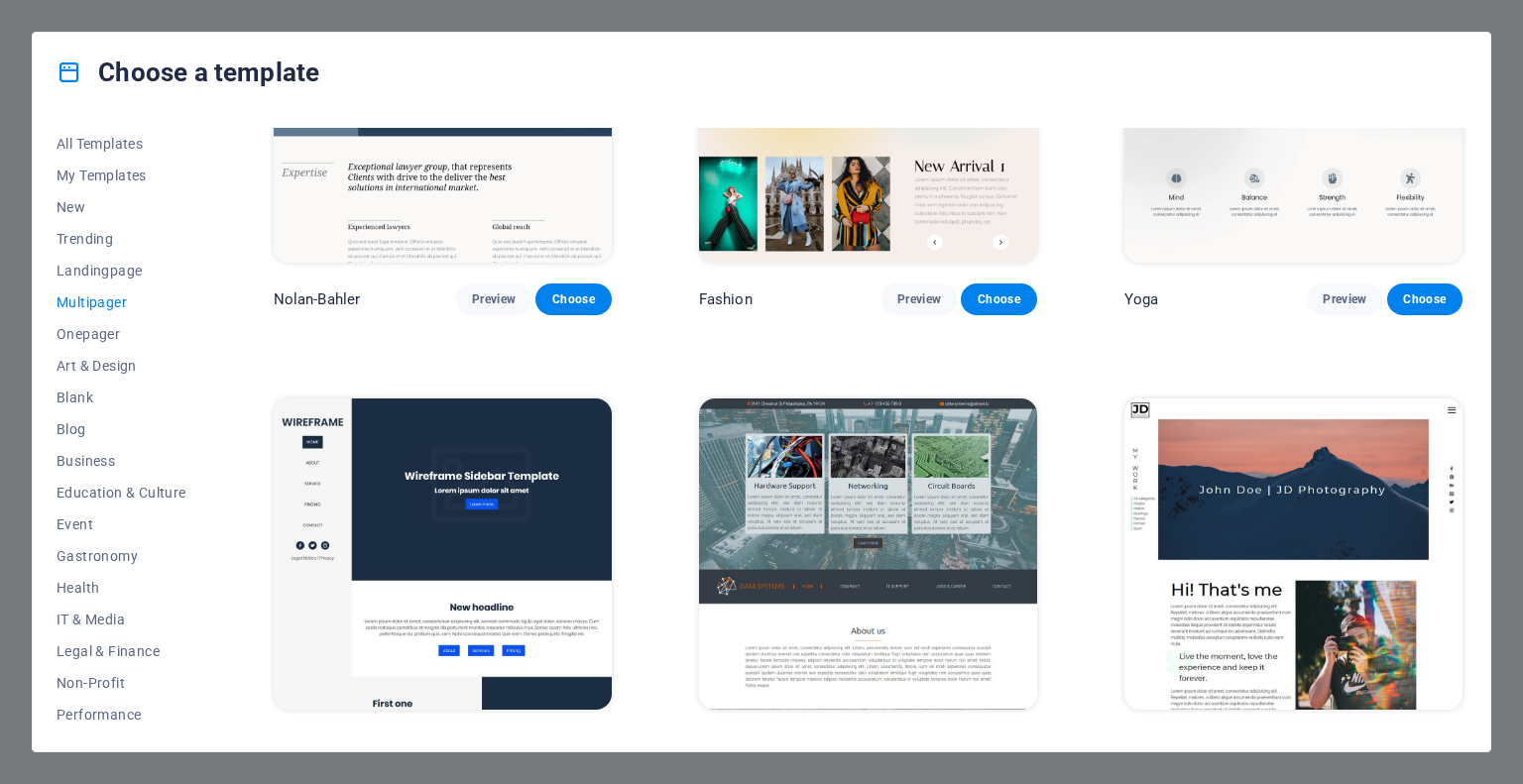 click at bounding box center [868, 554] 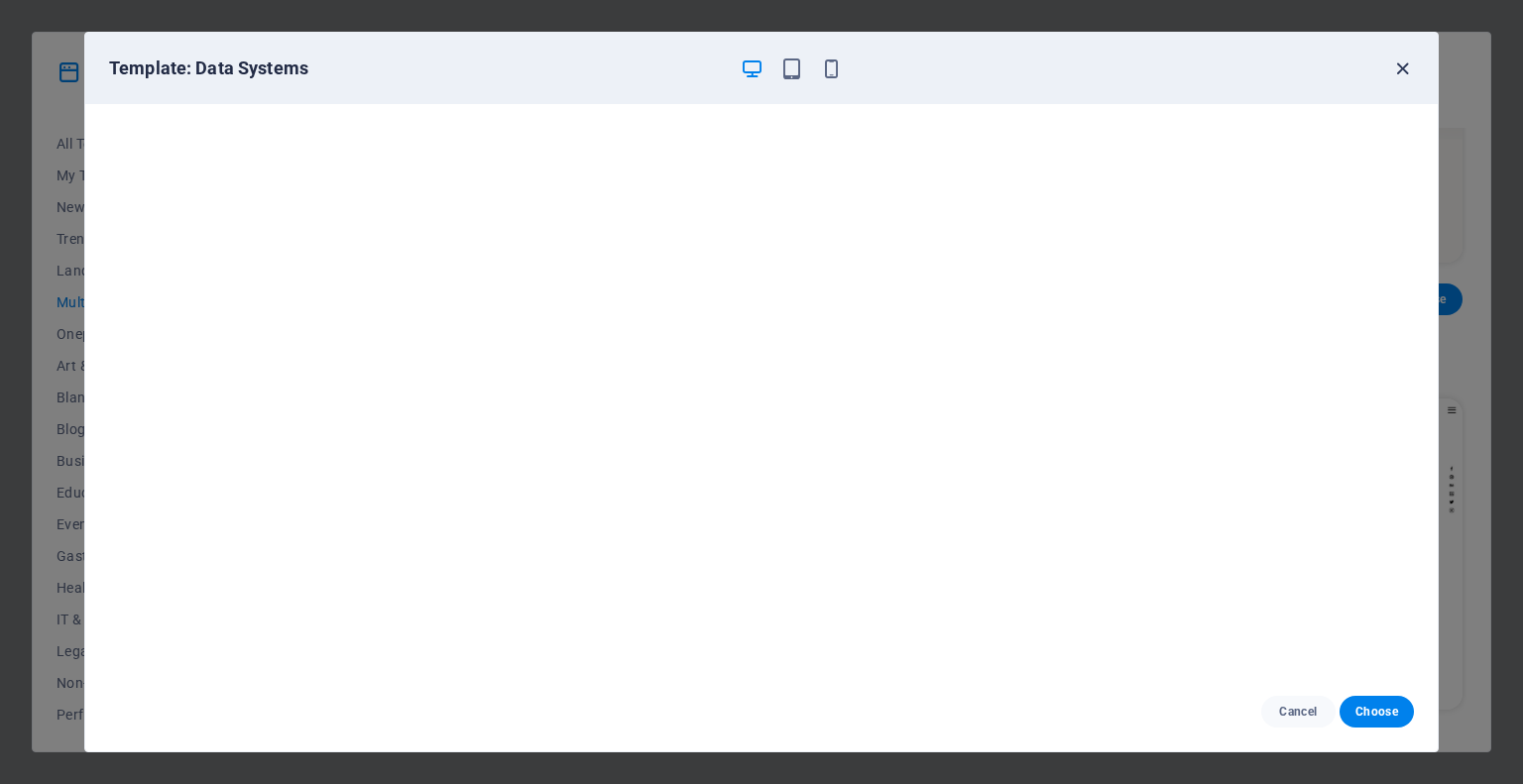 click at bounding box center (1402, 68) 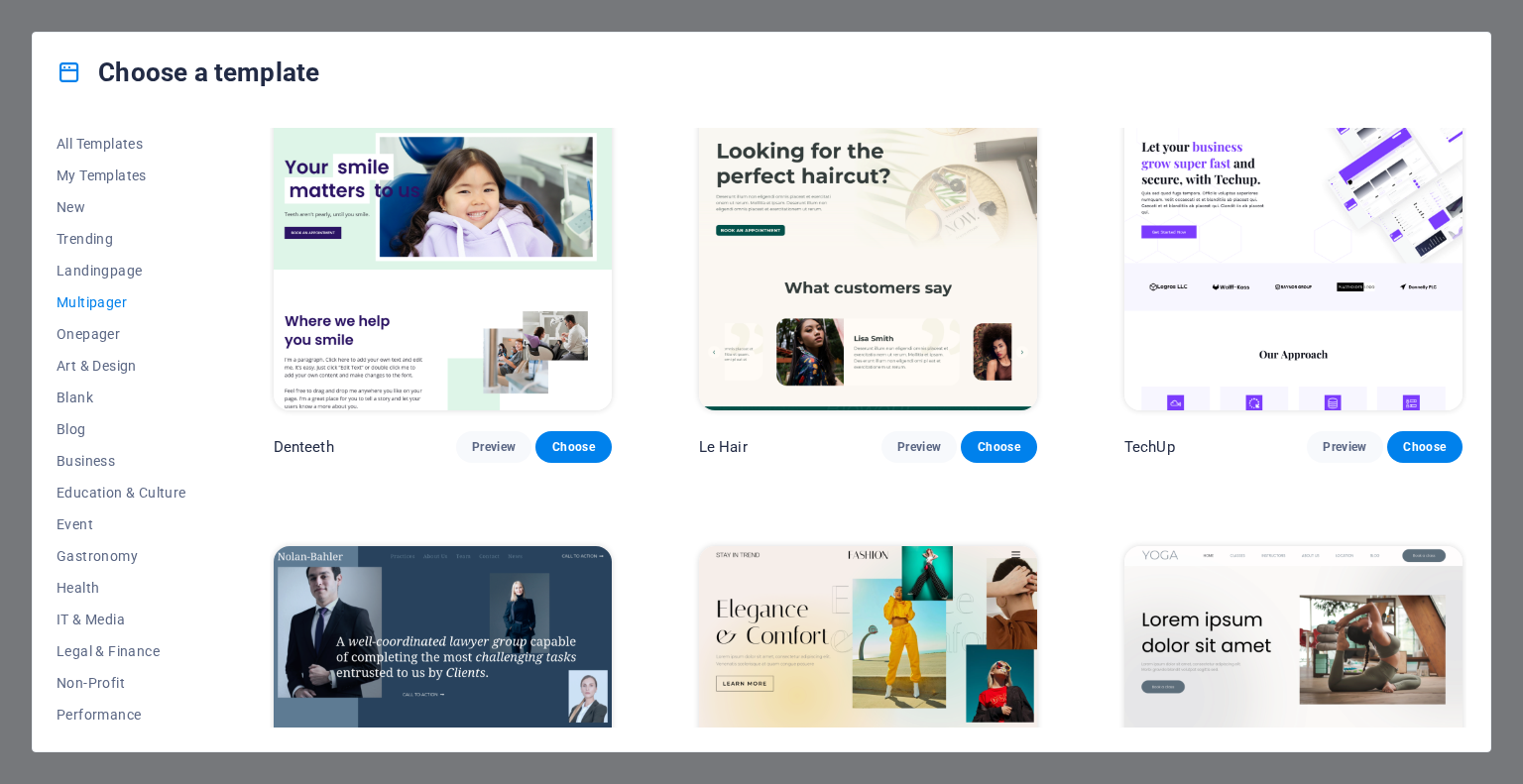 scroll, scrollTop: 3909, scrollLeft: 0, axis: vertical 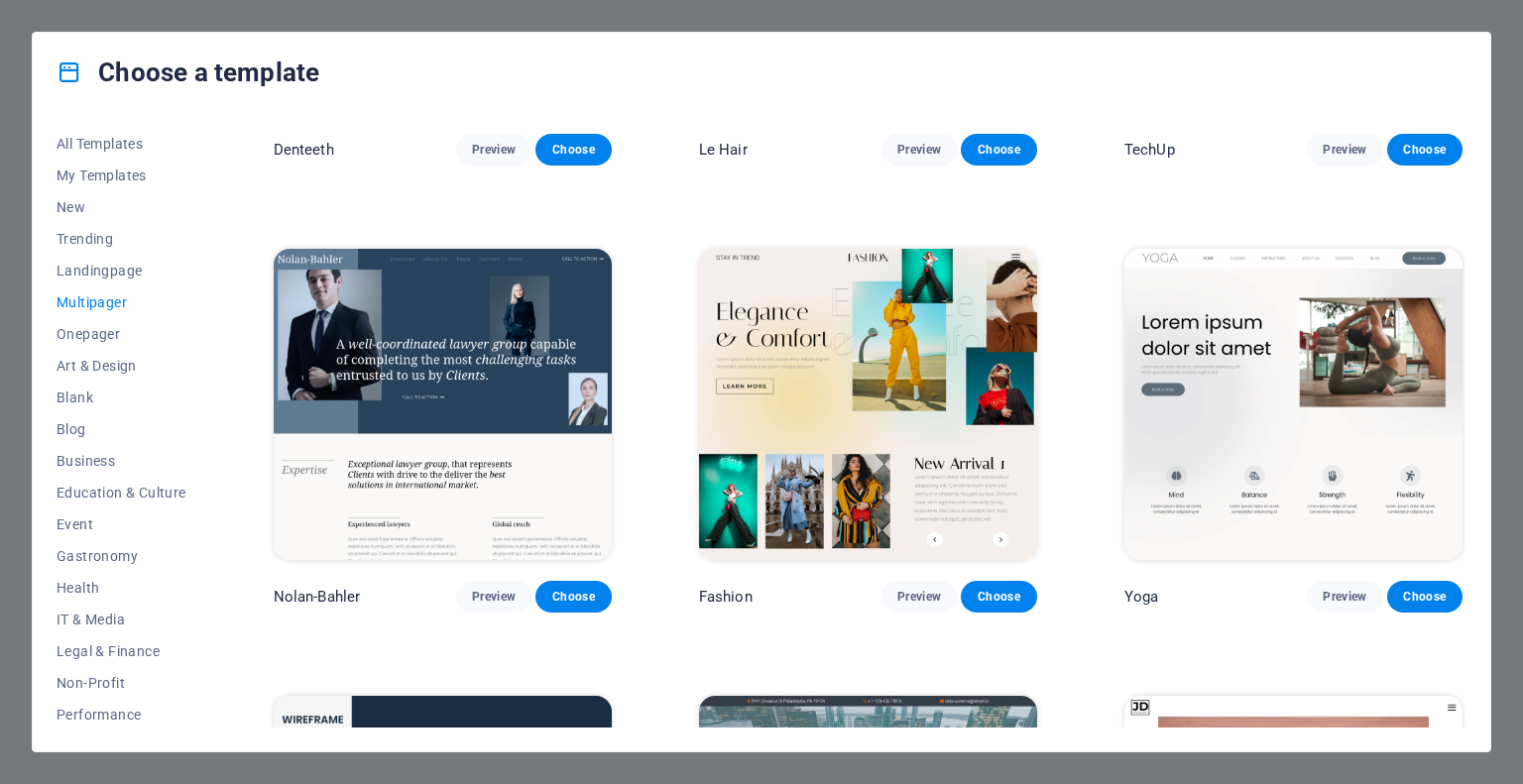 click at bounding box center [1293, 404] 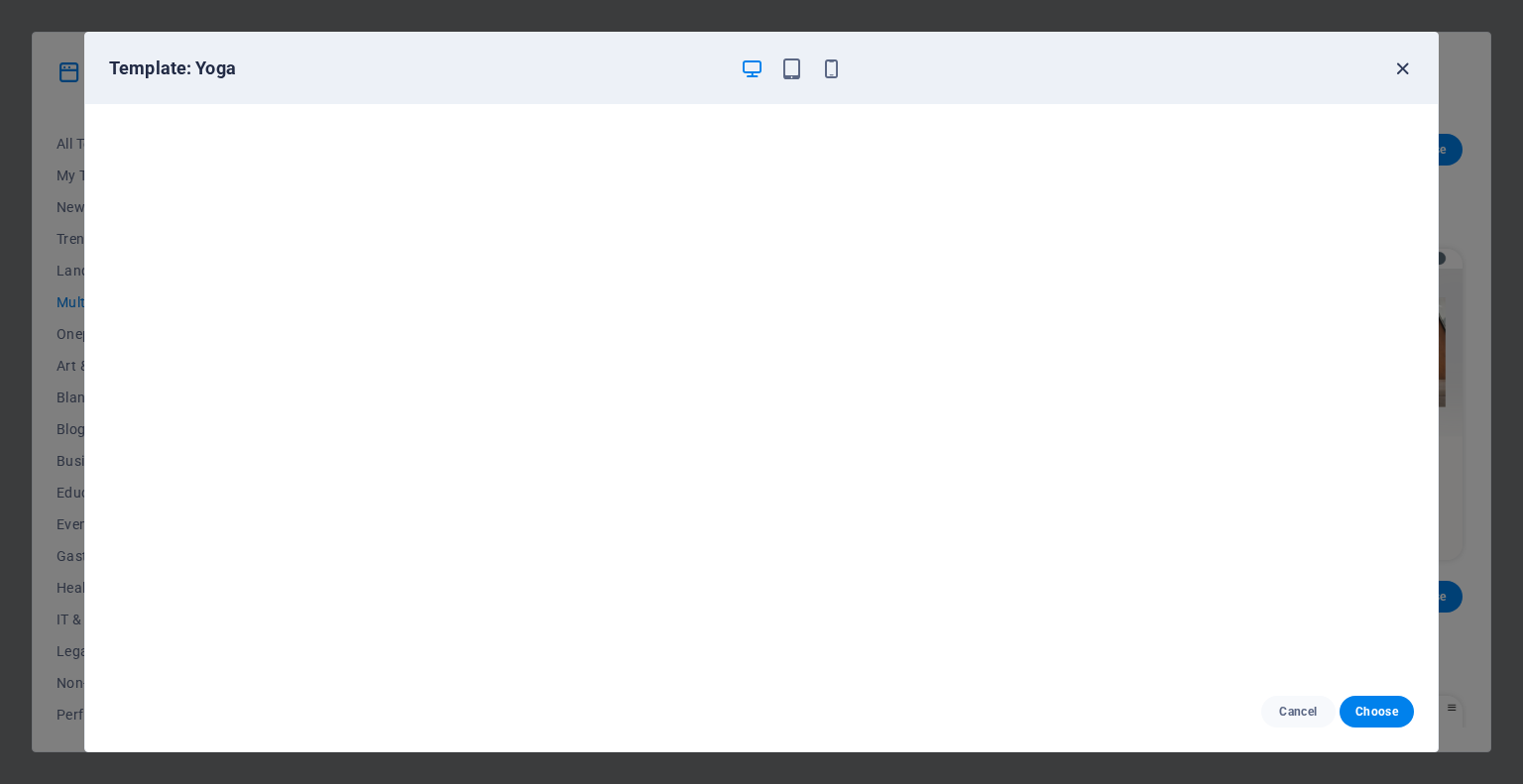 click at bounding box center [1402, 68] 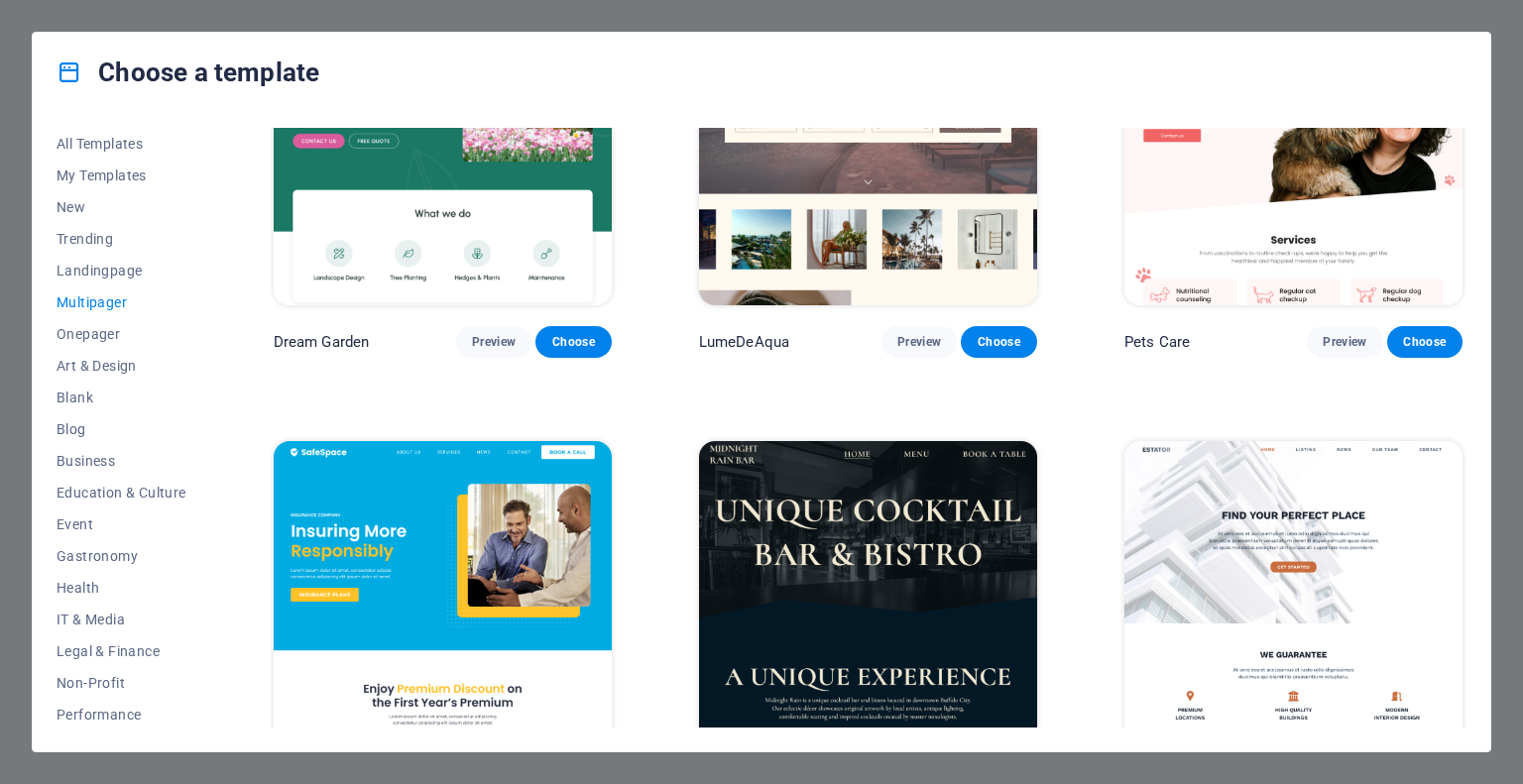 scroll, scrollTop: 1233, scrollLeft: 0, axis: vertical 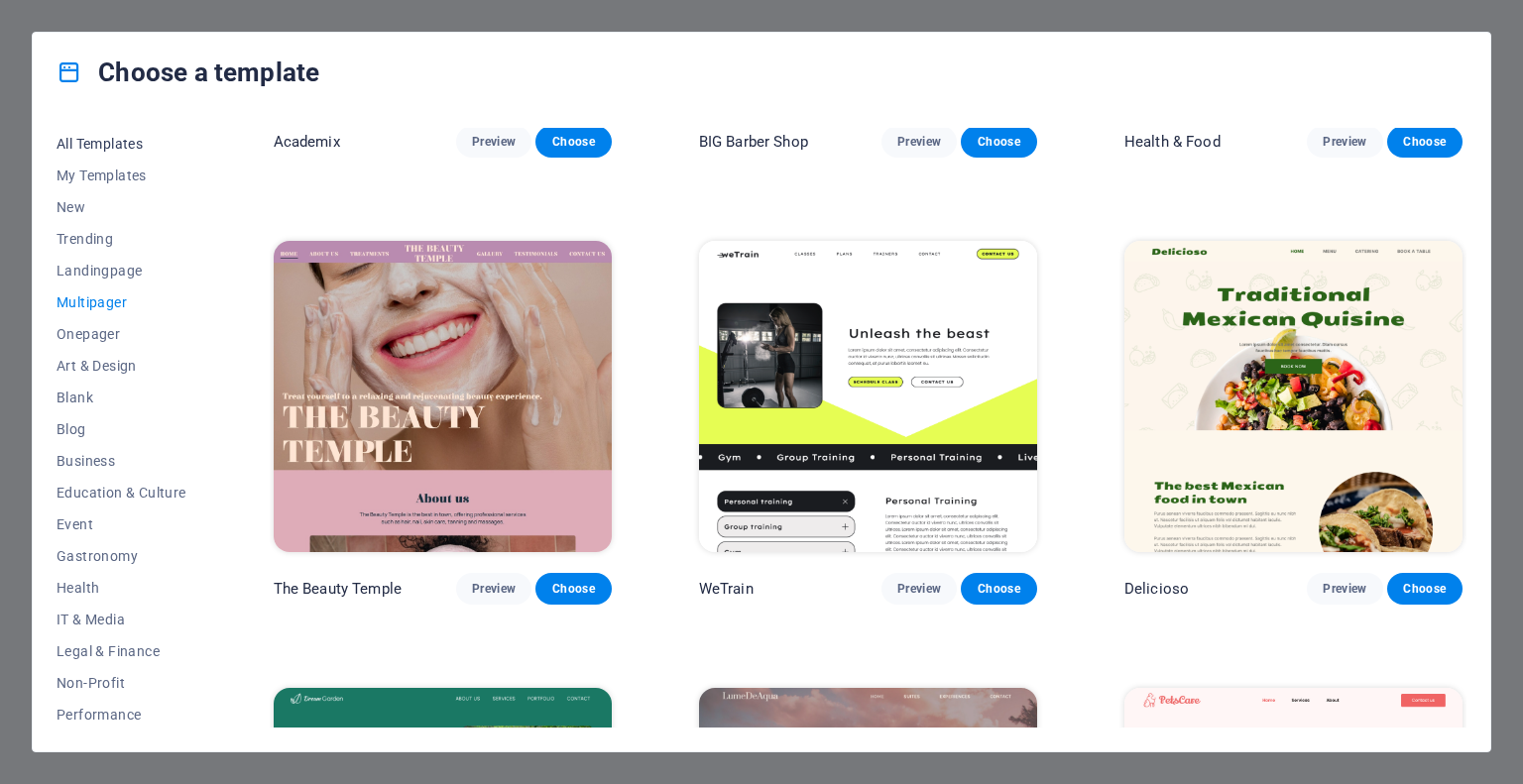 click on "All Templates" at bounding box center [121, 144] 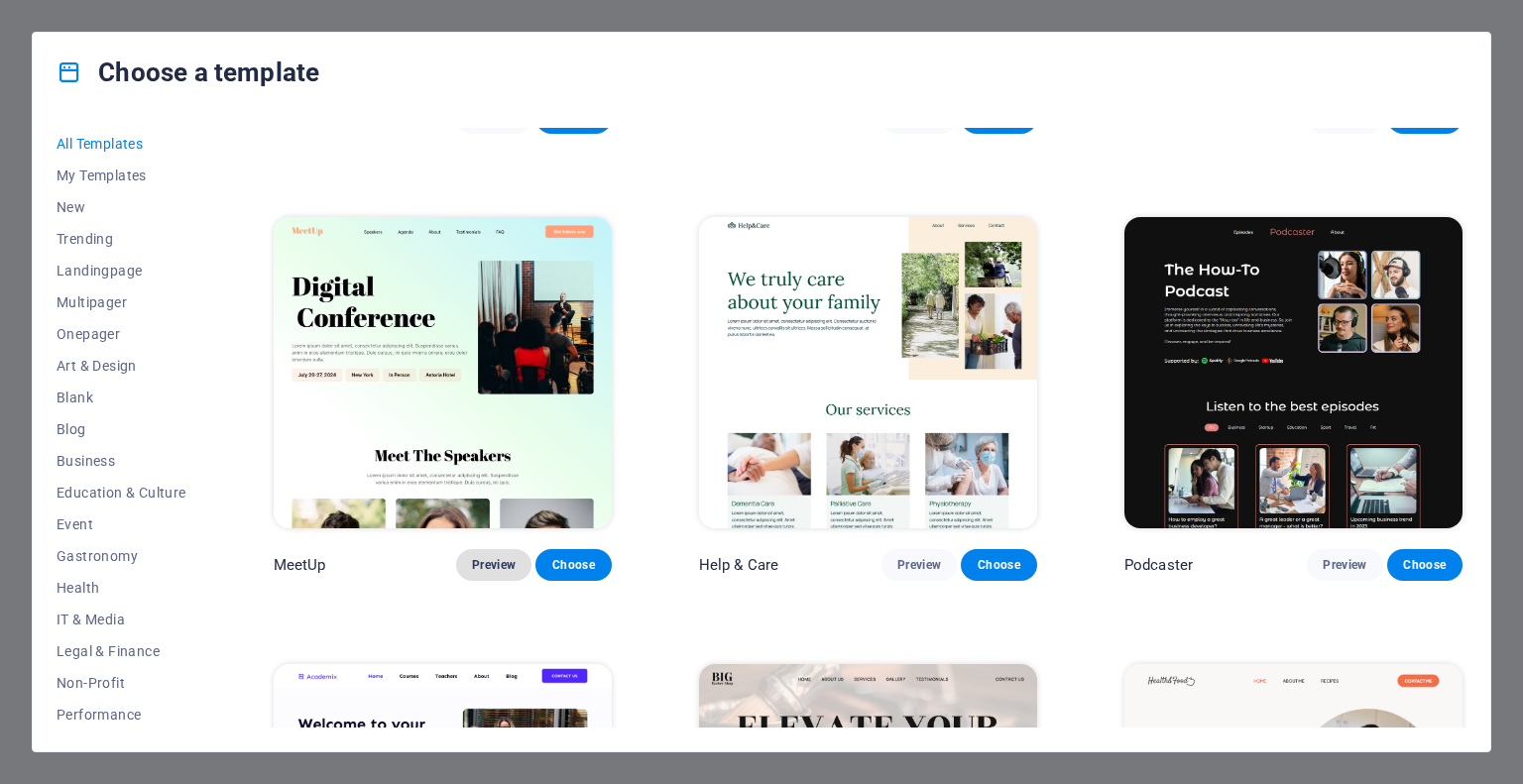 scroll, scrollTop: 1231, scrollLeft: 0, axis: vertical 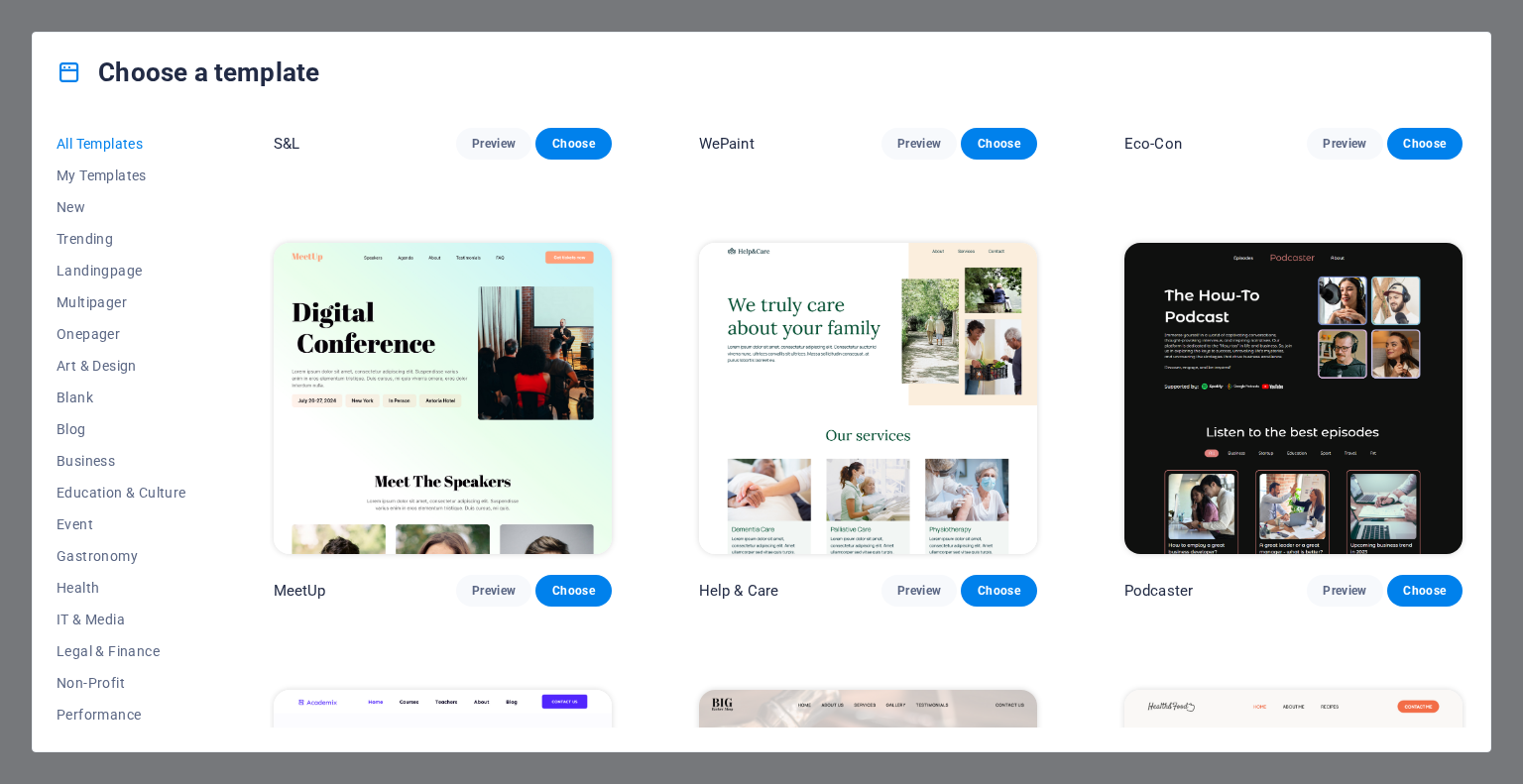 click at bounding box center [442, 398] 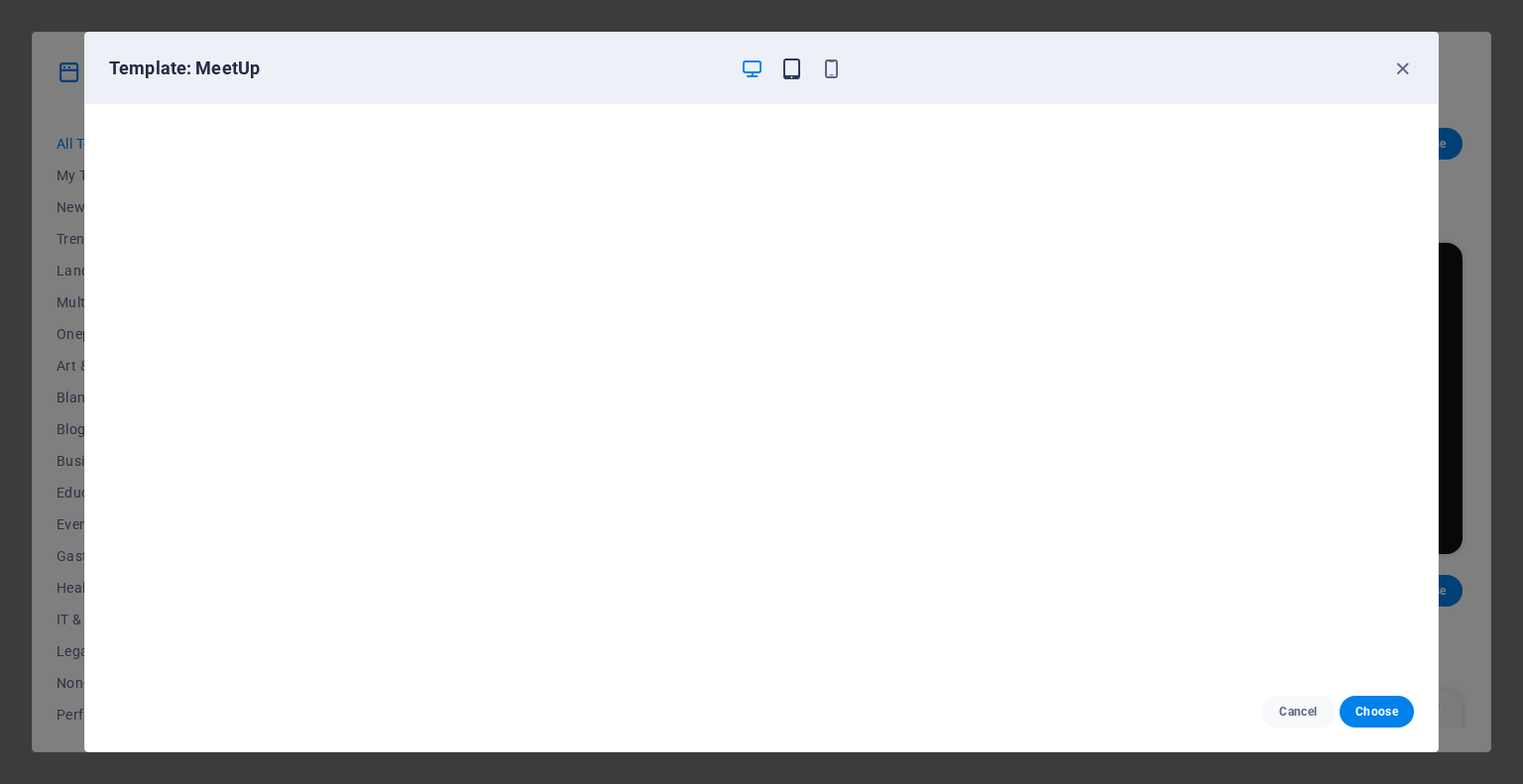 click at bounding box center (791, 68) 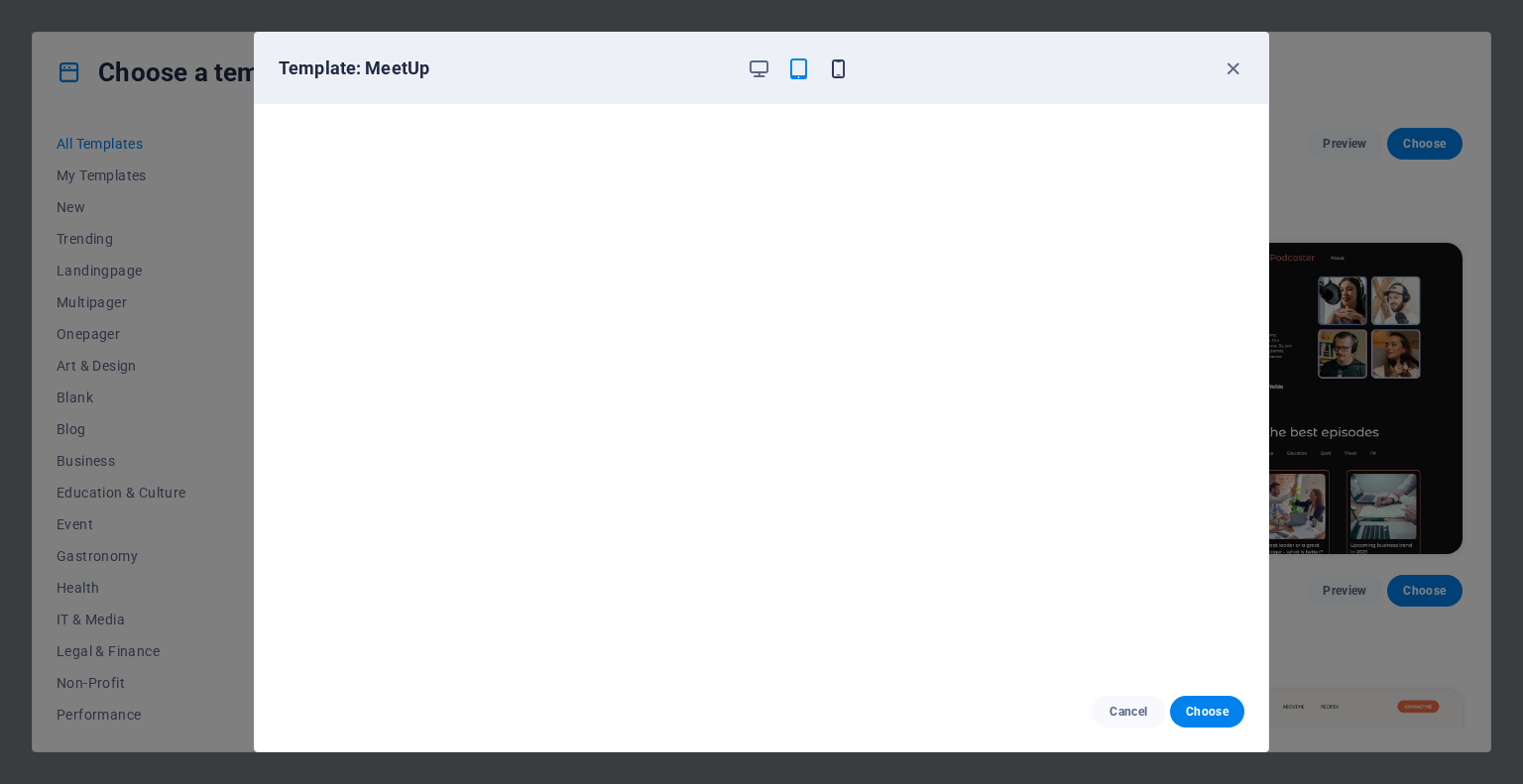 click at bounding box center (838, 68) 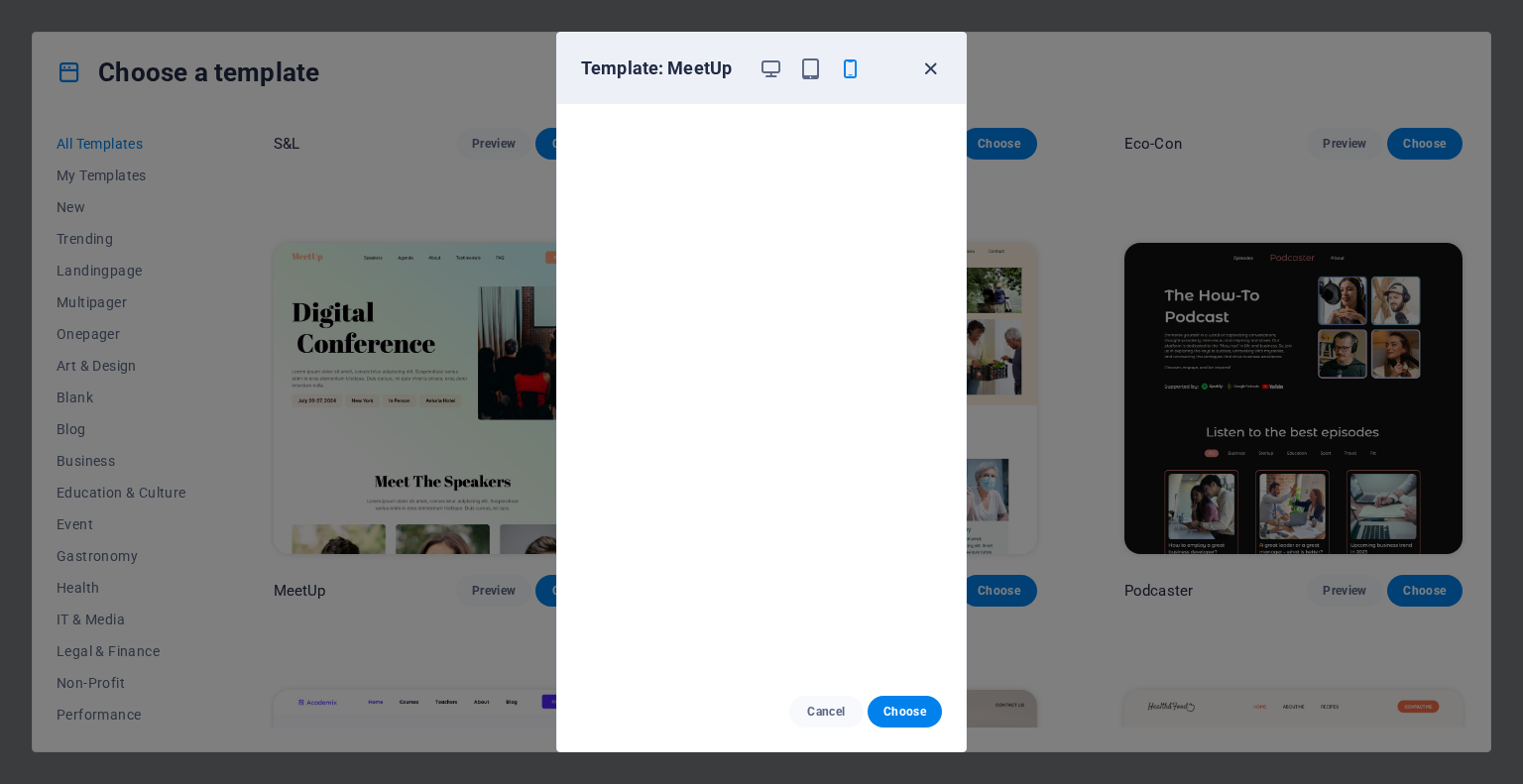 click at bounding box center (930, 68) 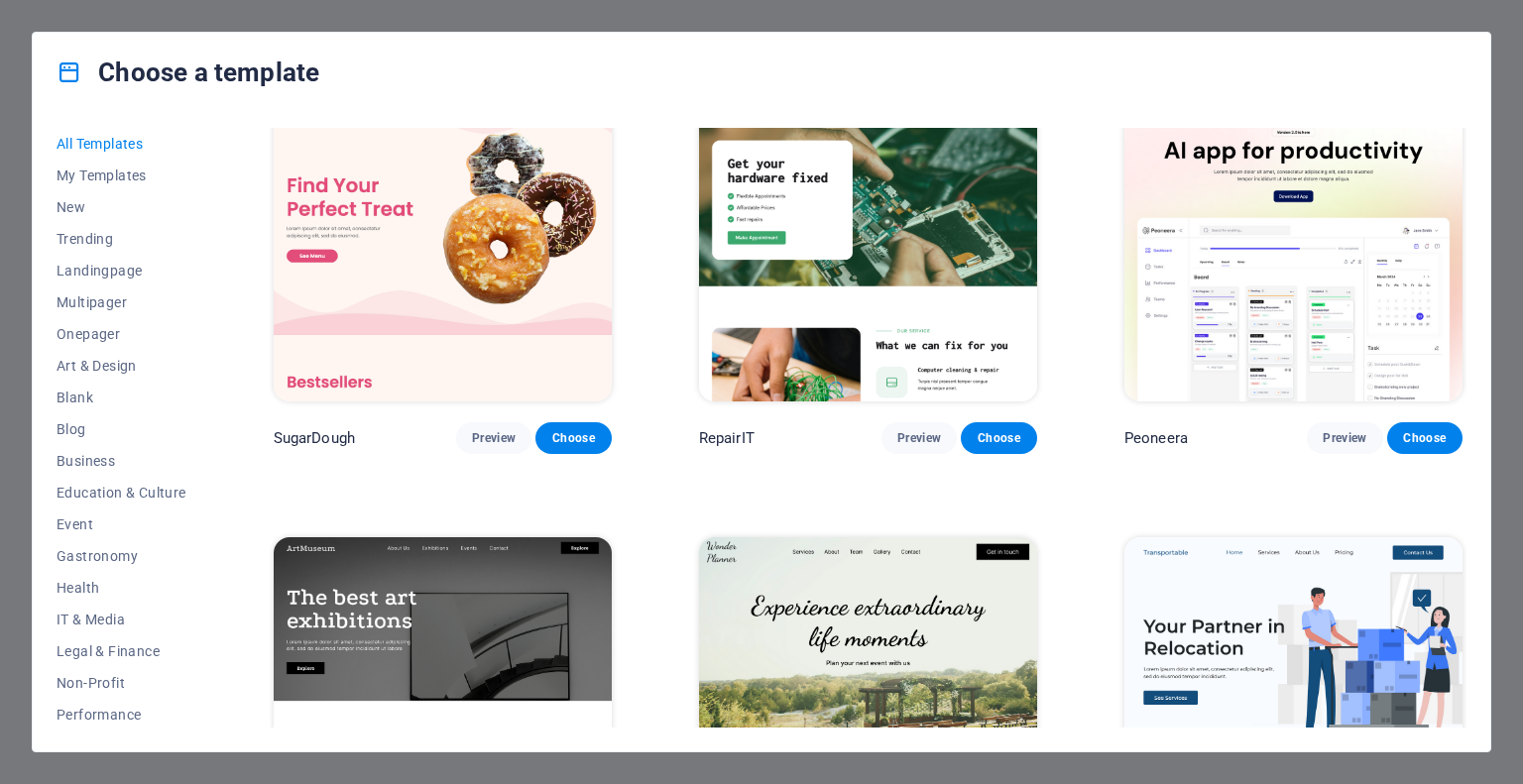 scroll, scrollTop: 0, scrollLeft: 0, axis: both 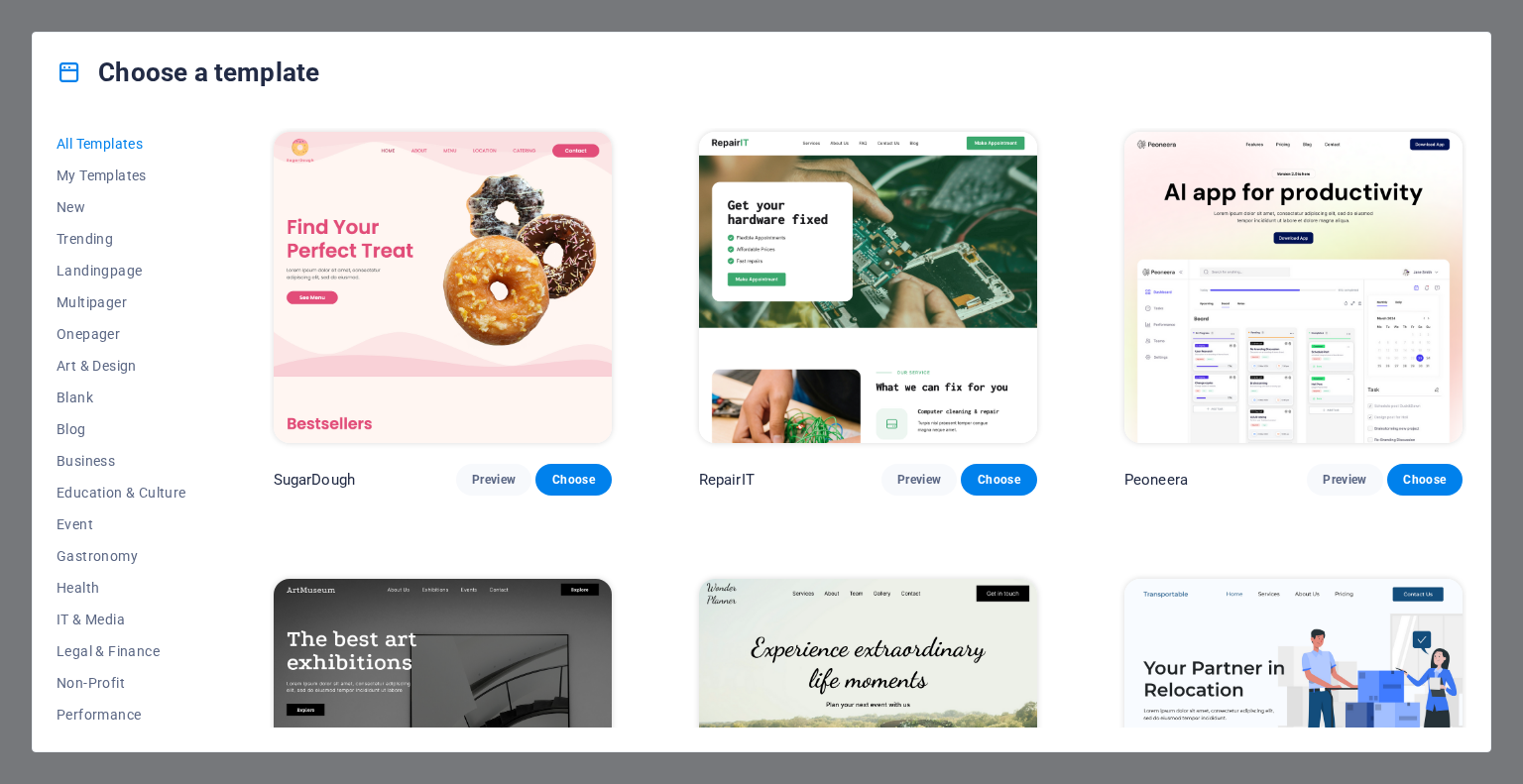 click at bounding box center (868, 287) 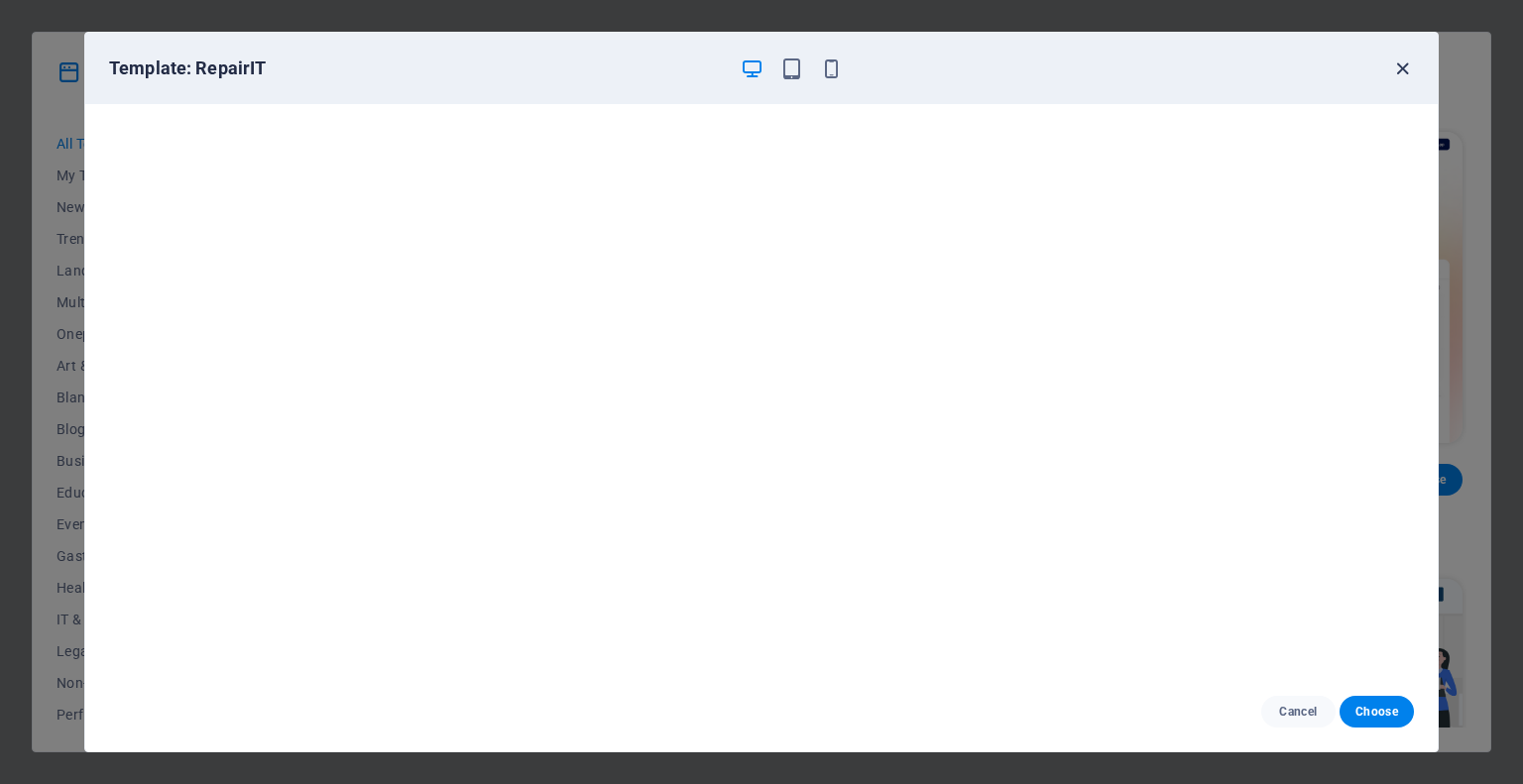 click at bounding box center [1402, 68] 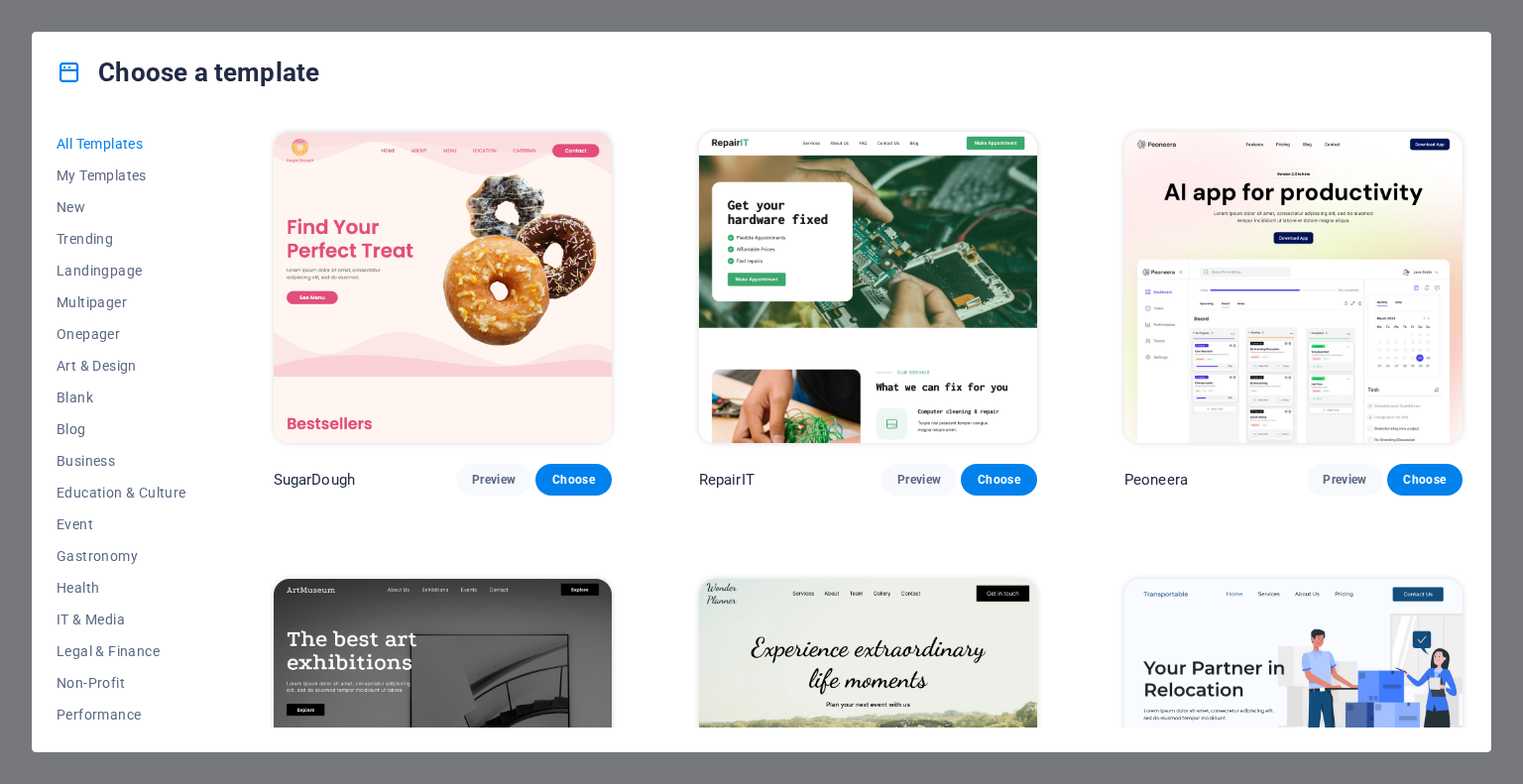 click at bounding box center (442, 287) 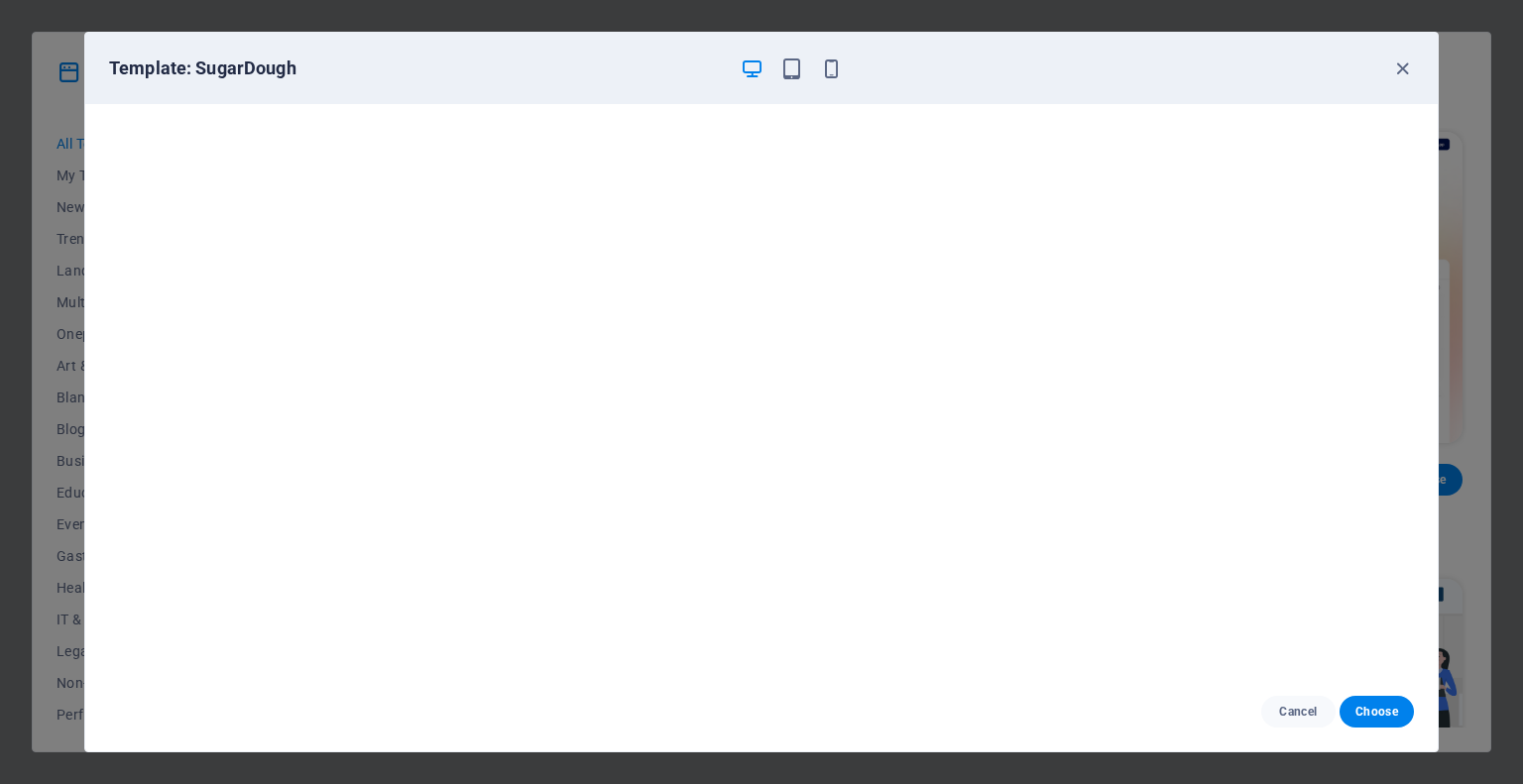 scroll, scrollTop: 5, scrollLeft: 0, axis: vertical 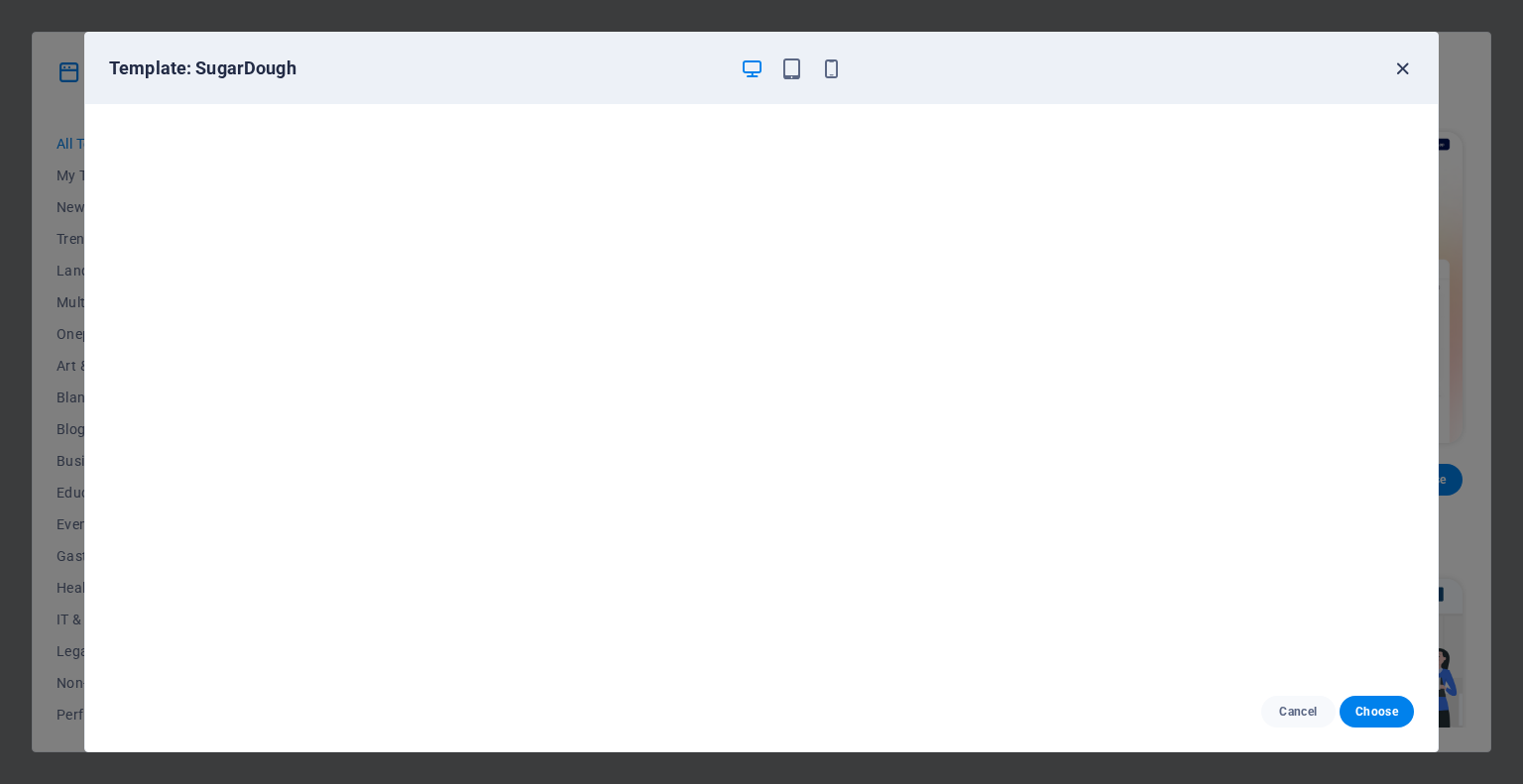 click at bounding box center [1402, 68] 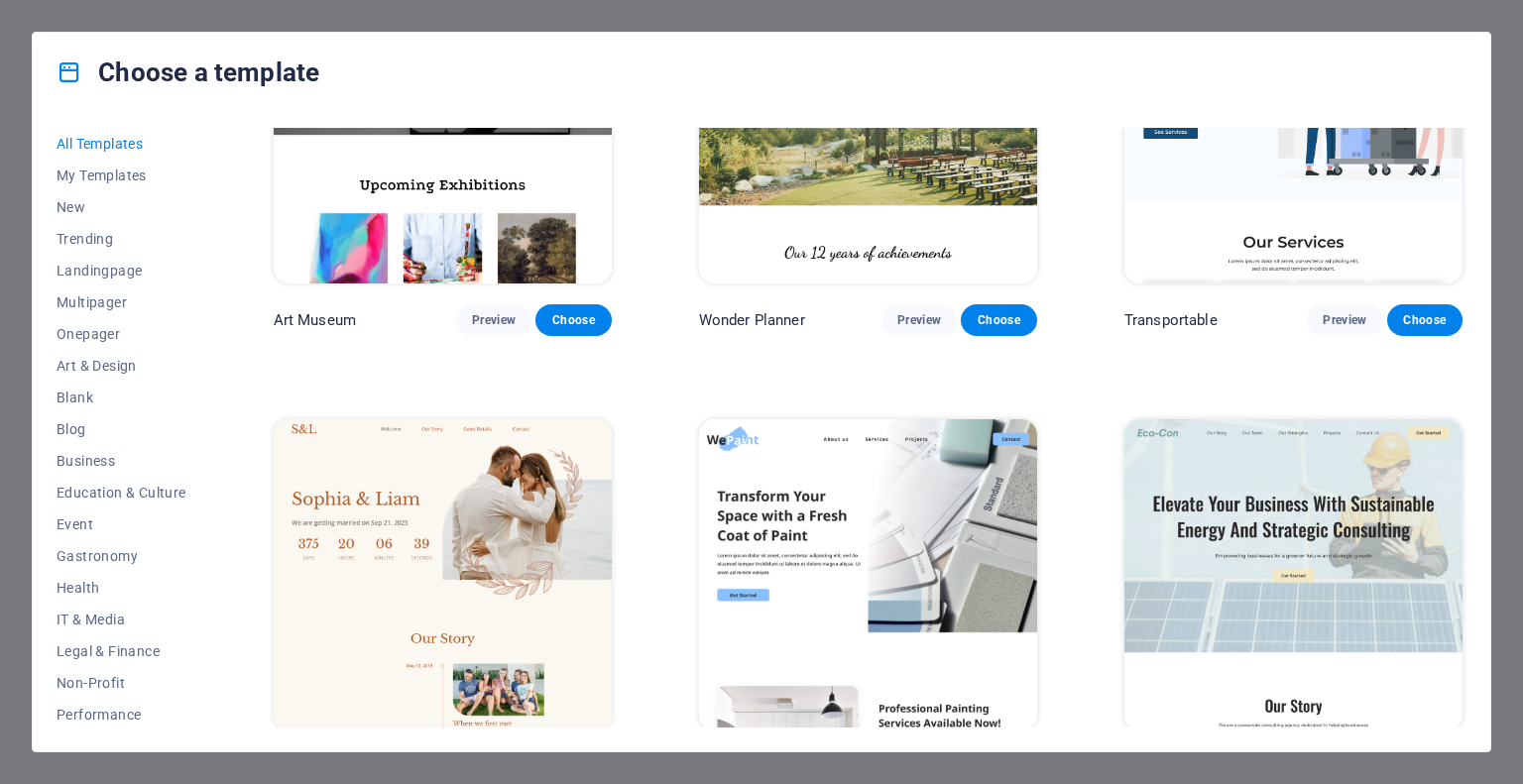 scroll, scrollTop: 793, scrollLeft: 0, axis: vertical 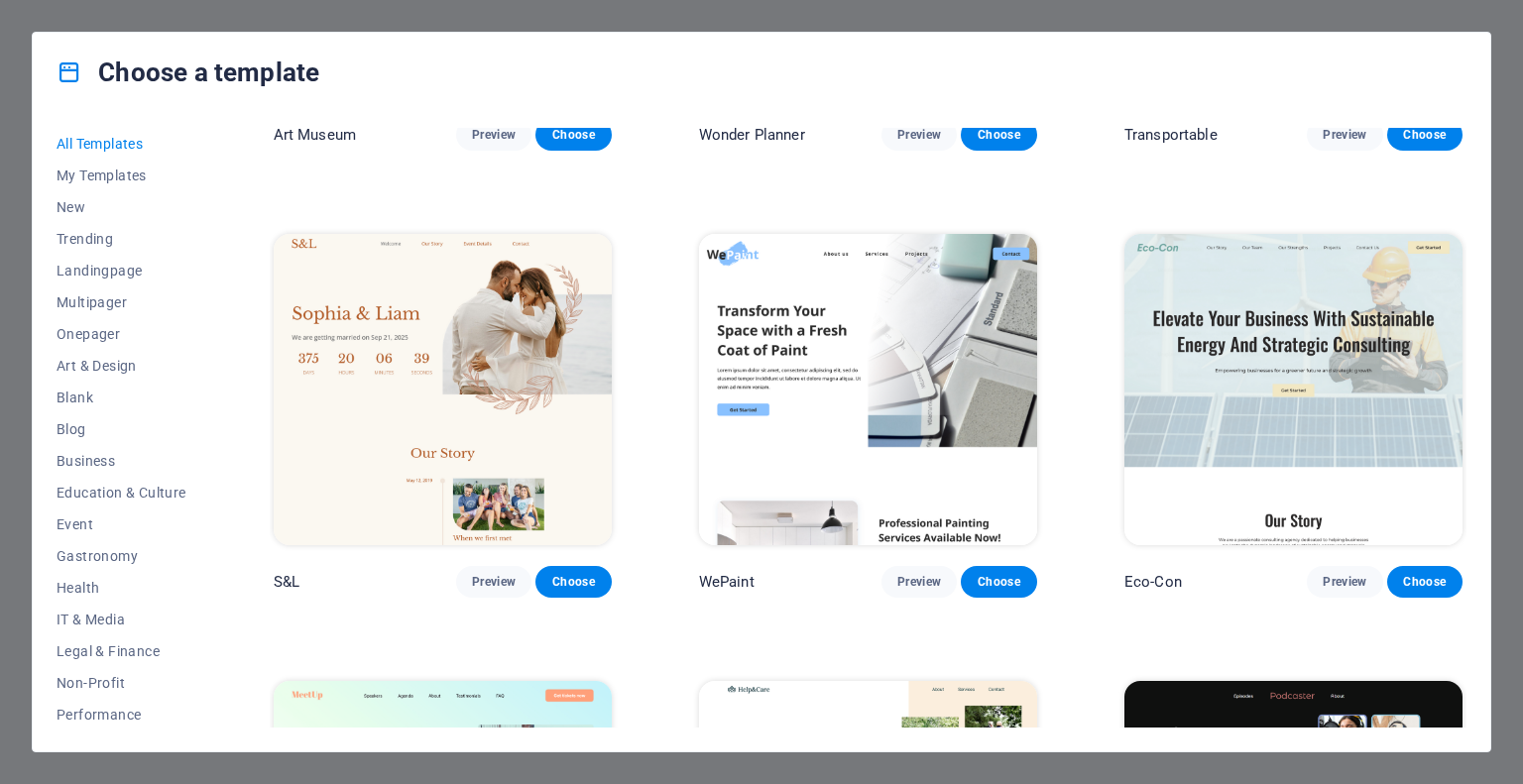 click at bounding box center (1293, 390) 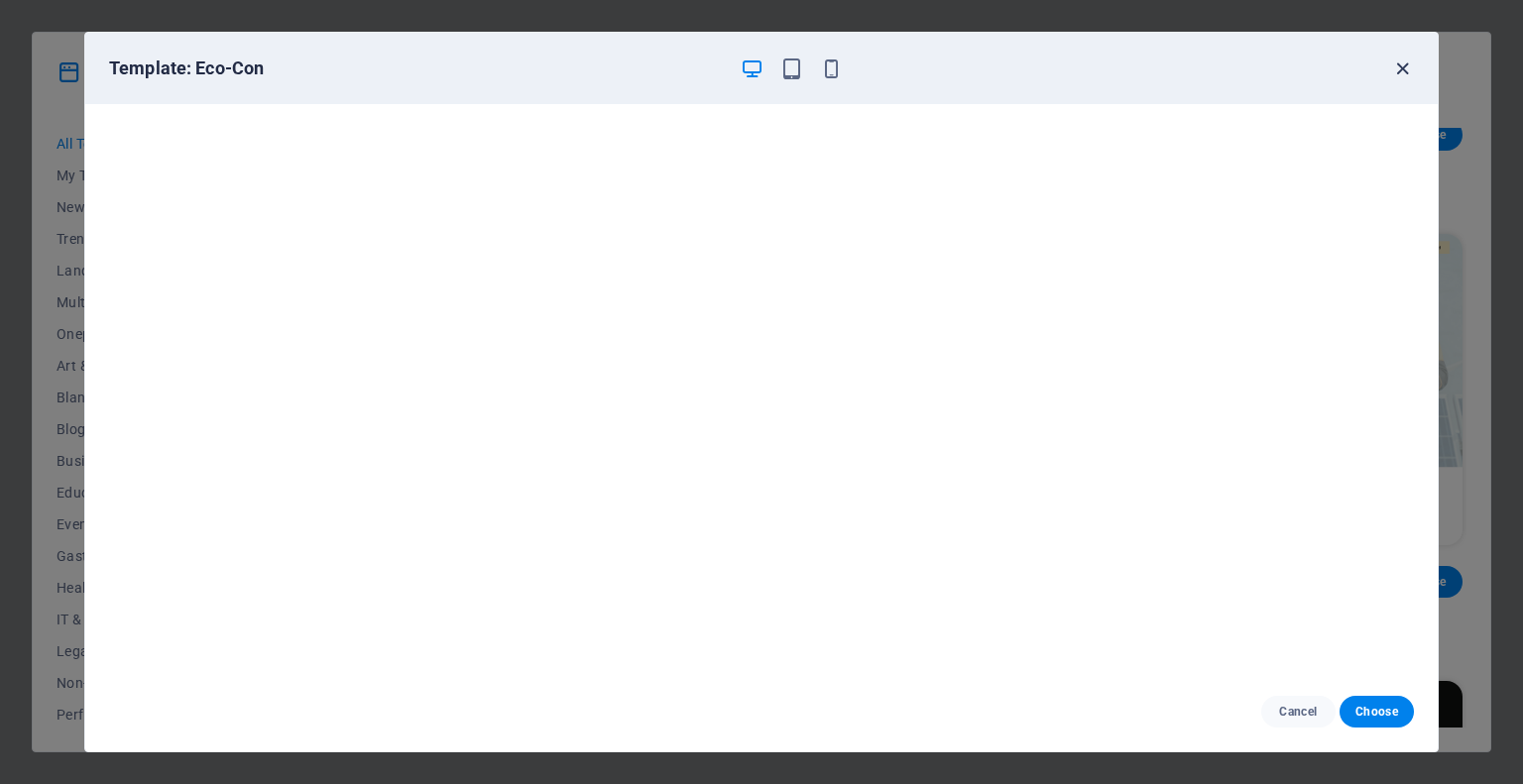 click at bounding box center [1402, 68] 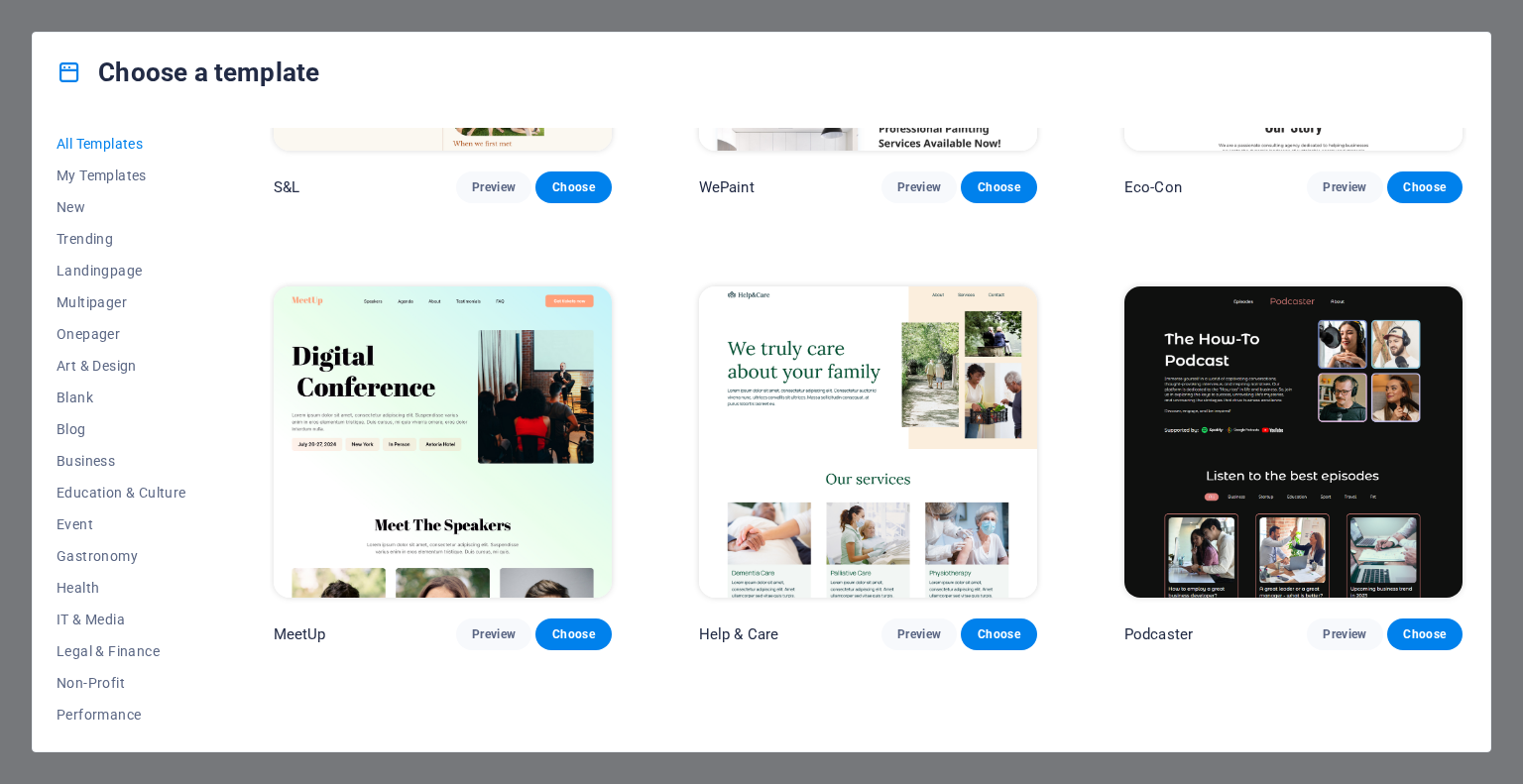 scroll, scrollTop: 1189, scrollLeft: 0, axis: vertical 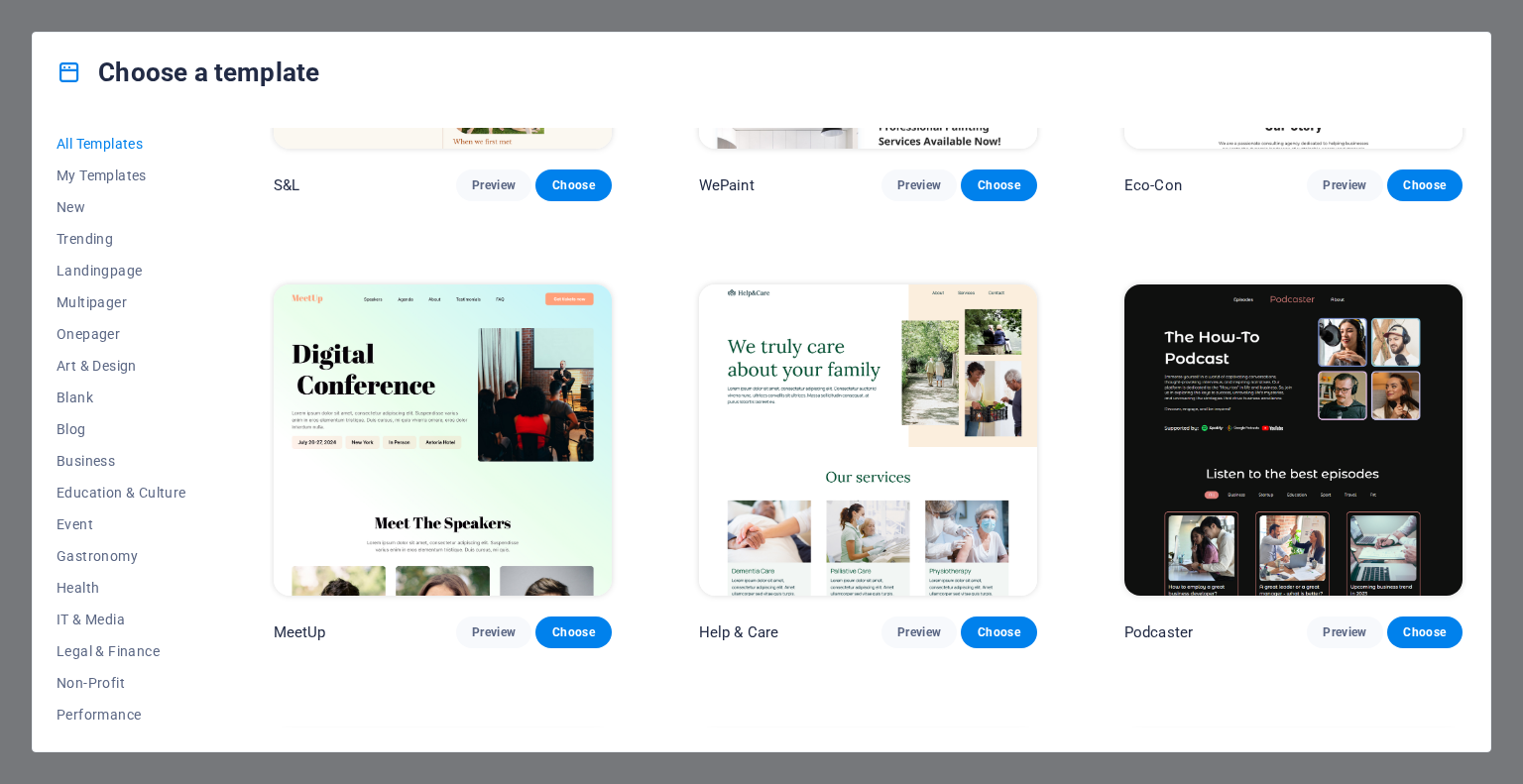 click at bounding box center (1293, 440) 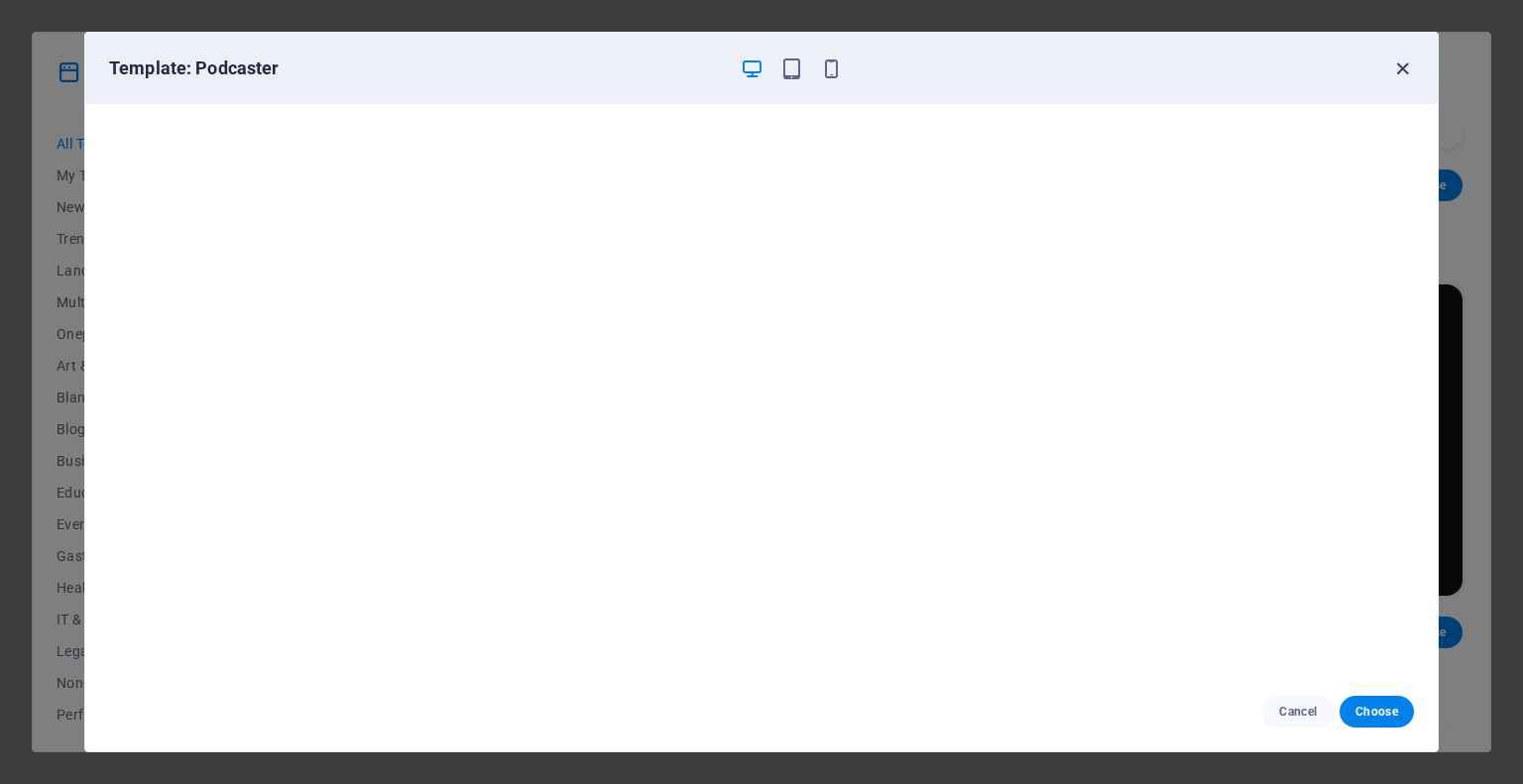 click at bounding box center [1402, 68] 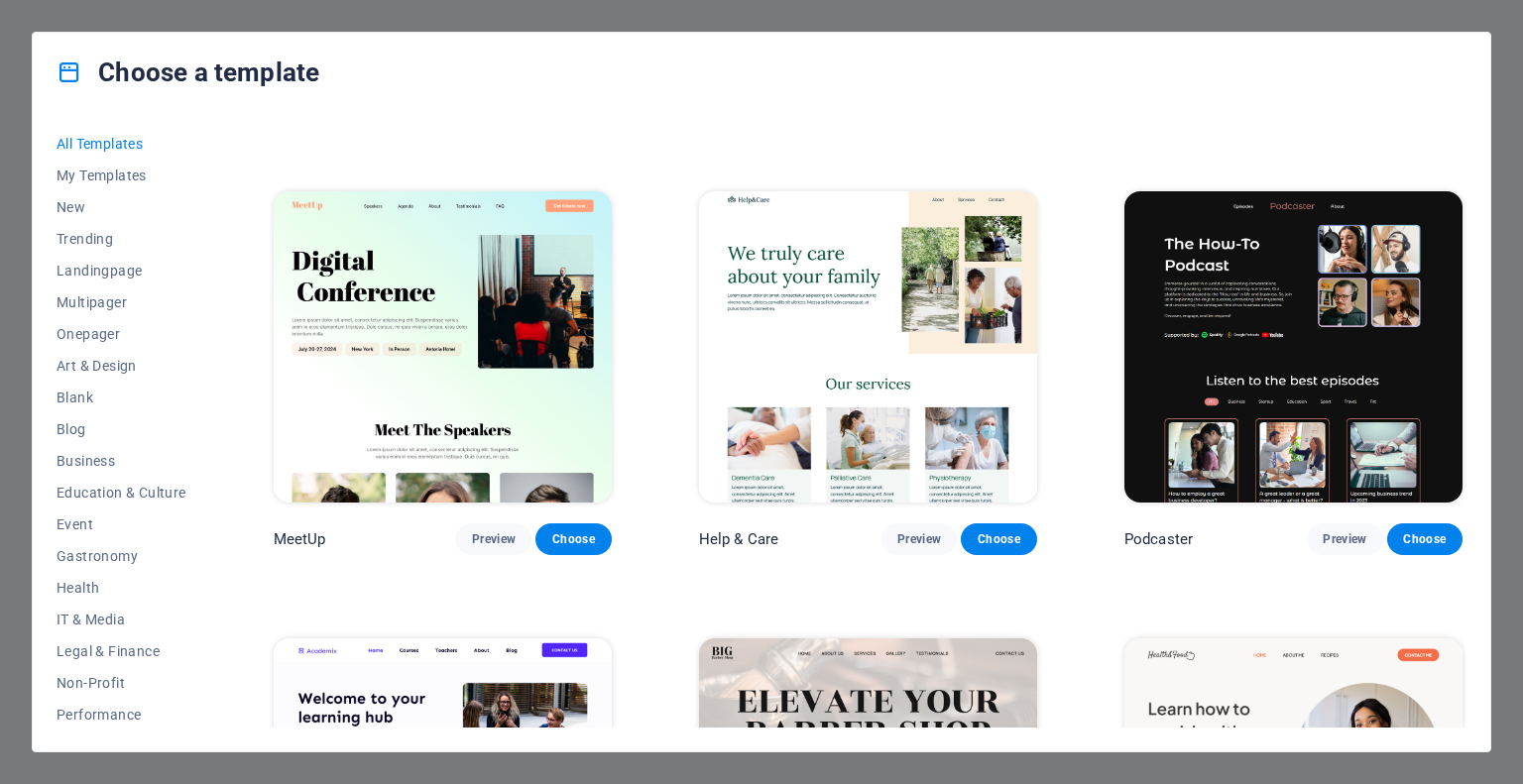 scroll, scrollTop: 1586, scrollLeft: 0, axis: vertical 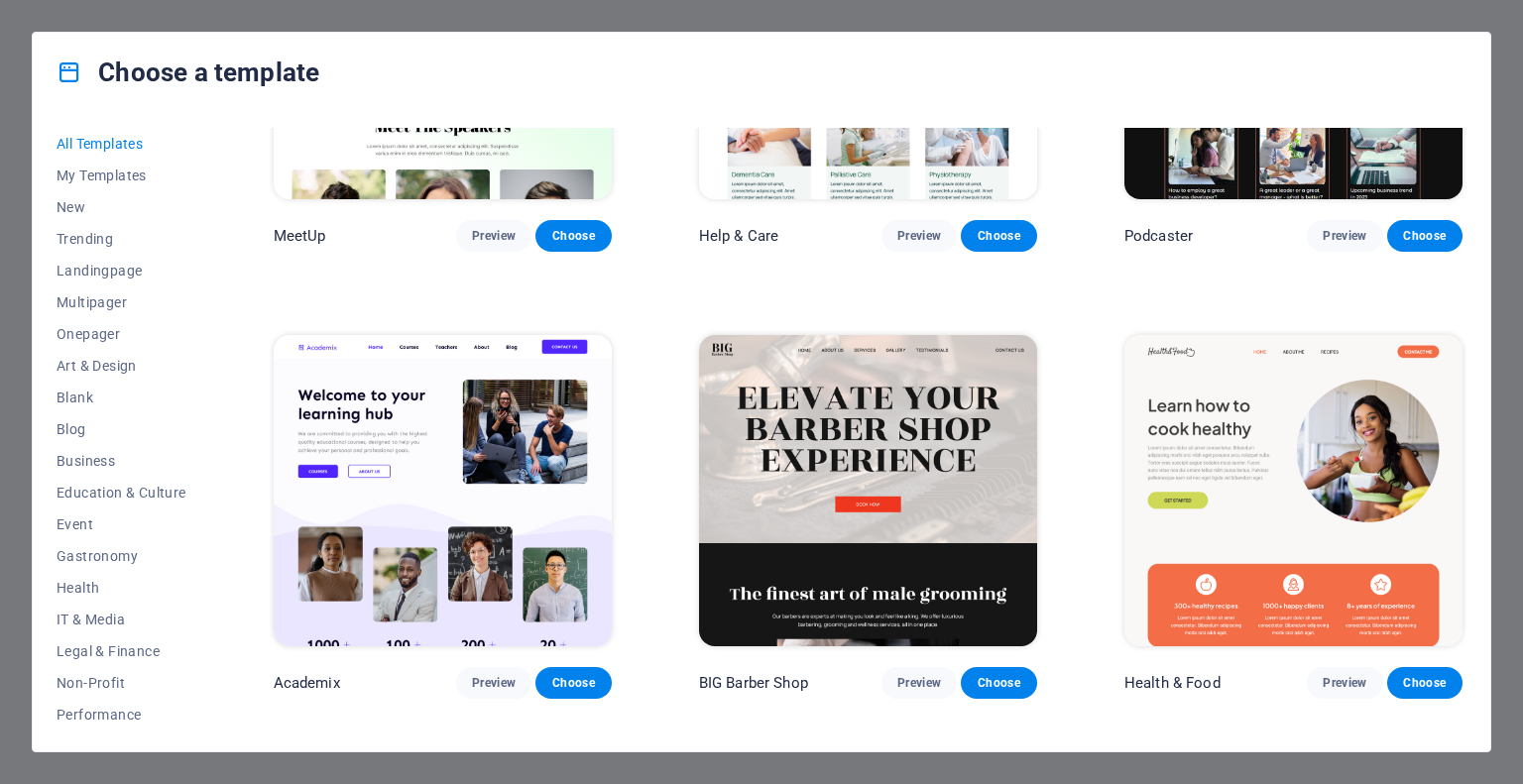 click at bounding box center [442, 491] 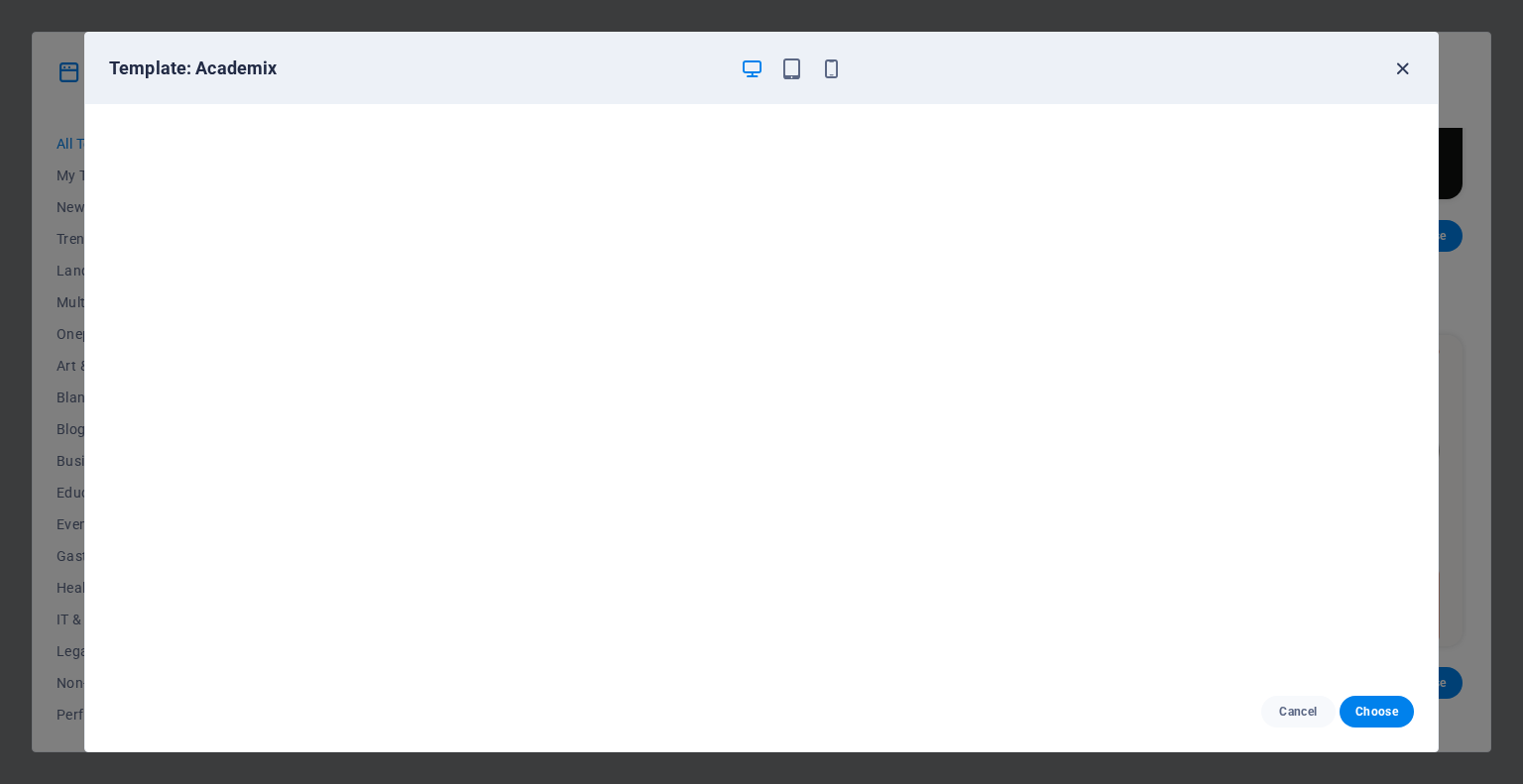 click at bounding box center [1402, 68] 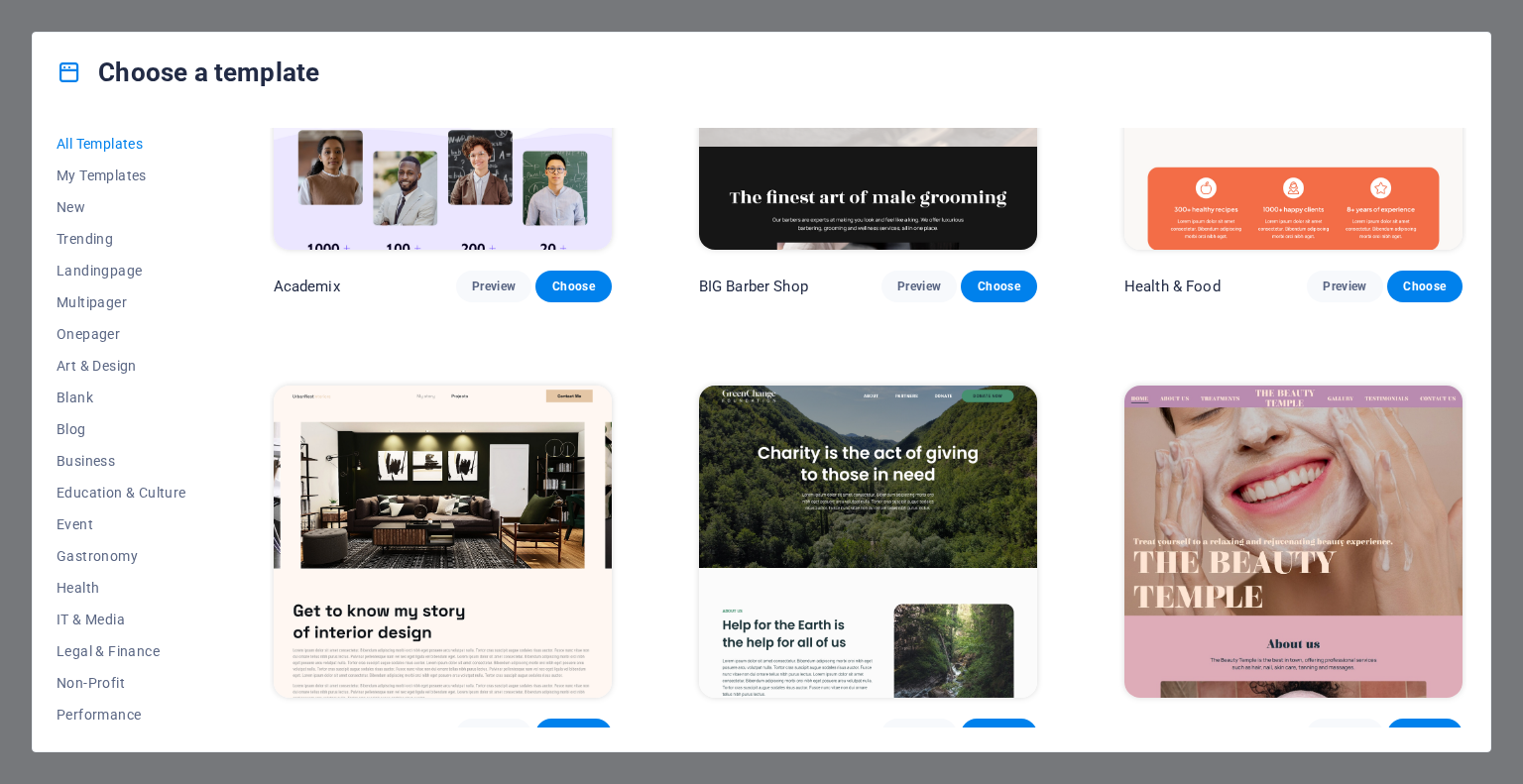 scroll, scrollTop: 2181, scrollLeft: 0, axis: vertical 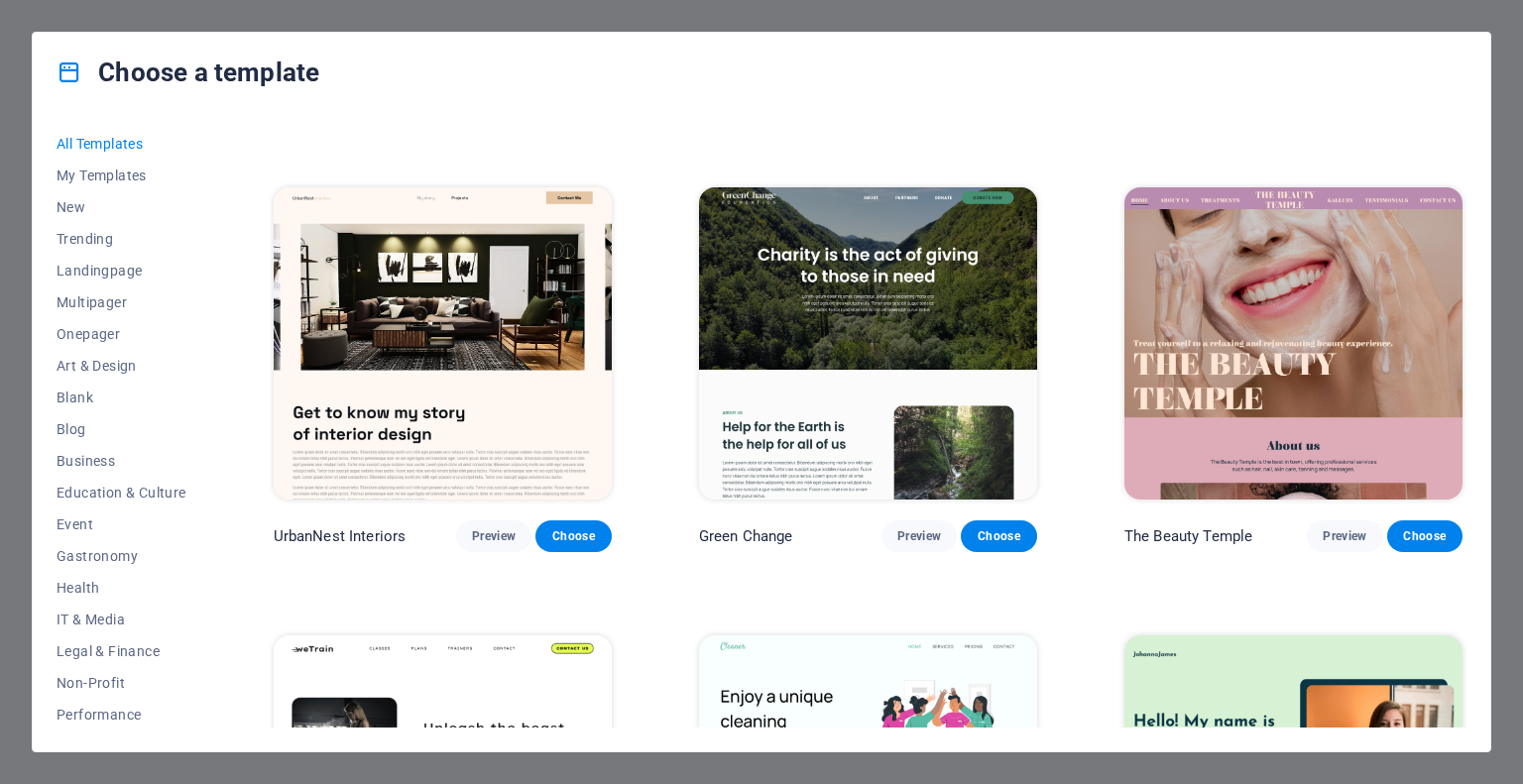 click at bounding box center [442, 343] 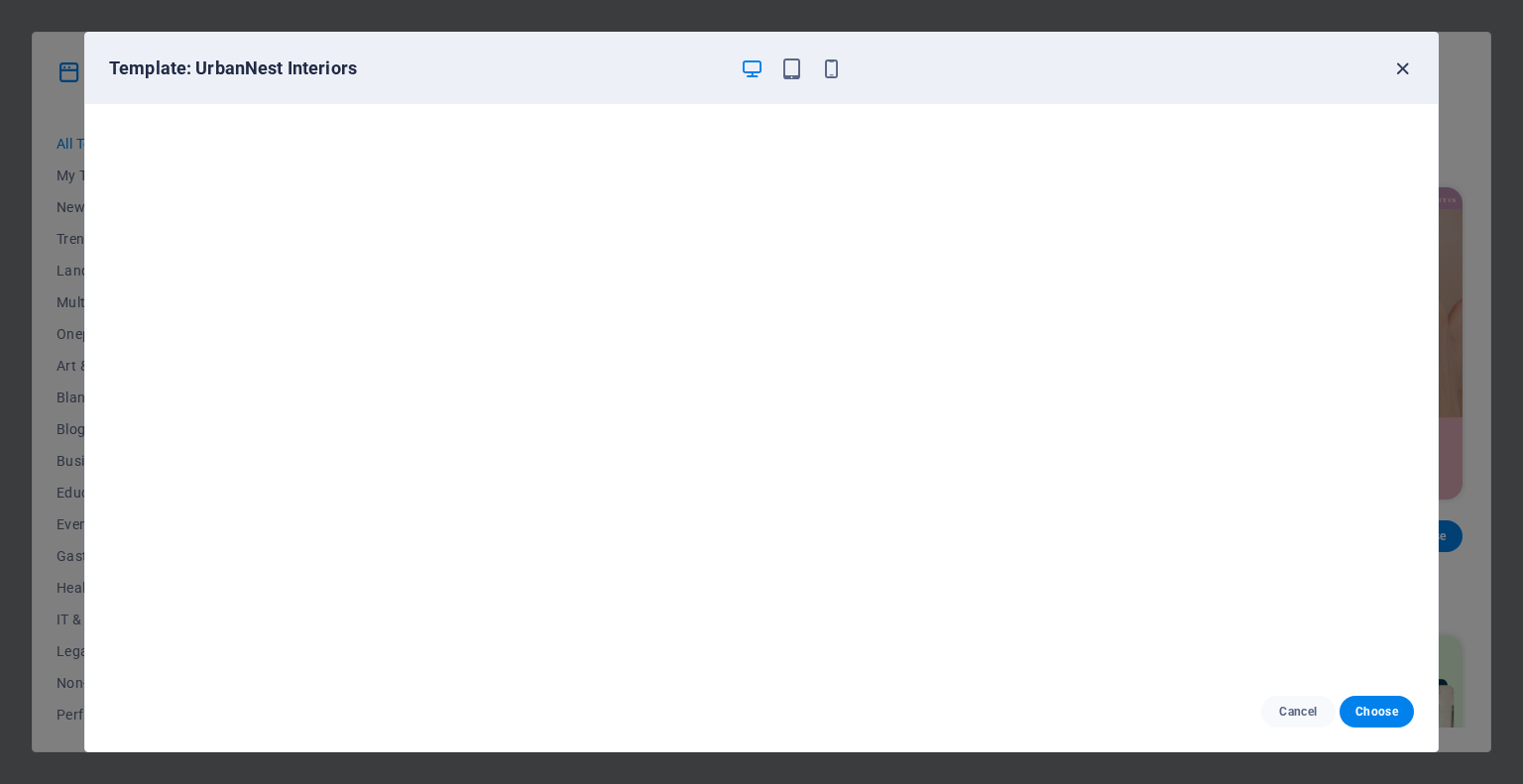 click at bounding box center (1402, 68) 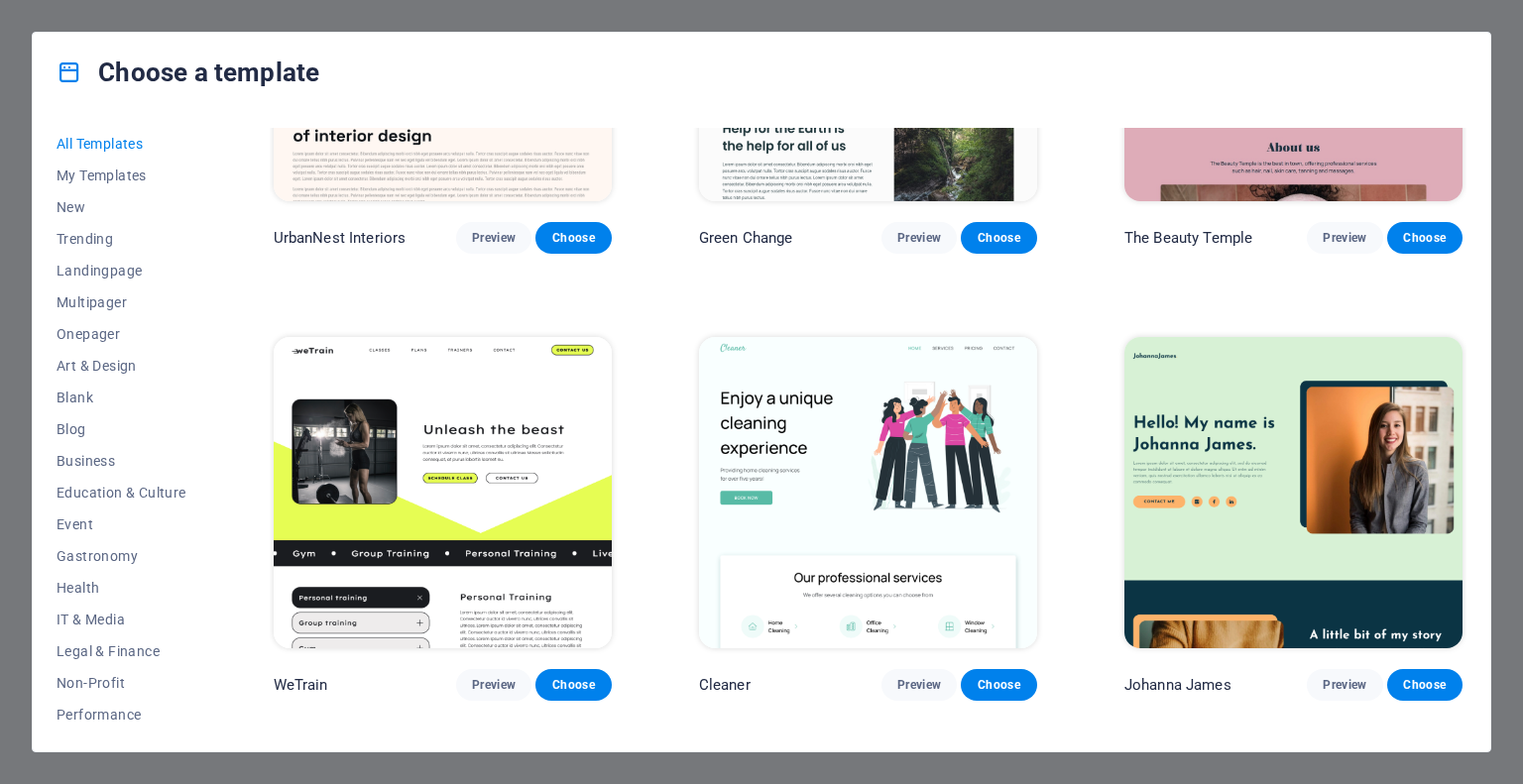 scroll, scrollTop: 2577, scrollLeft: 0, axis: vertical 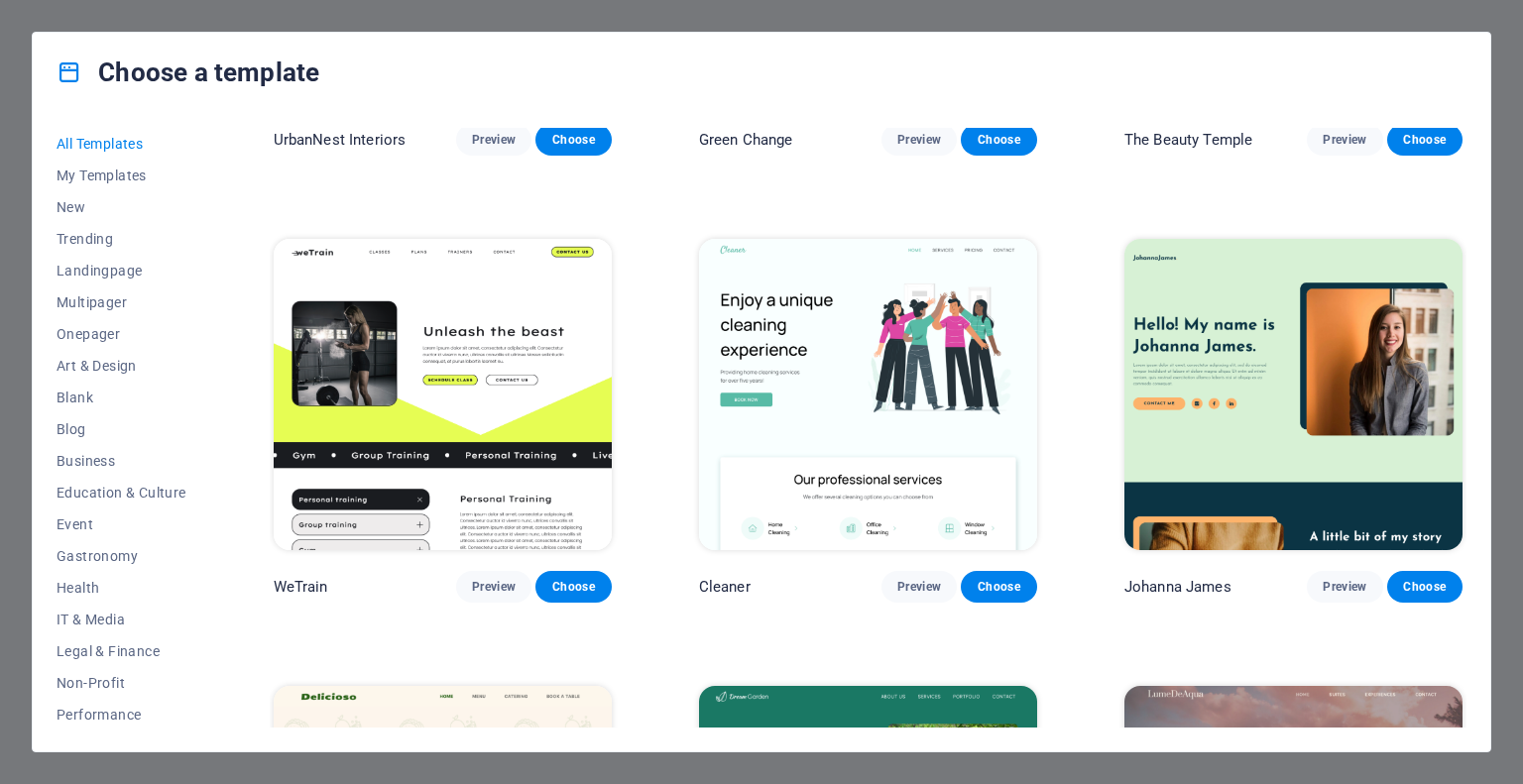 click at bounding box center [442, 394] 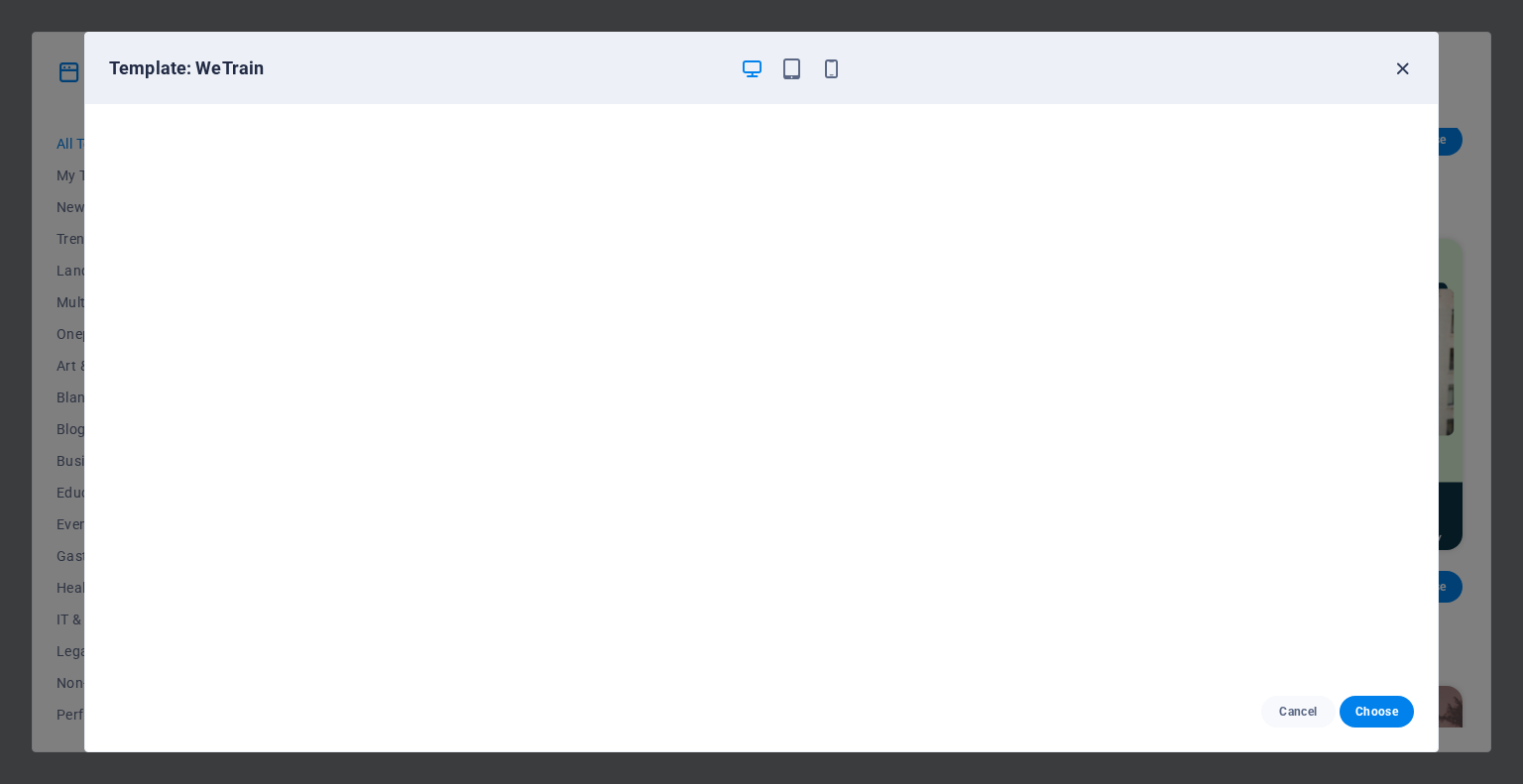 click at bounding box center (1402, 68) 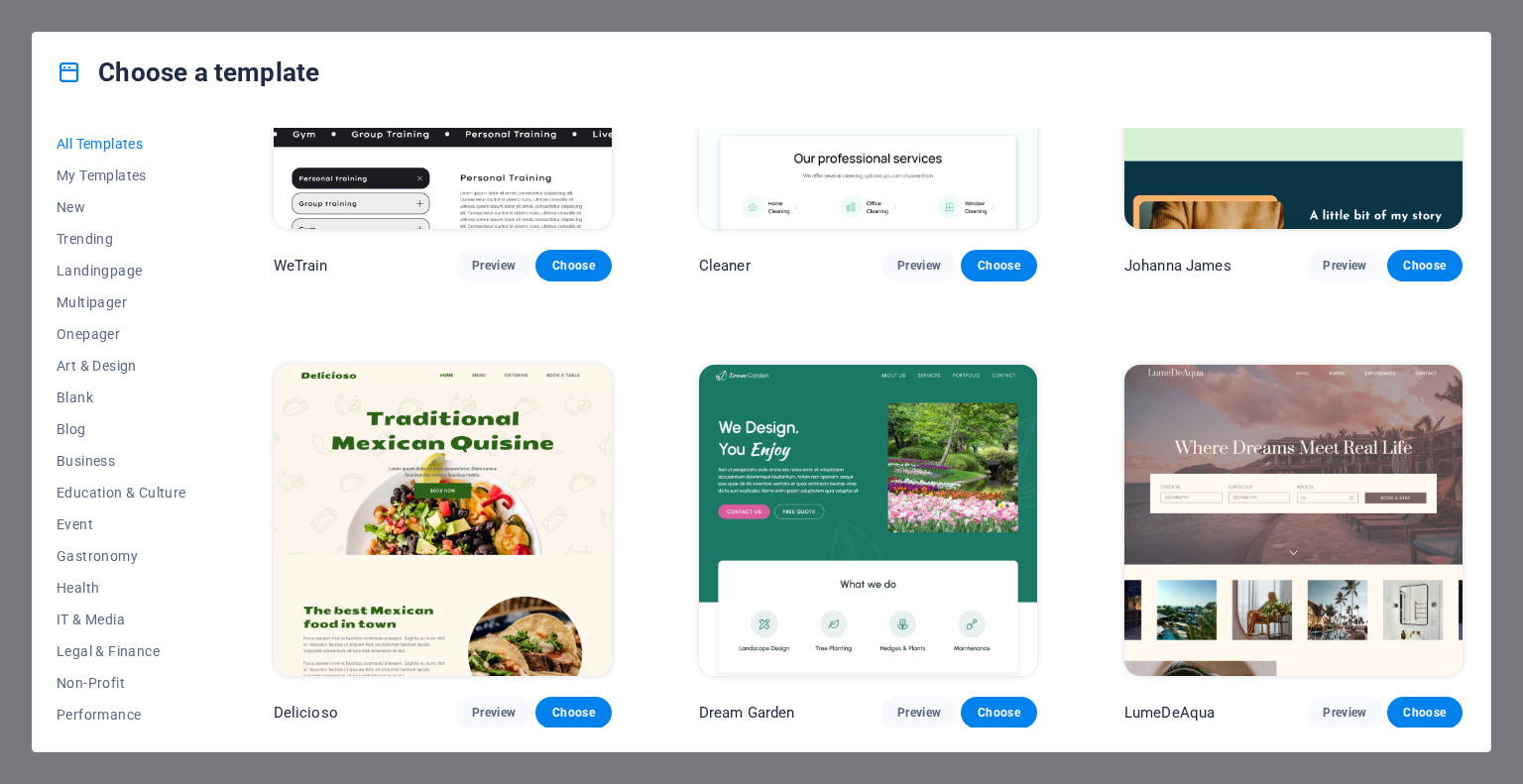 scroll, scrollTop: 2973, scrollLeft: 0, axis: vertical 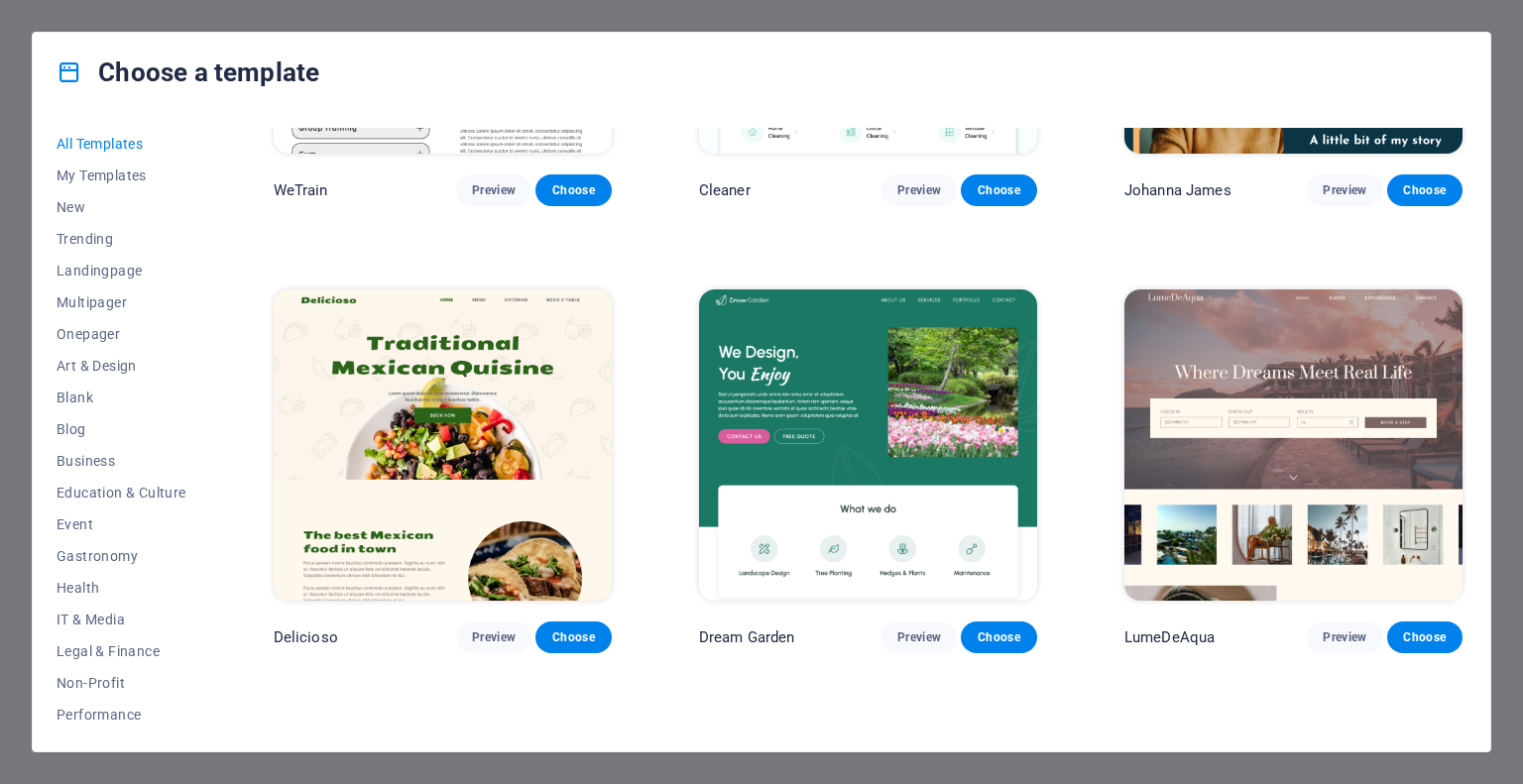 click at bounding box center [1293, 445] 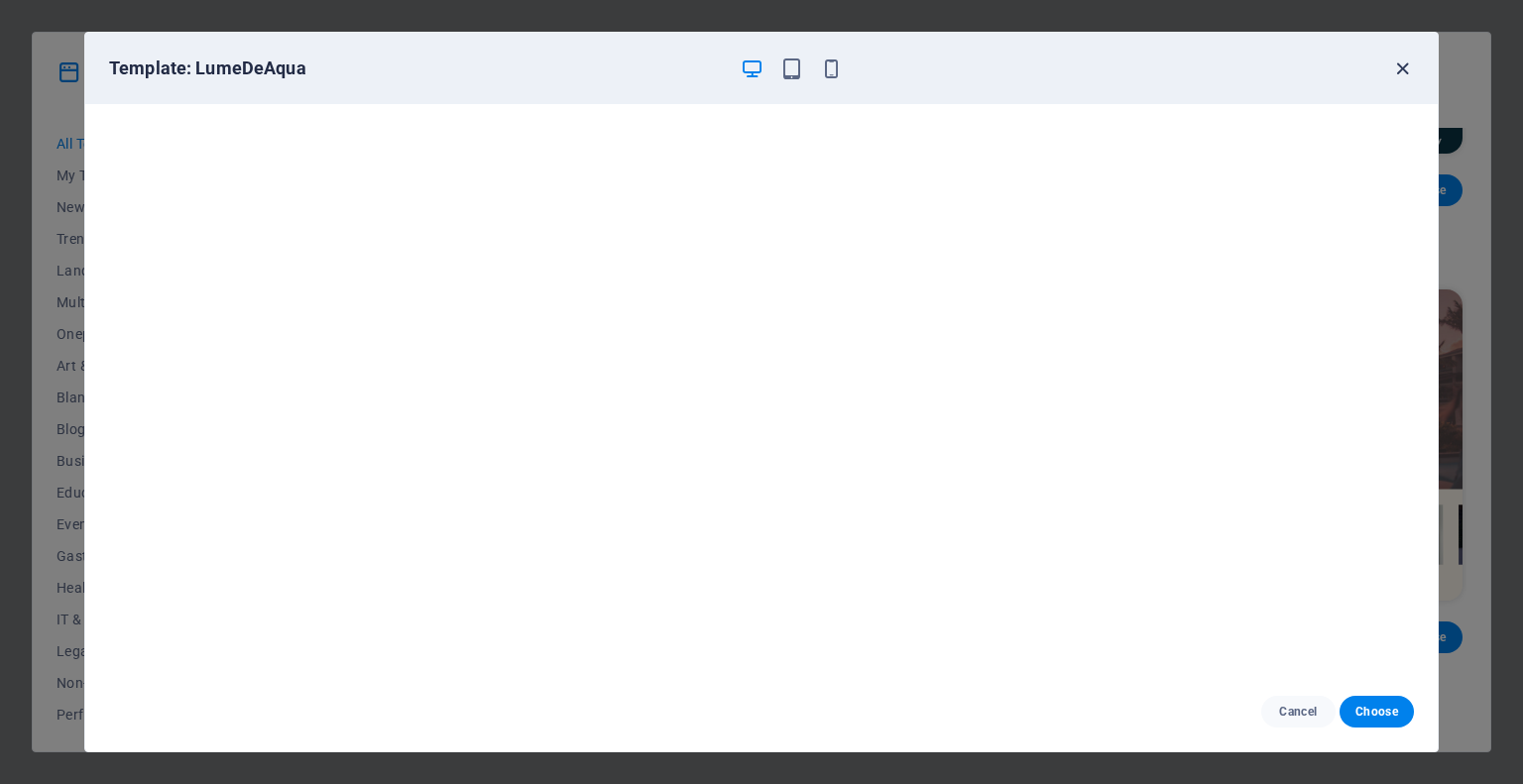 click at bounding box center [1402, 68] 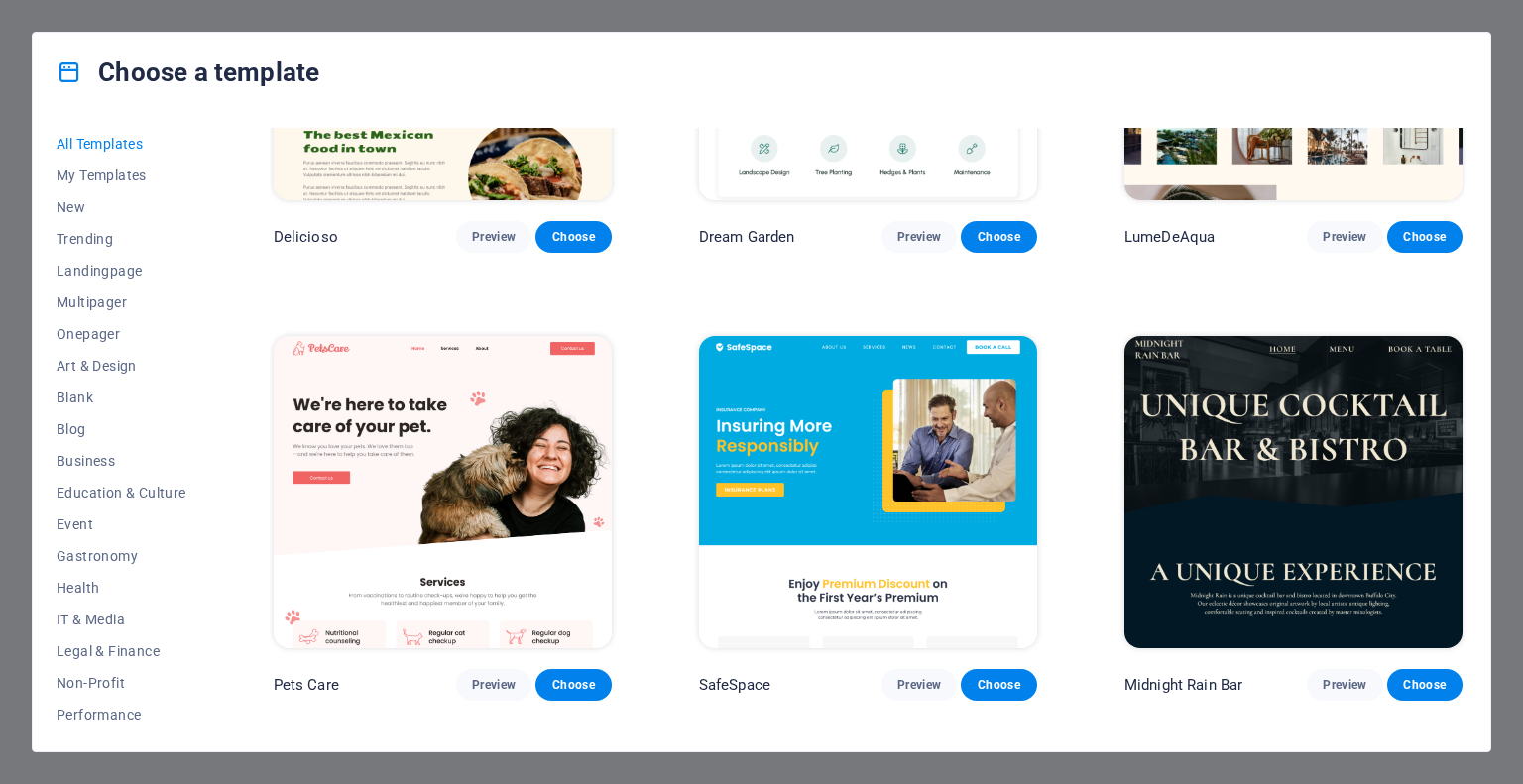 scroll, scrollTop: 3469, scrollLeft: 0, axis: vertical 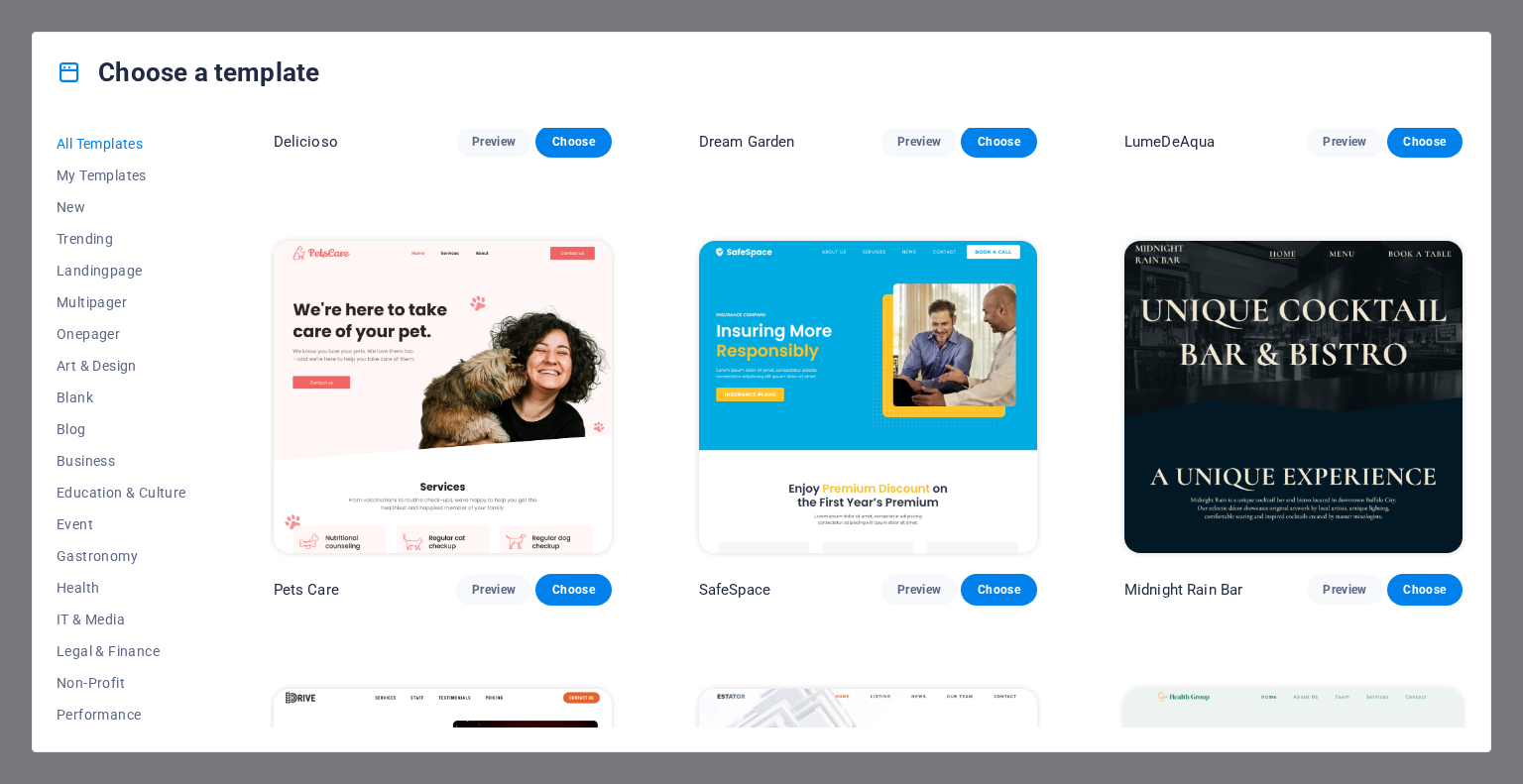 click at bounding box center (868, 396) 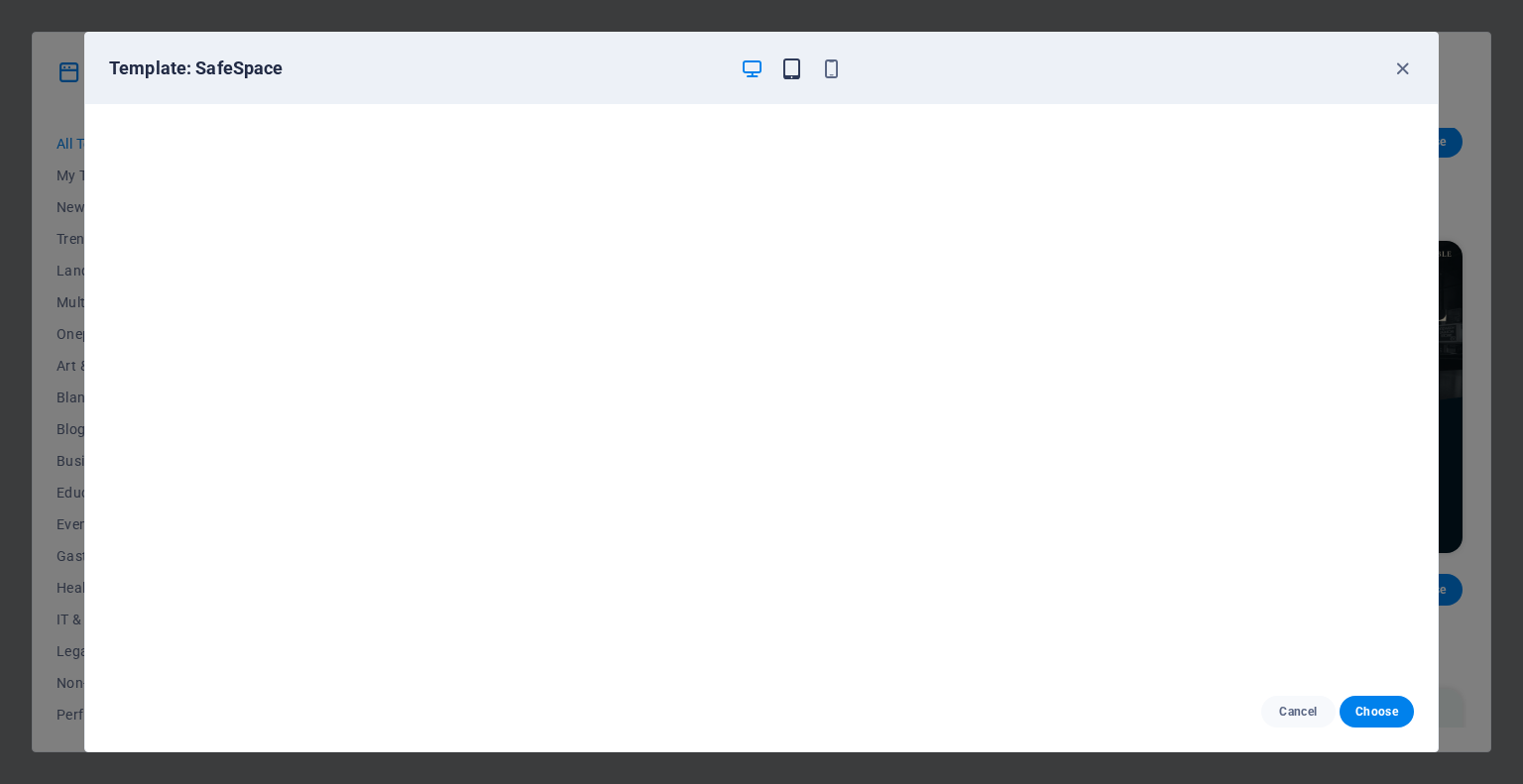 click at bounding box center [791, 68] 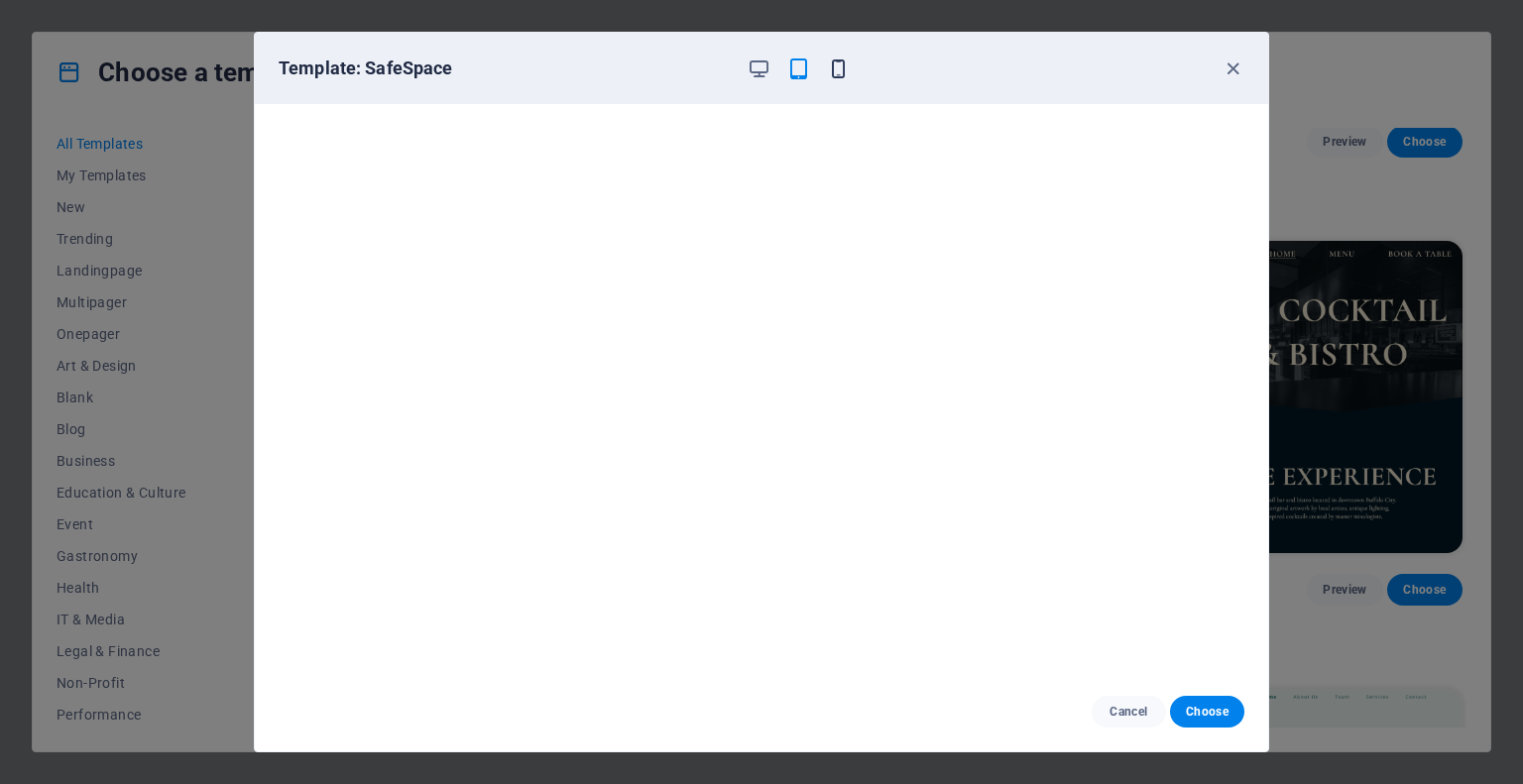 click at bounding box center [838, 68] 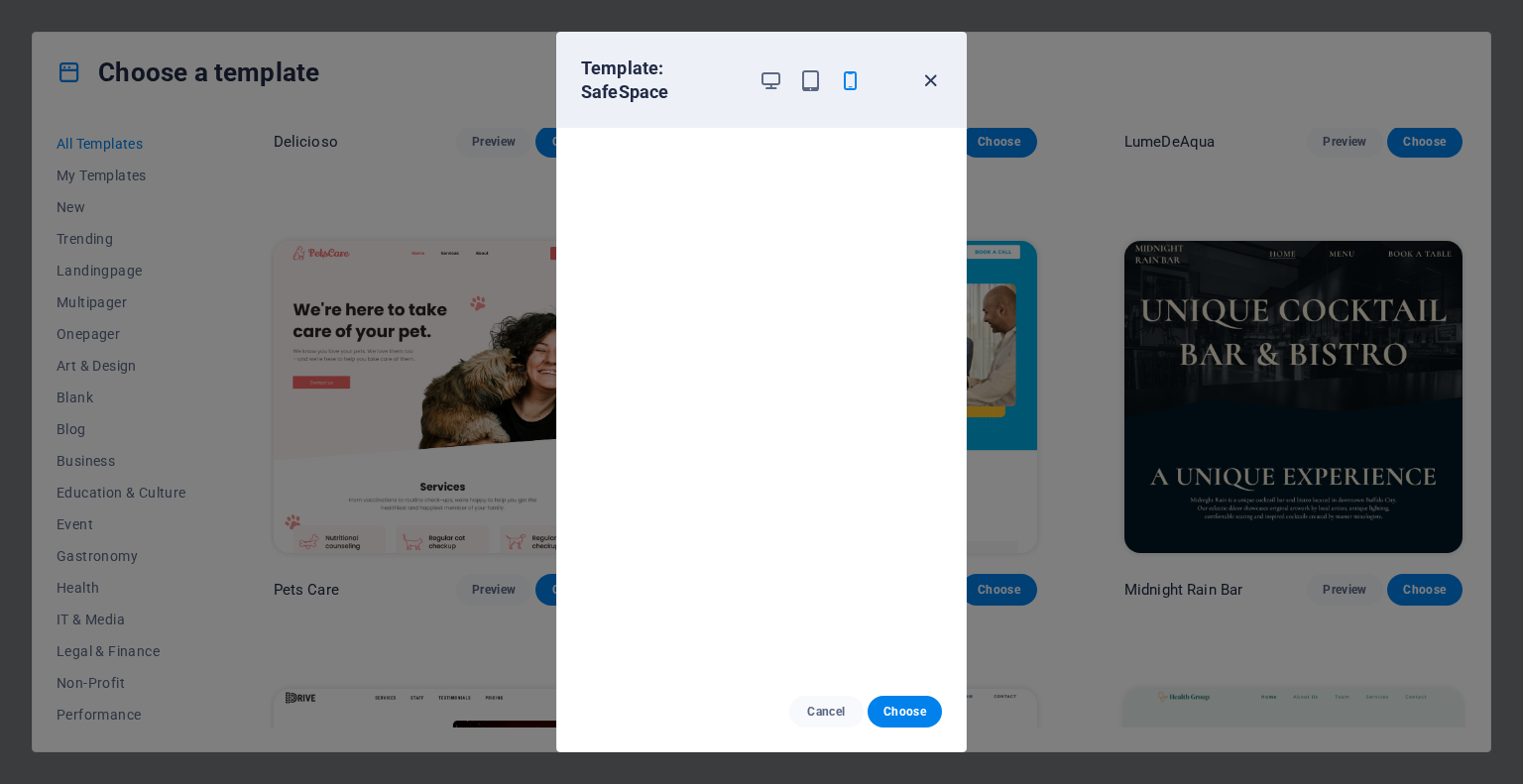 click at bounding box center [930, 80] 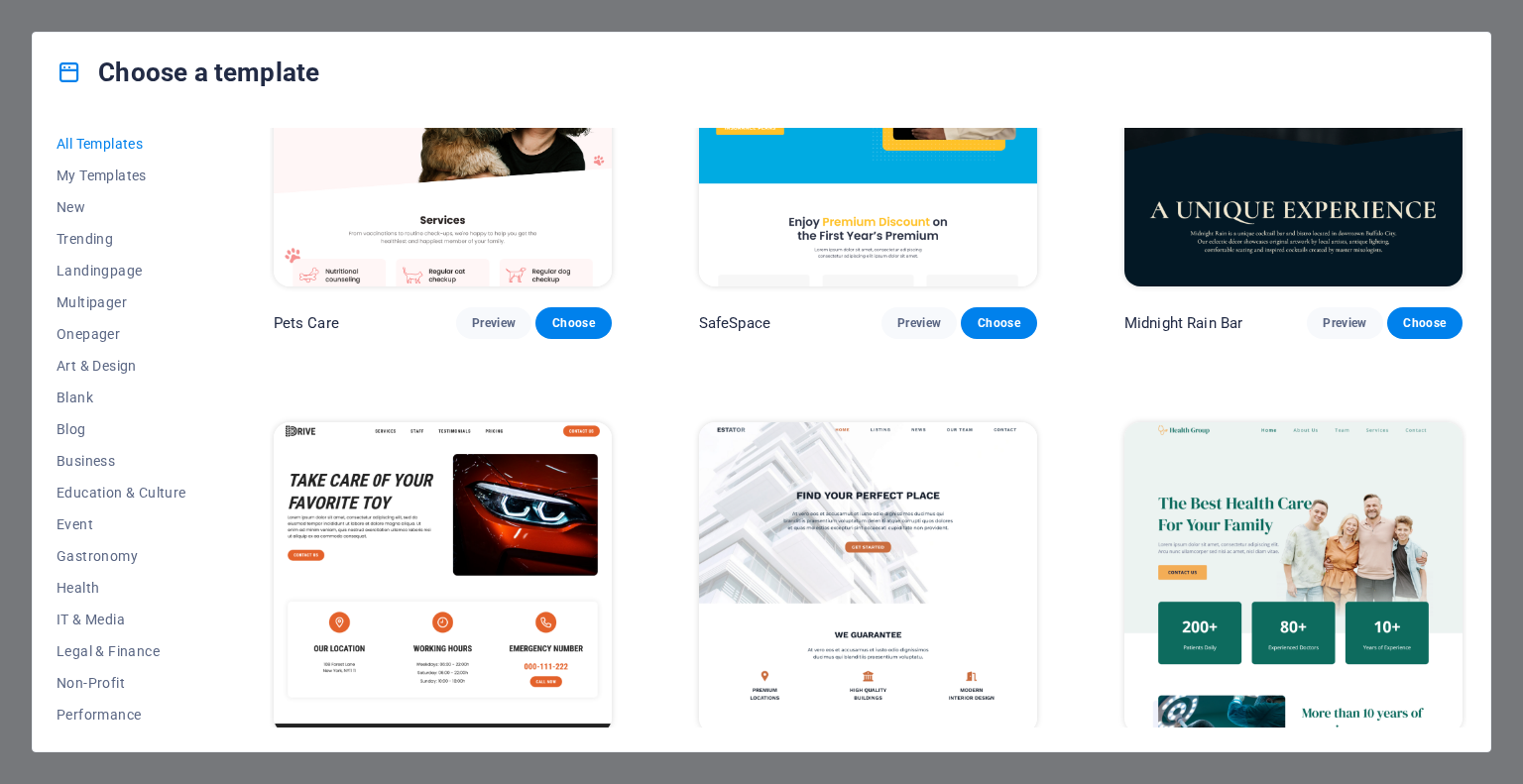 scroll, scrollTop: 3766, scrollLeft: 0, axis: vertical 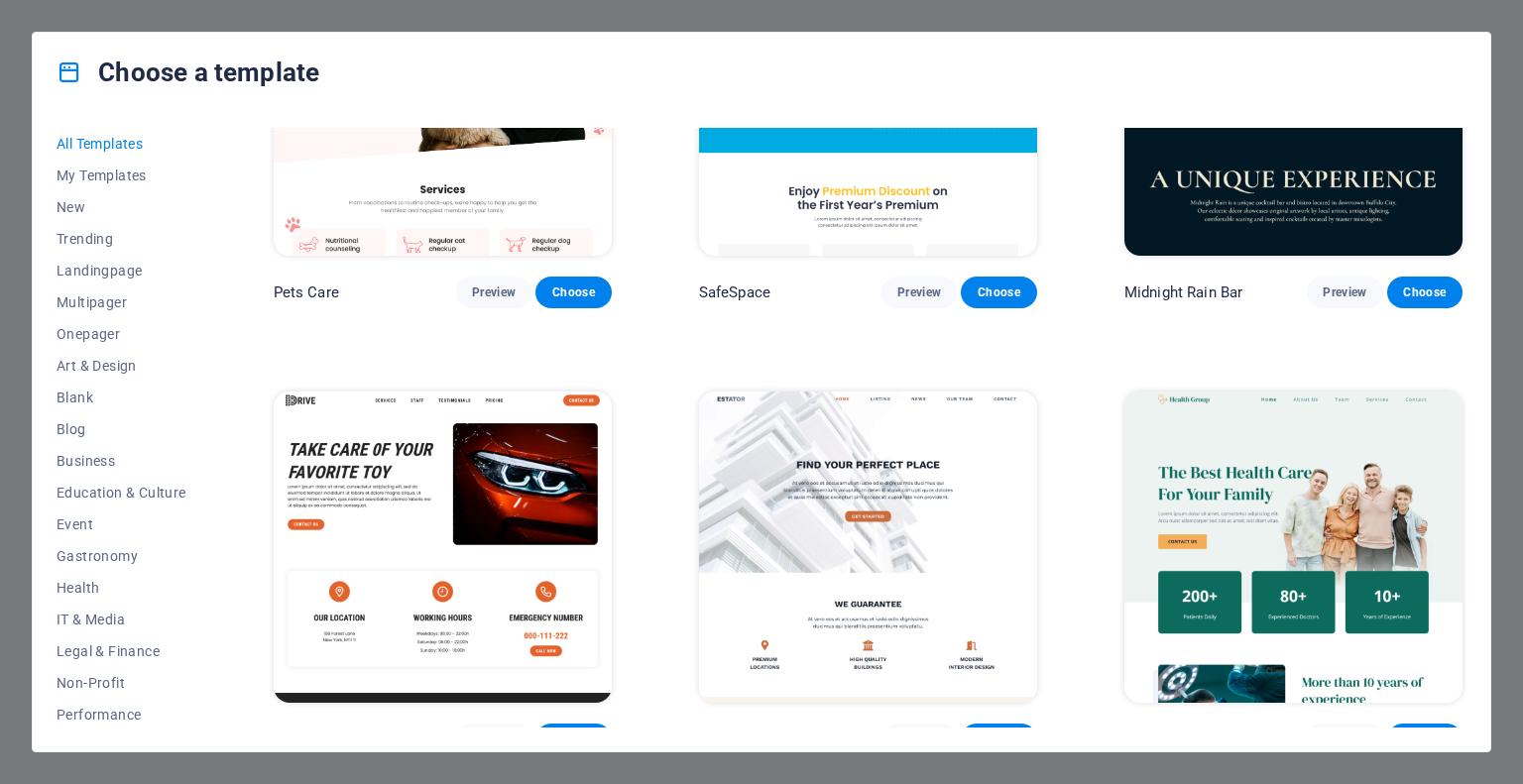 click at bounding box center (1293, 547) 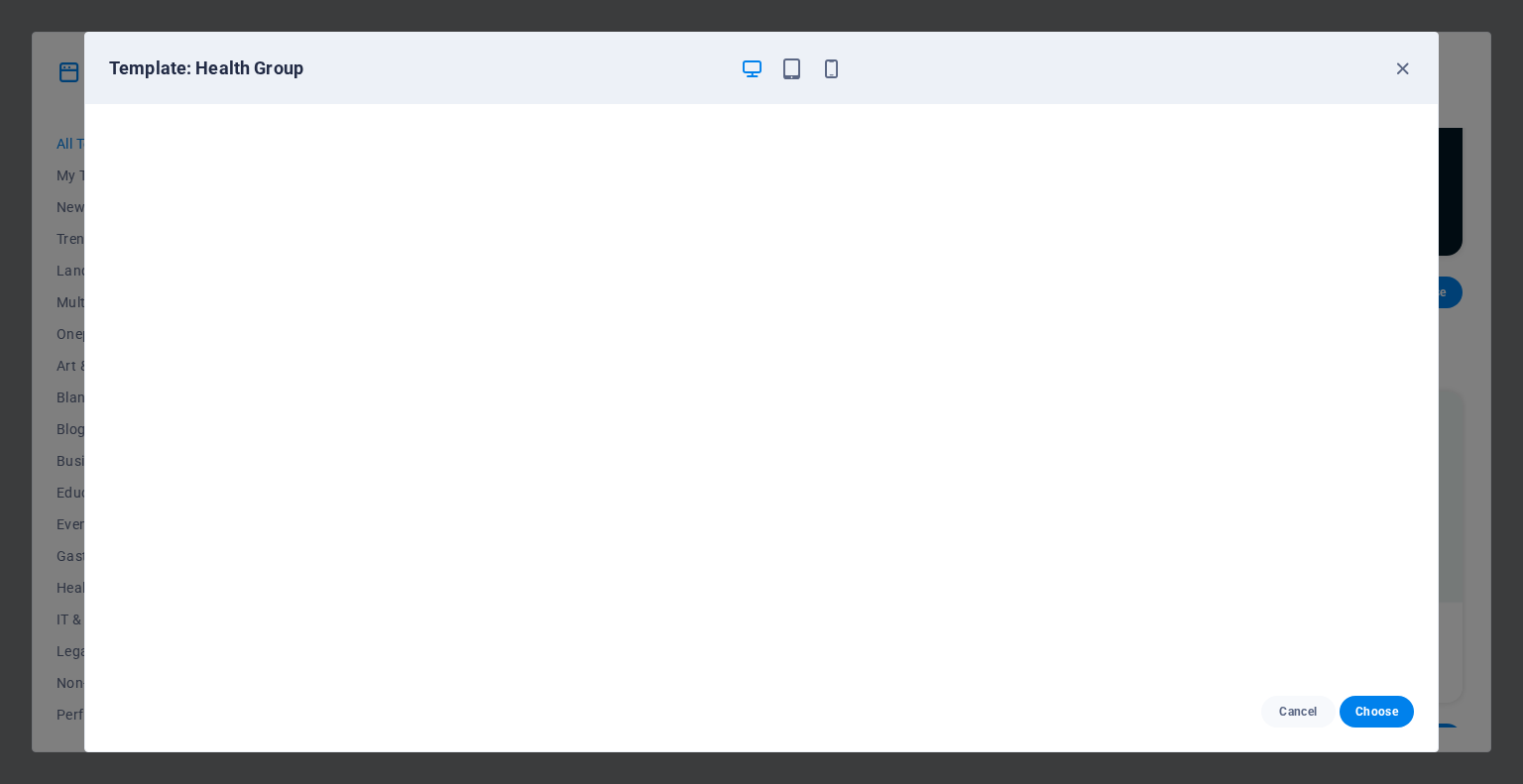scroll, scrollTop: 5, scrollLeft: 0, axis: vertical 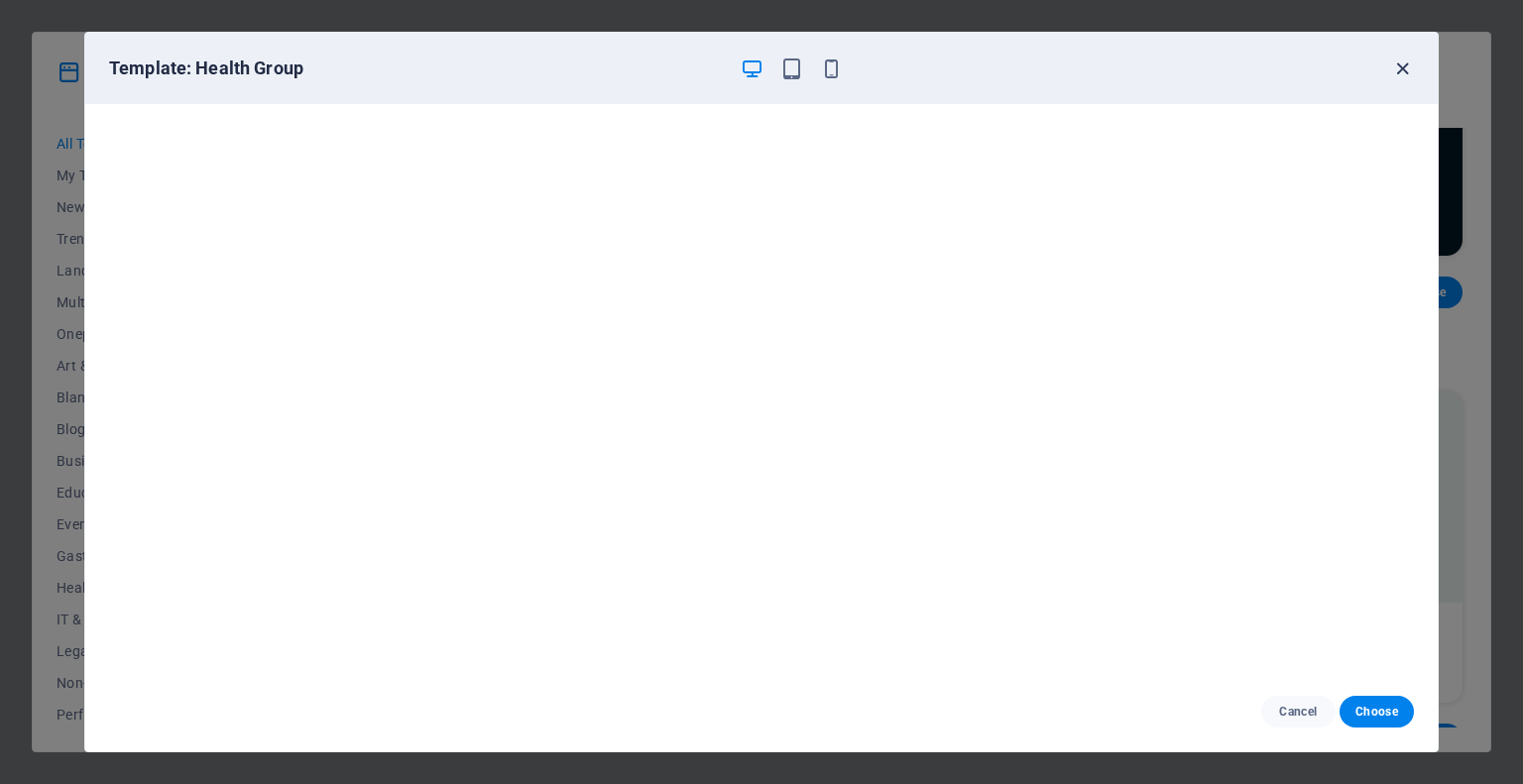 click at bounding box center [1402, 68] 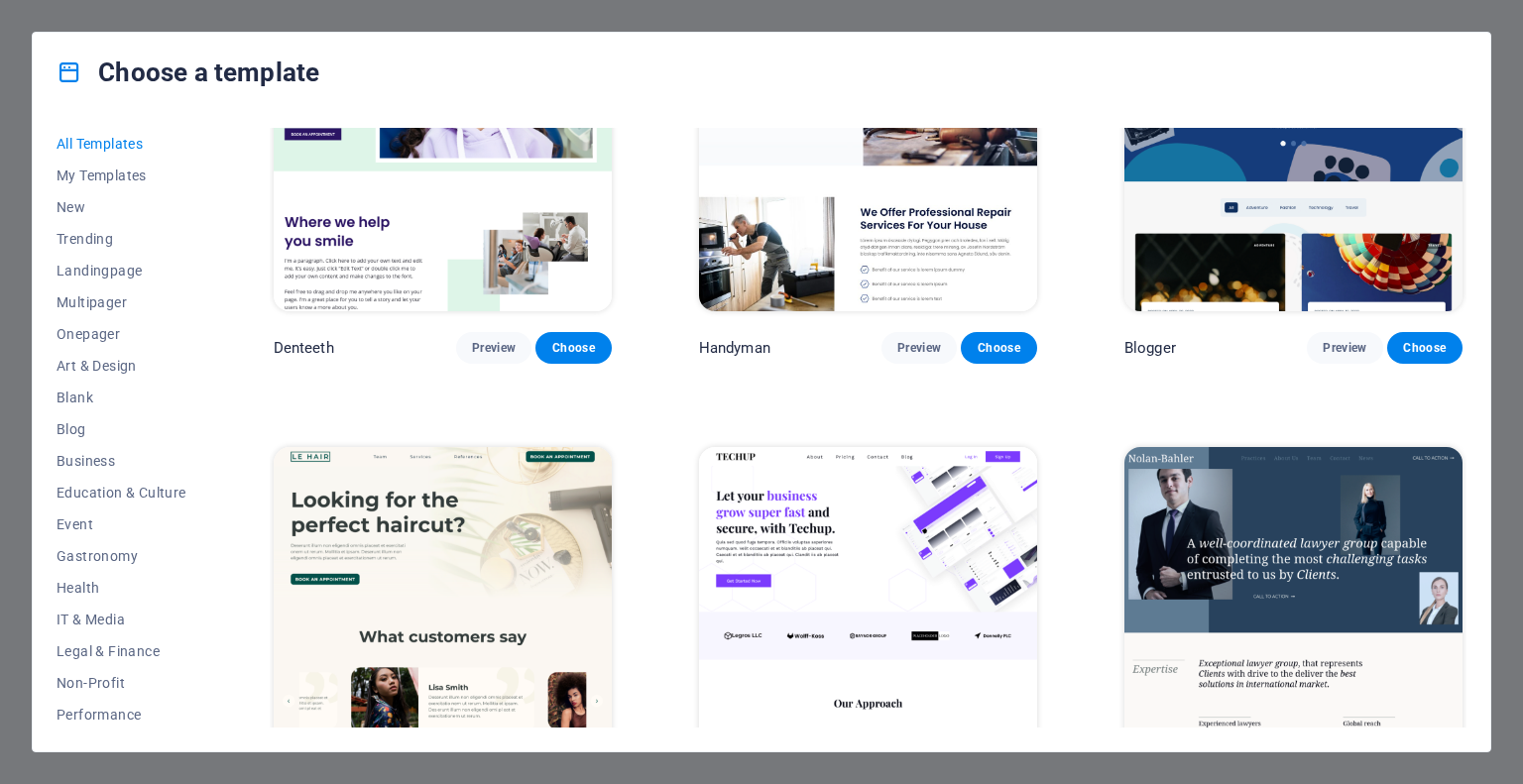 scroll, scrollTop: 5055, scrollLeft: 0, axis: vertical 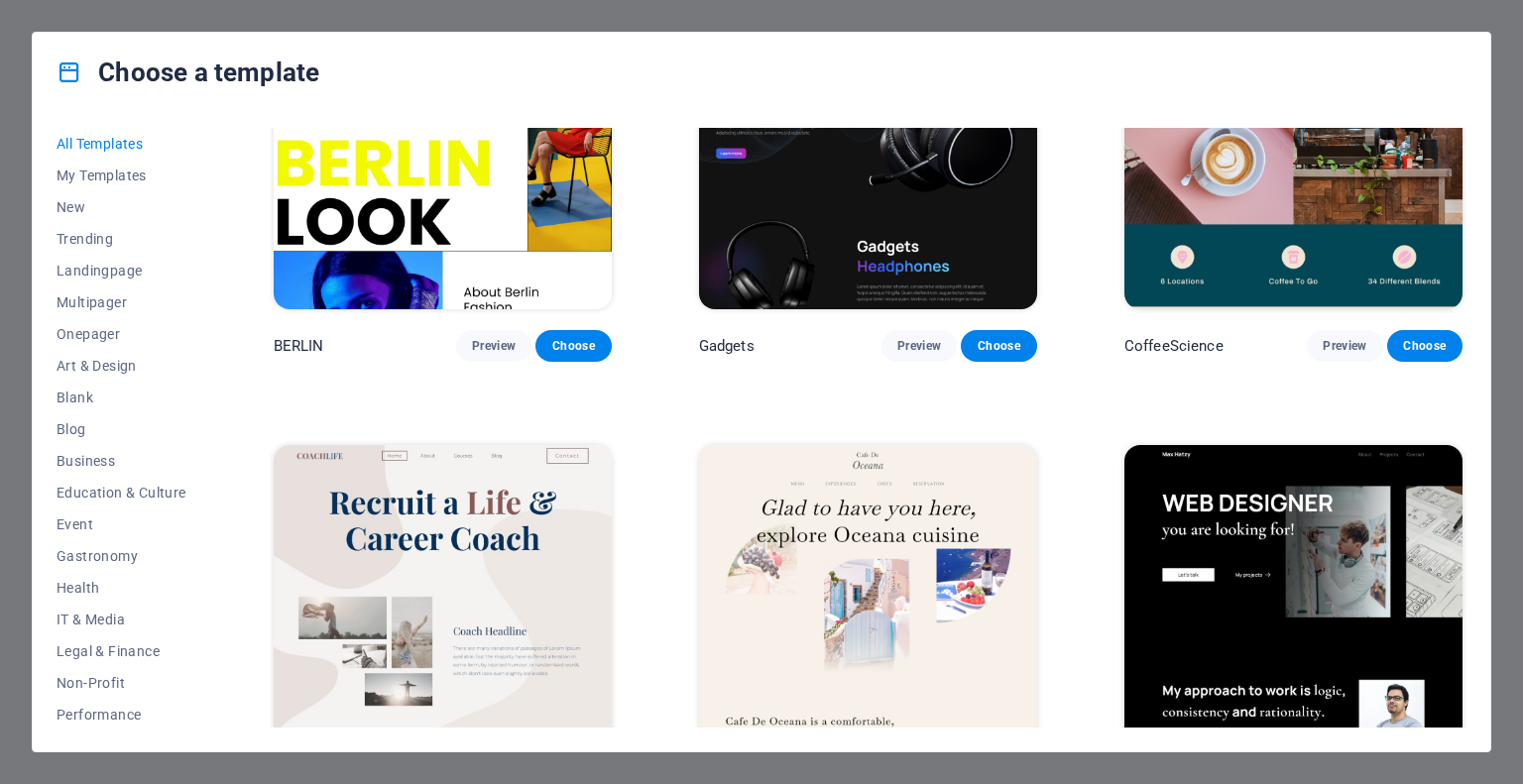 click at bounding box center (1293, 601) 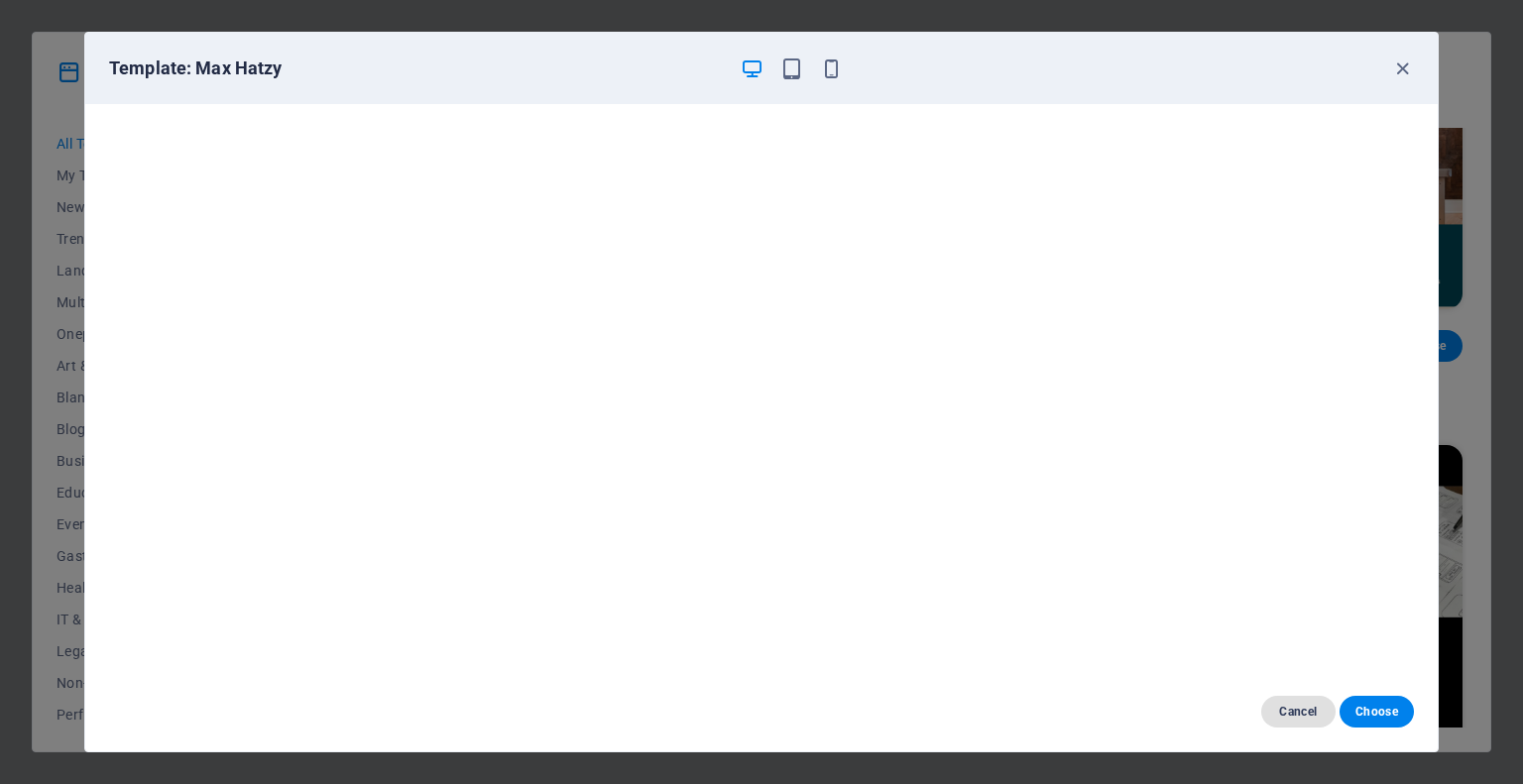 click on "Cancel" at bounding box center [1298, 712] 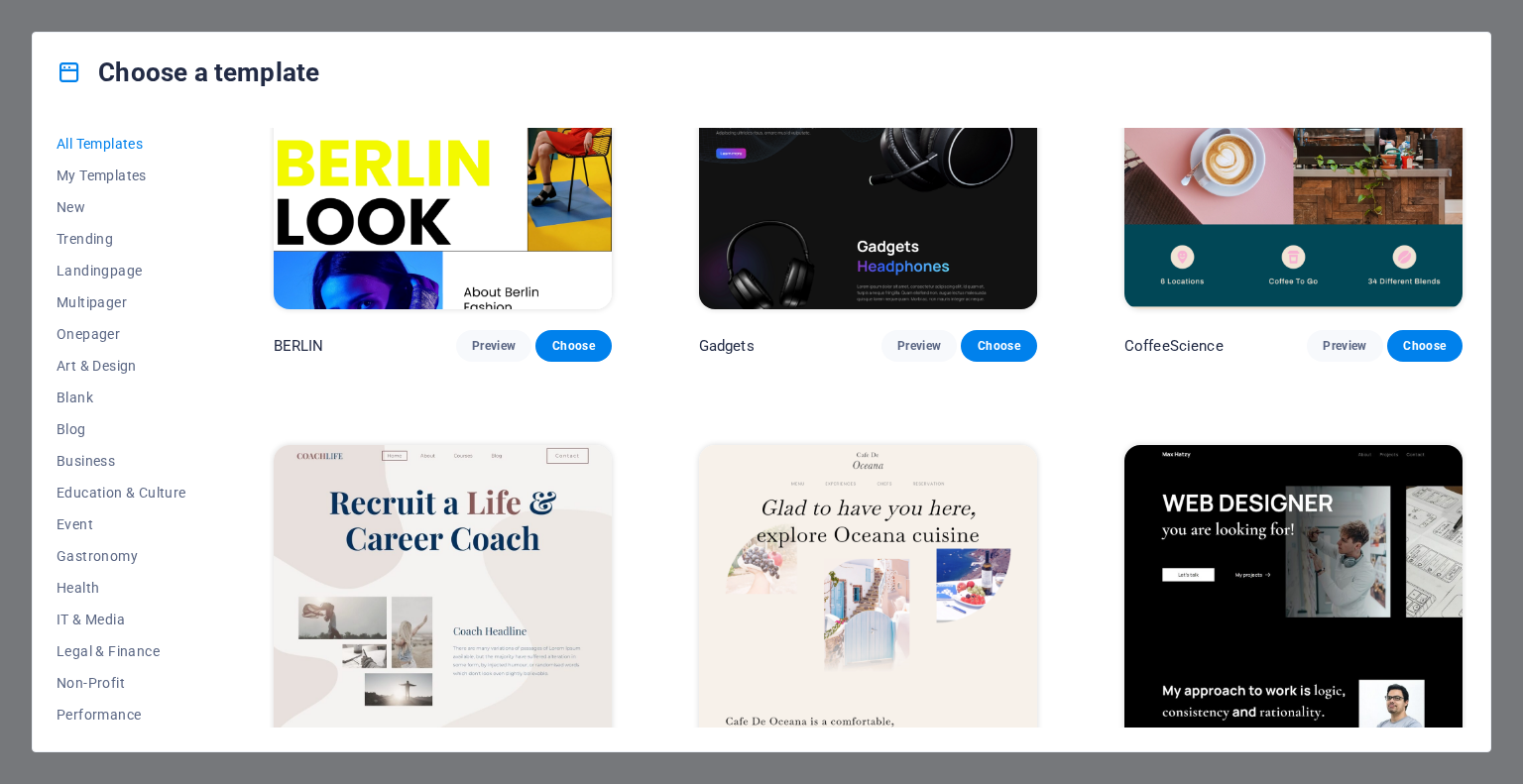 click at bounding box center [1293, 601] 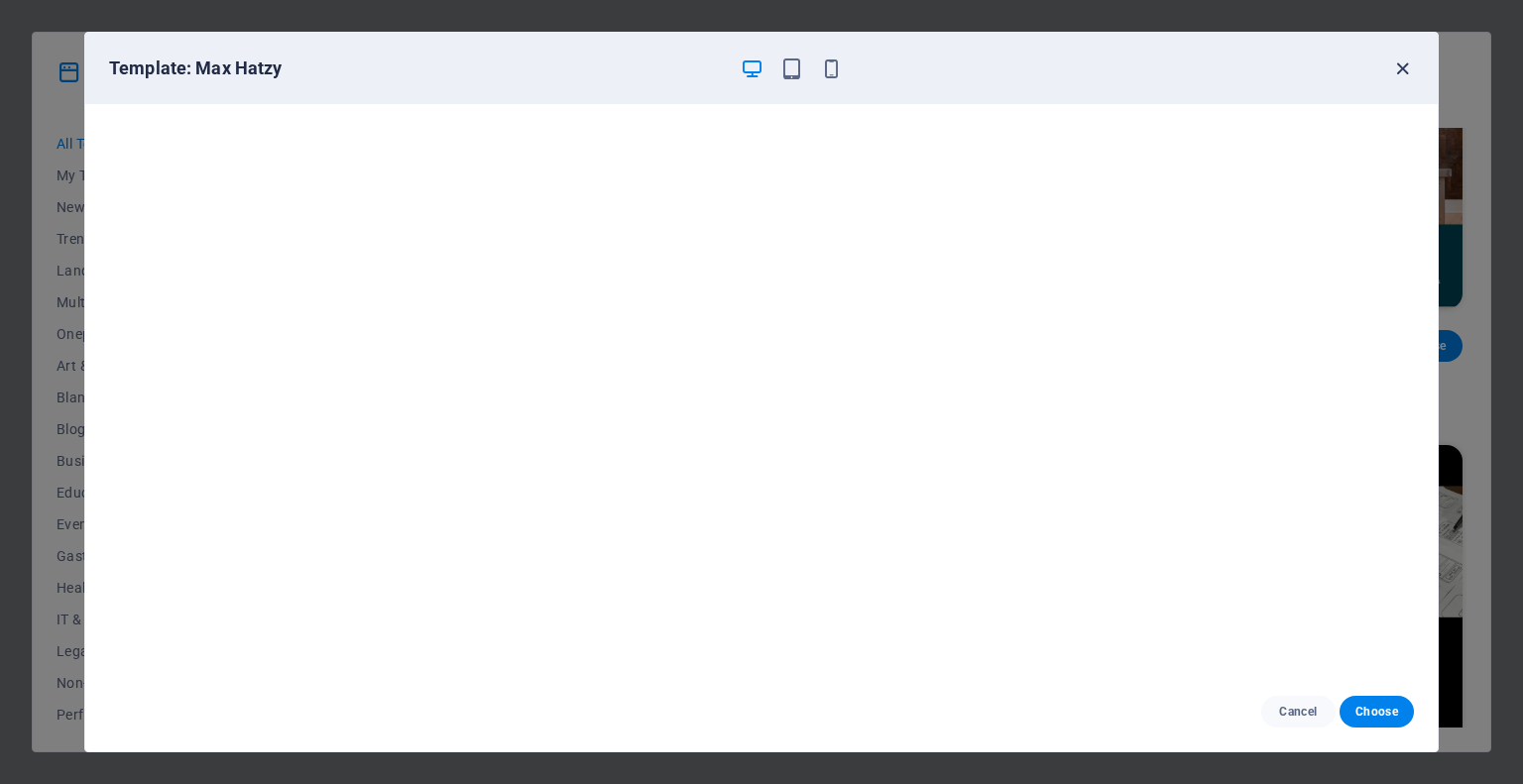 click at bounding box center [1402, 68] 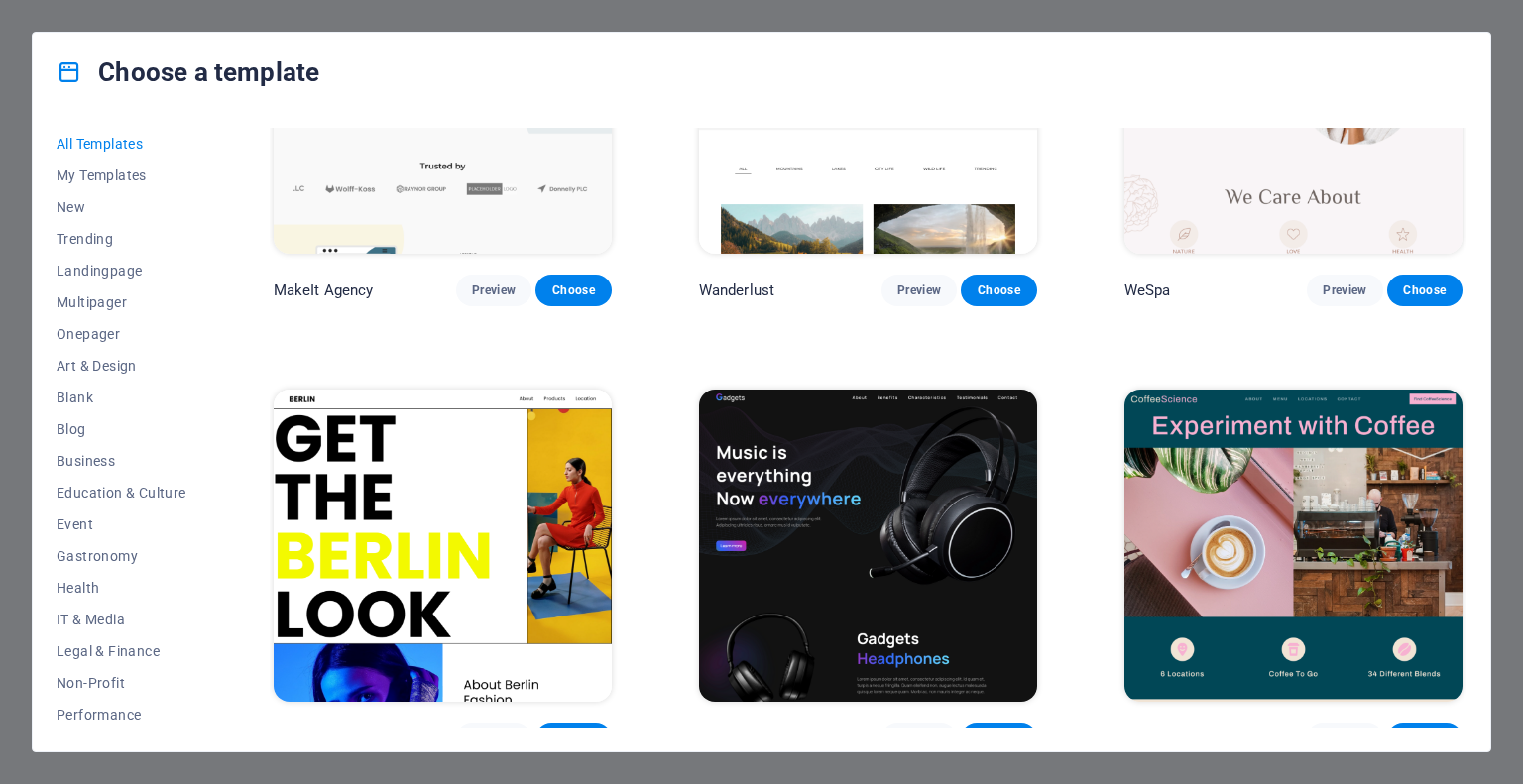scroll, scrollTop: 4658, scrollLeft: 0, axis: vertical 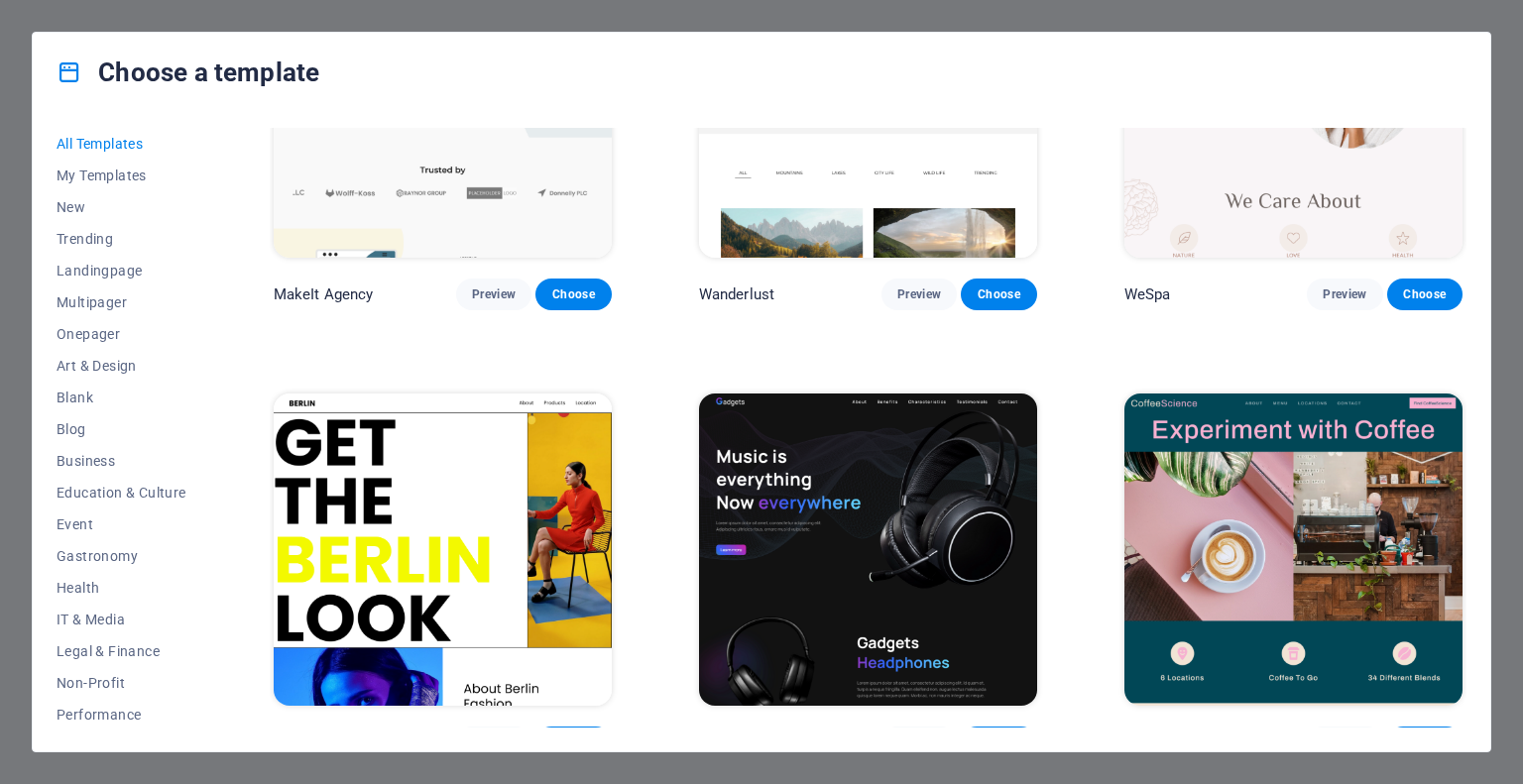 click at bounding box center (1293, 549) 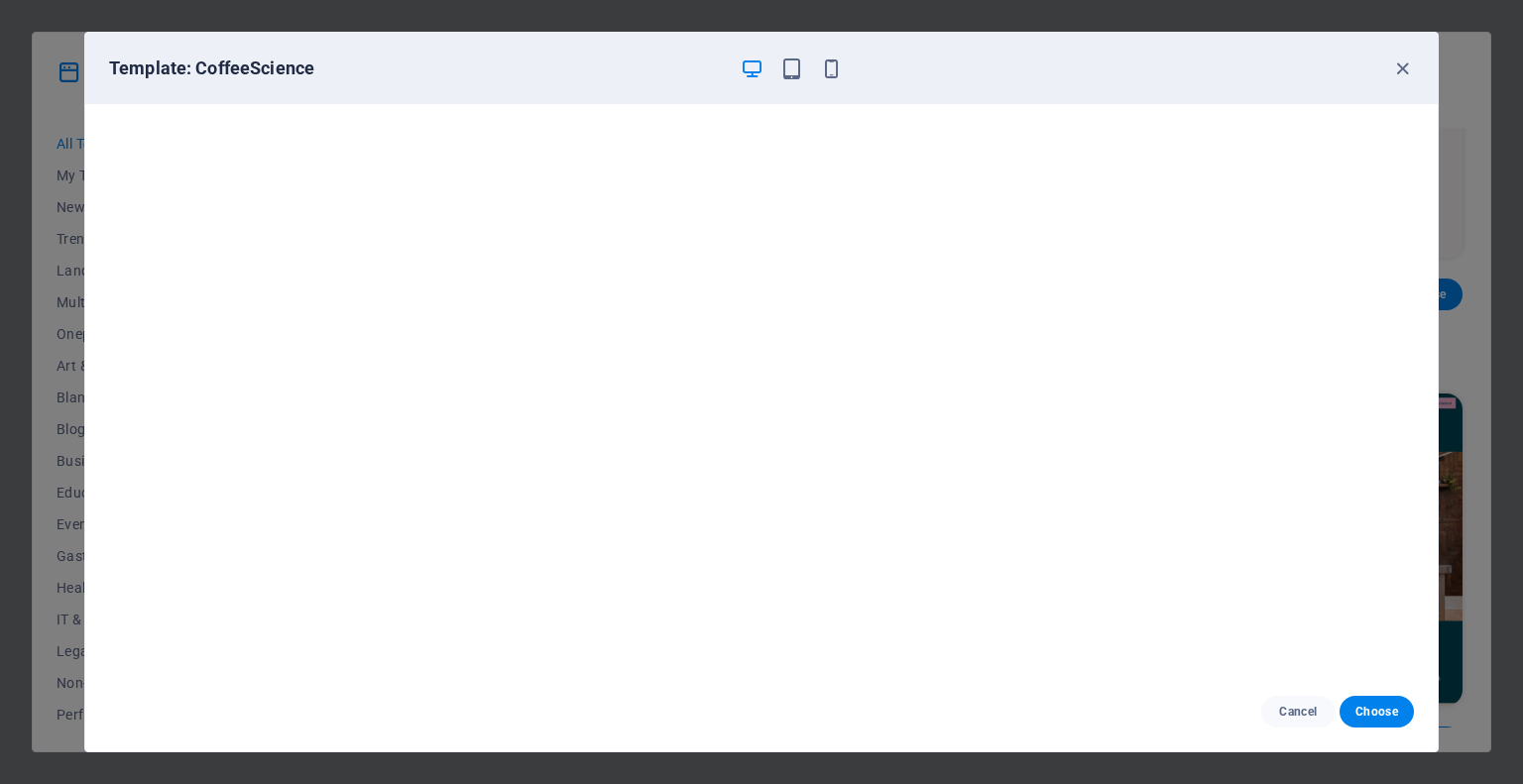 scroll, scrollTop: 0, scrollLeft: 0, axis: both 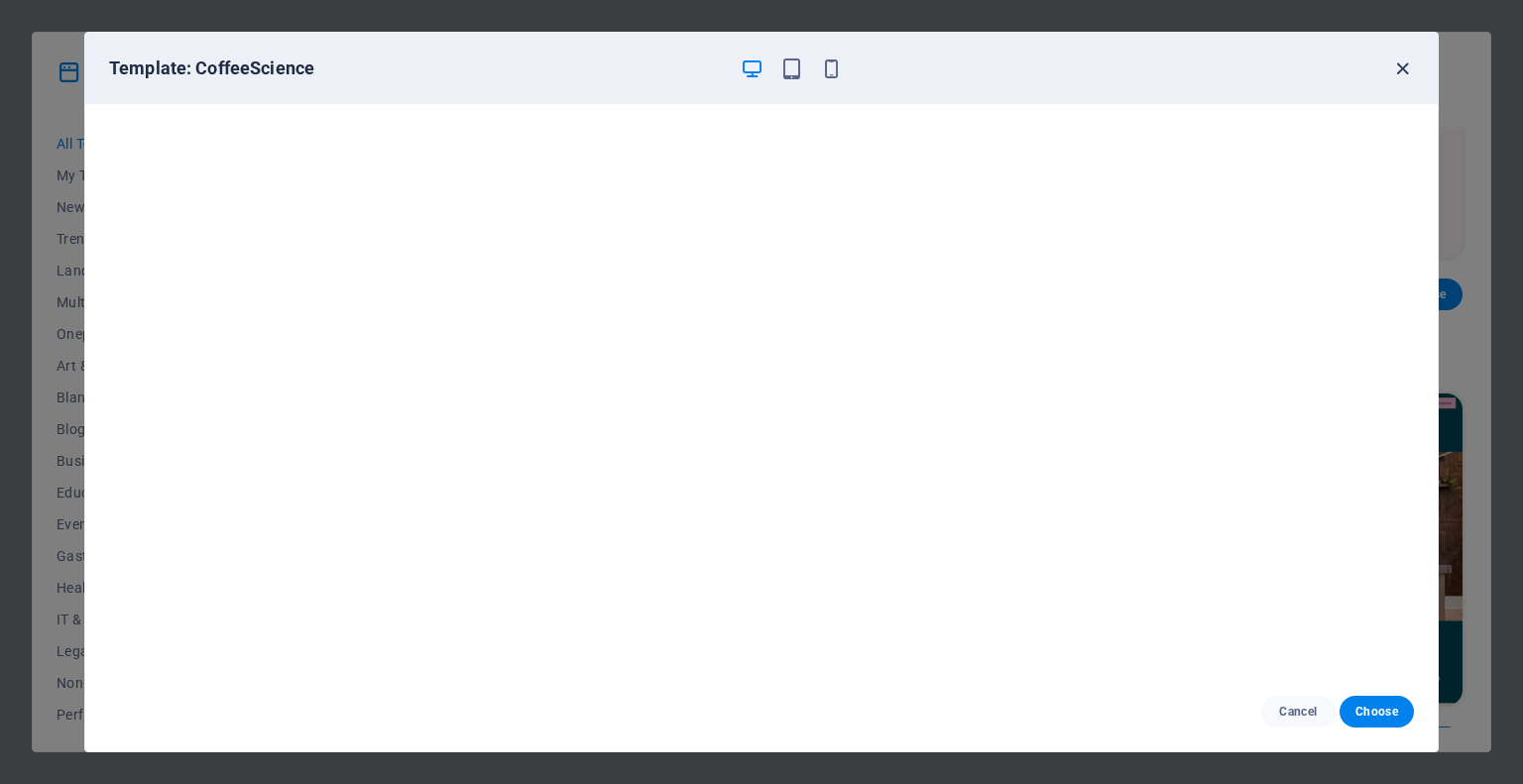 click at bounding box center [1402, 68] 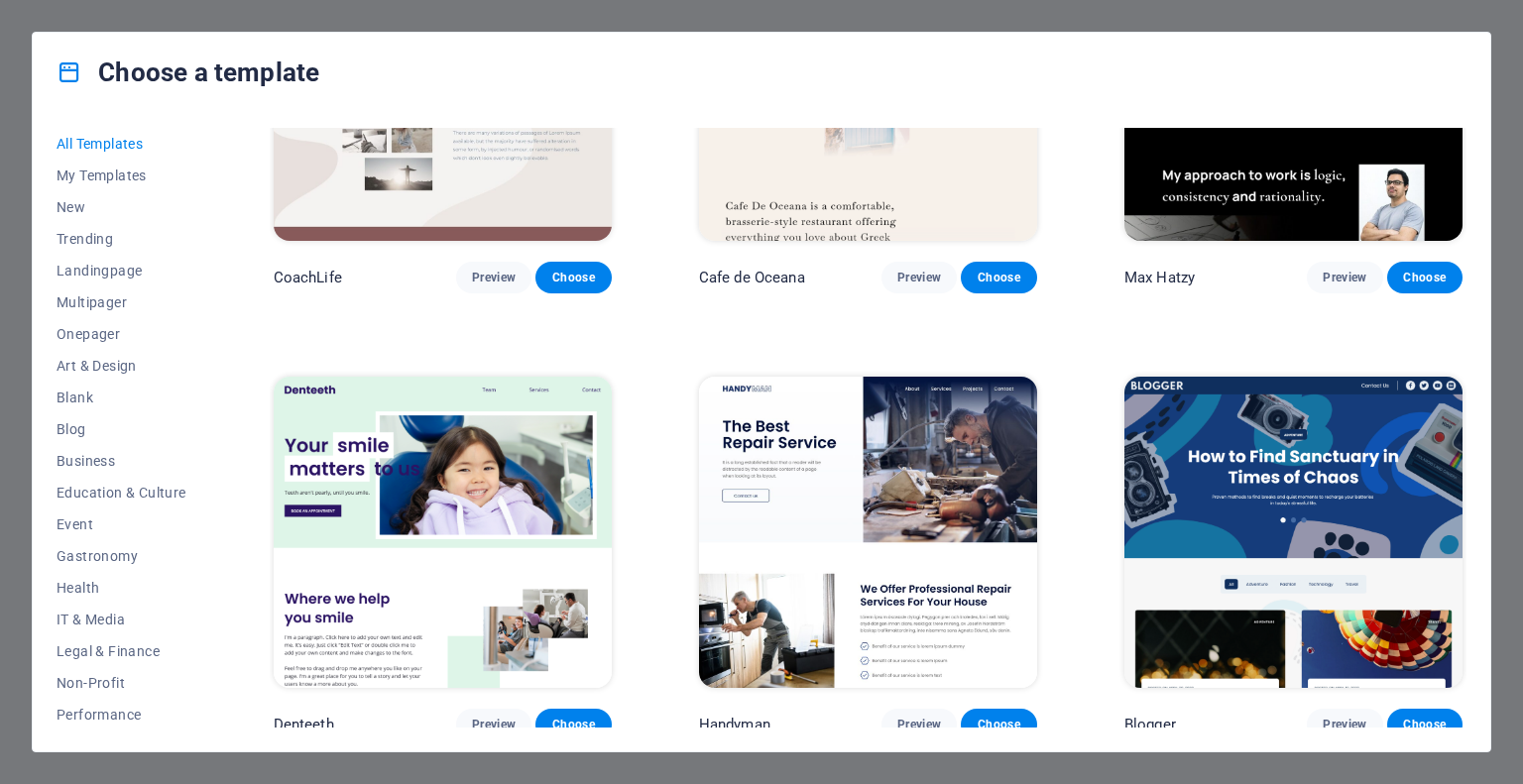 scroll, scrollTop: 5650, scrollLeft: 0, axis: vertical 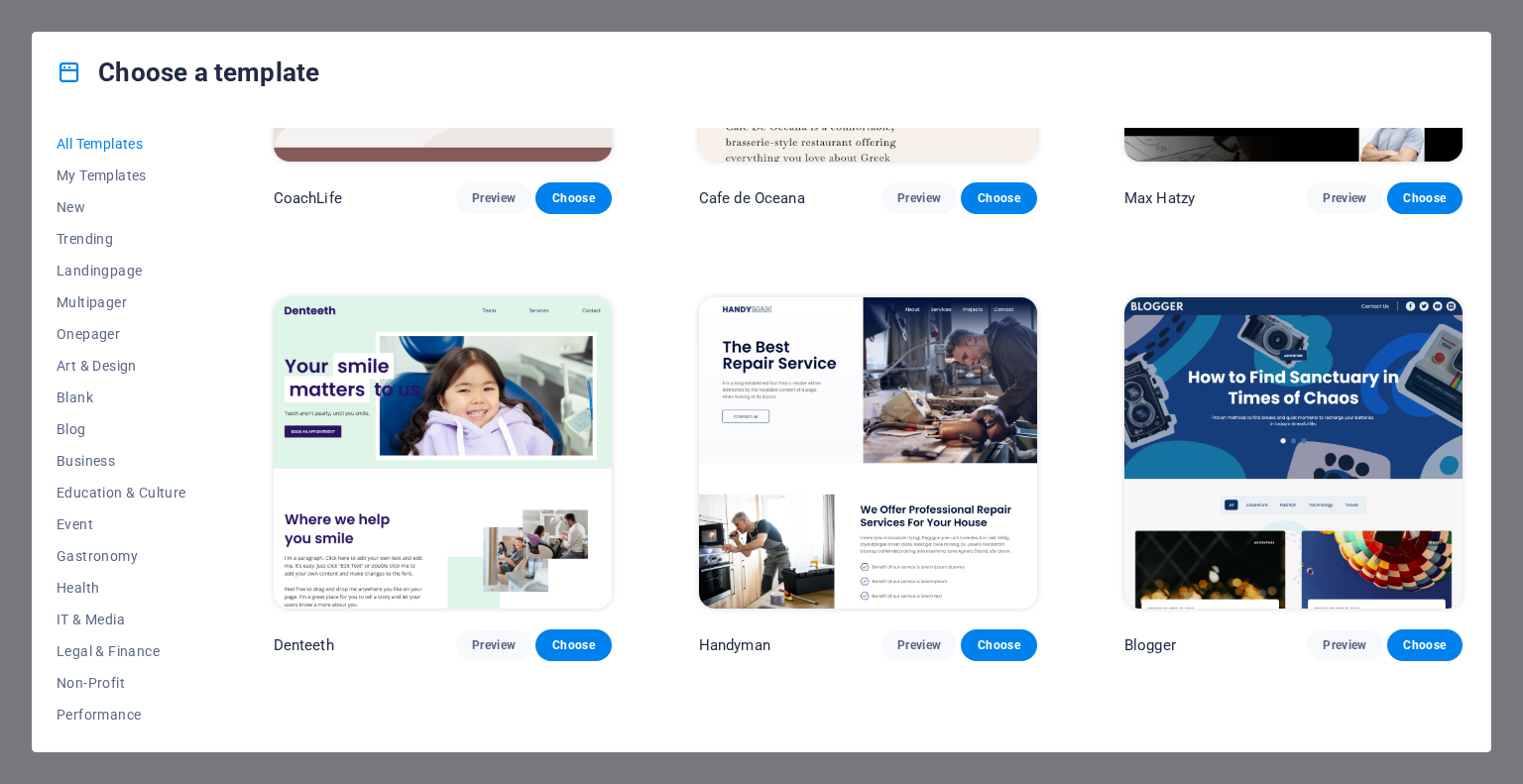click at bounding box center [1293, 453] 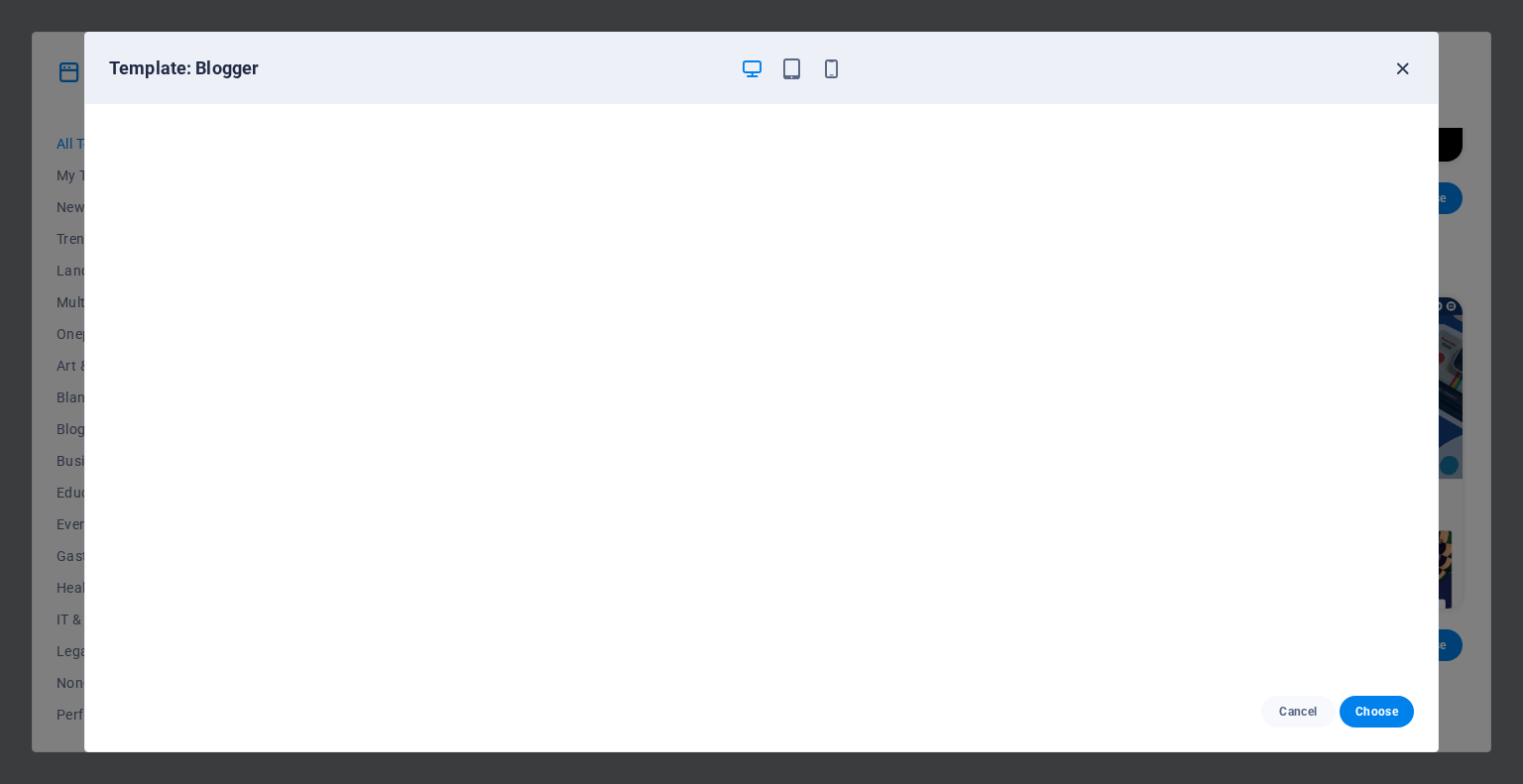 click at bounding box center (1402, 68) 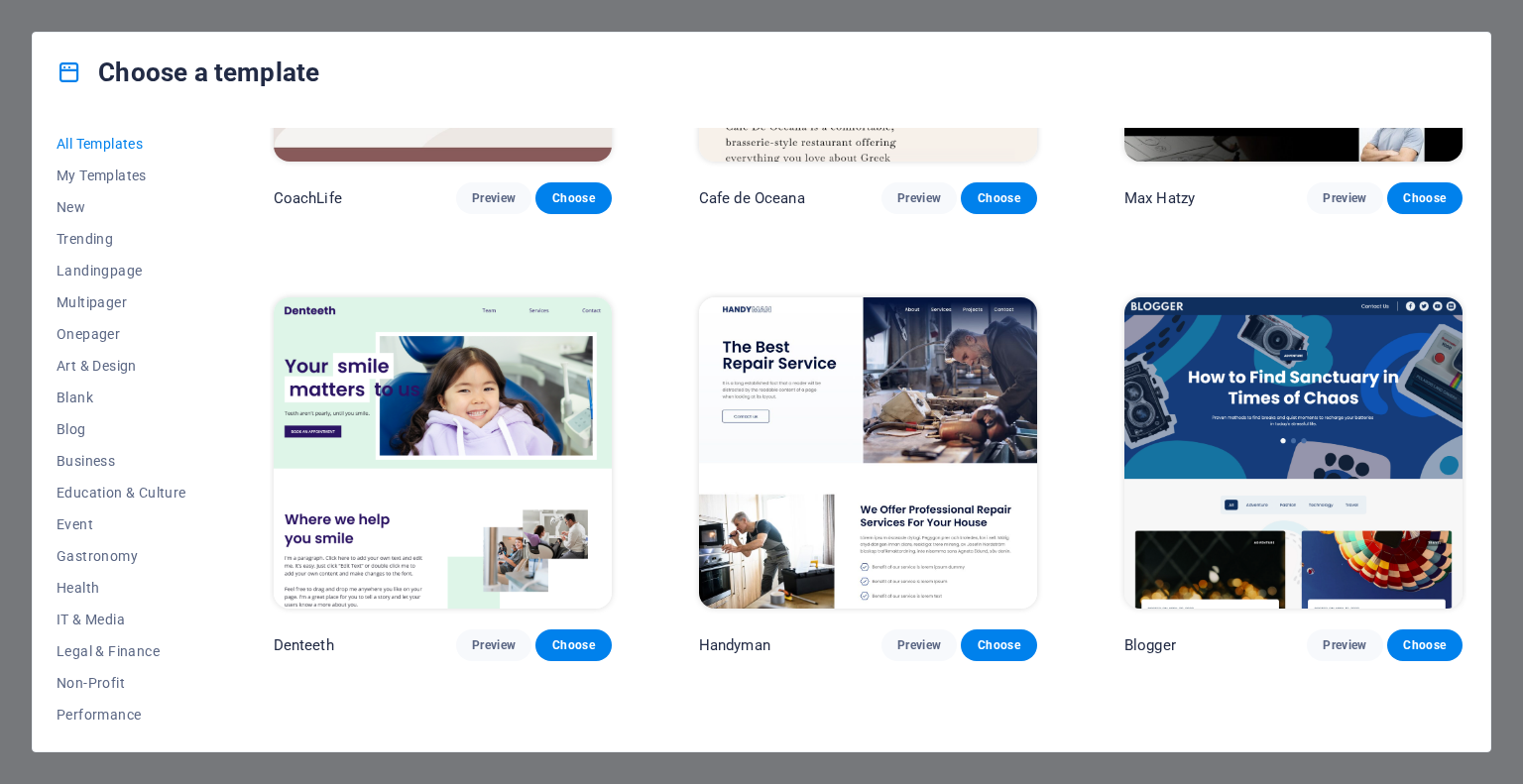 click at bounding box center (1293, 453) 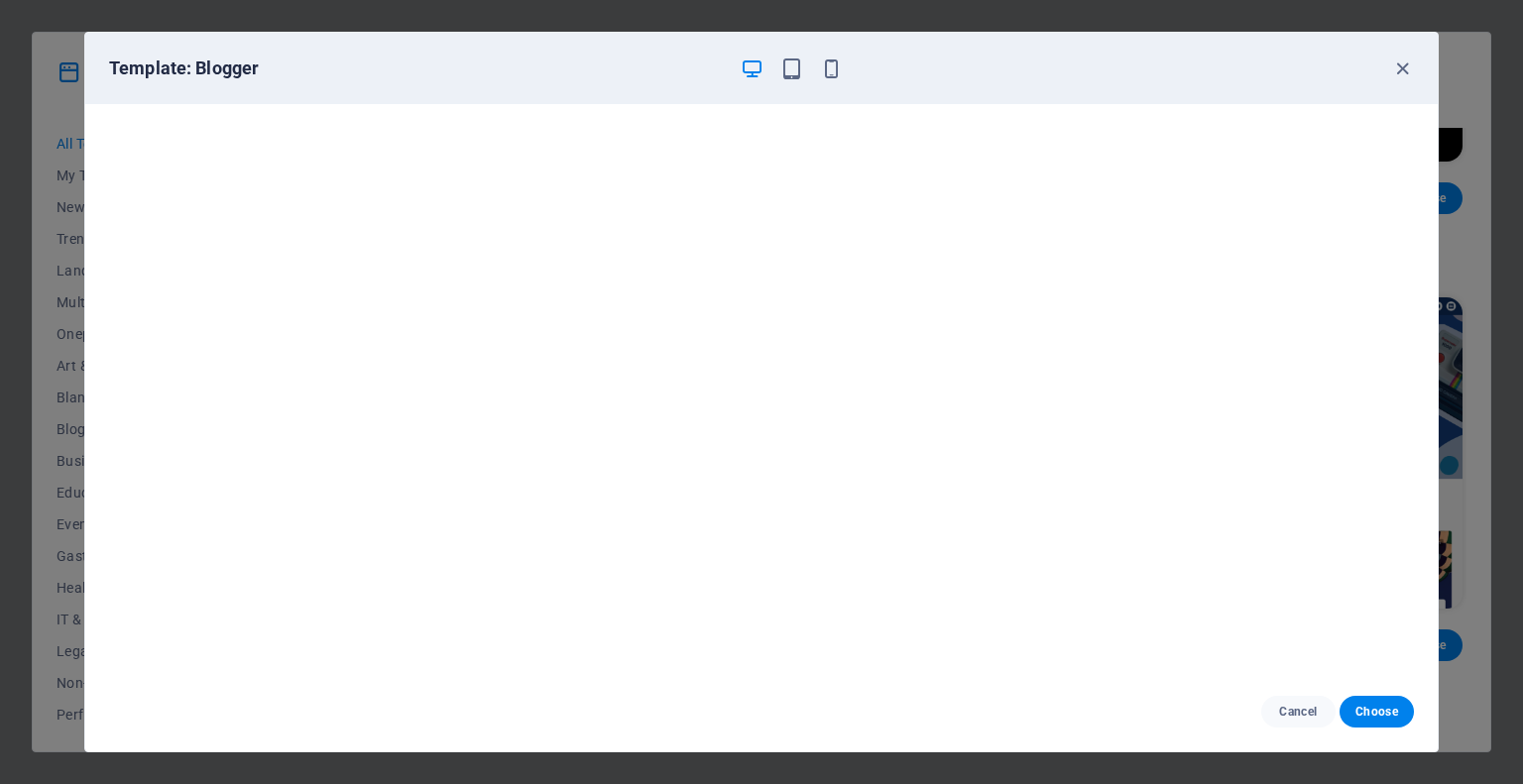 scroll, scrollTop: 0, scrollLeft: 0, axis: both 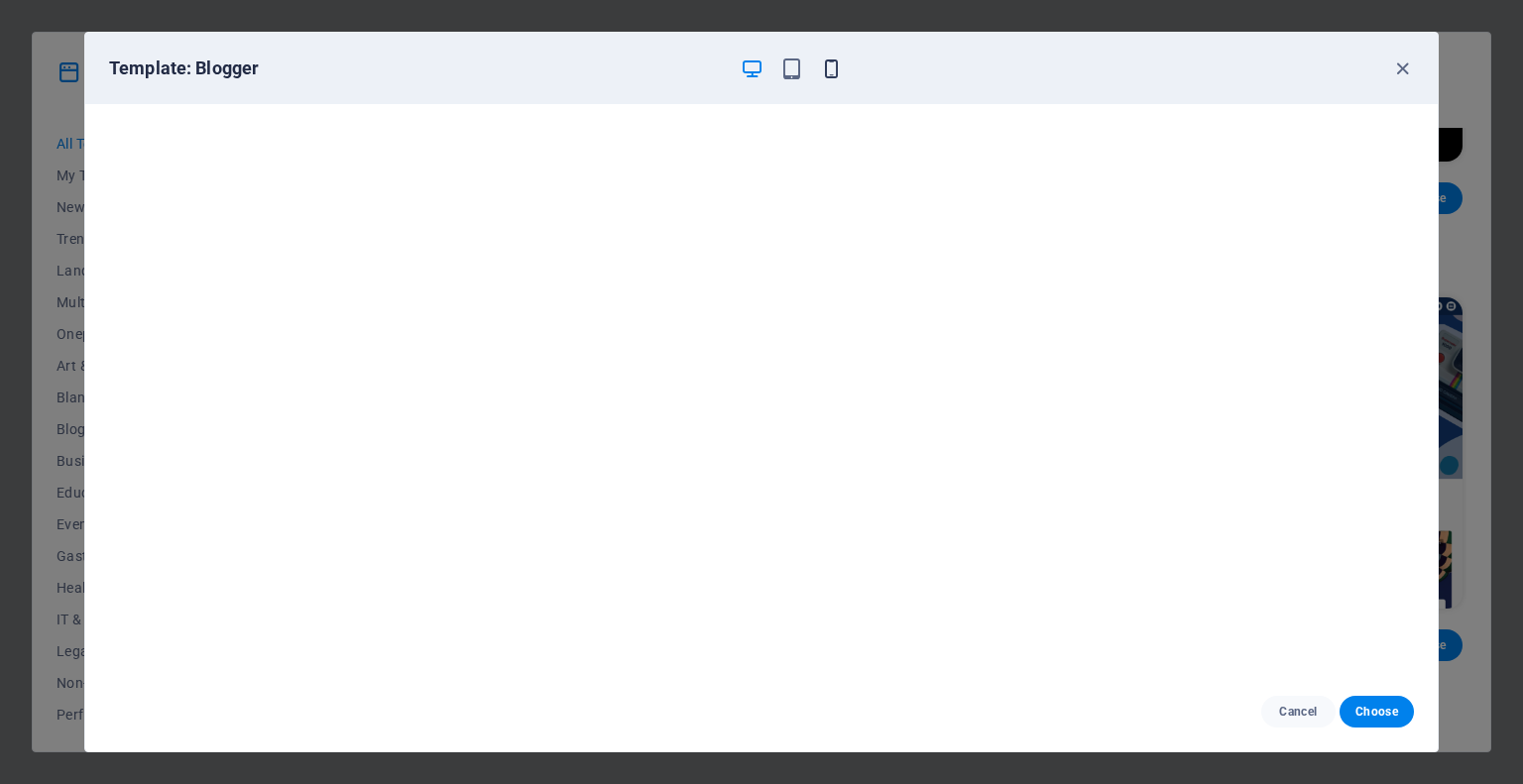 click at bounding box center [831, 68] 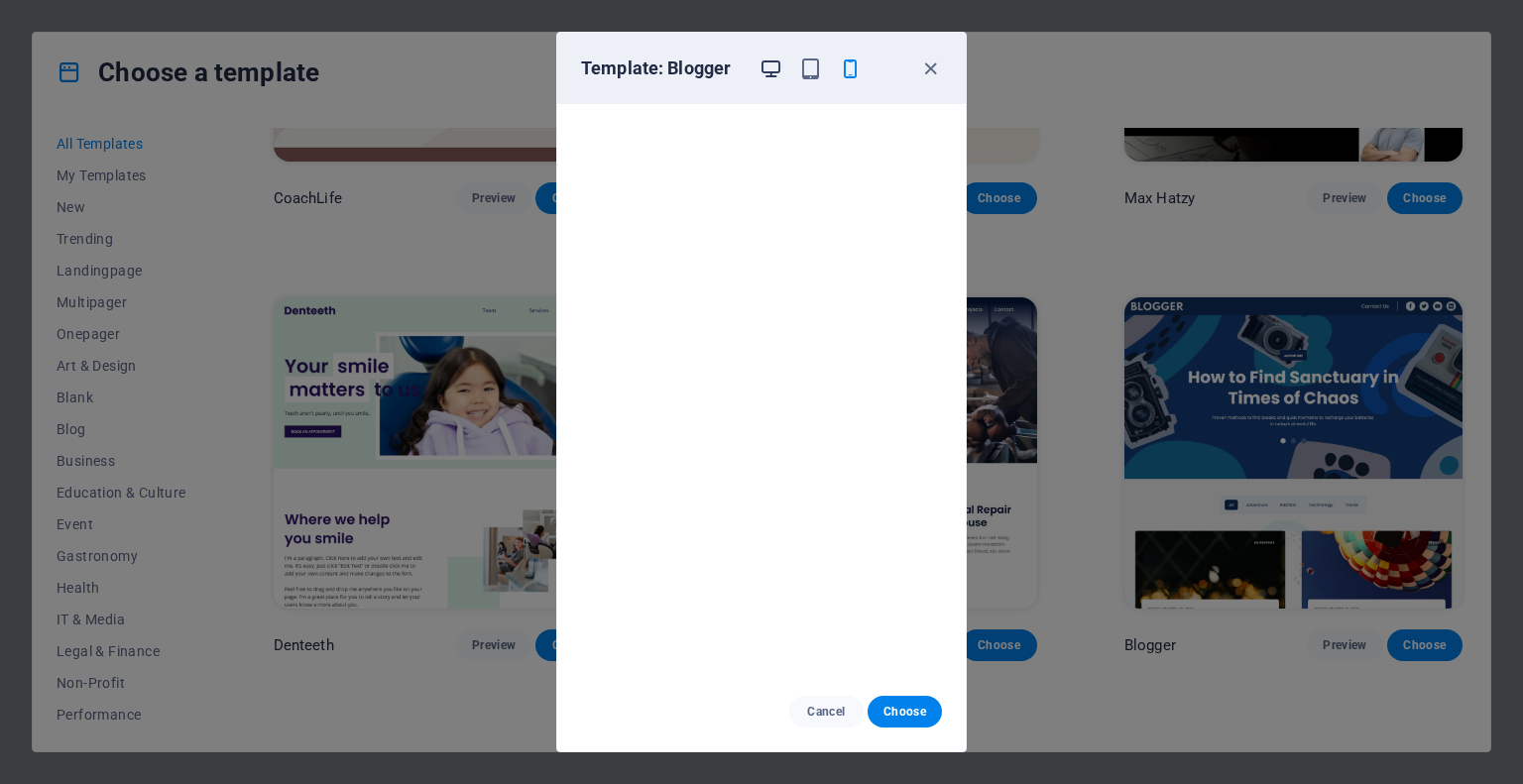 click at bounding box center (770, 68) 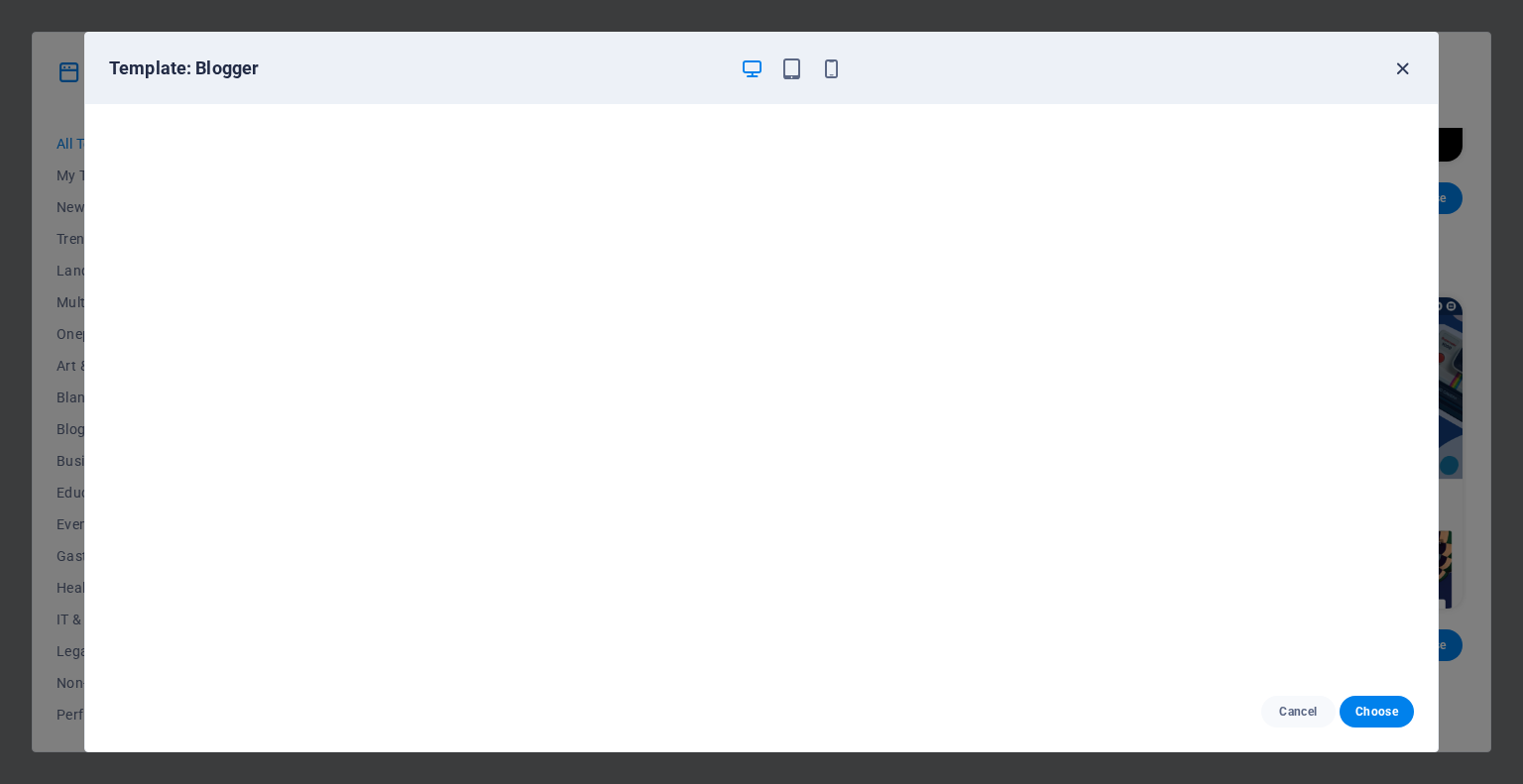 click at bounding box center [1402, 68] 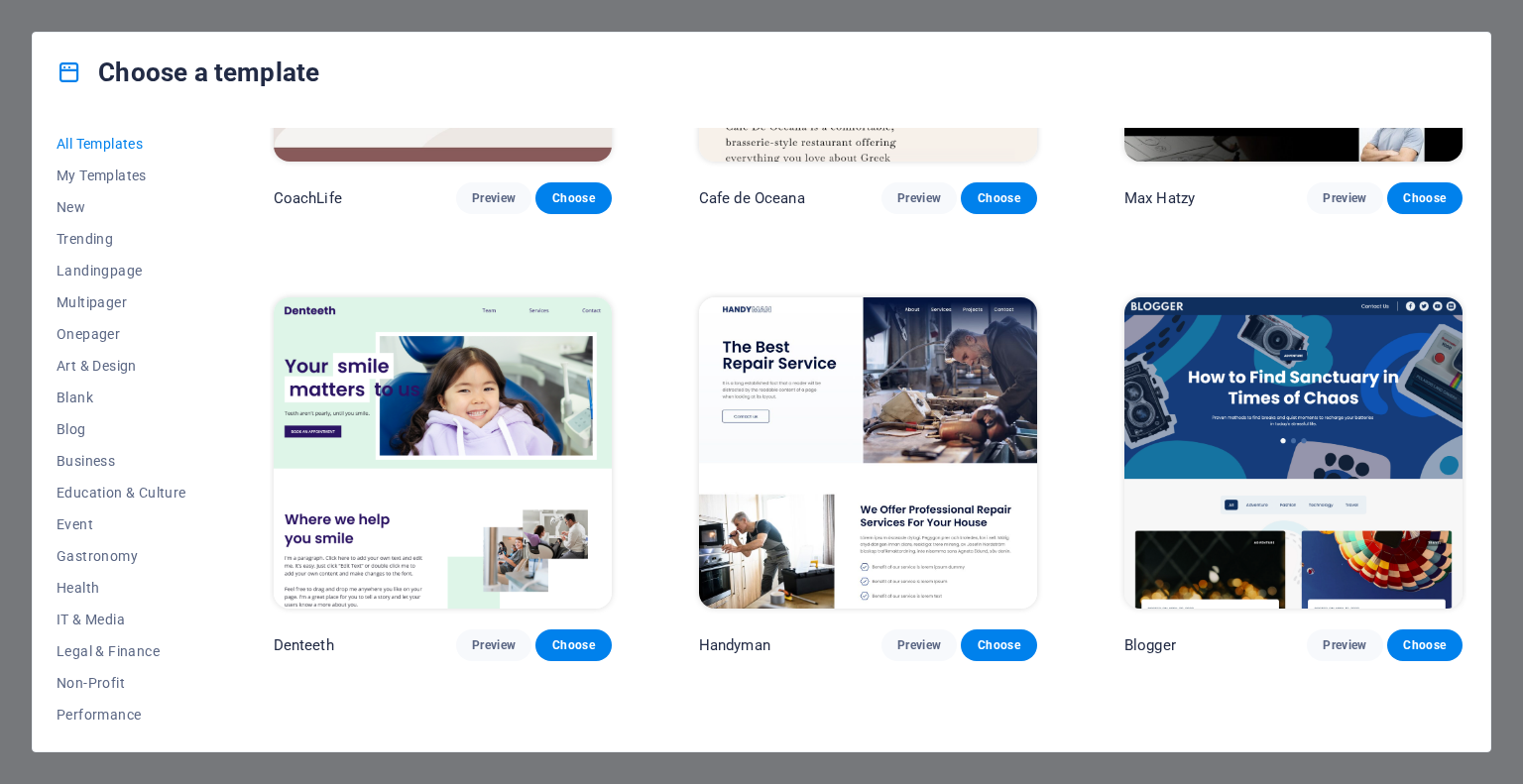 scroll, scrollTop: 6046, scrollLeft: 0, axis: vertical 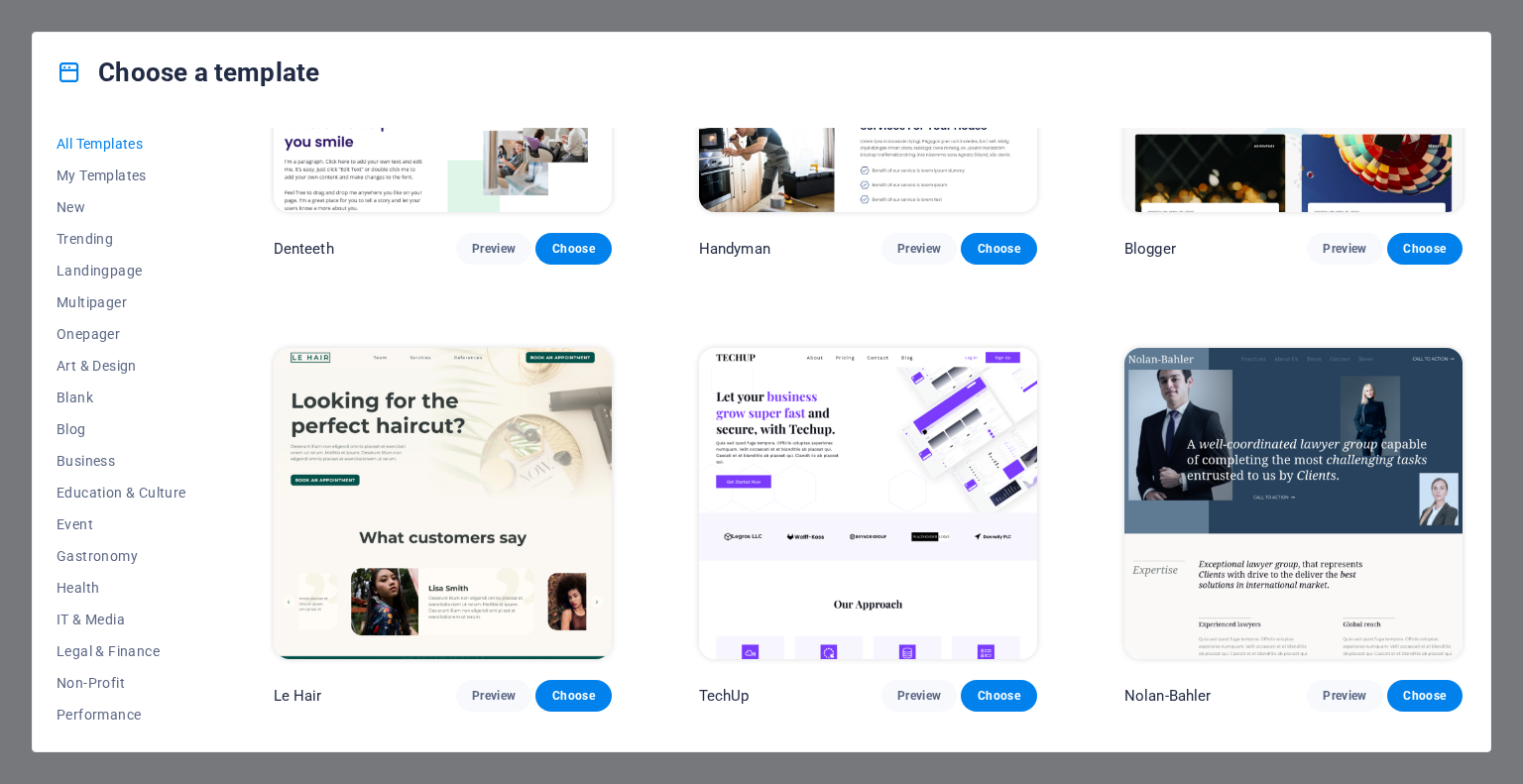 click at bounding box center [1293, 504] 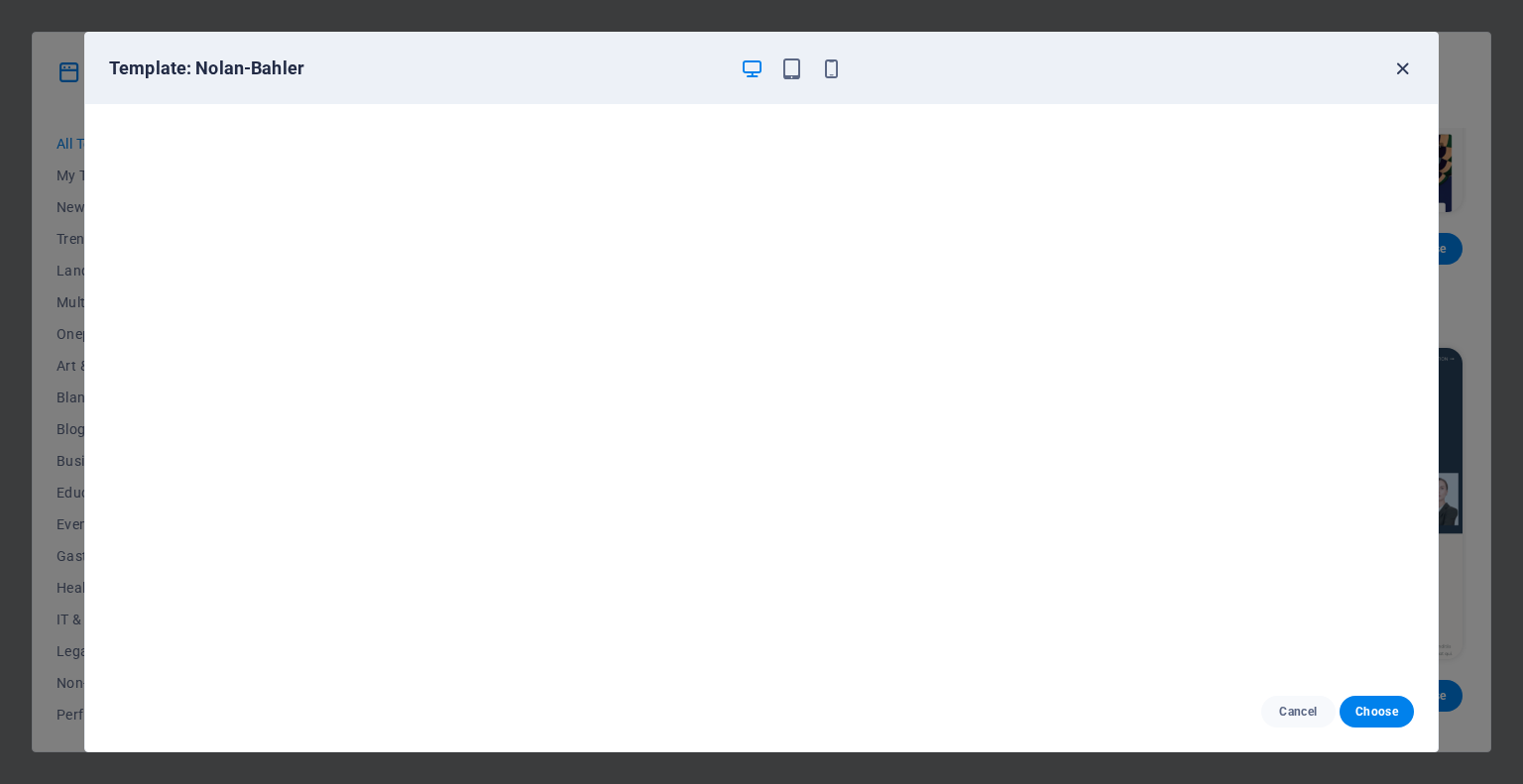 click at bounding box center [1402, 68] 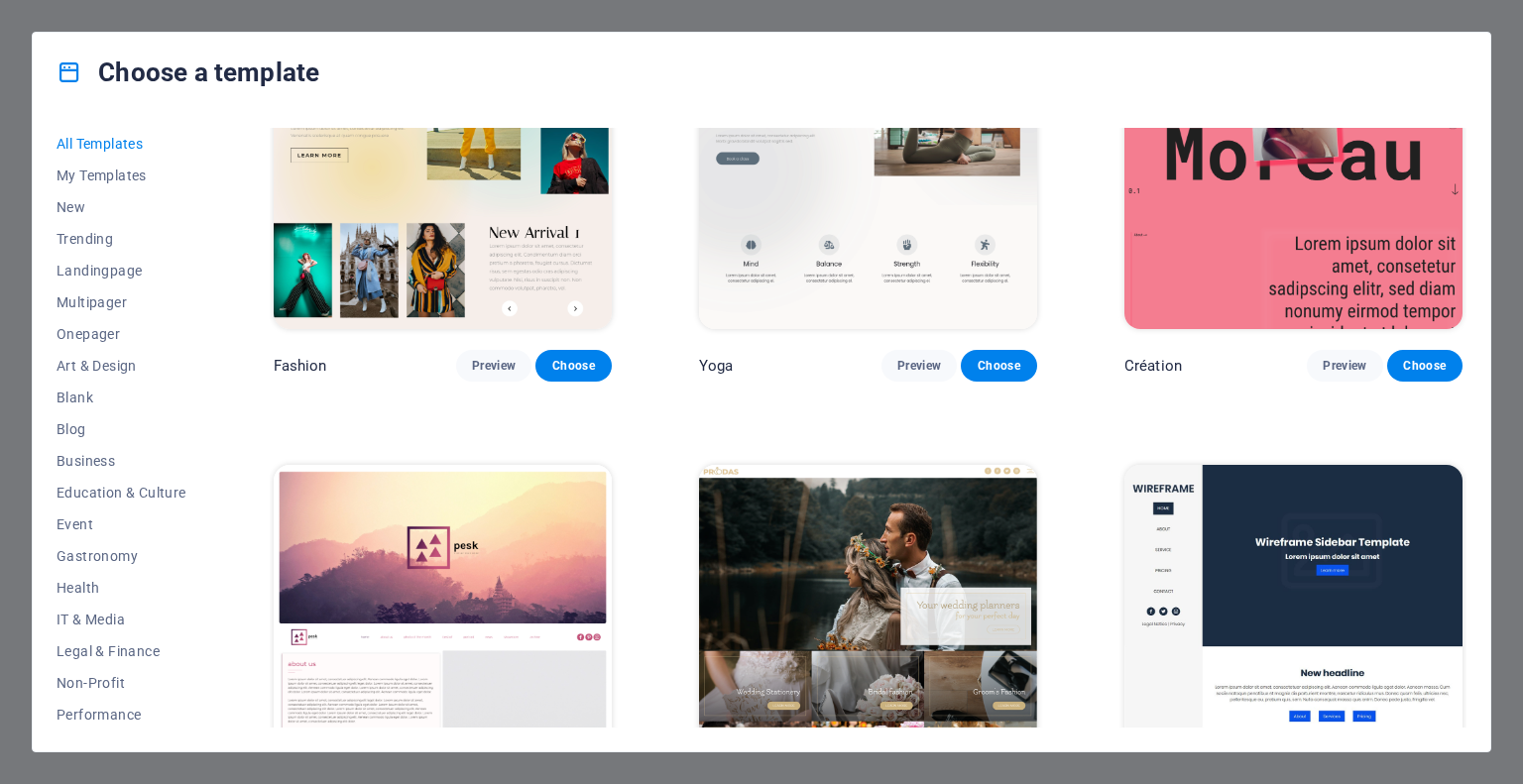scroll, scrollTop: 6839, scrollLeft: 0, axis: vertical 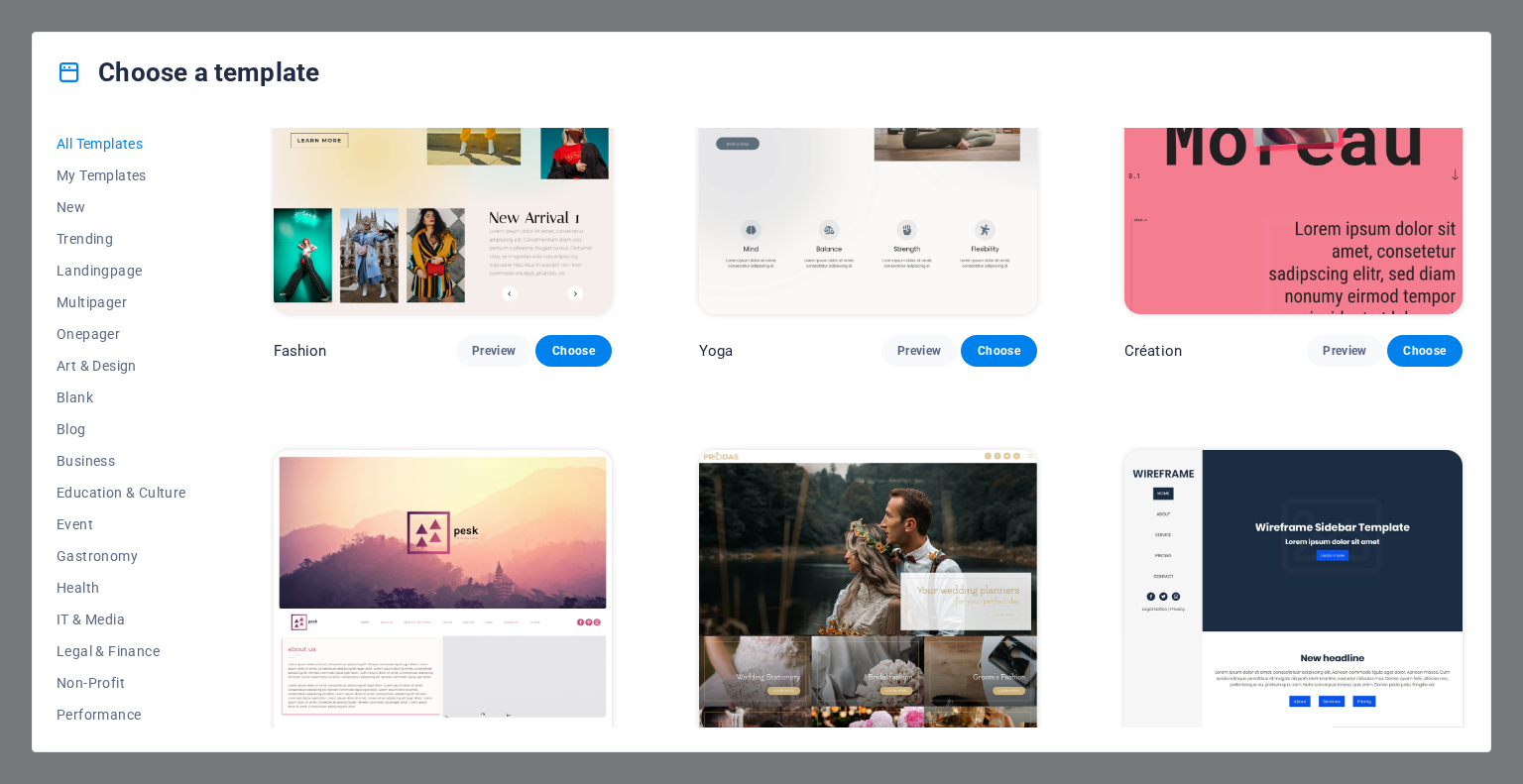 click at bounding box center [442, 606] 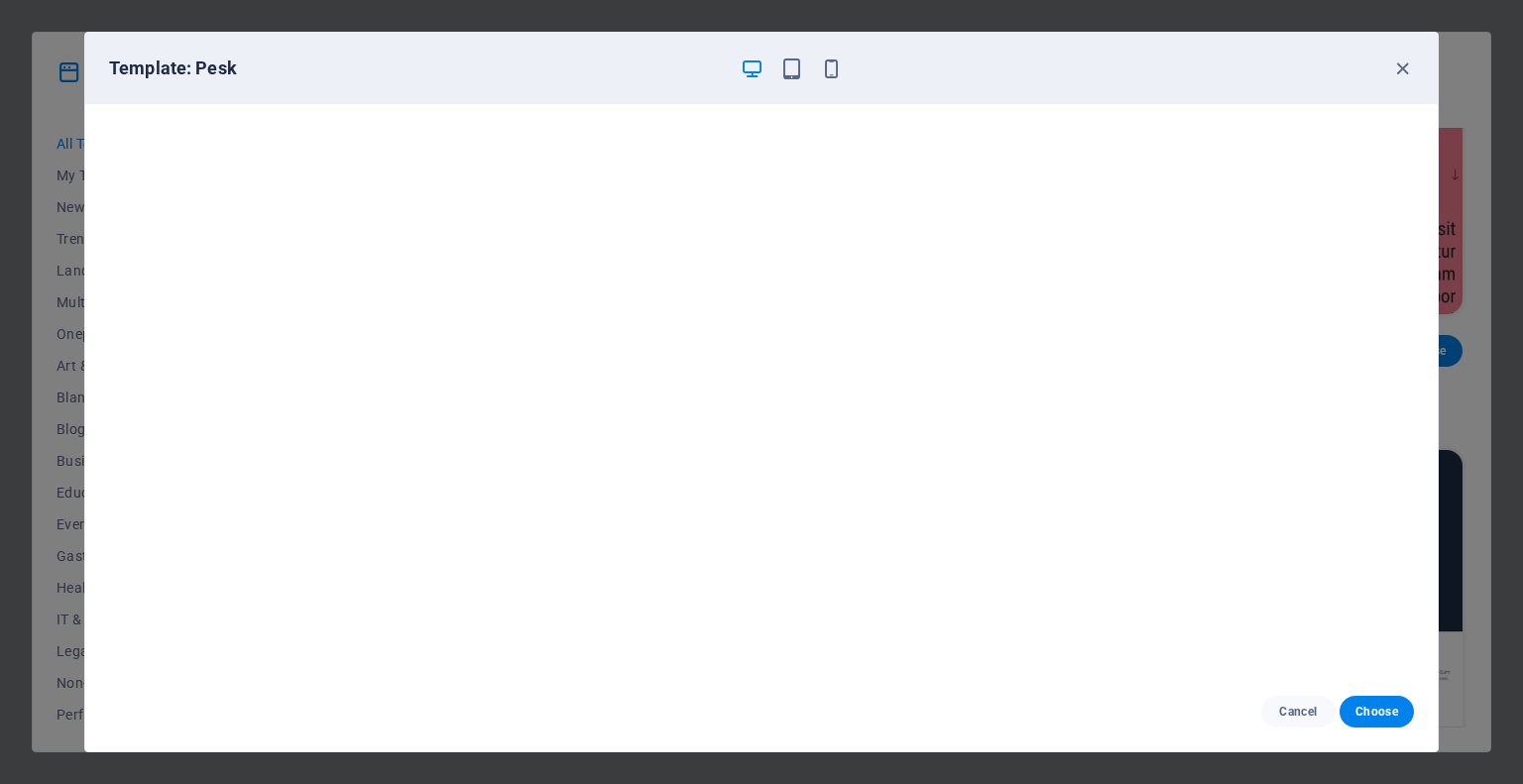 scroll, scrollTop: 0, scrollLeft: 0, axis: both 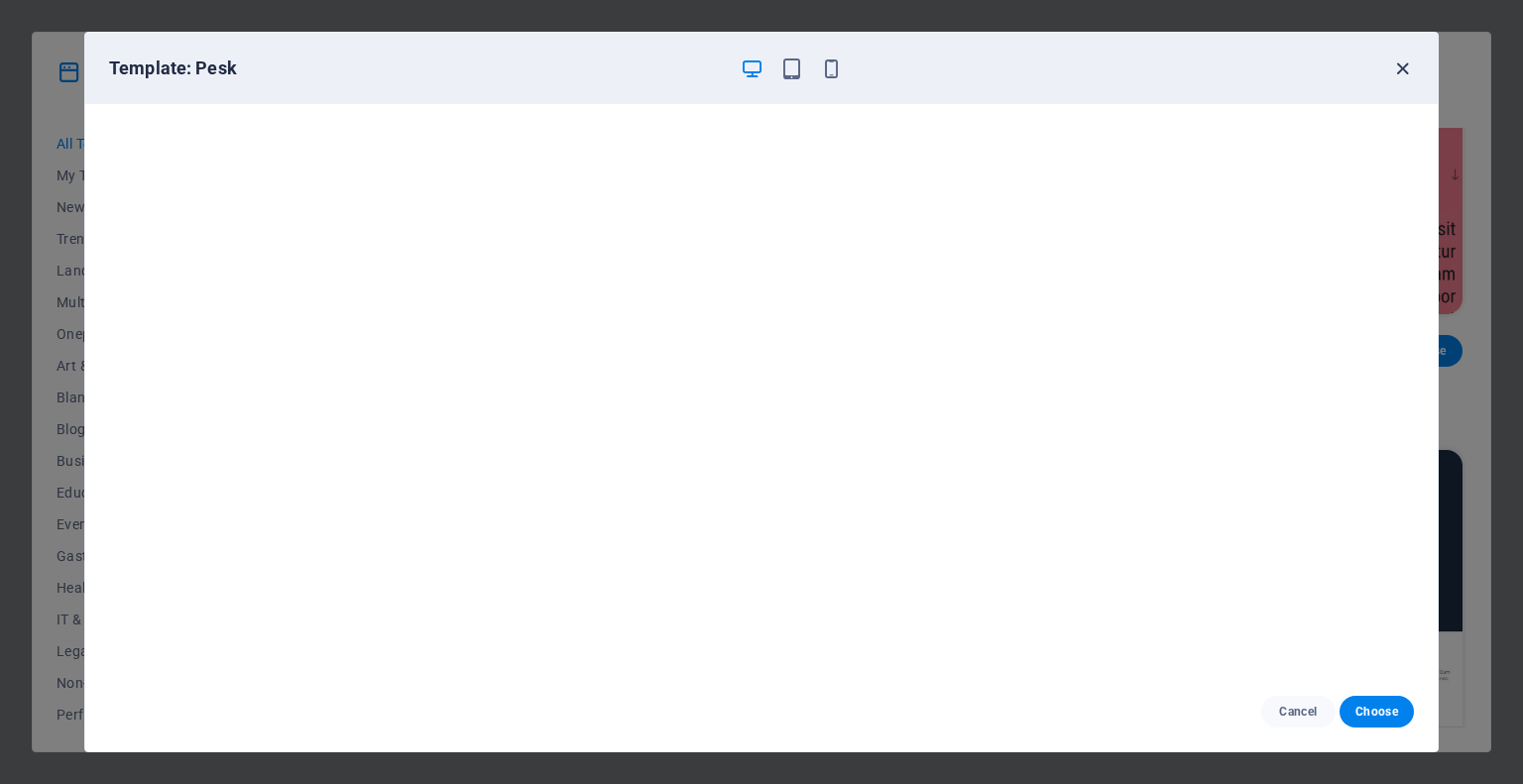 click at bounding box center (1402, 68) 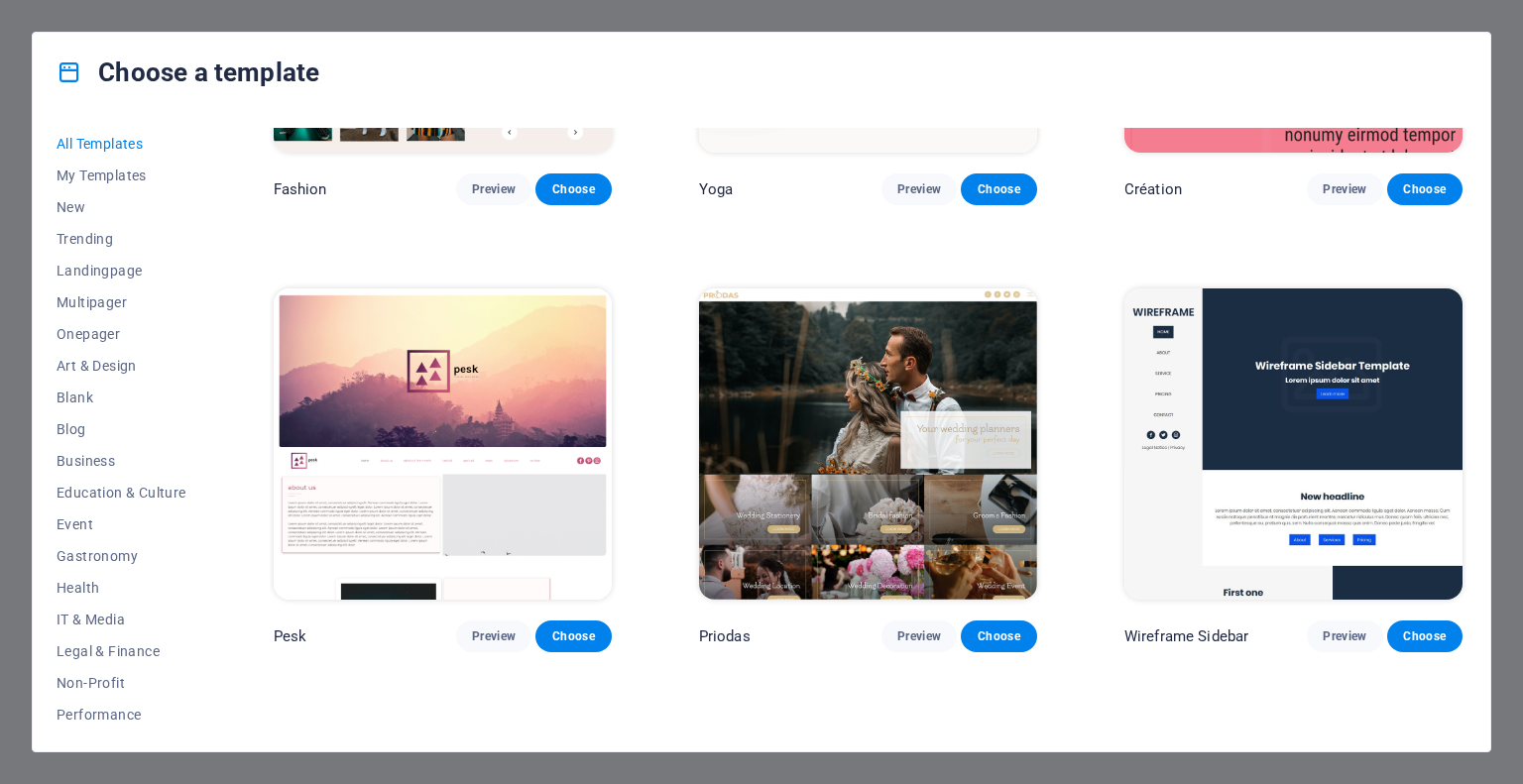 scroll, scrollTop: 7037, scrollLeft: 0, axis: vertical 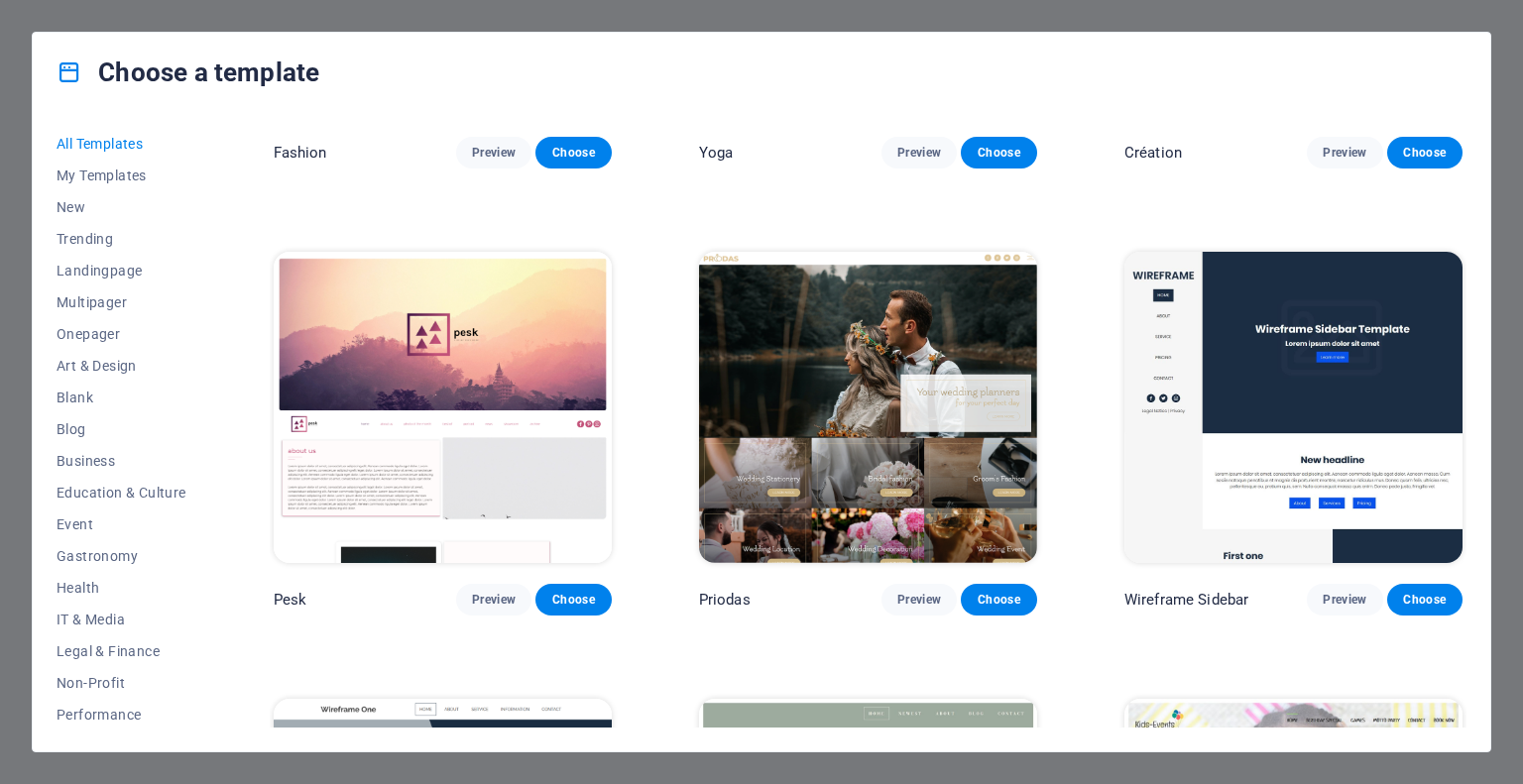 click at bounding box center (1293, 407) 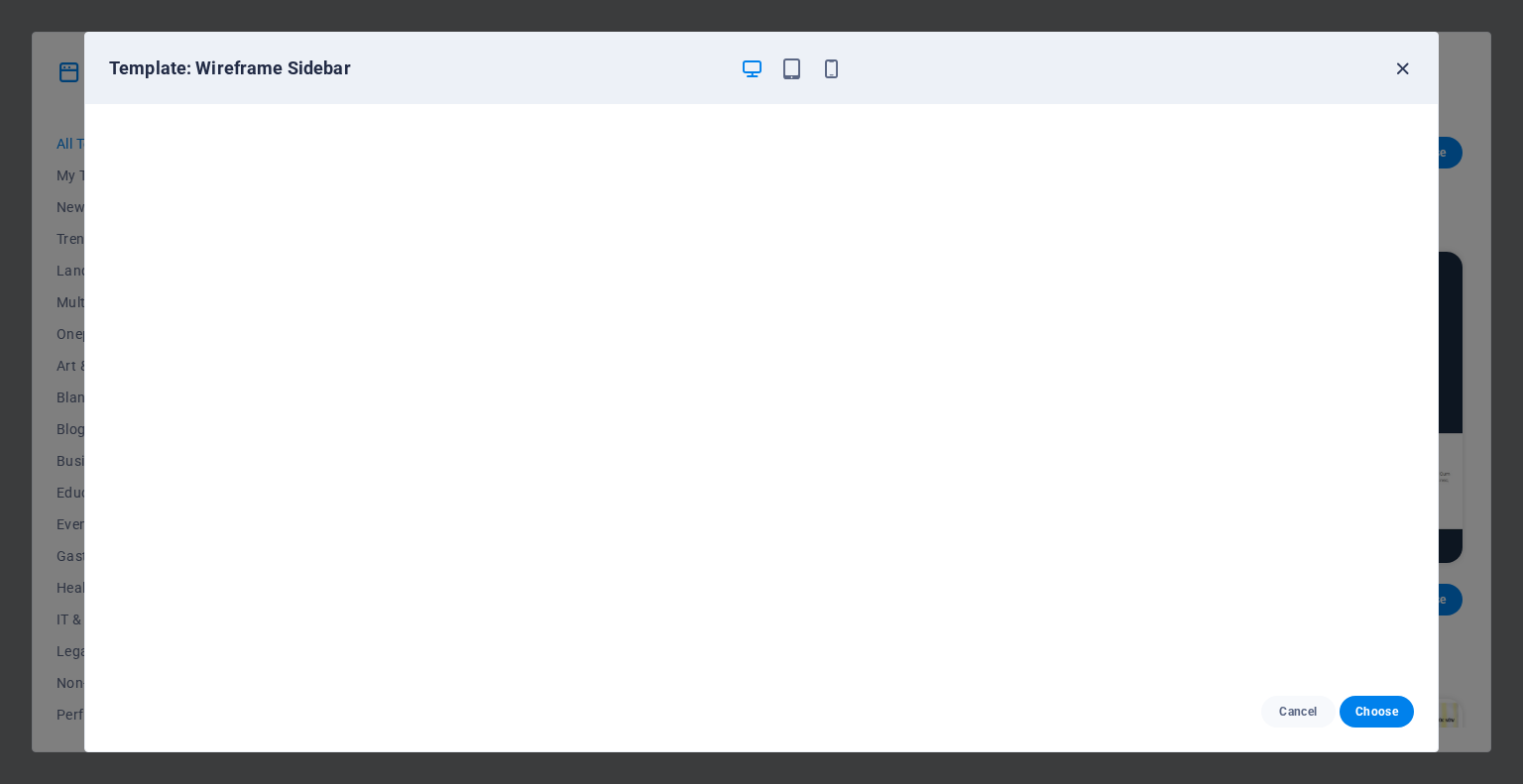 click at bounding box center [1402, 68] 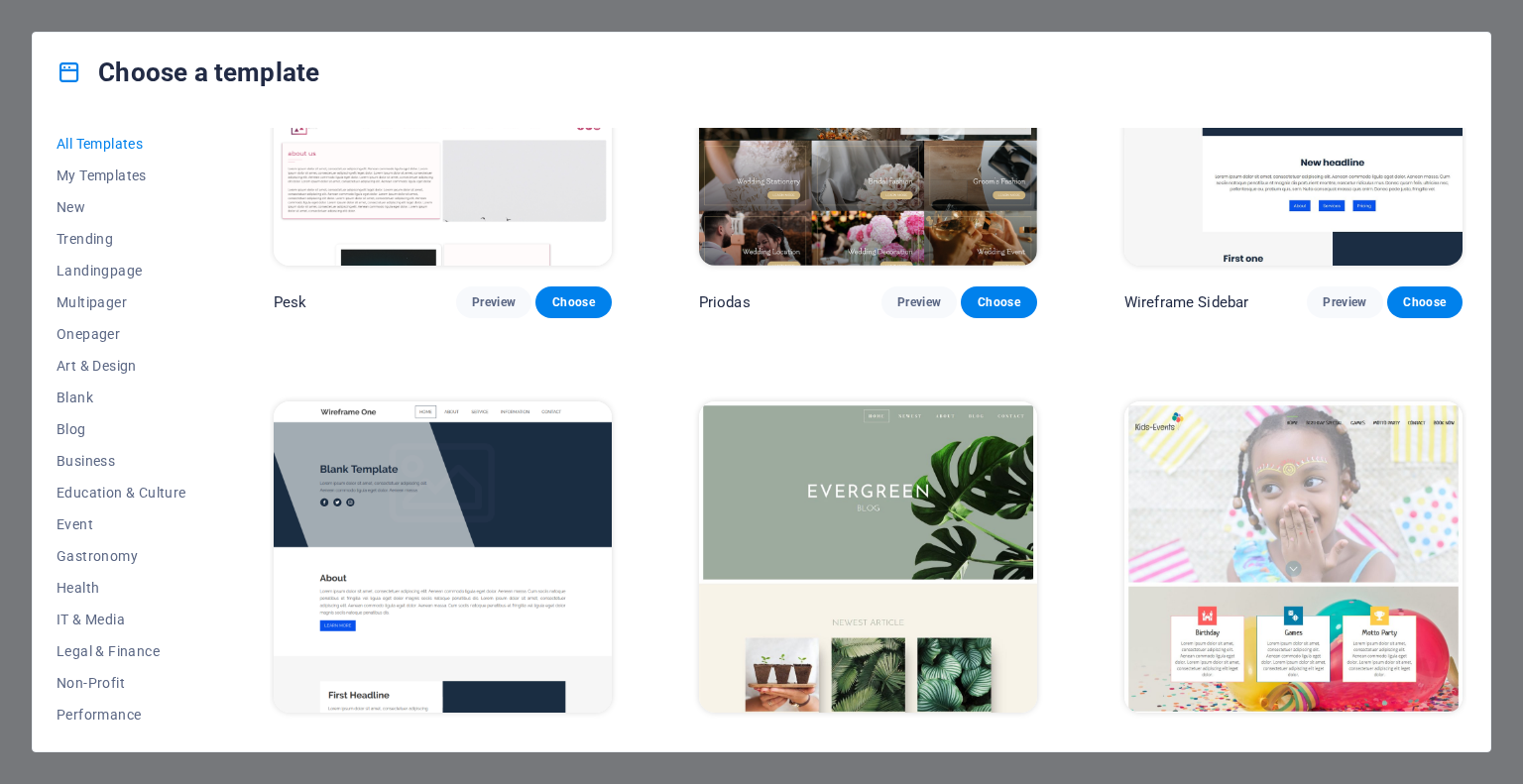 scroll, scrollTop: 7037, scrollLeft: 0, axis: vertical 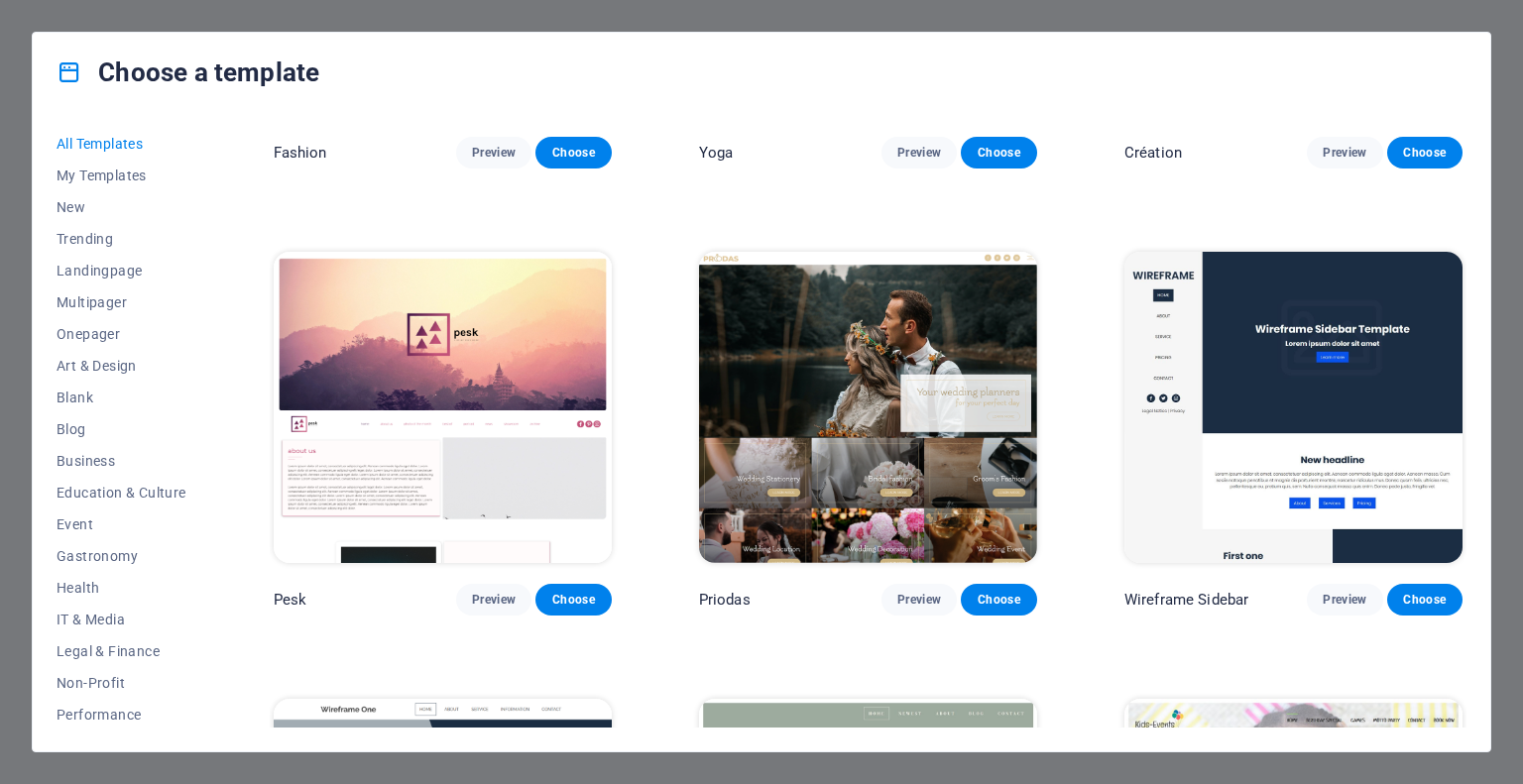 click at bounding box center (442, 407) 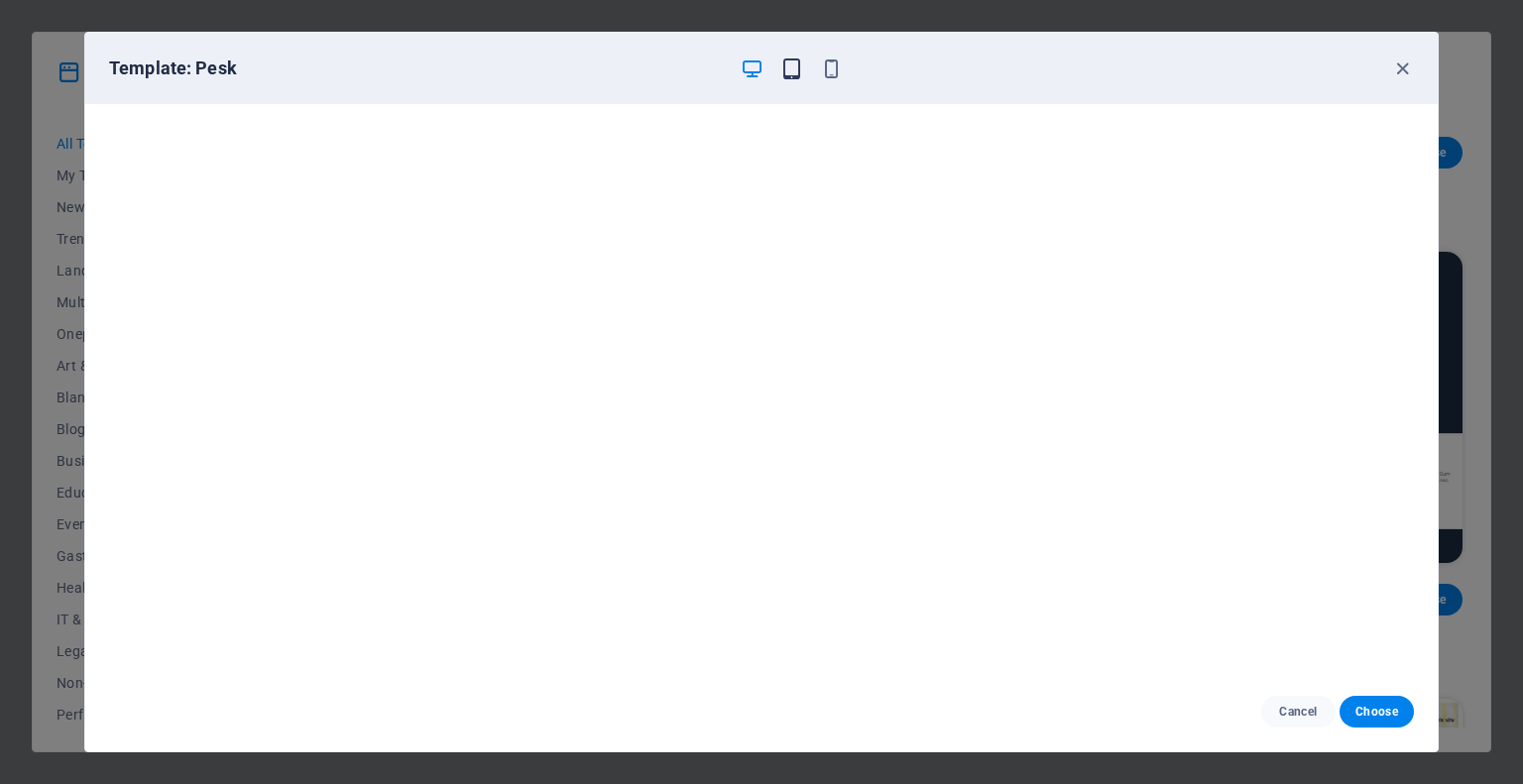 click at bounding box center (791, 68) 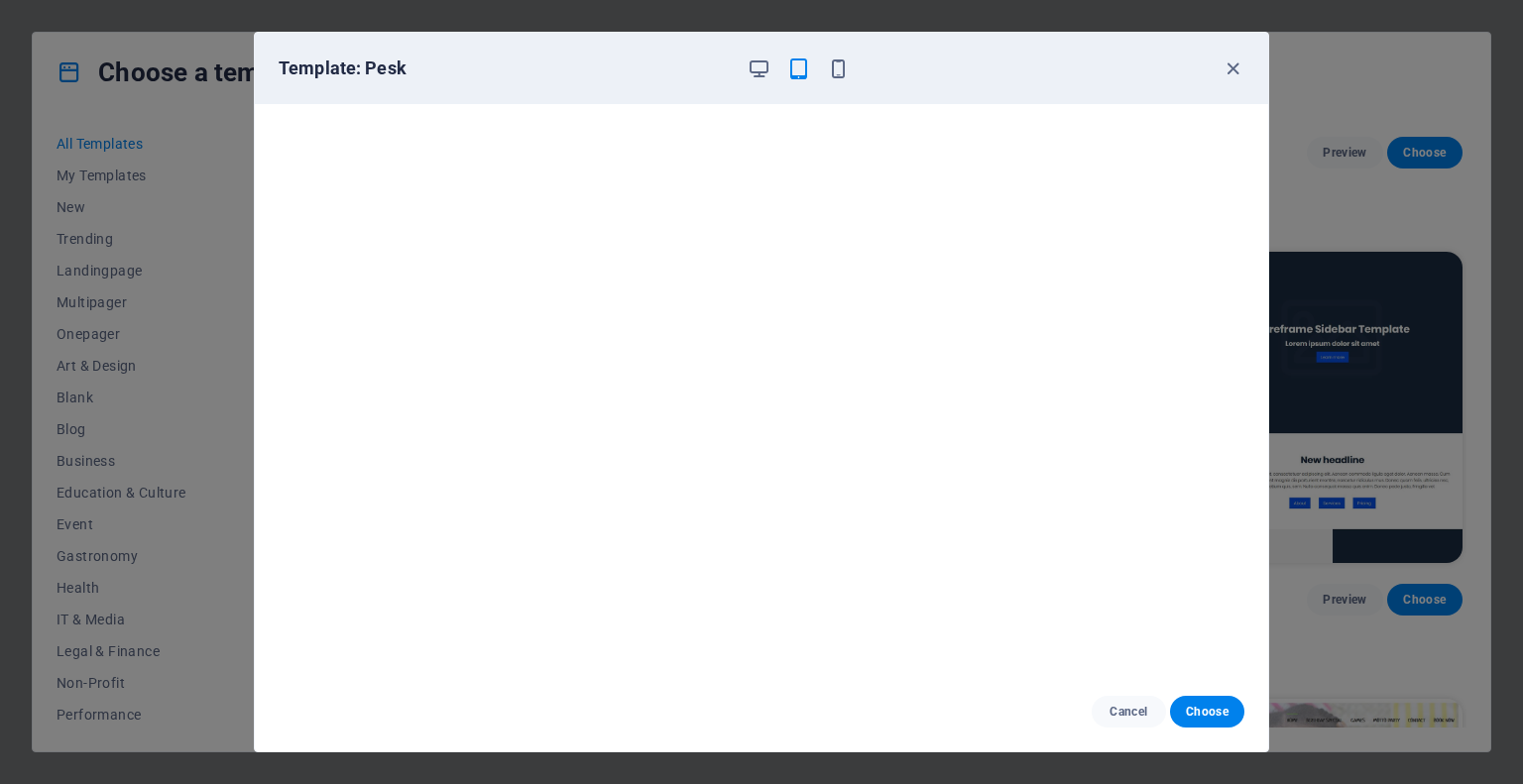 scroll, scrollTop: 0, scrollLeft: 0, axis: both 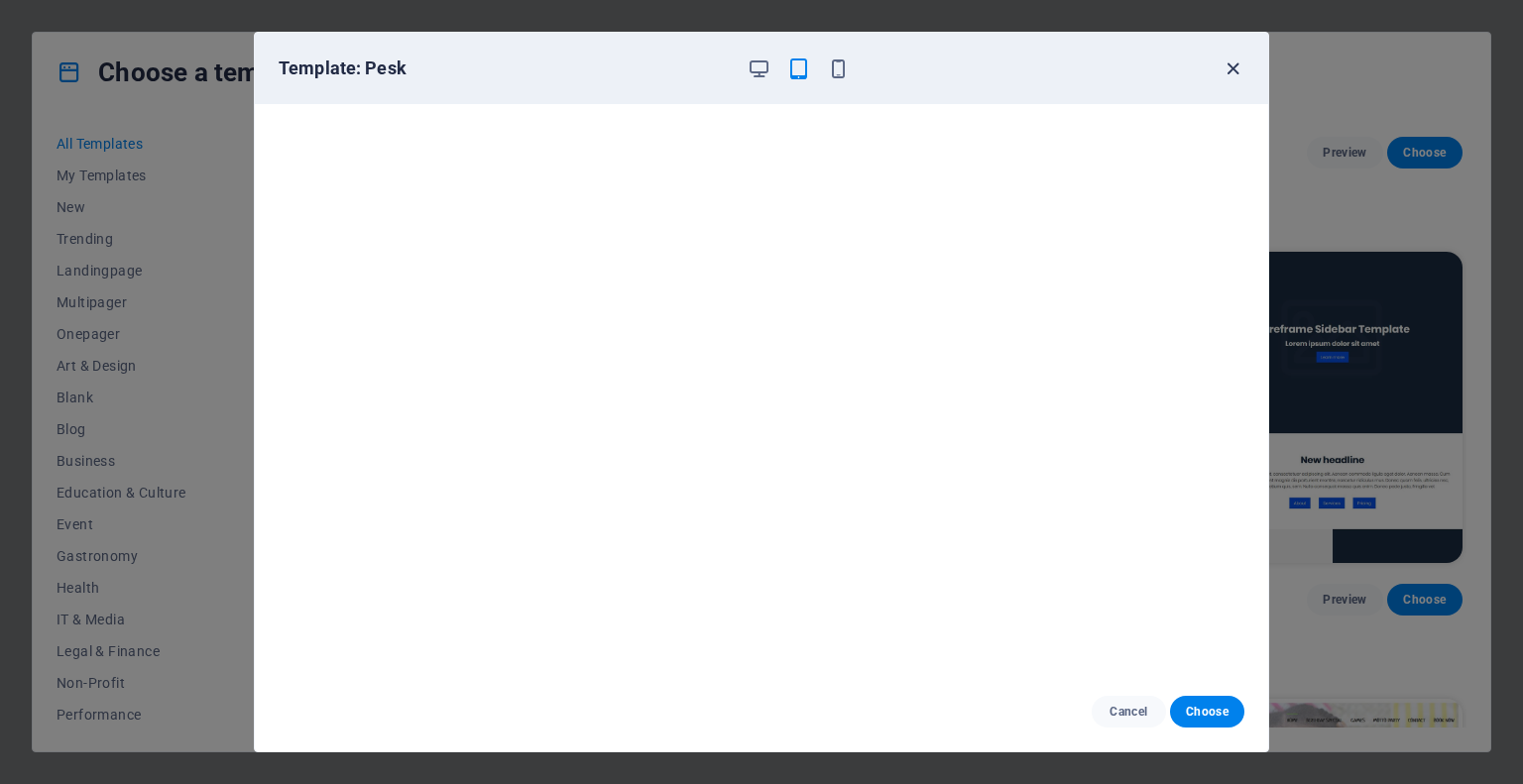 click at bounding box center [1232, 68] 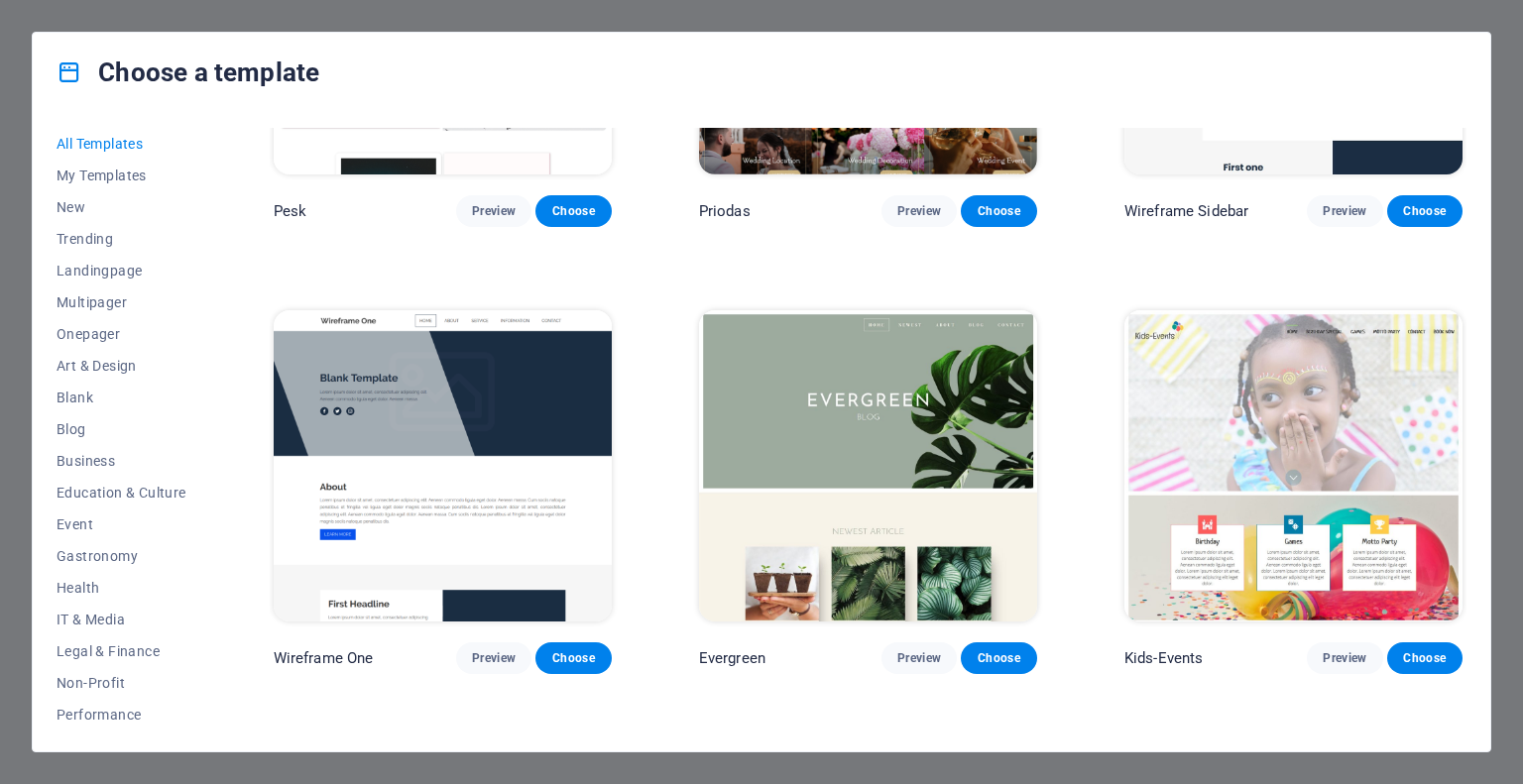 scroll, scrollTop: 7434, scrollLeft: 0, axis: vertical 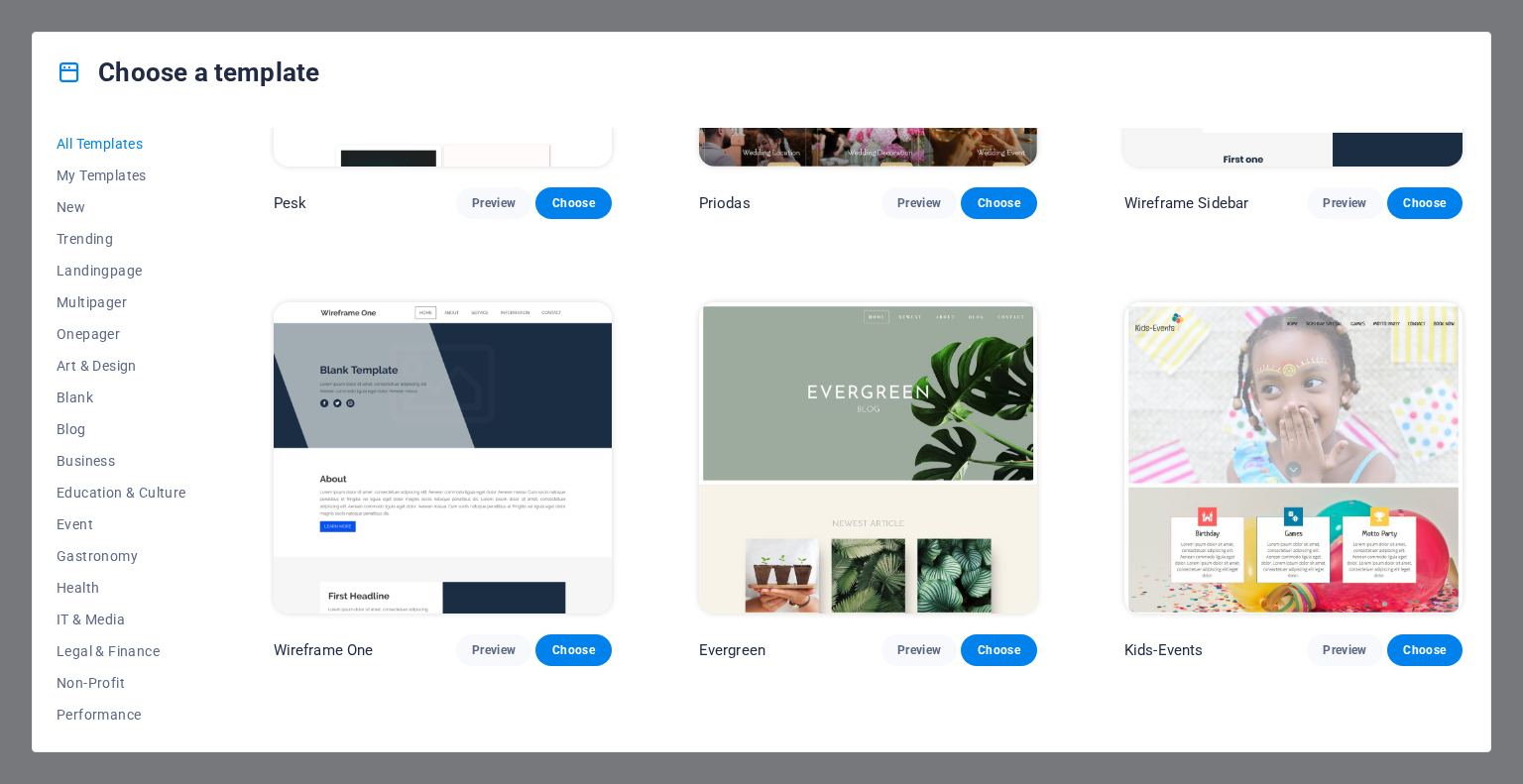 click at bounding box center [442, 458] 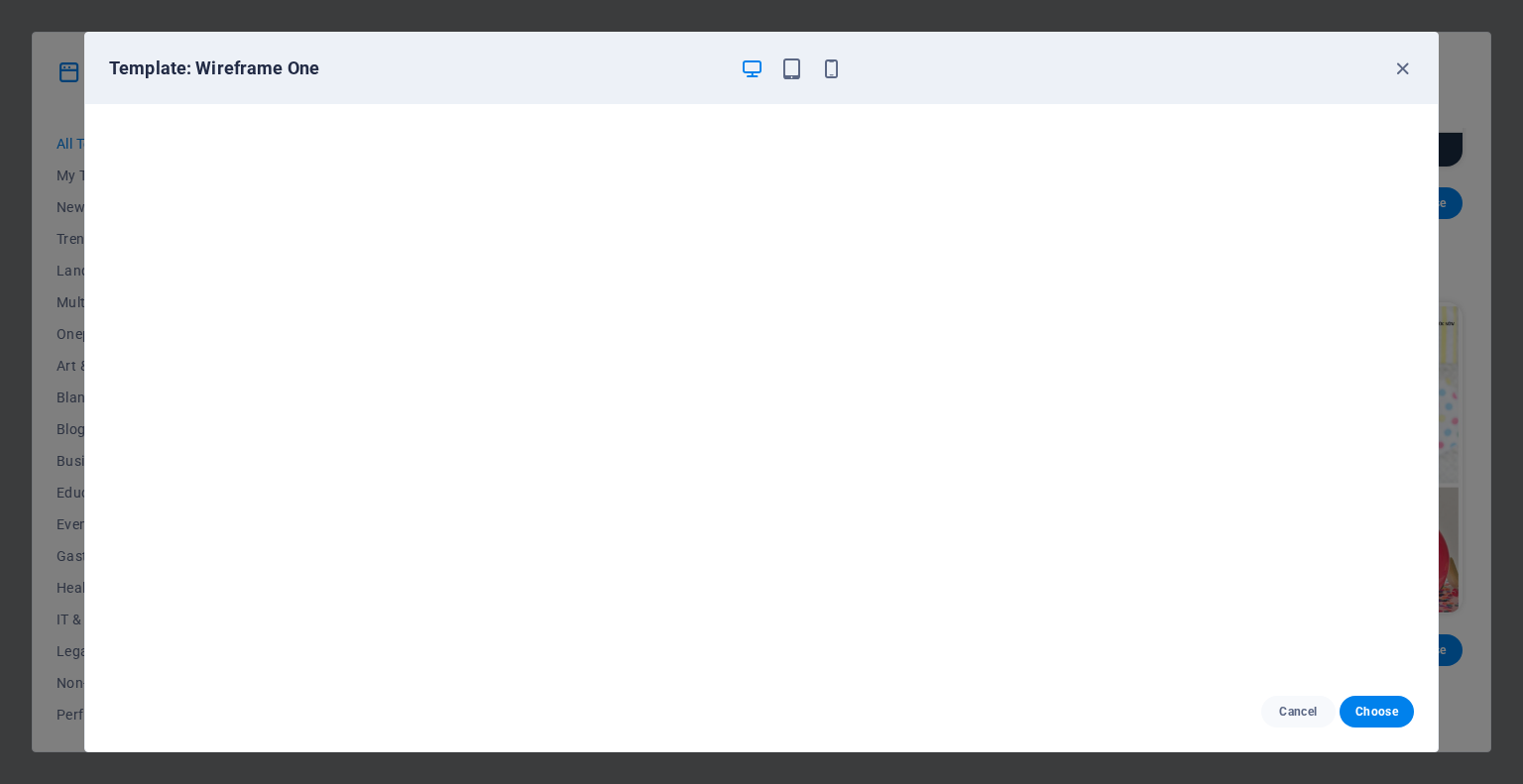 scroll, scrollTop: 5, scrollLeft: 0, axis: vertical 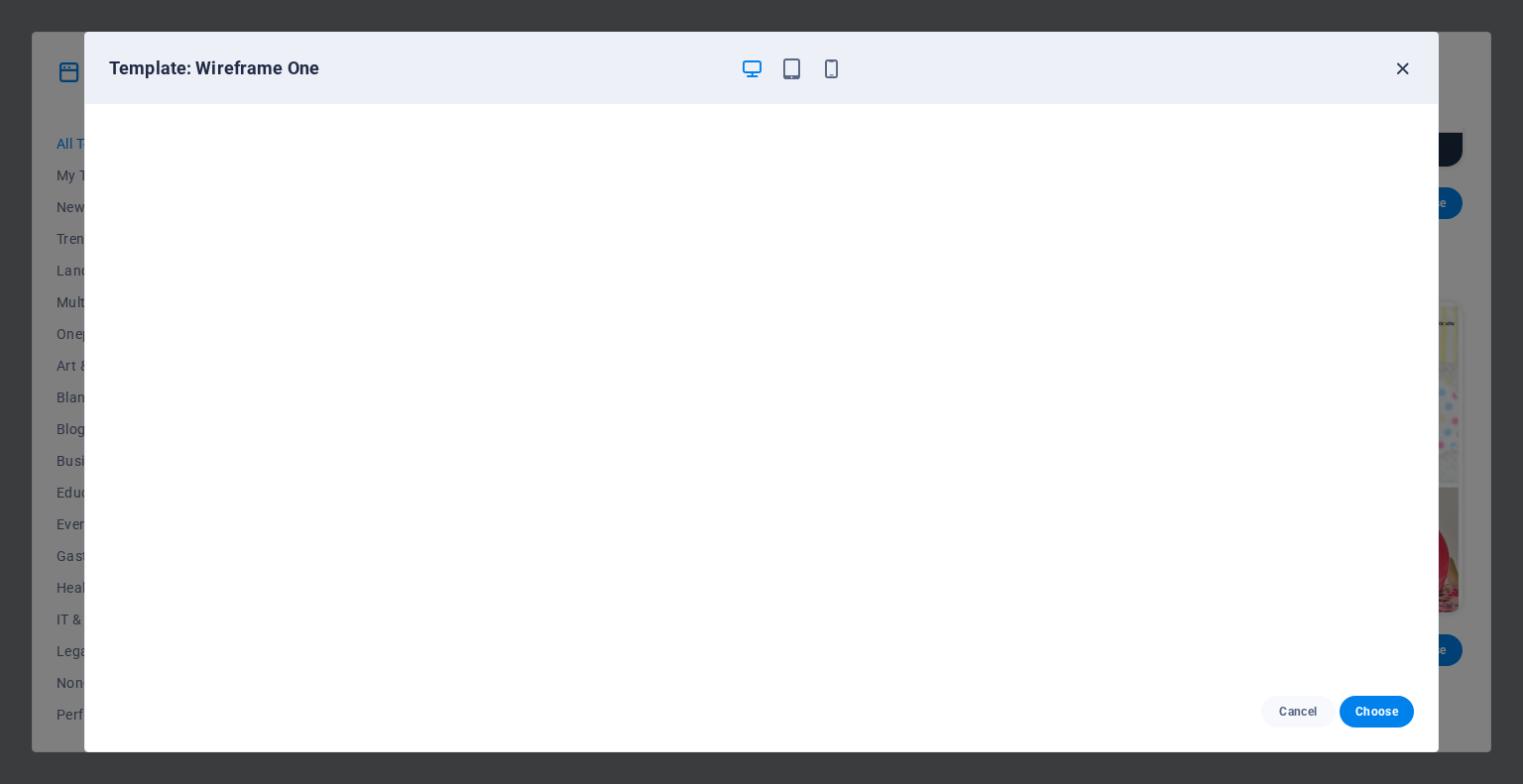 click at bounding box center (1402, 68) 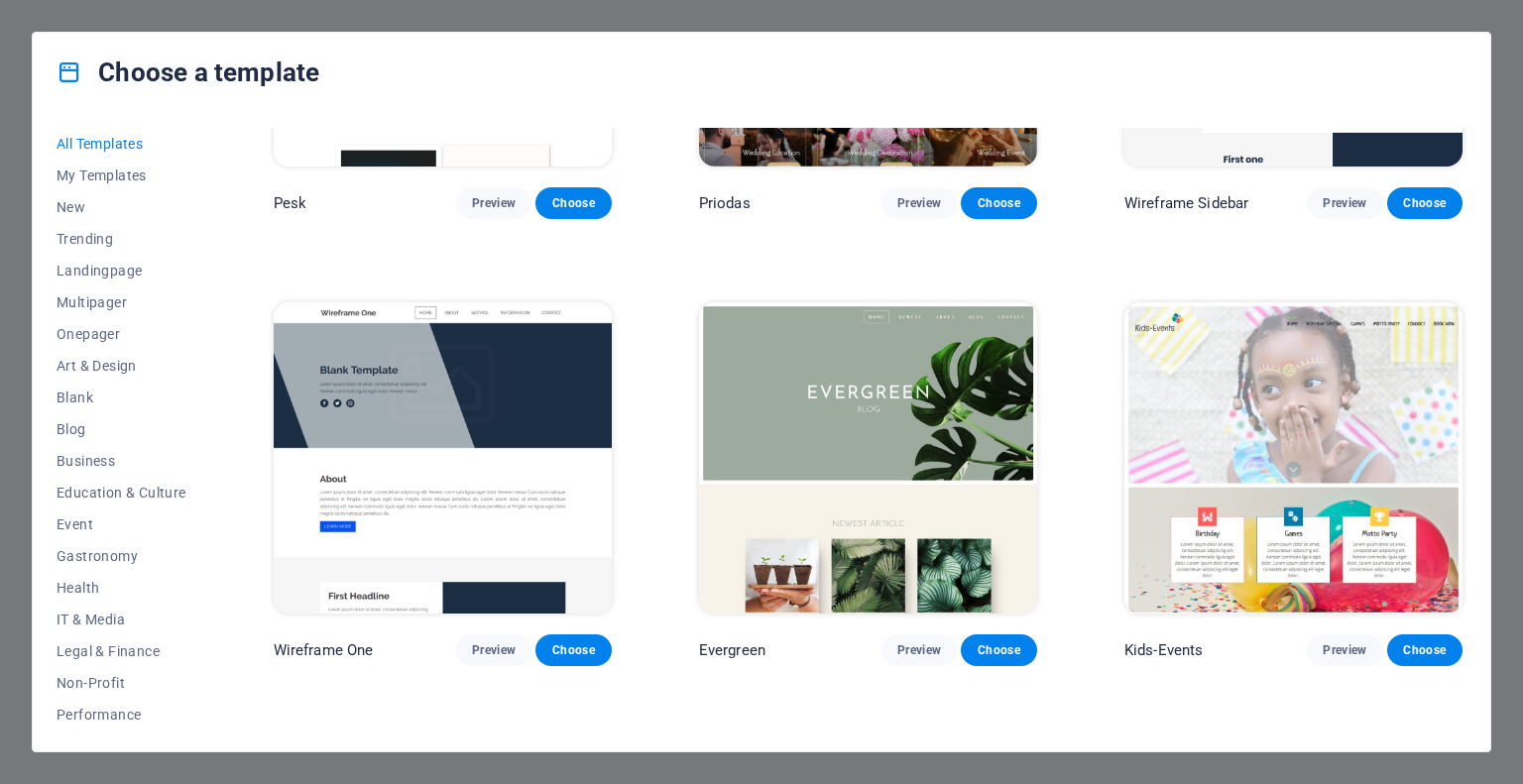 click at bounding box center (868, 458) 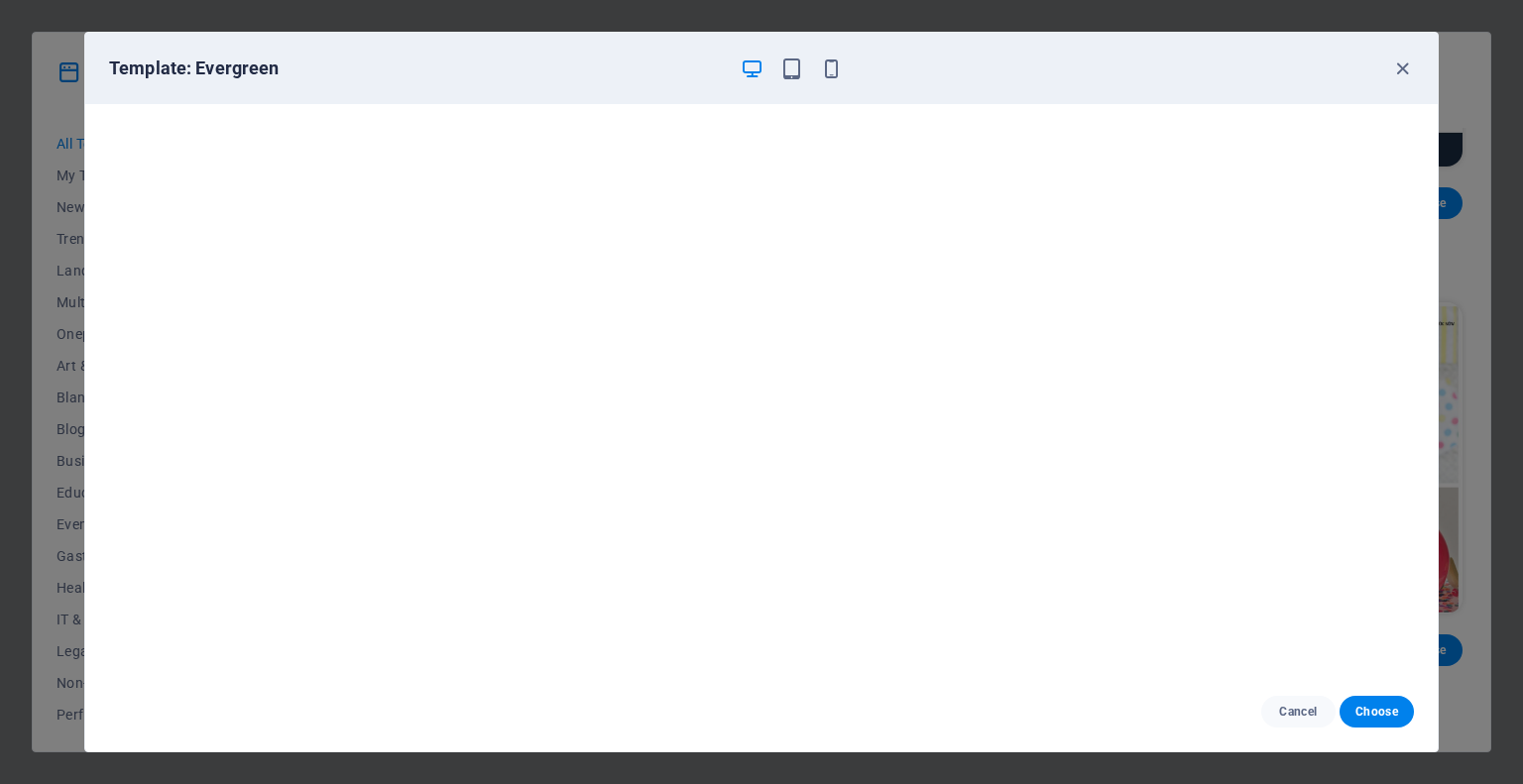 scroll, scrollTop: 0, scrollLeft: 0, axis: both 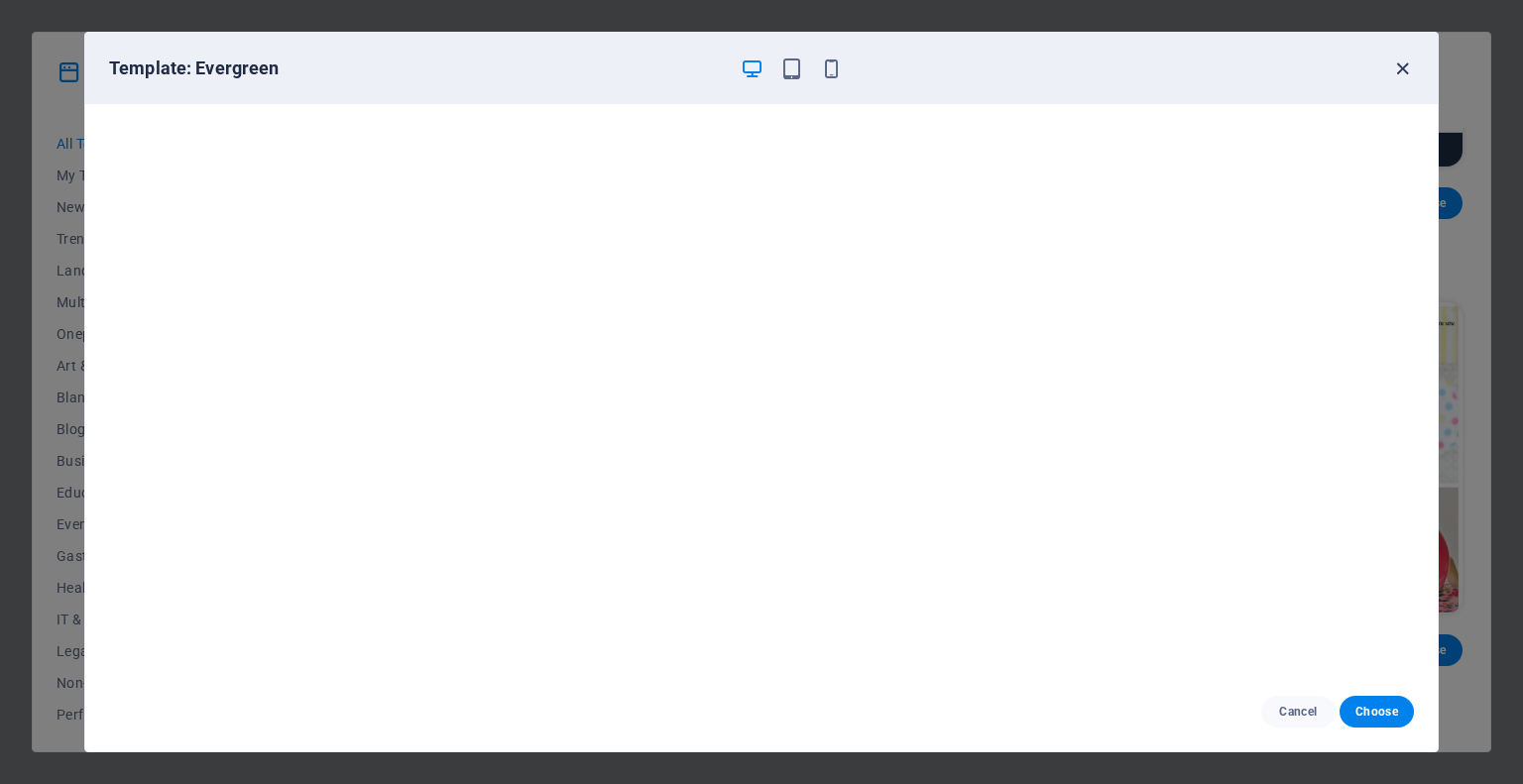 click at bounding box center (1402, 68) 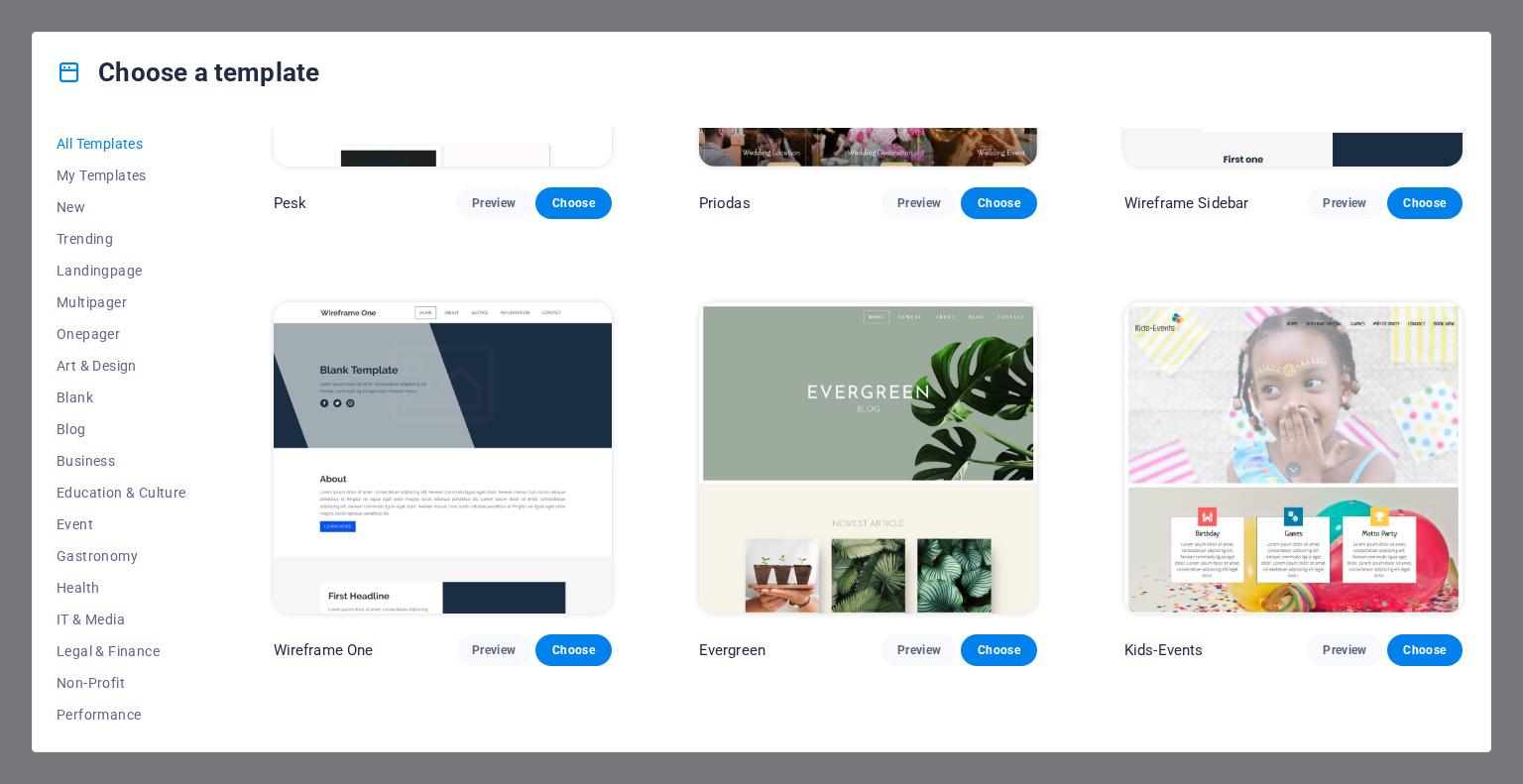 click at bounding box center [1293, 458] 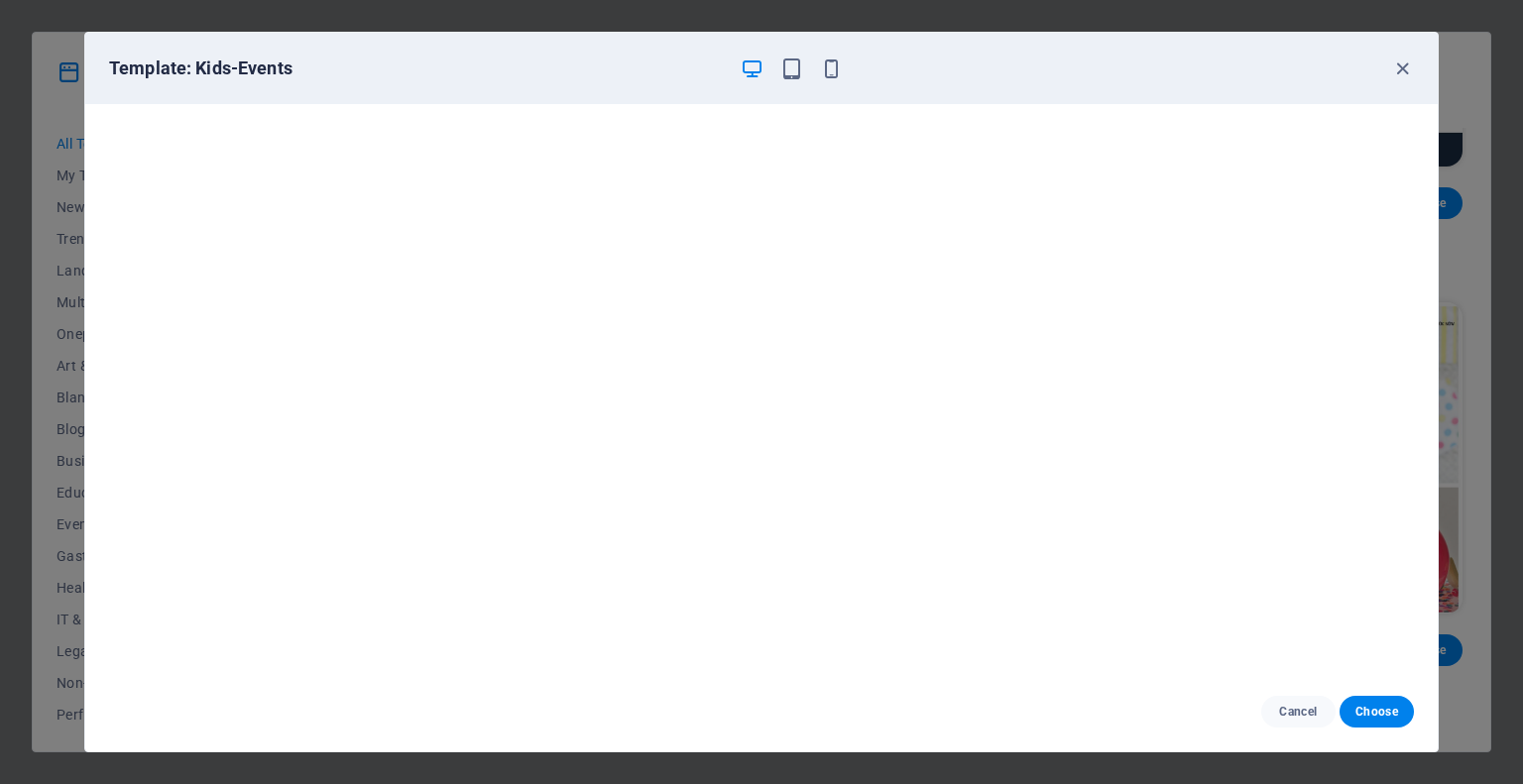scroll, scrollTop: 5, scrollLeft: 0, axis: vertical 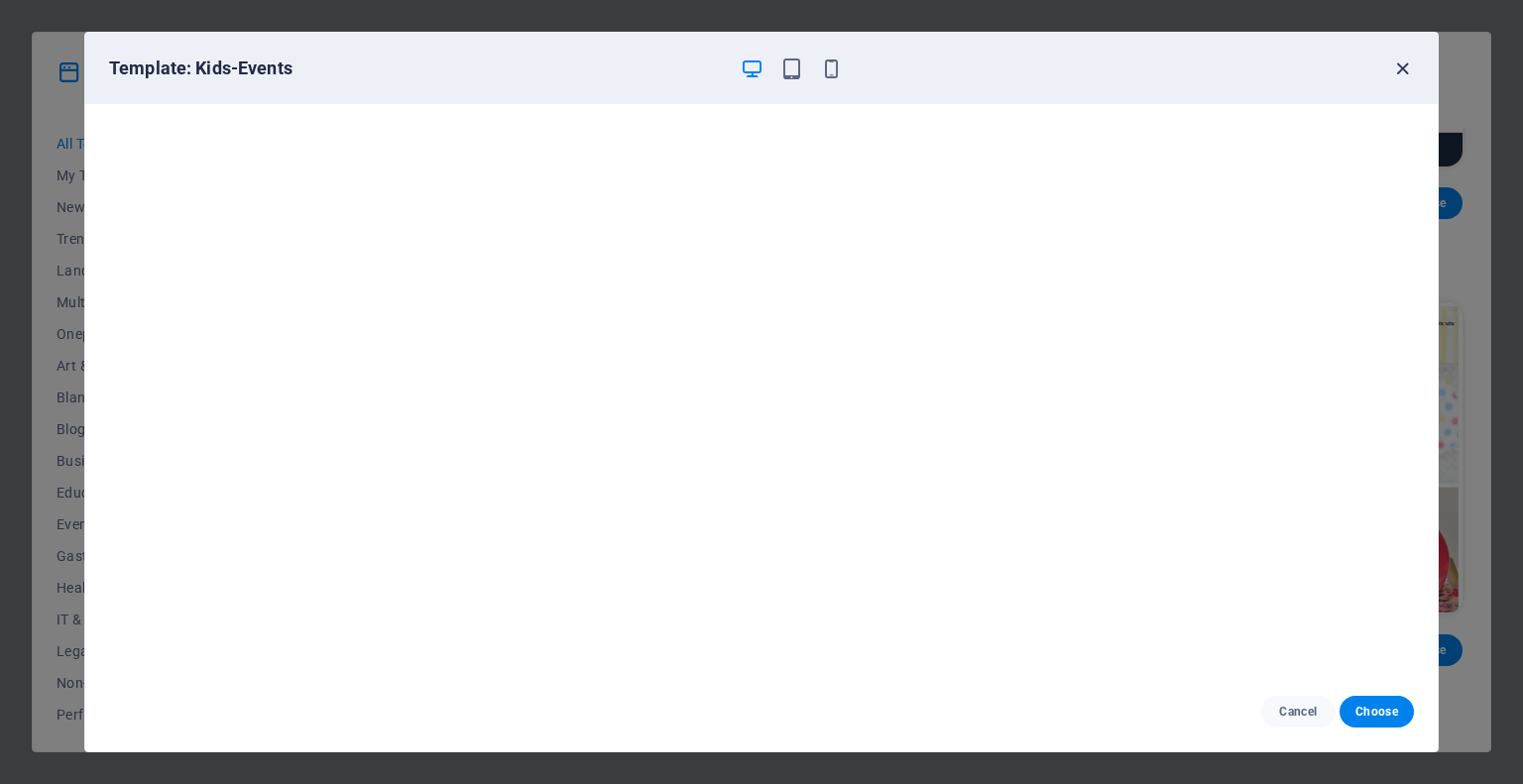 click at bounding box center [1402, 68] 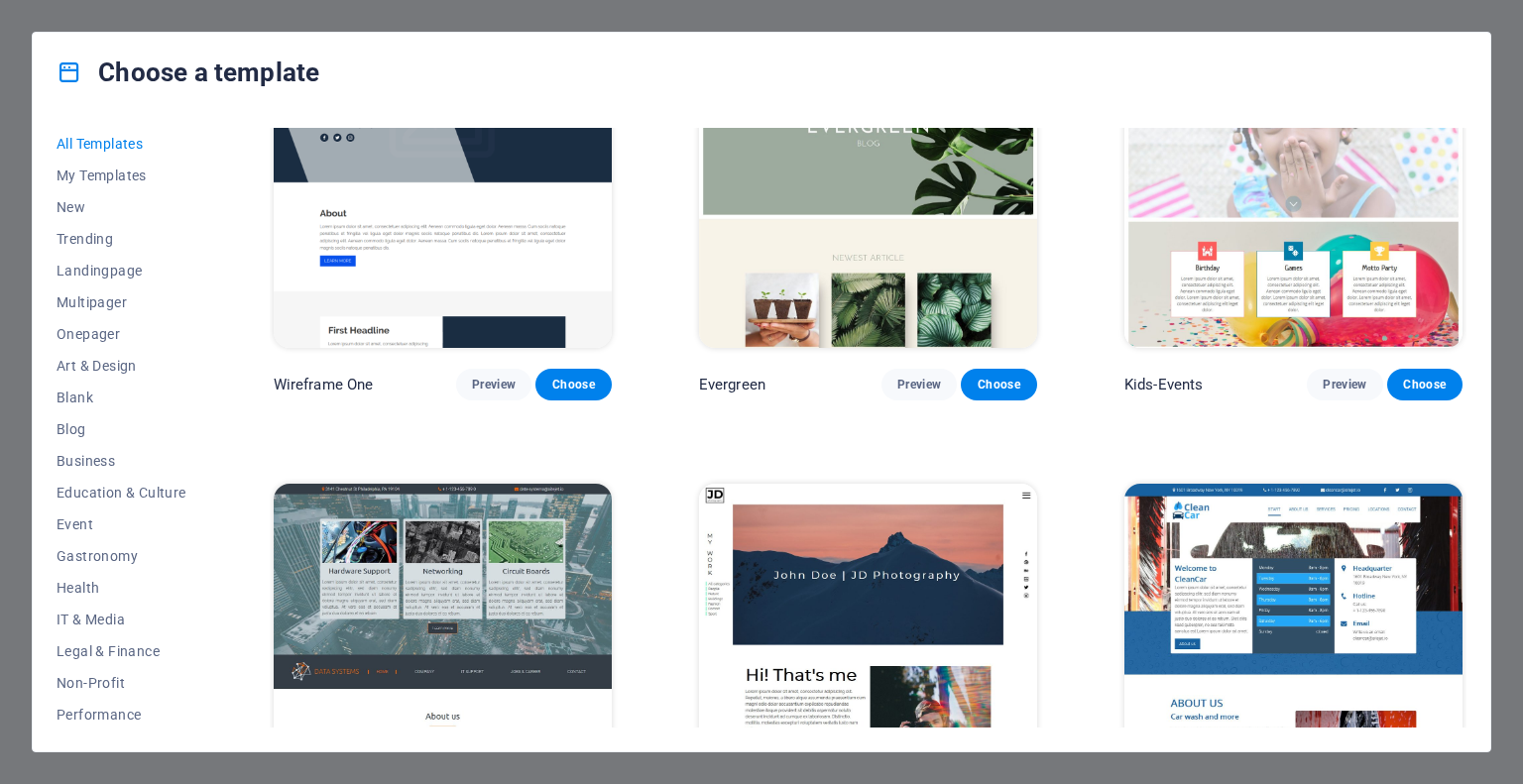 scroll, scrollTop: 7731, scrollLeft: 0, axis: vertical 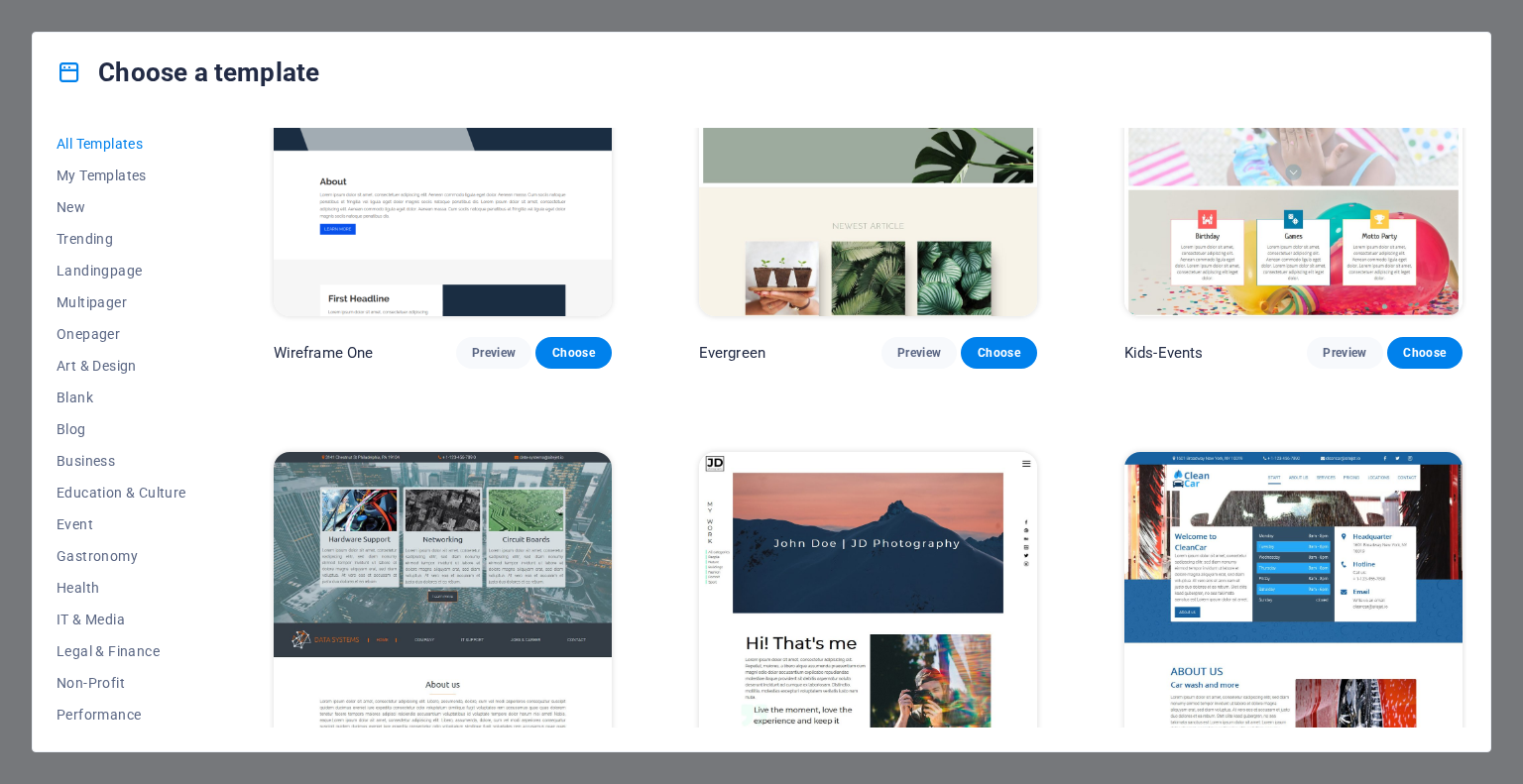 click at bounding box center (442, 608) 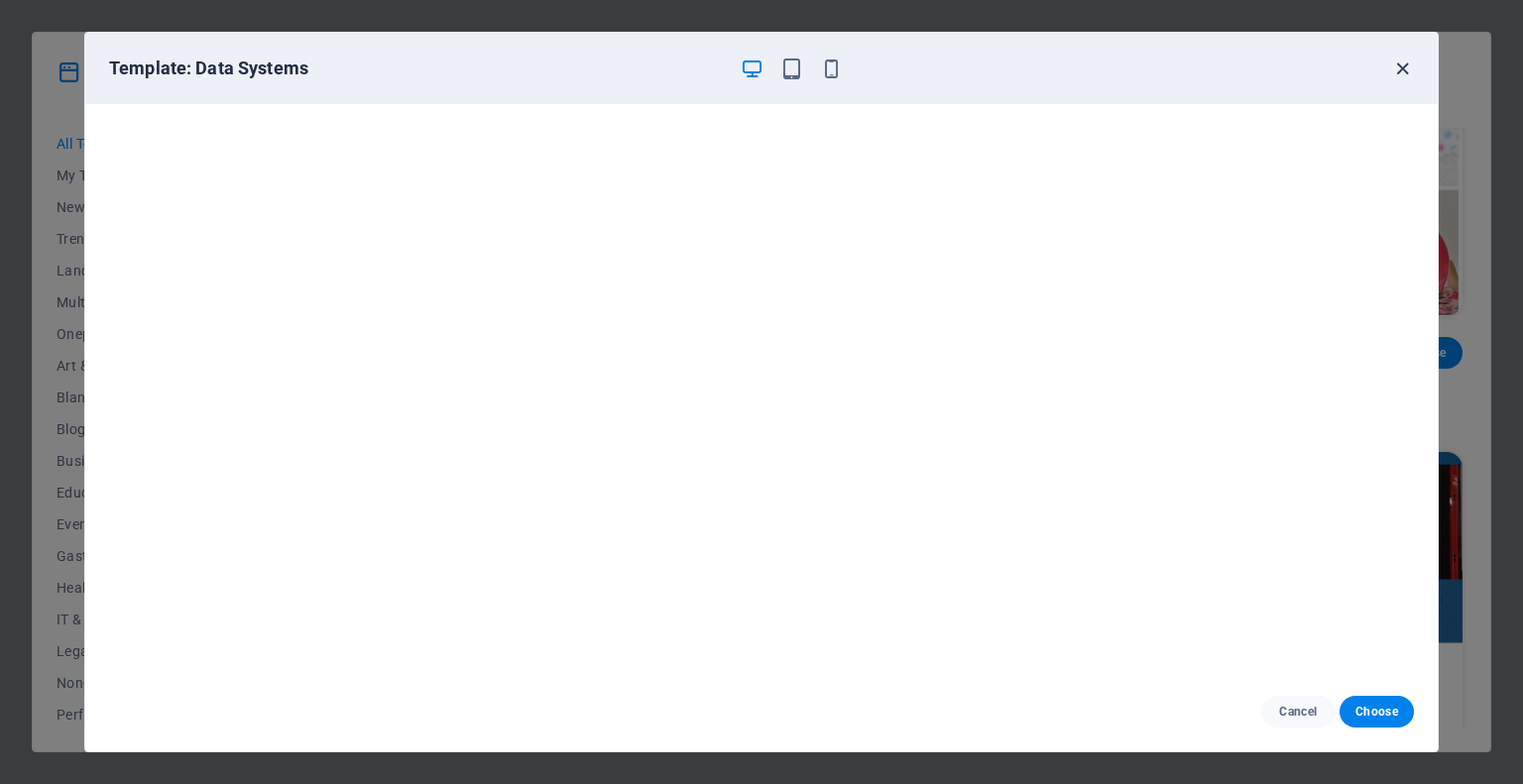 click at bounding box center (1402, 68) 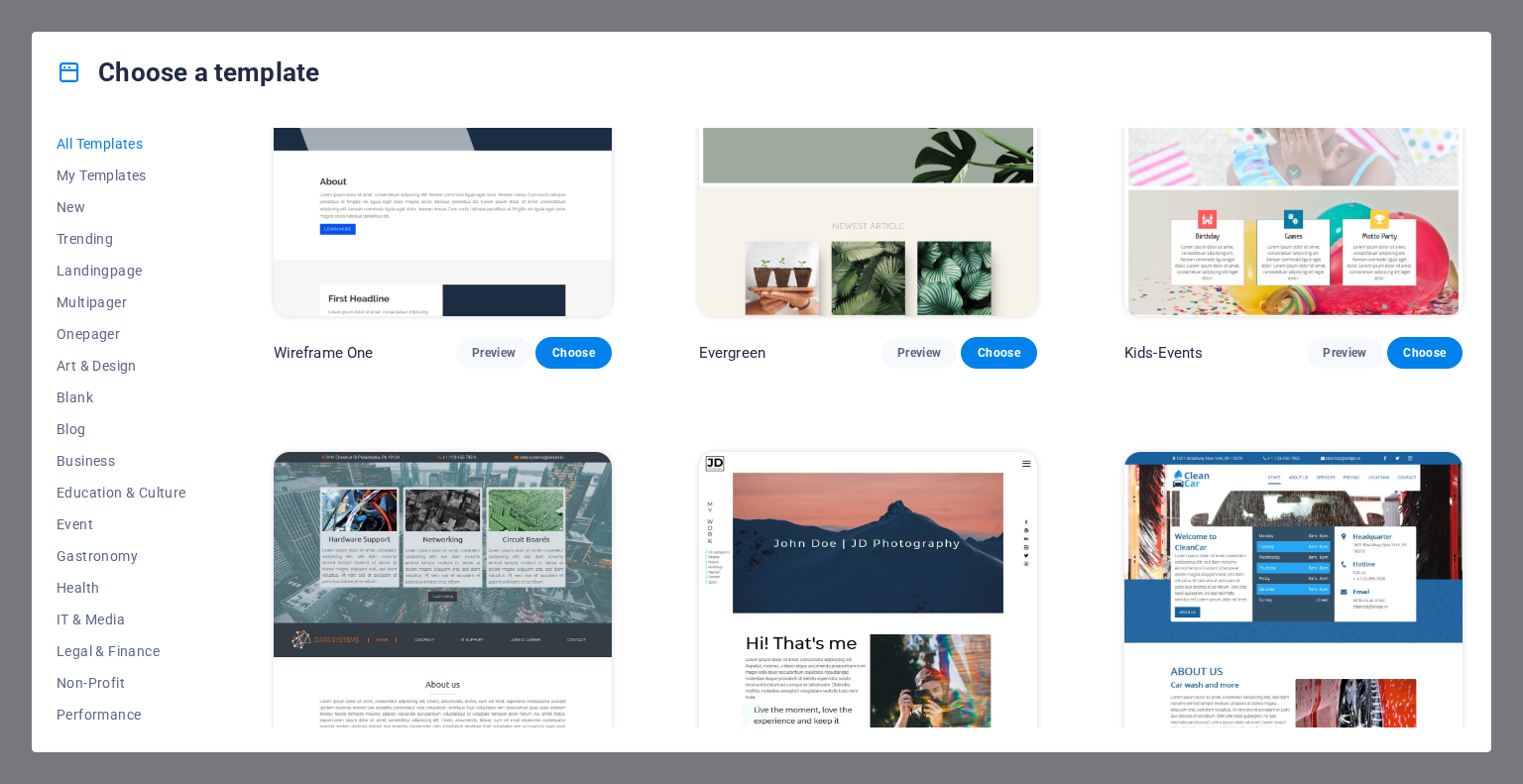 click at bounding box center [1293, 608] 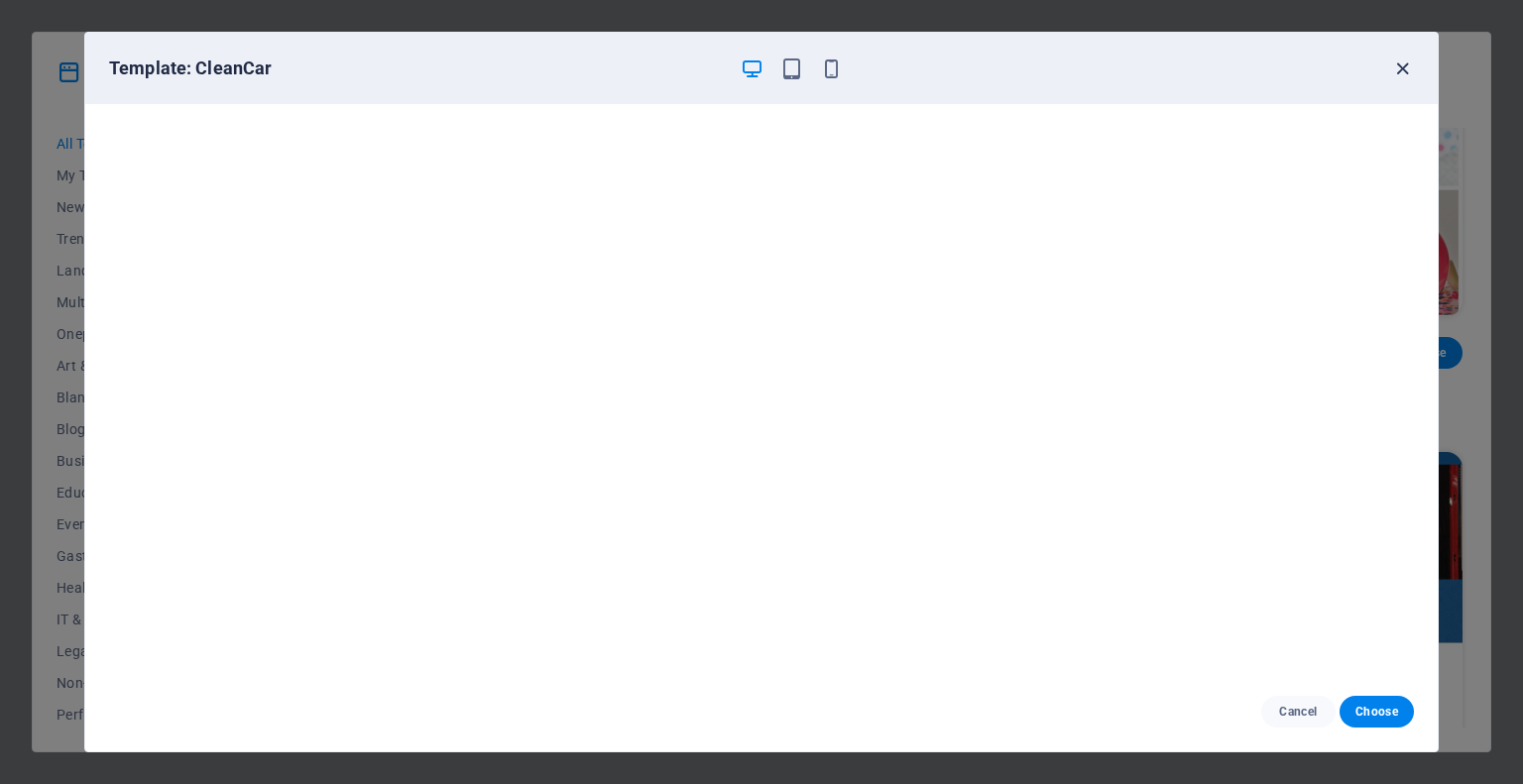 click at bounding box center (1402, 68) 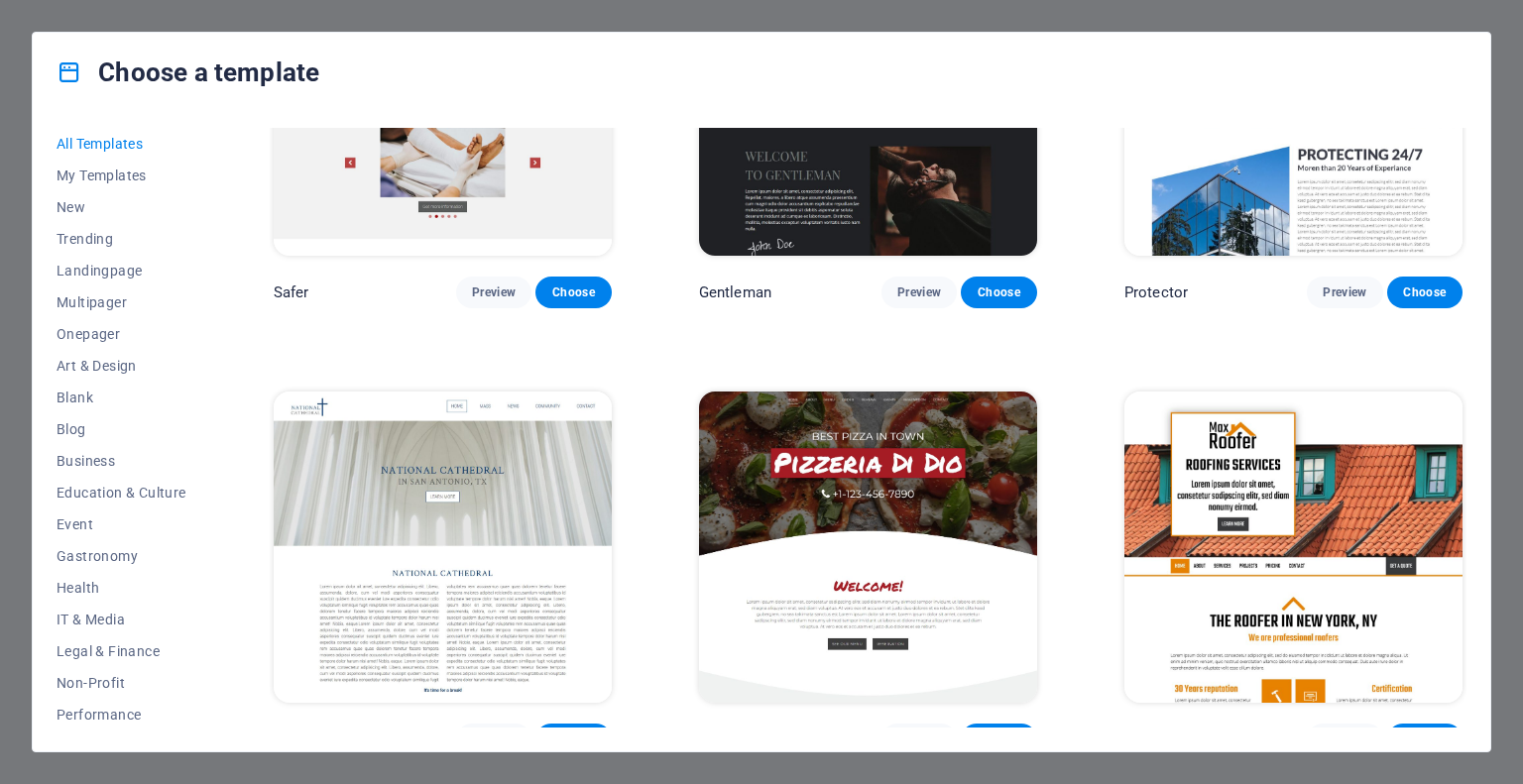 scroll, scrollTop: 8722, scrollLeft: 0, axis: vertical 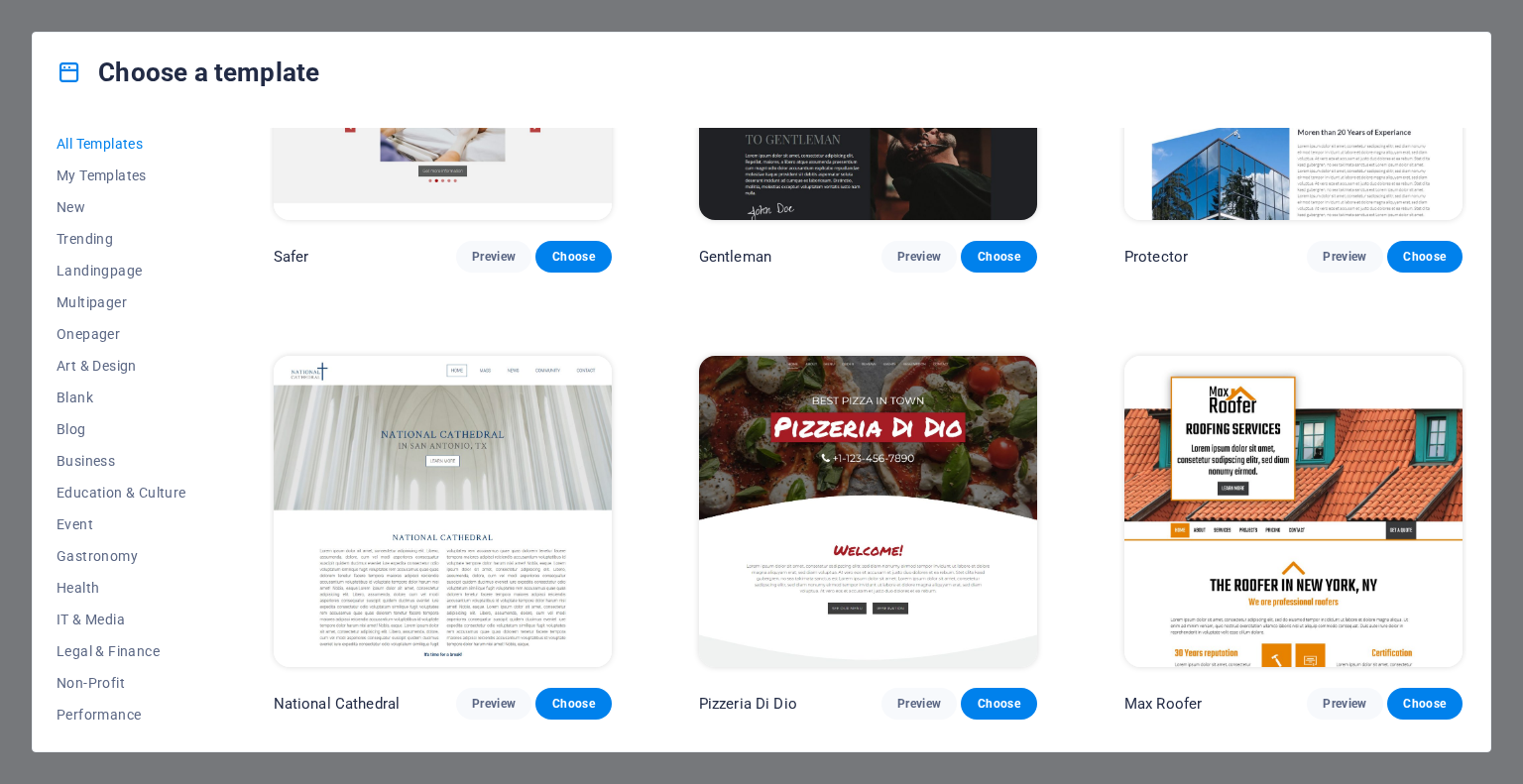 click at bounding box center (442, 511) 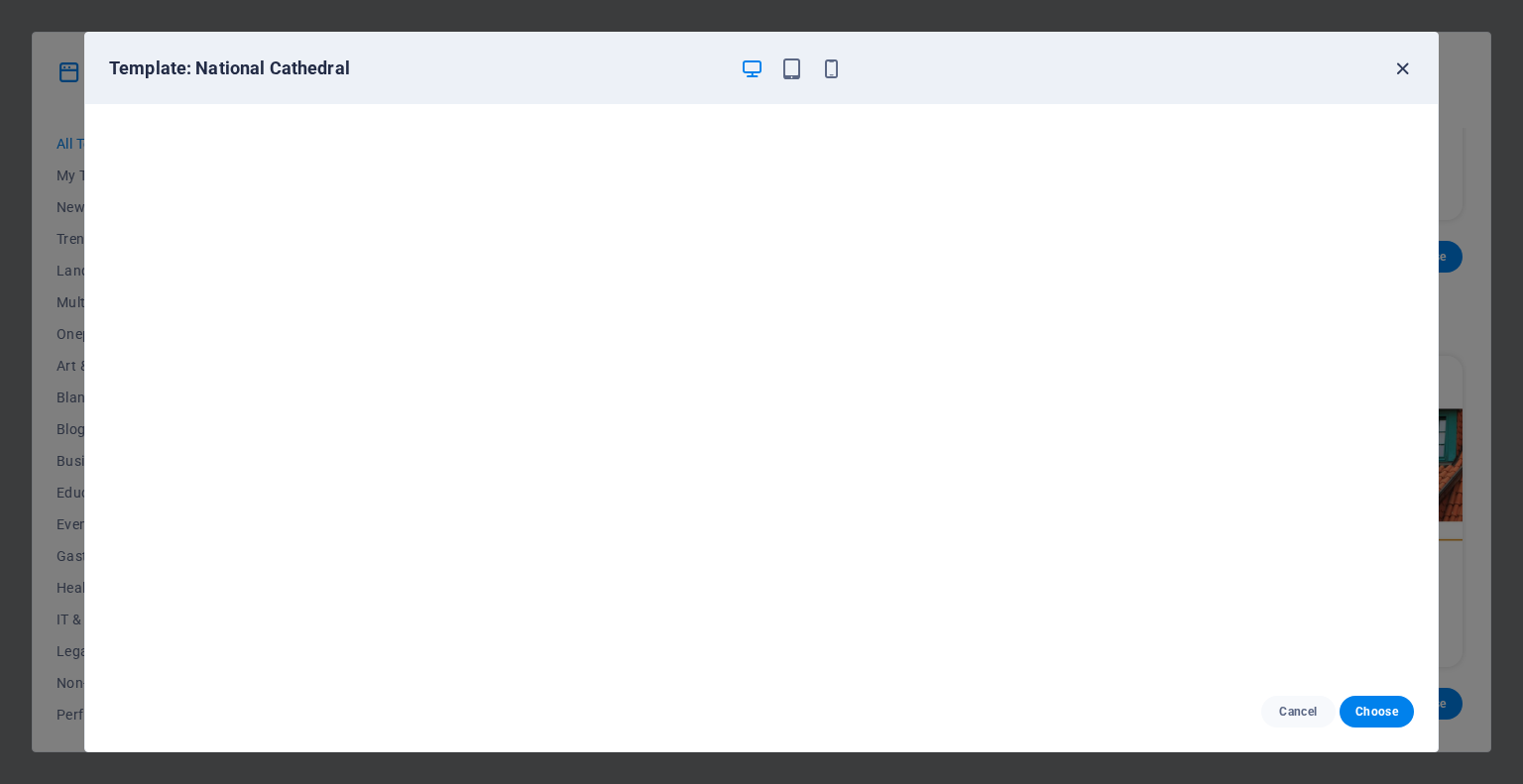 click at bounding box center [1402, 68] 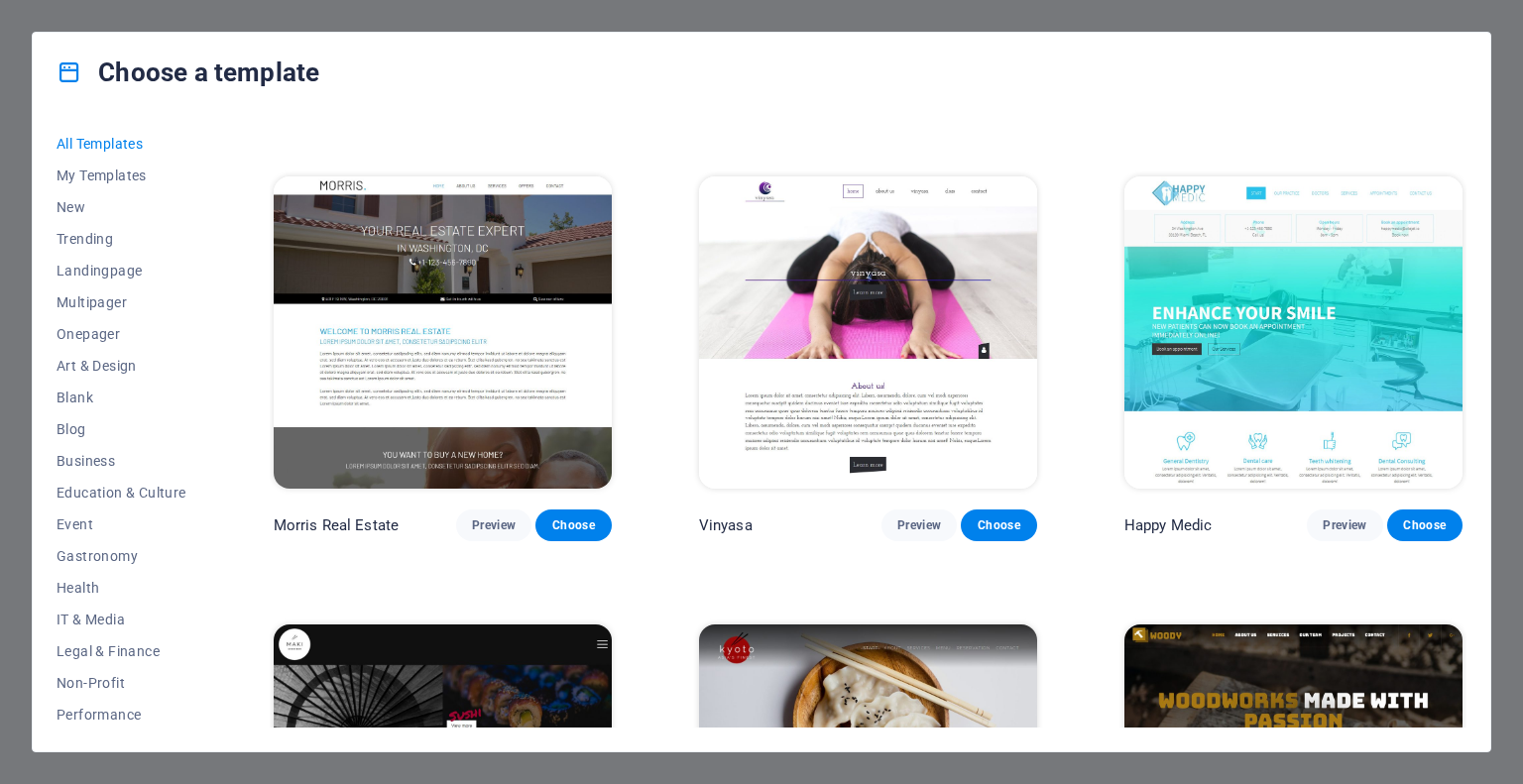 scroll, scrollTop: 9317, scrollLeft: 0, axis: vertical 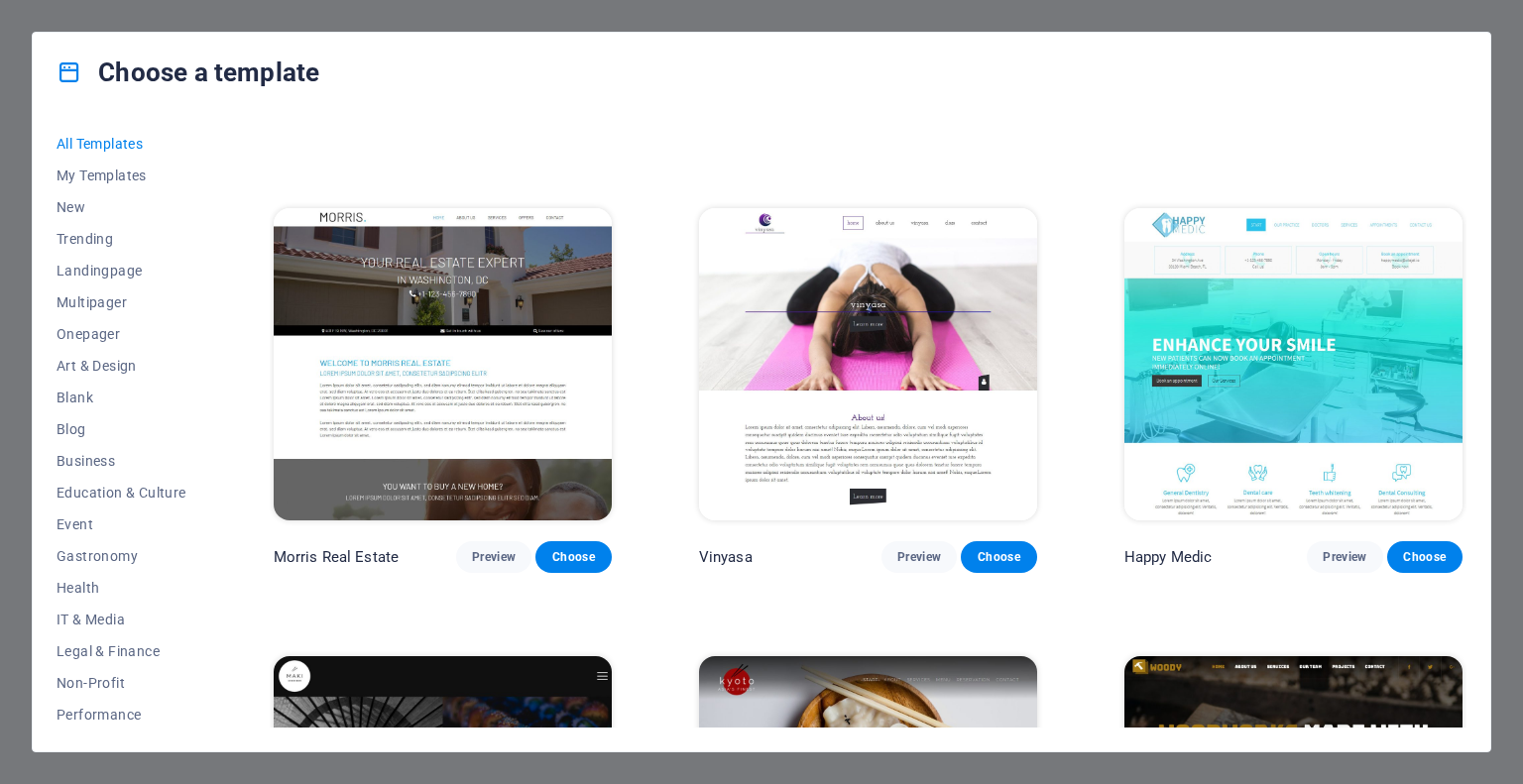 click at bounding box center (1293, 364) 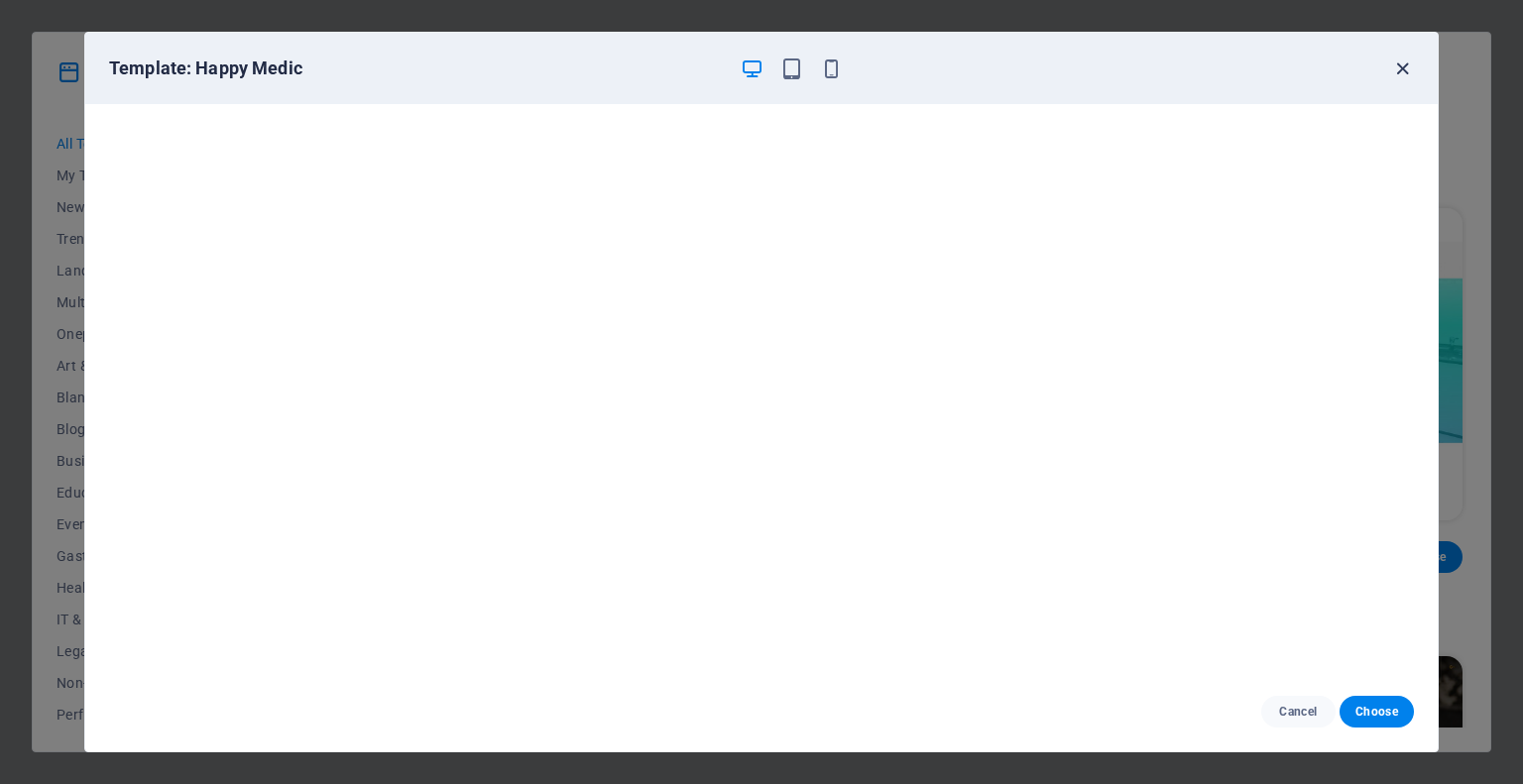 click at bounding box center (1402, 68) 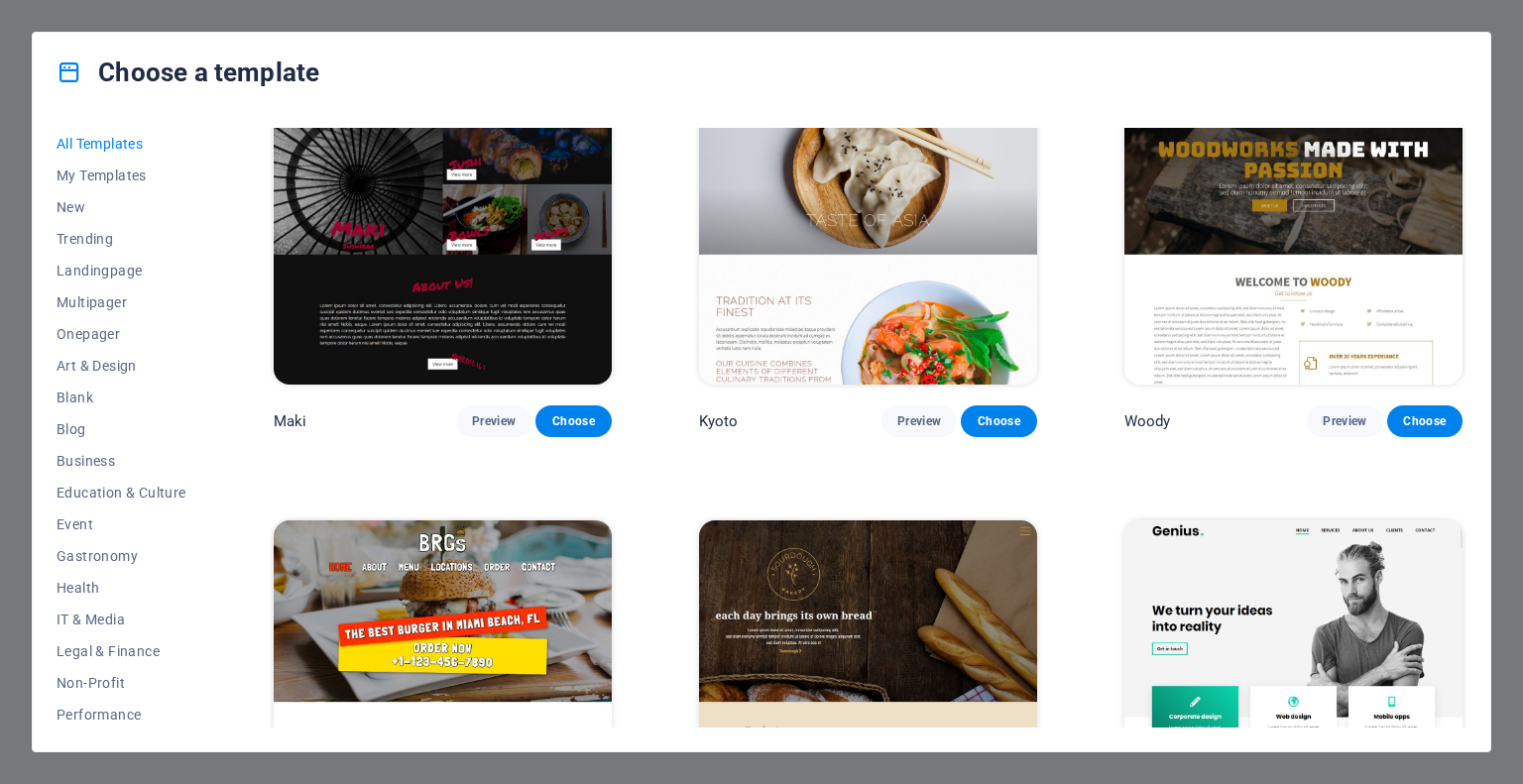scroll, scrollTop: 10011, scrollLeft: 0, axis: vertical 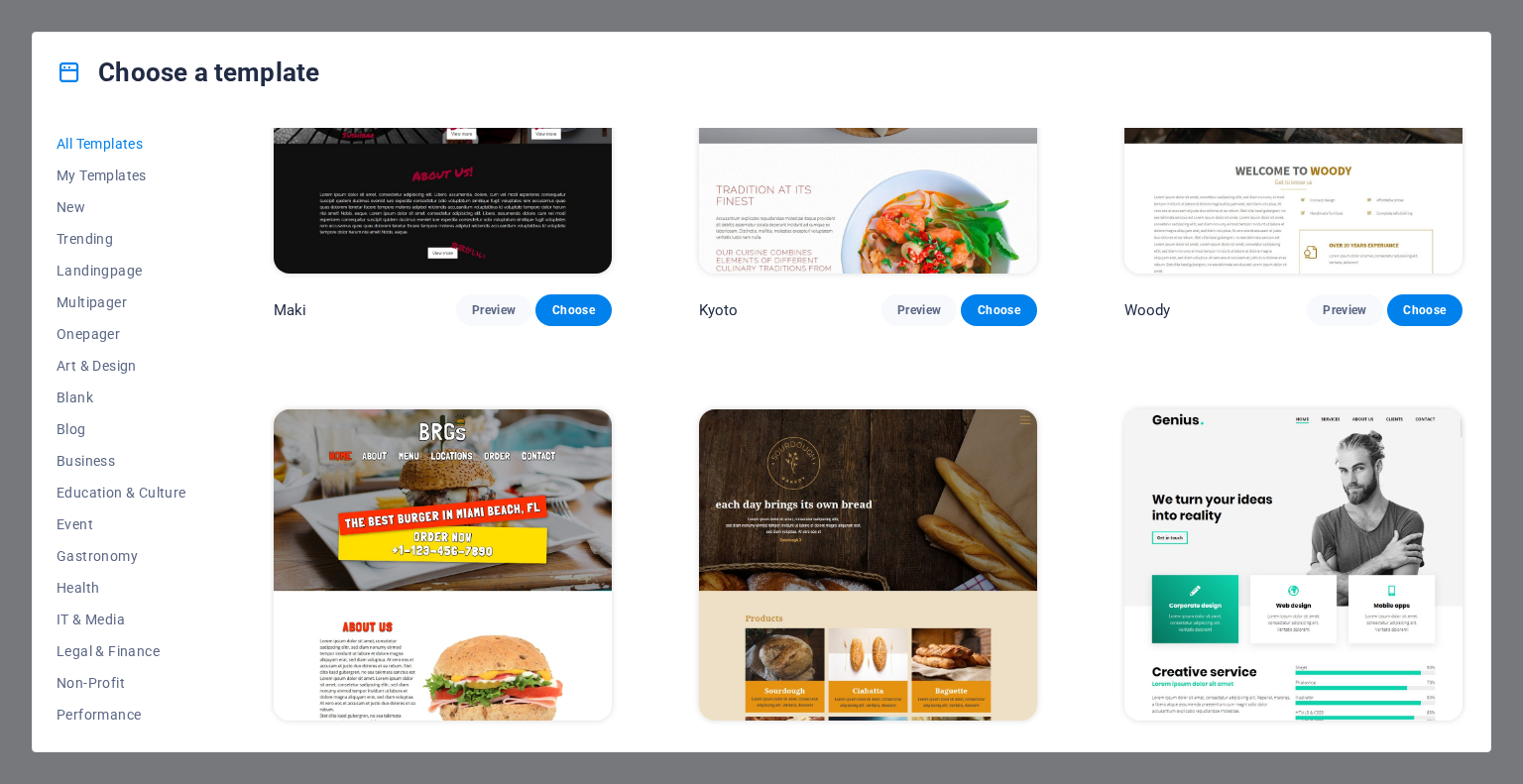drag, startPoint x: 329, startPoint y: 503, endPoint x: 296, endPoint y: 490, distance: 35.468296 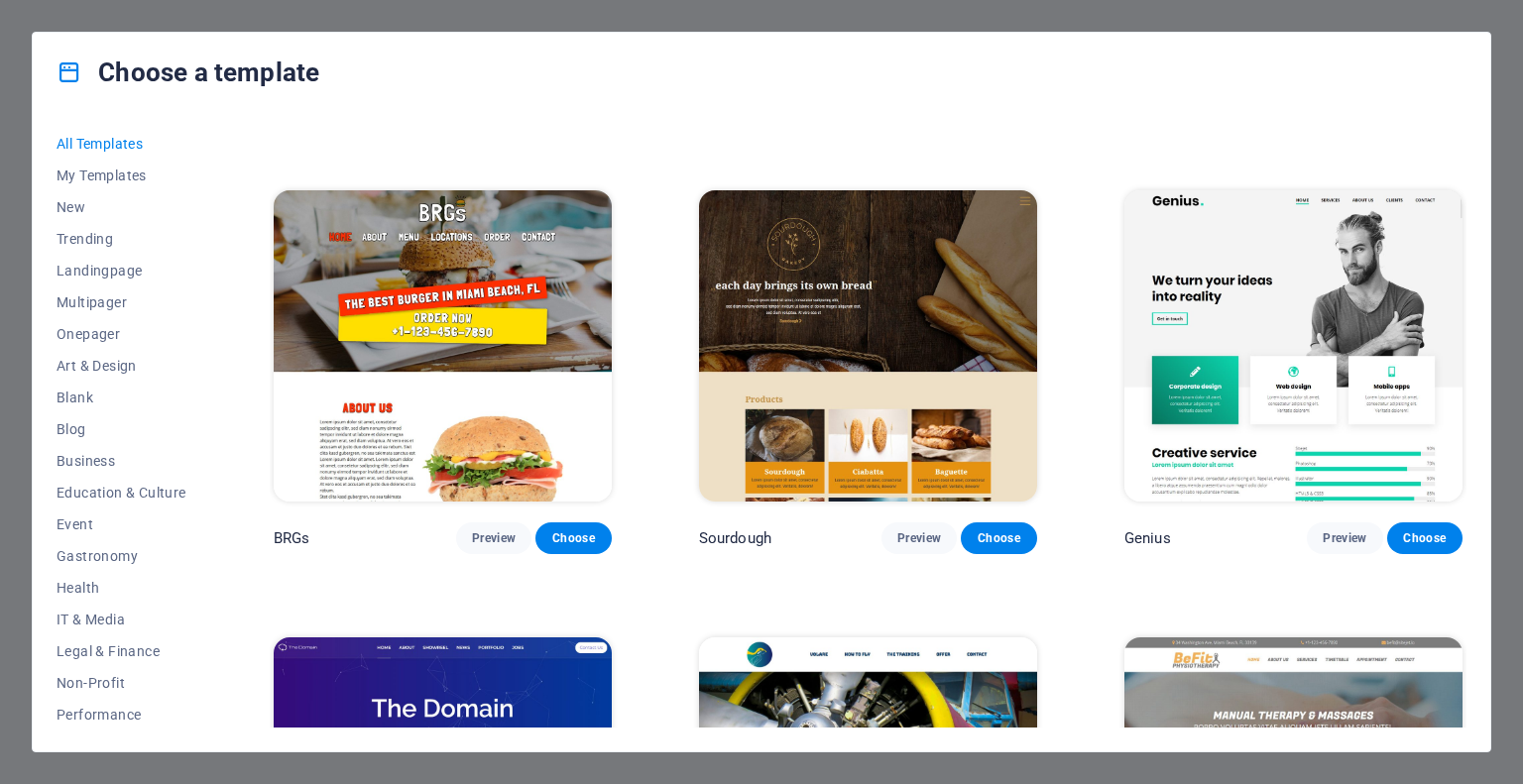 scroll, scrollTop: 10506, scrollLeft: 0, axis: vertical 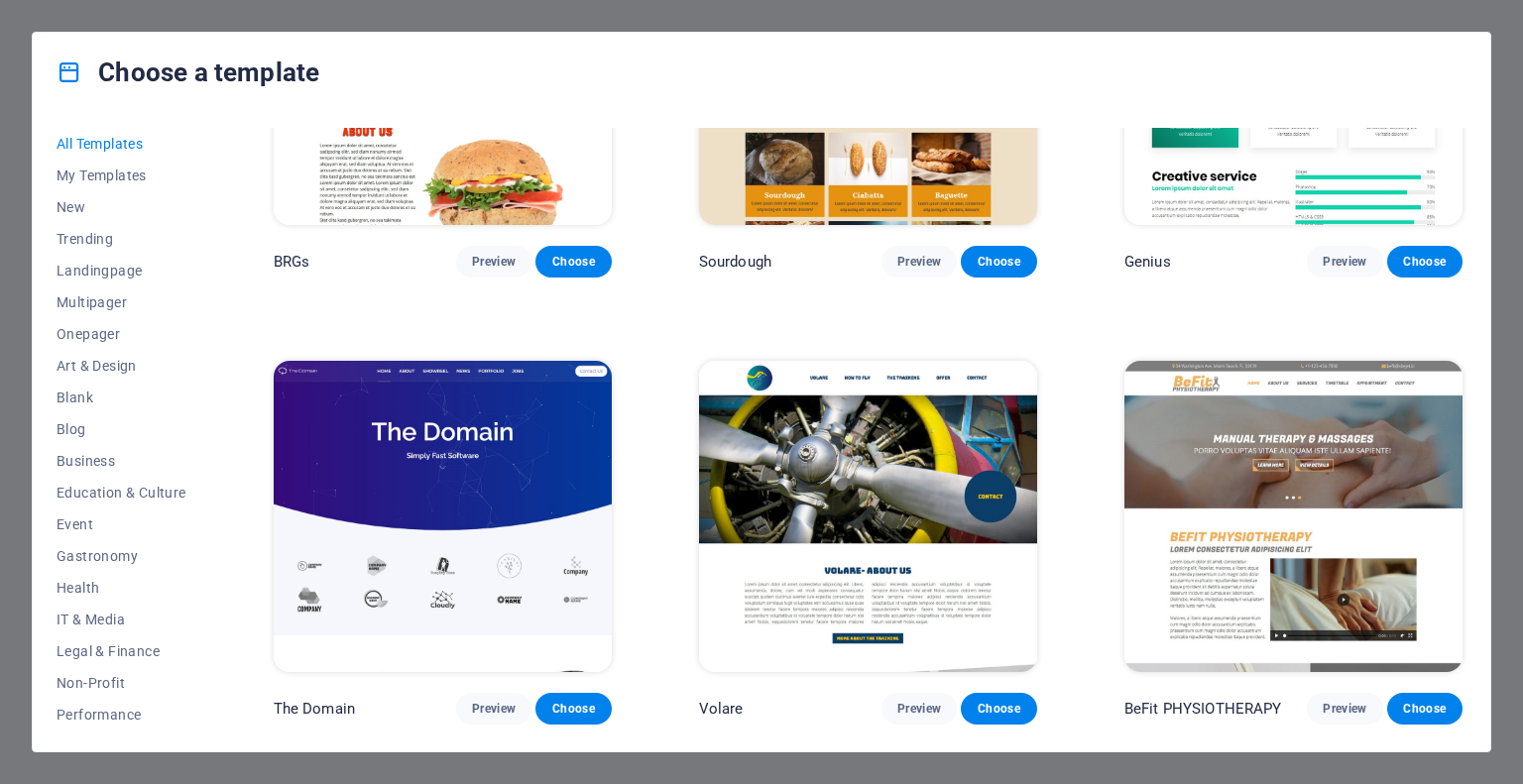 click at bounding box center (442, 516) 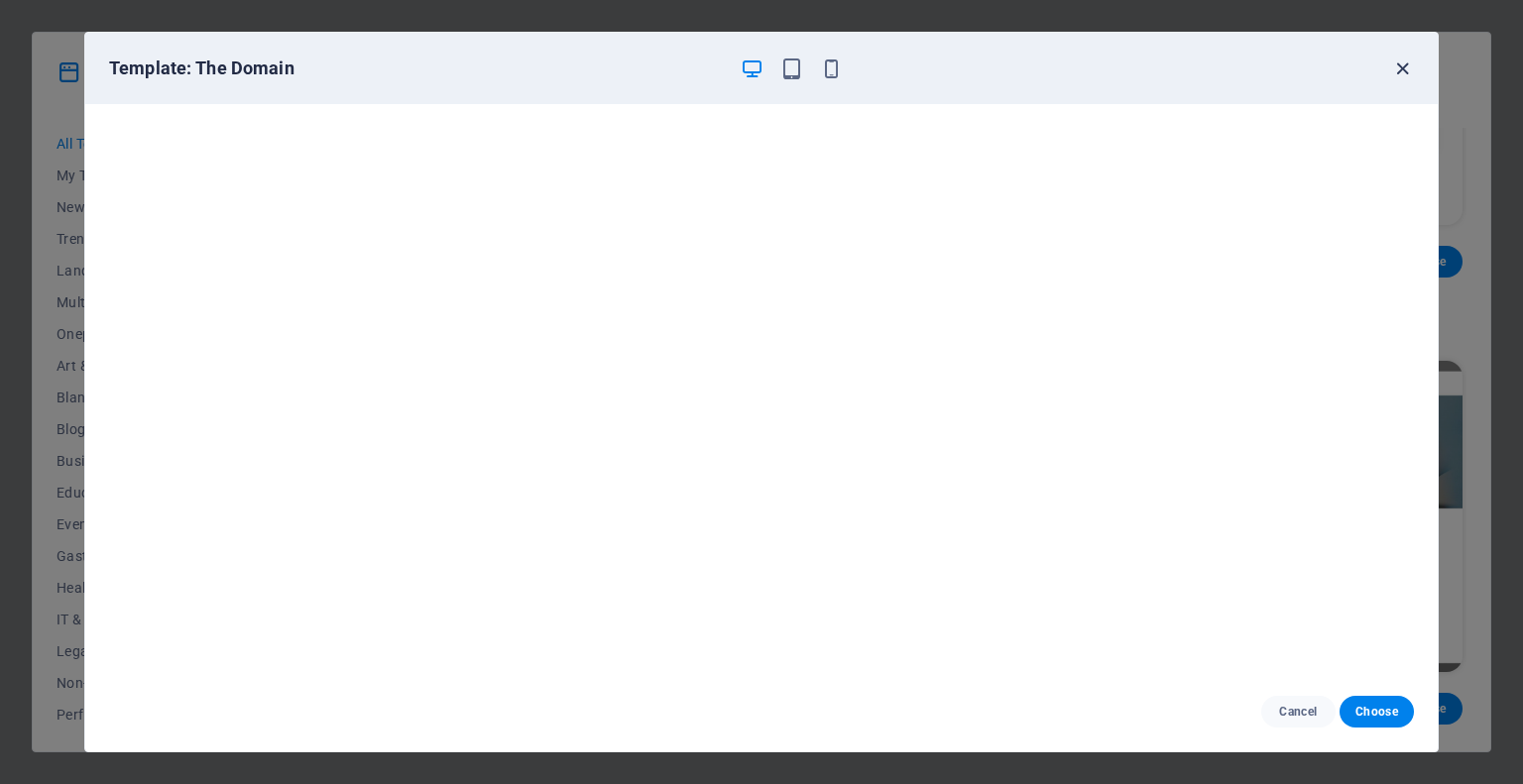 click at bounding box center [1402, 68] 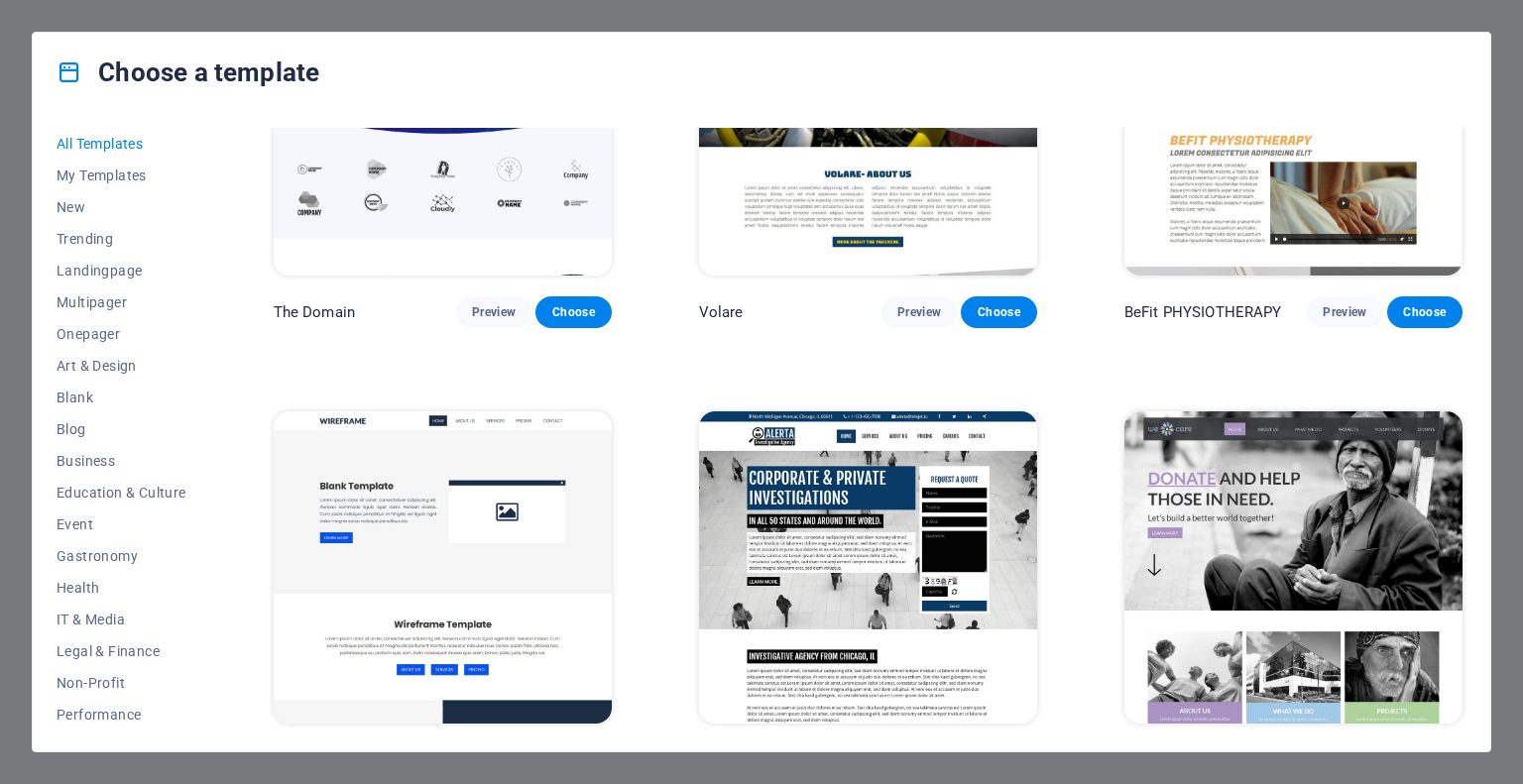 scroll, scrollTop: 11002, scrollLeft: 0, axis: vertical 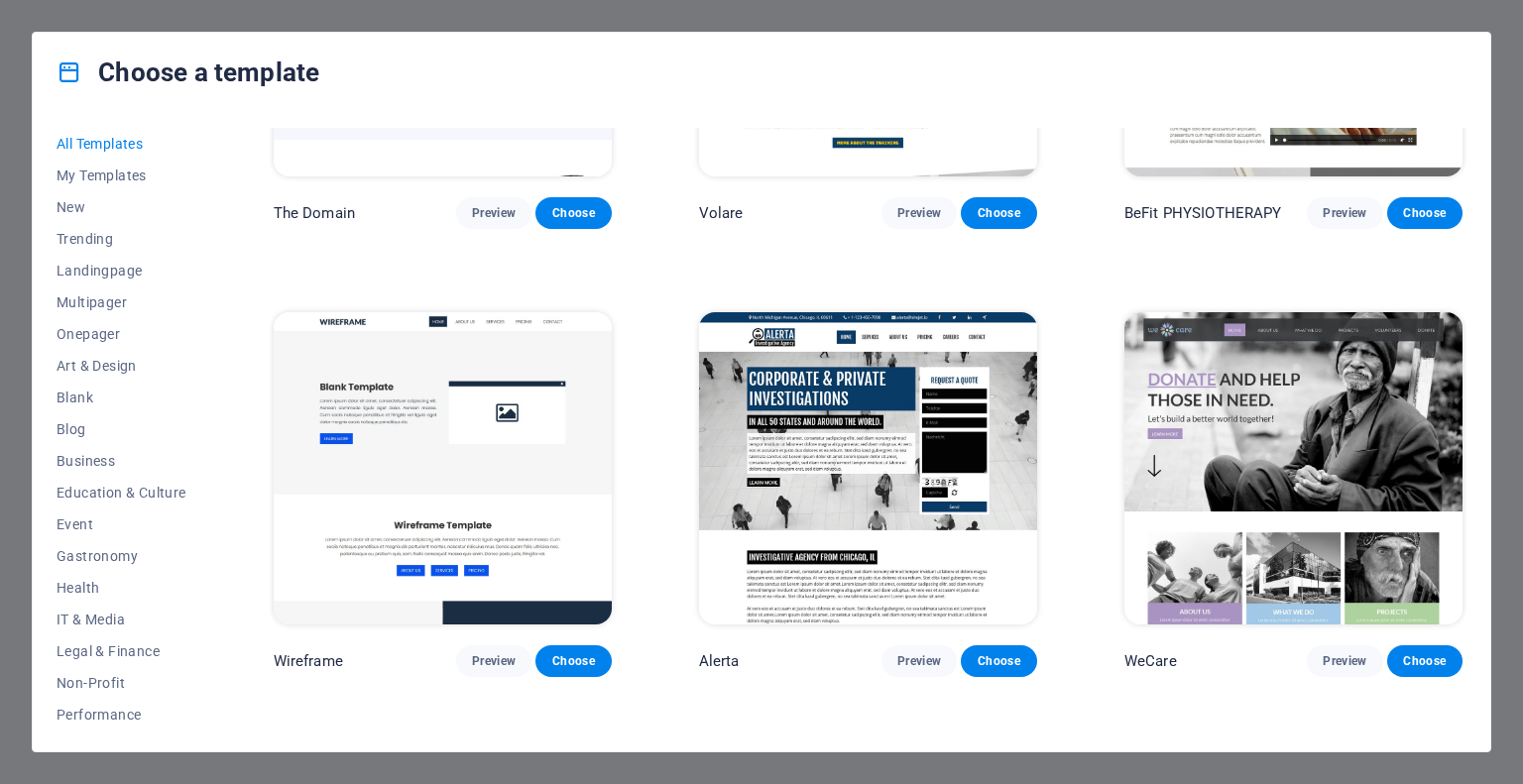 click at bounding box center (868, 468) 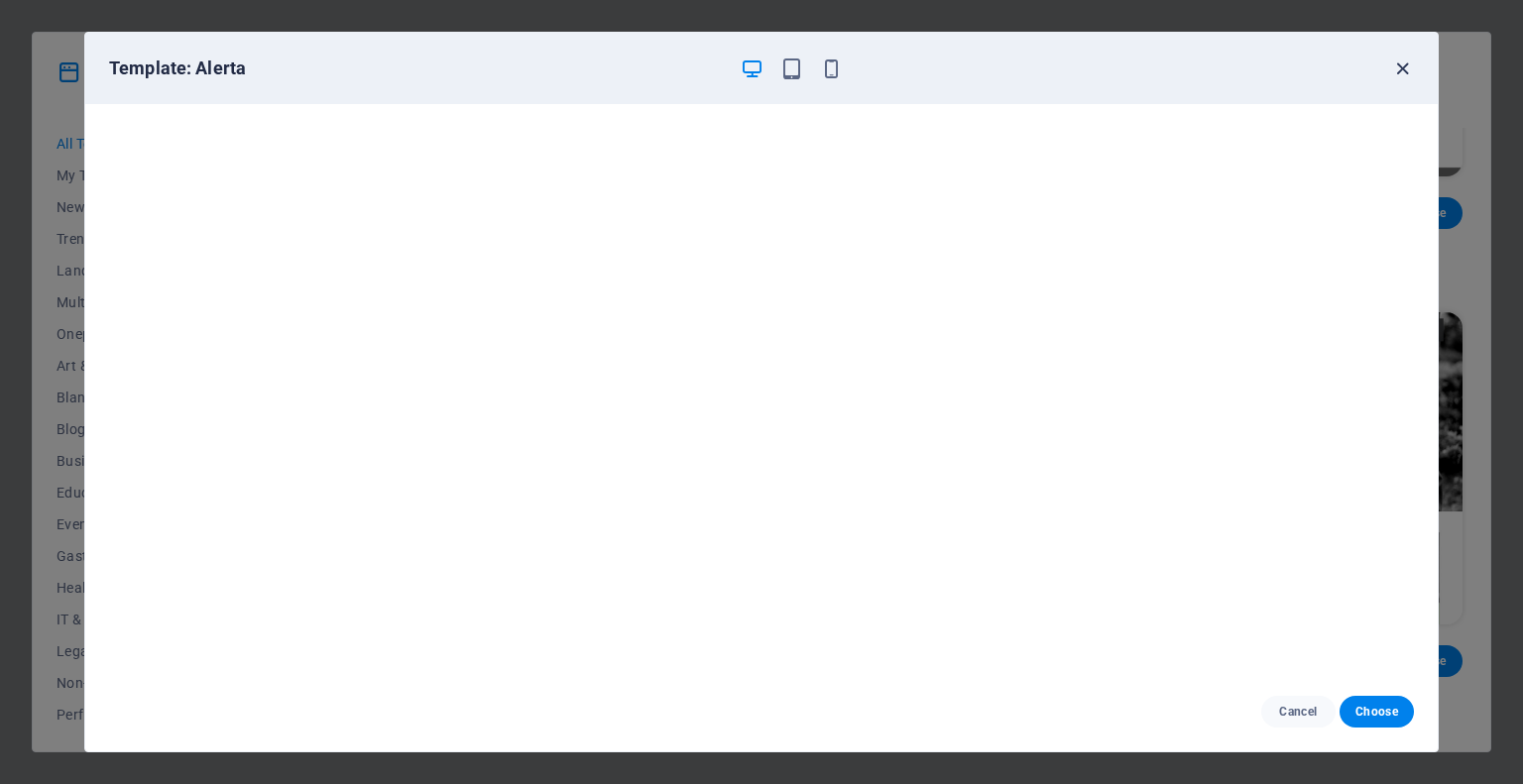drag, startPoint x: 879, startPoint y: 380, endPoint x: 1396, endPoint y: 65, distance: 605.404 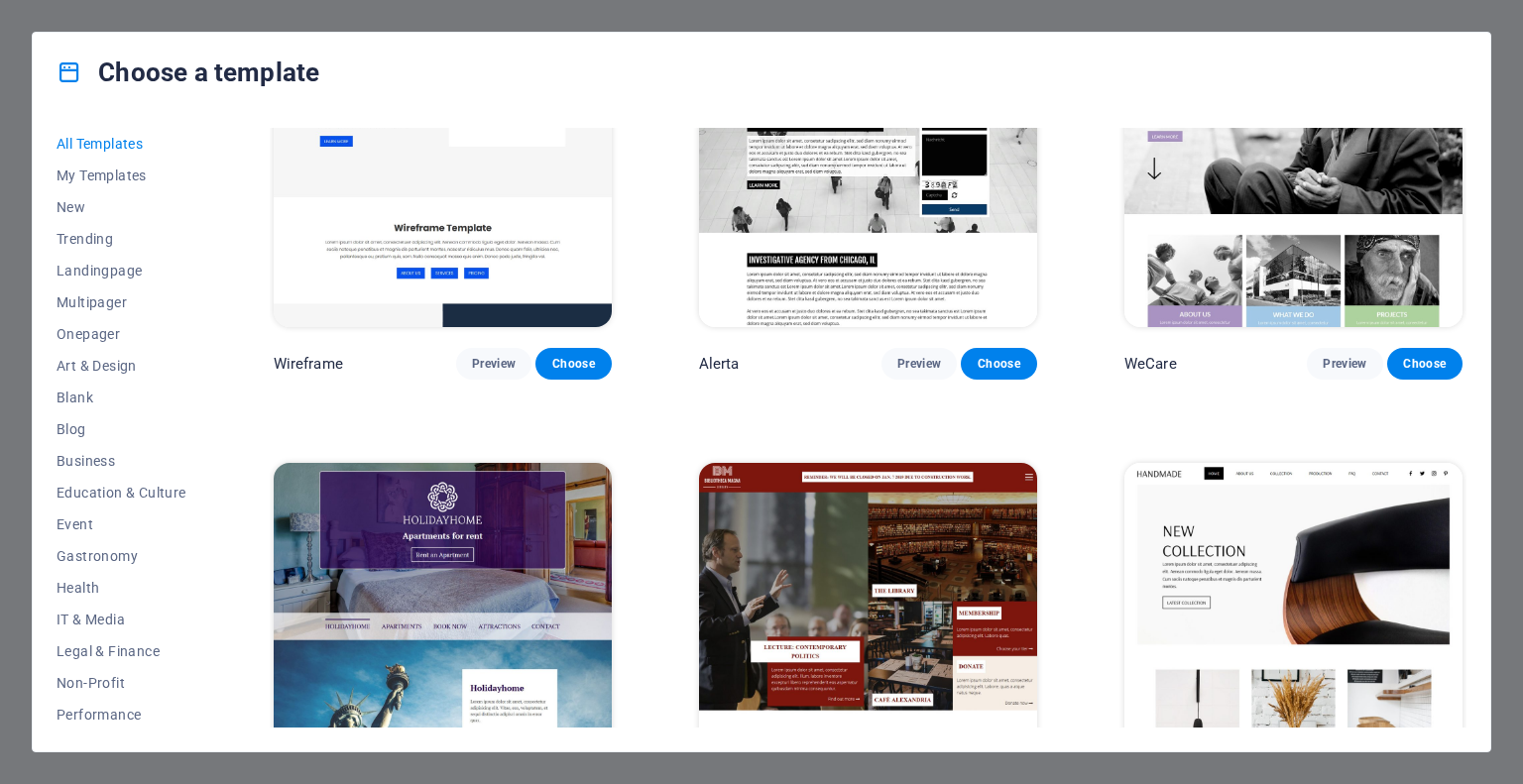 scroll, scrollTop: 11101, scrollLeft: 0, axis: vertical 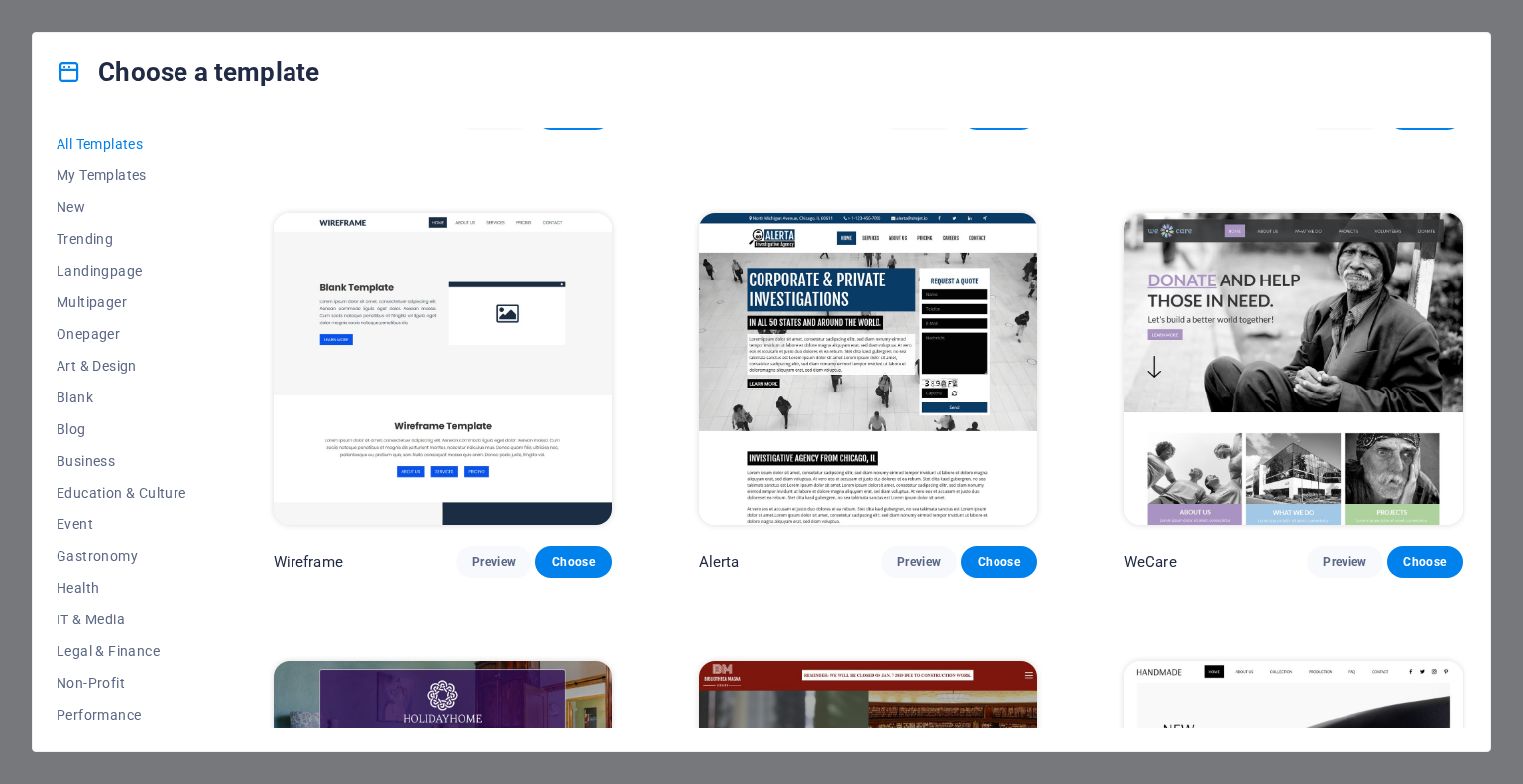 drag, startPoint x: 1221, startPoint y: 385, endPoint x: 1205, endPoint y: 386, distance: 16.03122 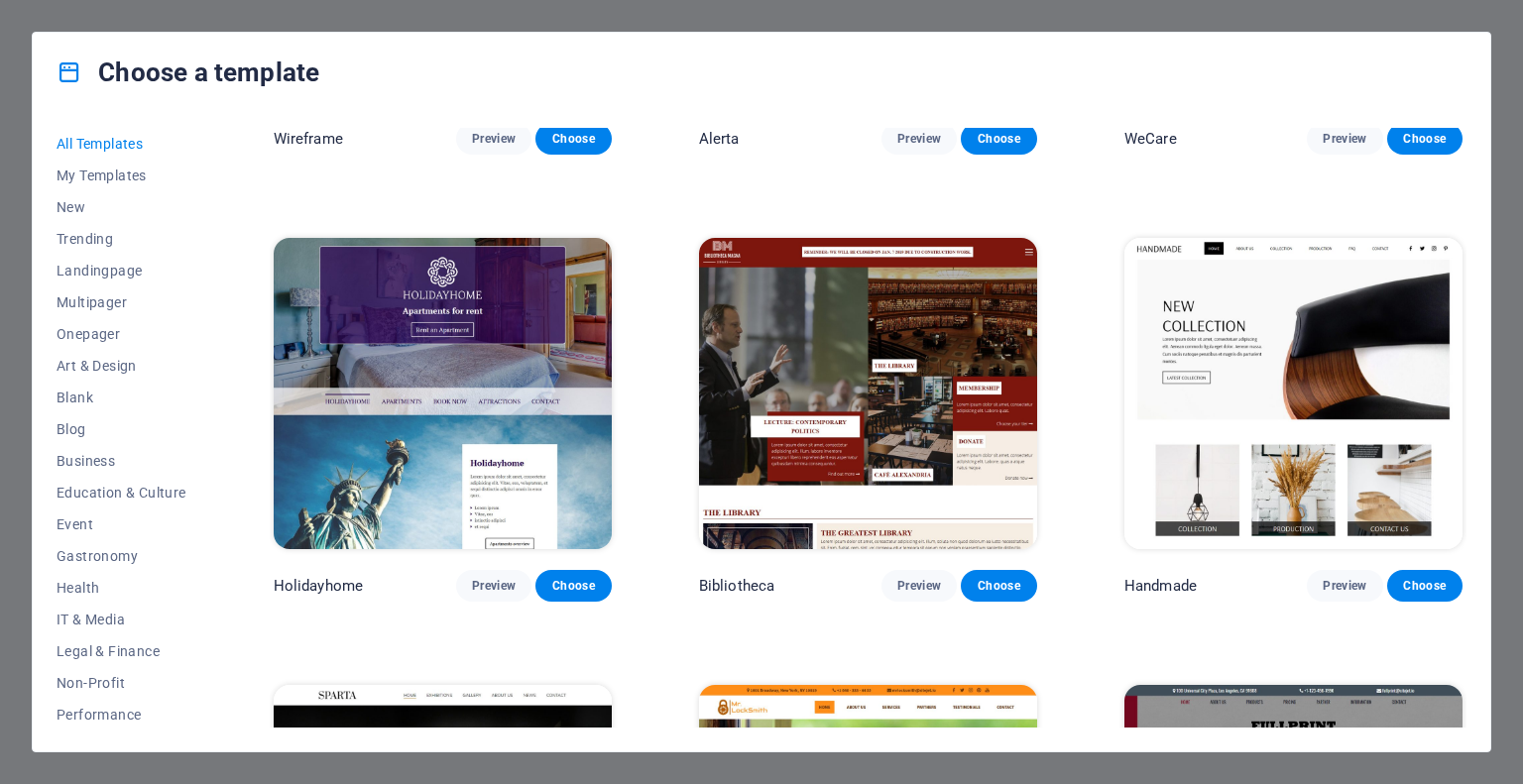 scroll, scrollTop: 11497, scrollLeft: 0, axis: vertical 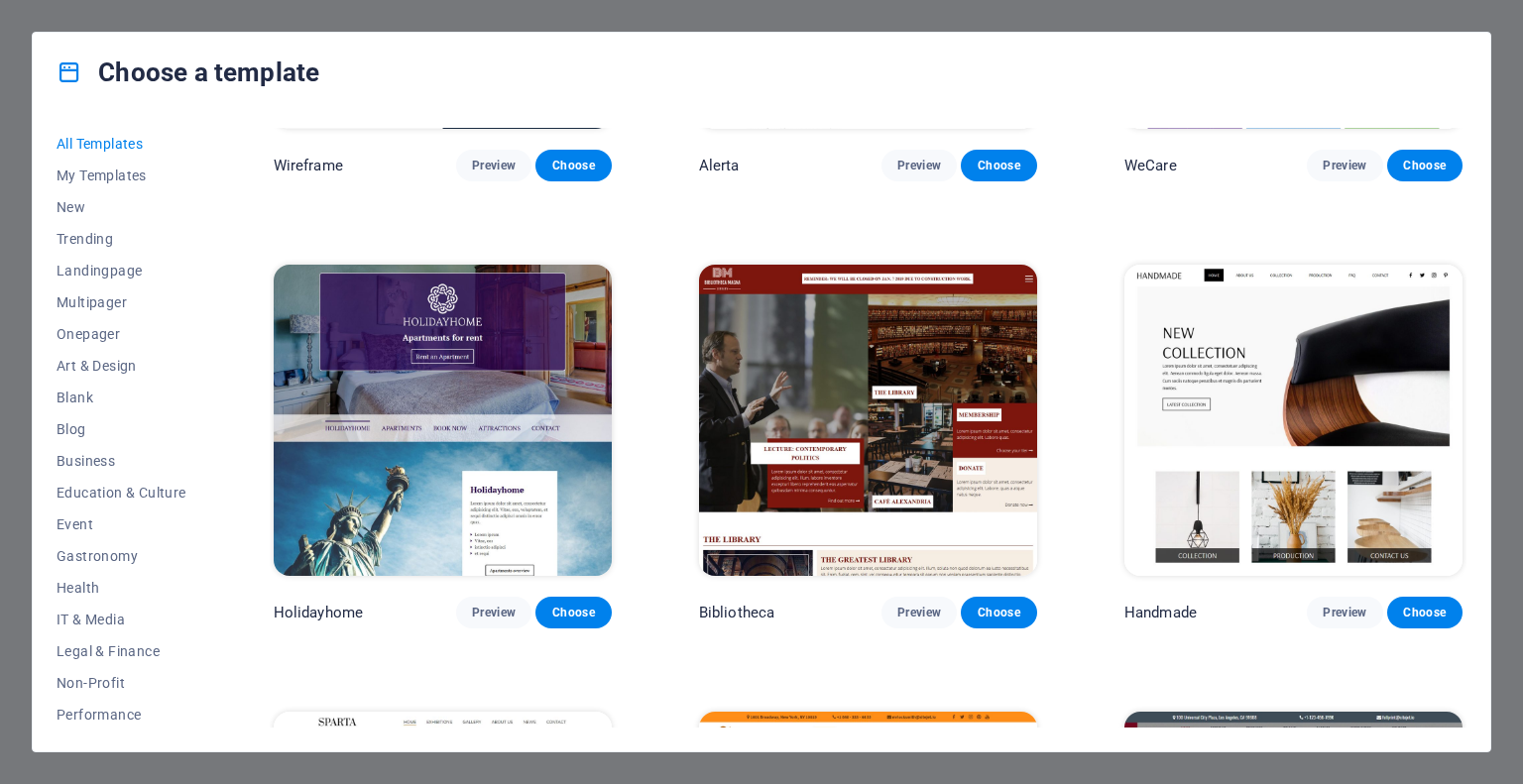 click at bounding box center [868, 420] 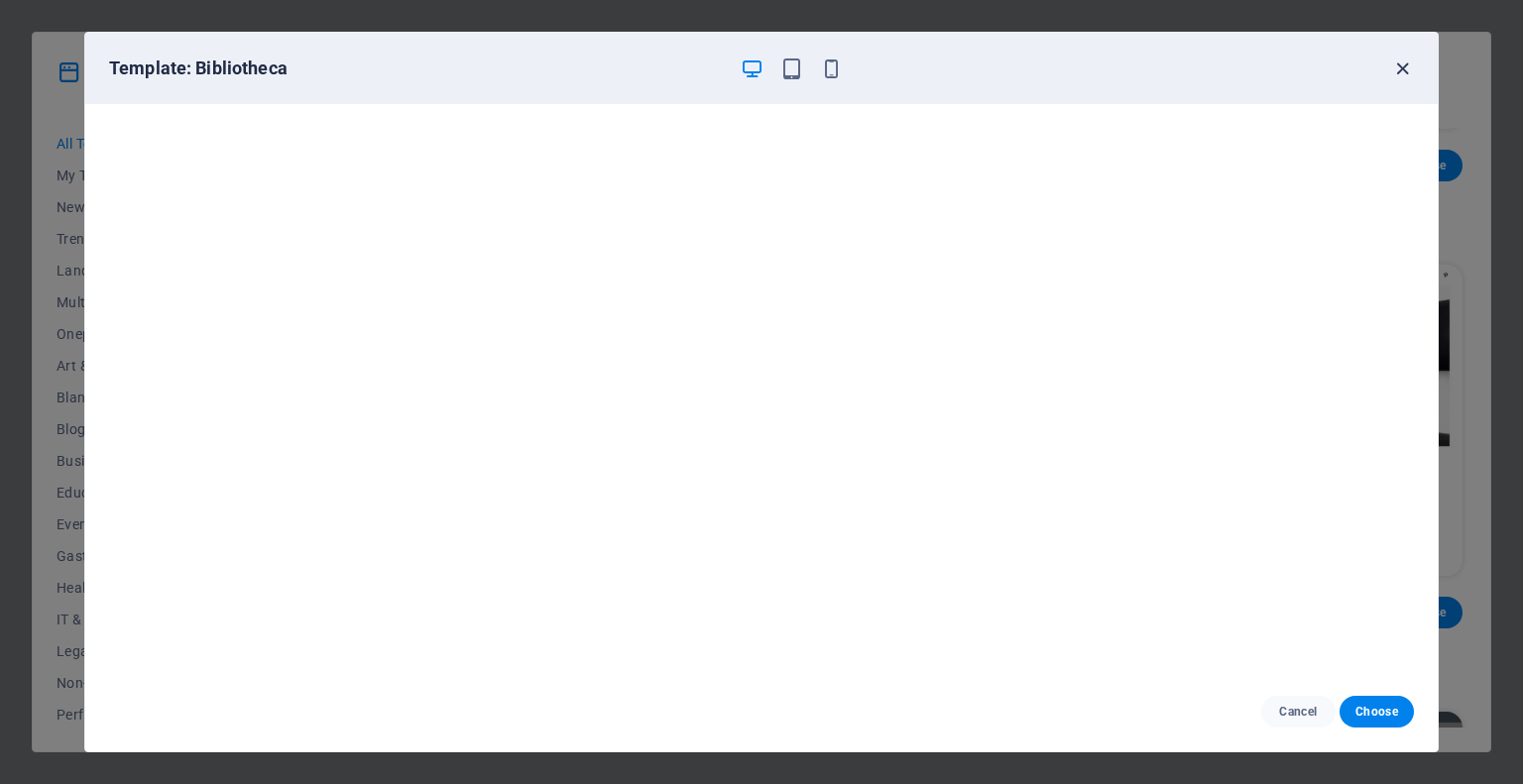 click at bounding box center [1402, 68] 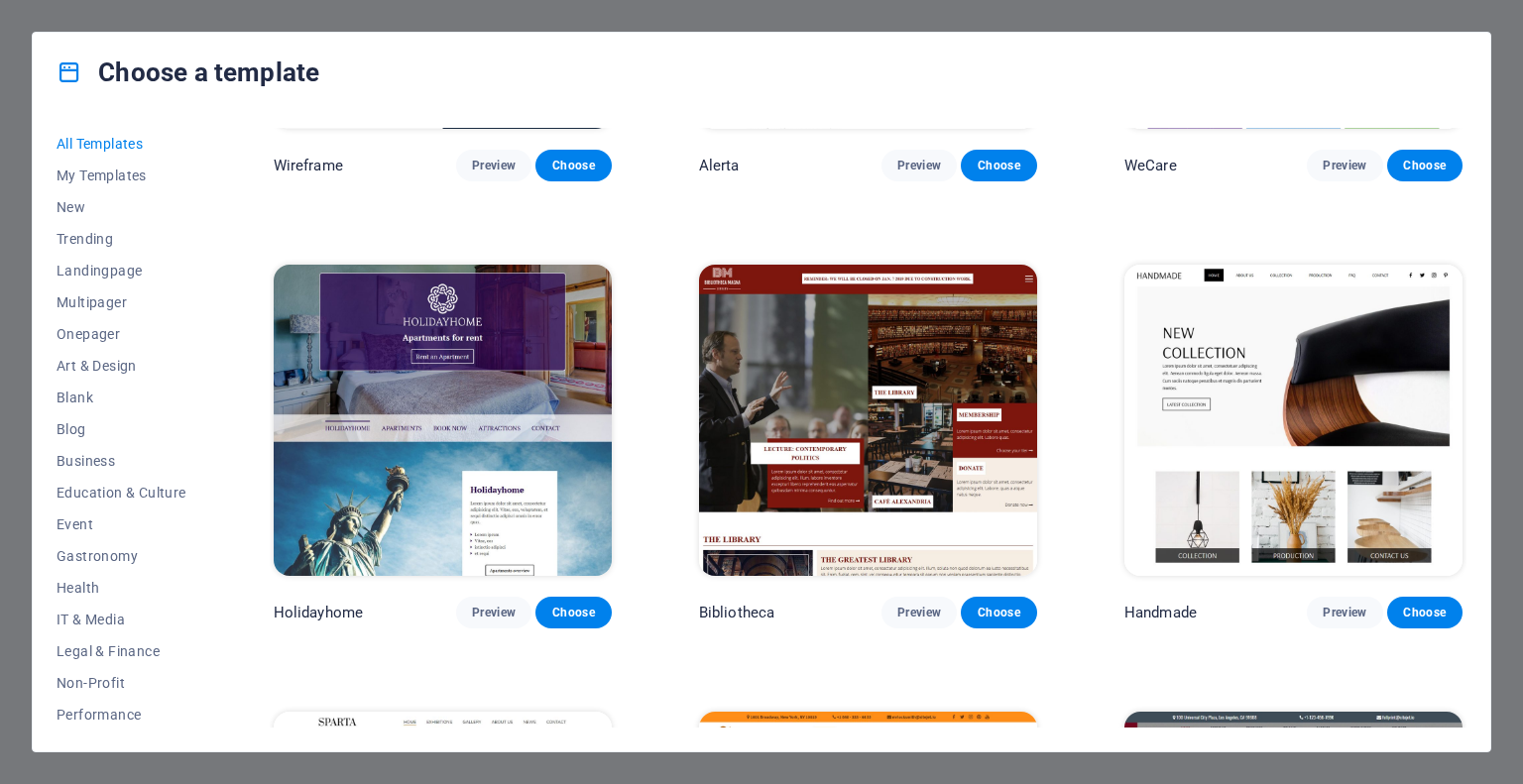 click at bounding box center [1293, 420] 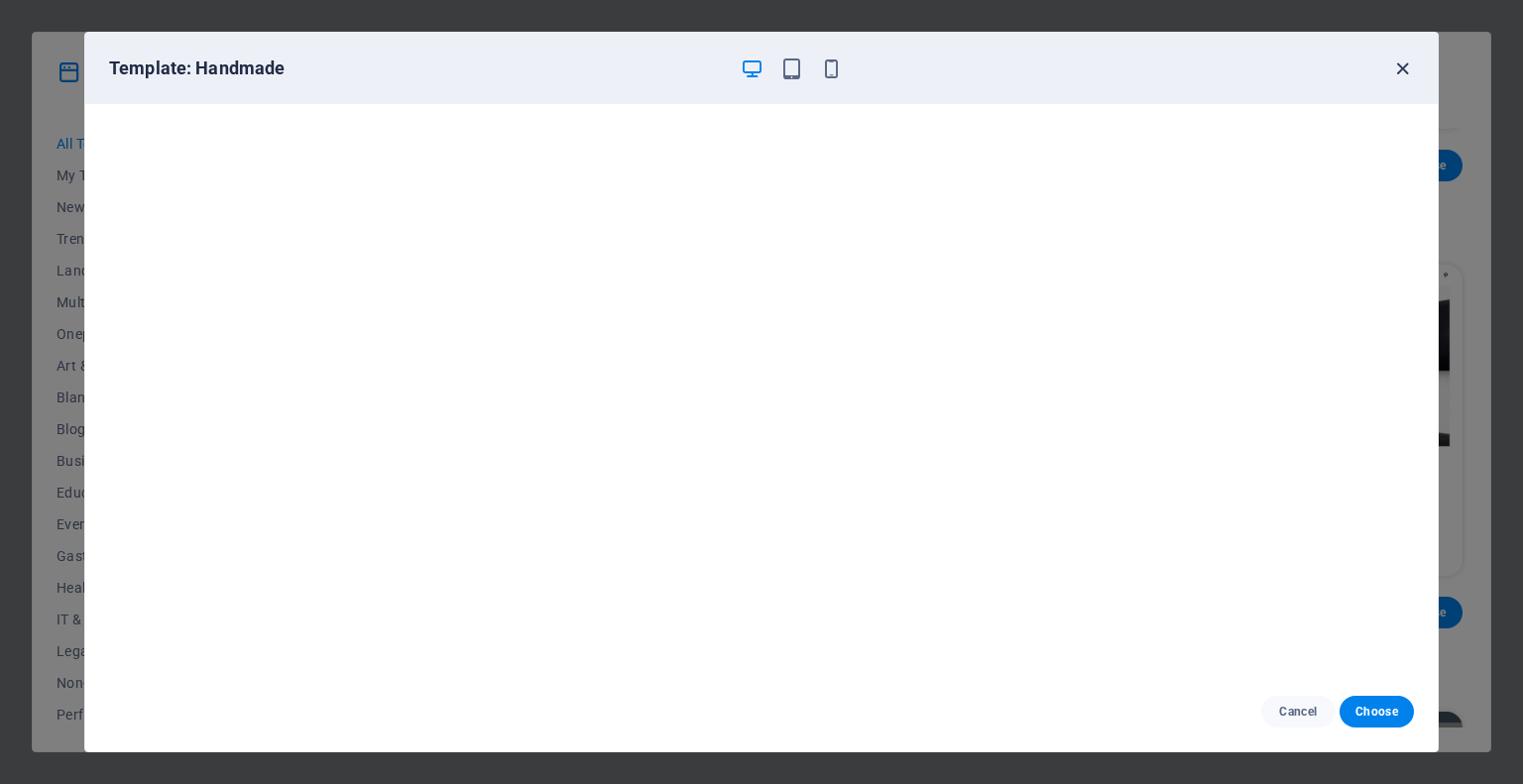 click at bounding box center [1402, 68] 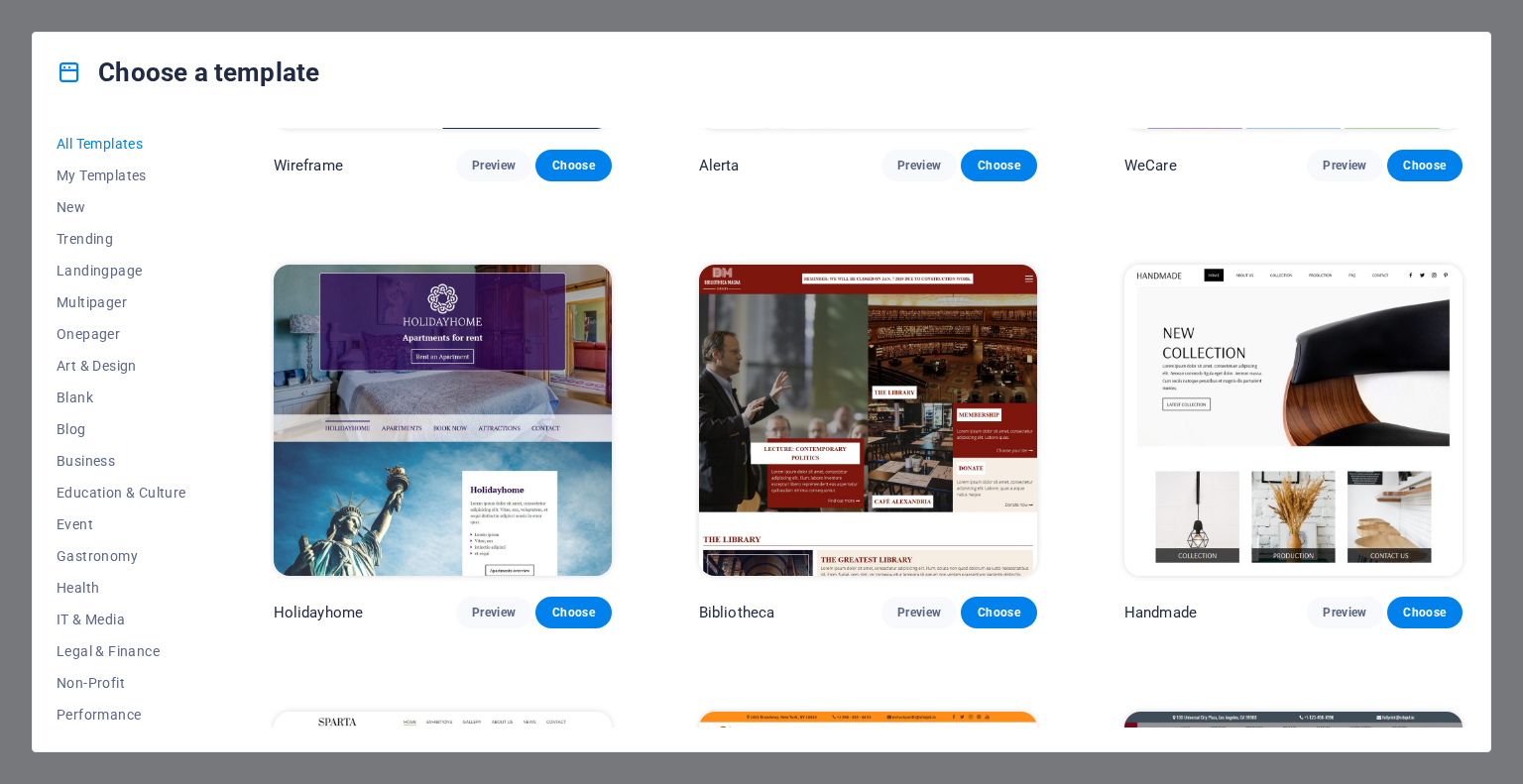 drag, startPoint x: 0, startPoint y: 813, endPoint x: 0, endPoint y: 743, distance: 70 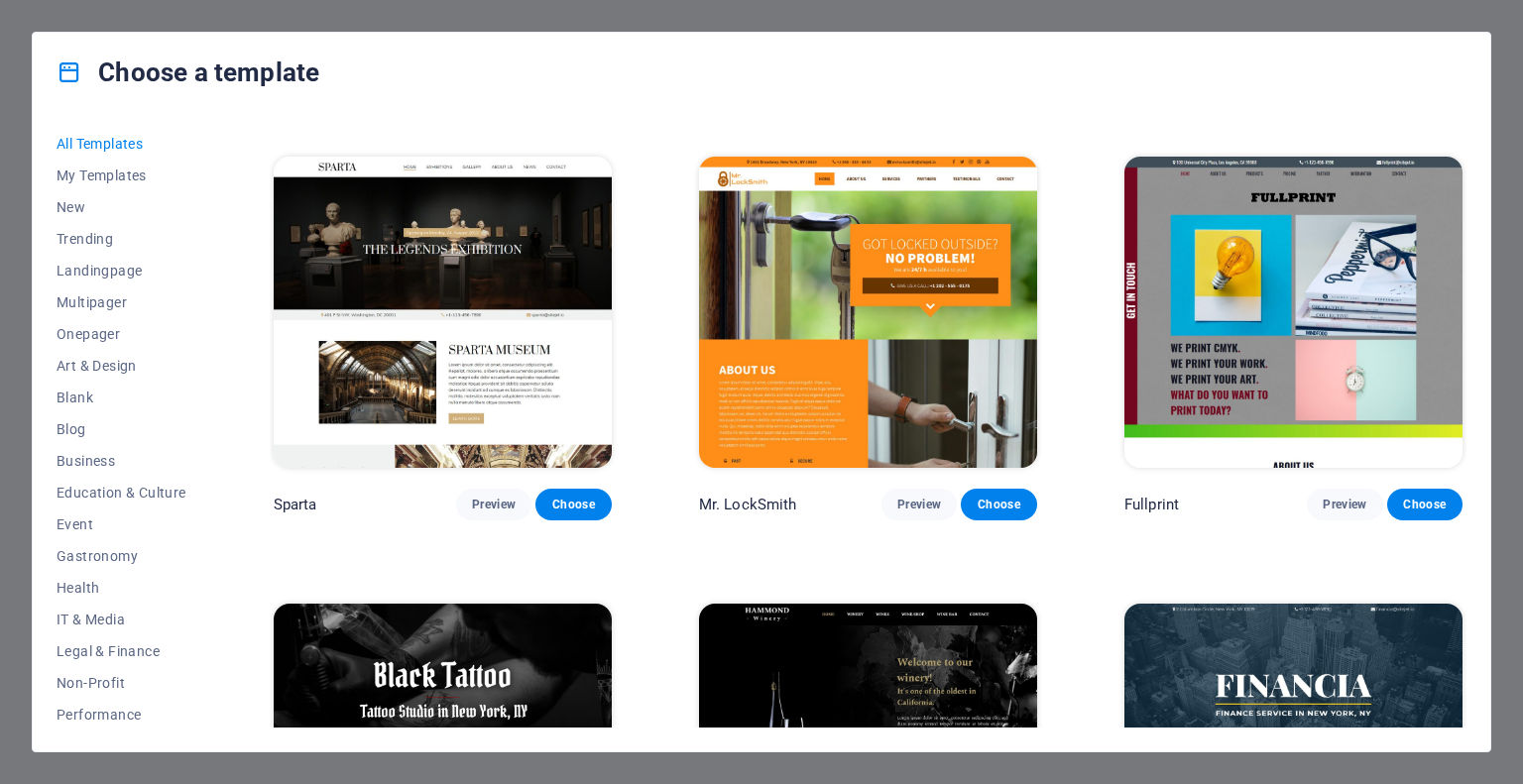 scroll, scrollTop: 12092, scrollLeft: 0, axis: vertical 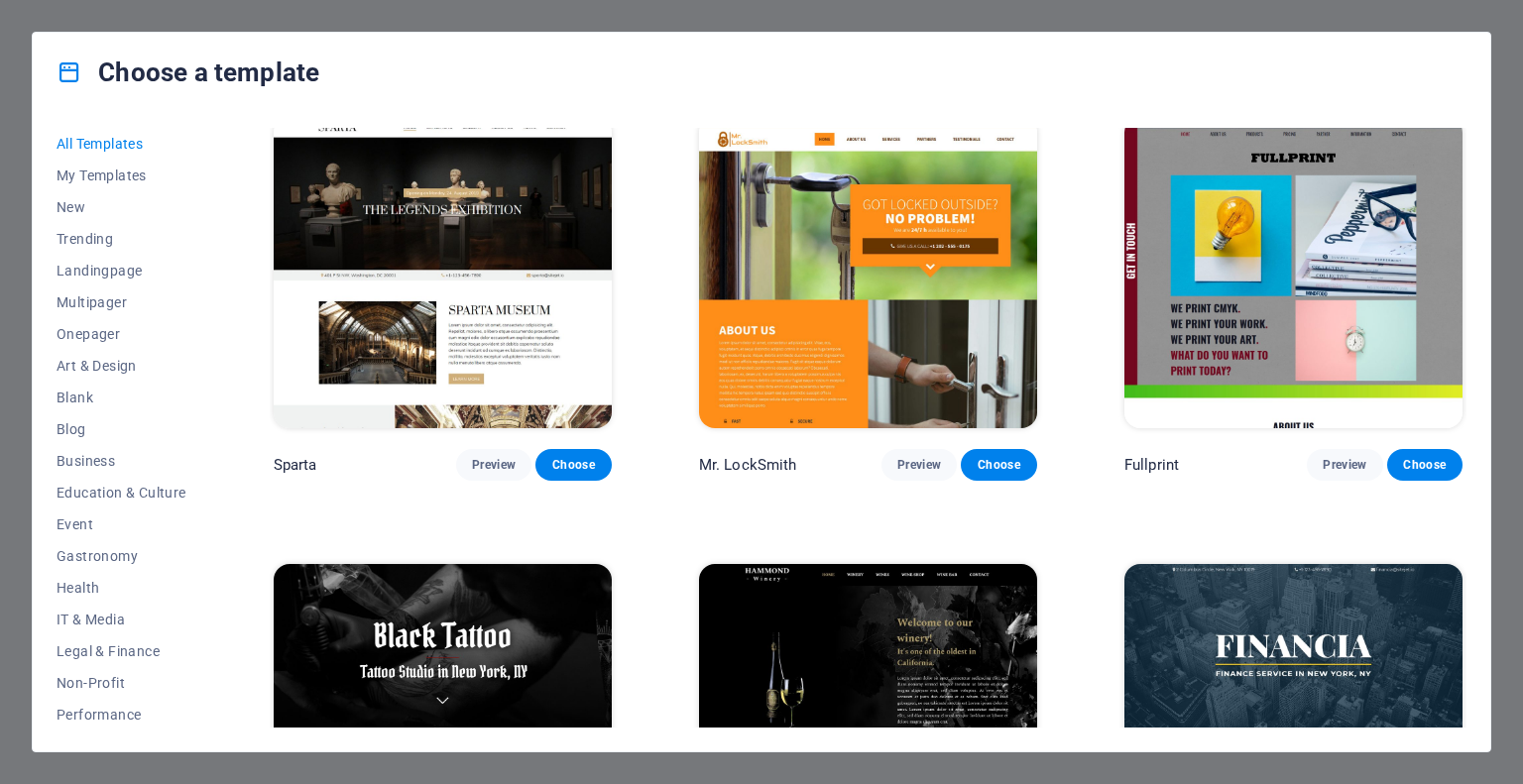 drag, startPoint x: 815, startPoint y: 431, endPoint x: 692, endPoint y: 475, distance: 130.63307 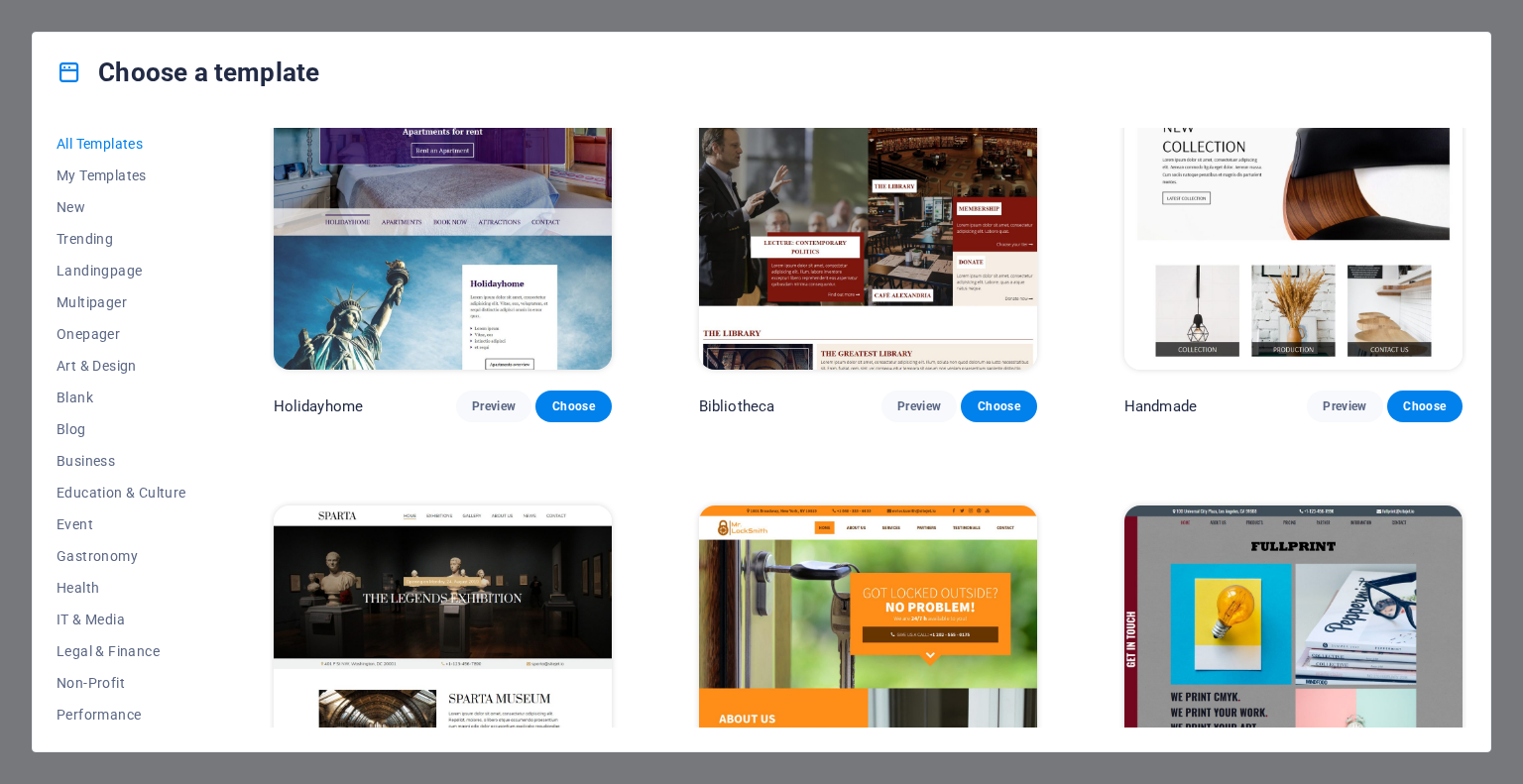 scroll, scrollTop: 11596, scrollLeft: 0, axis: vertical 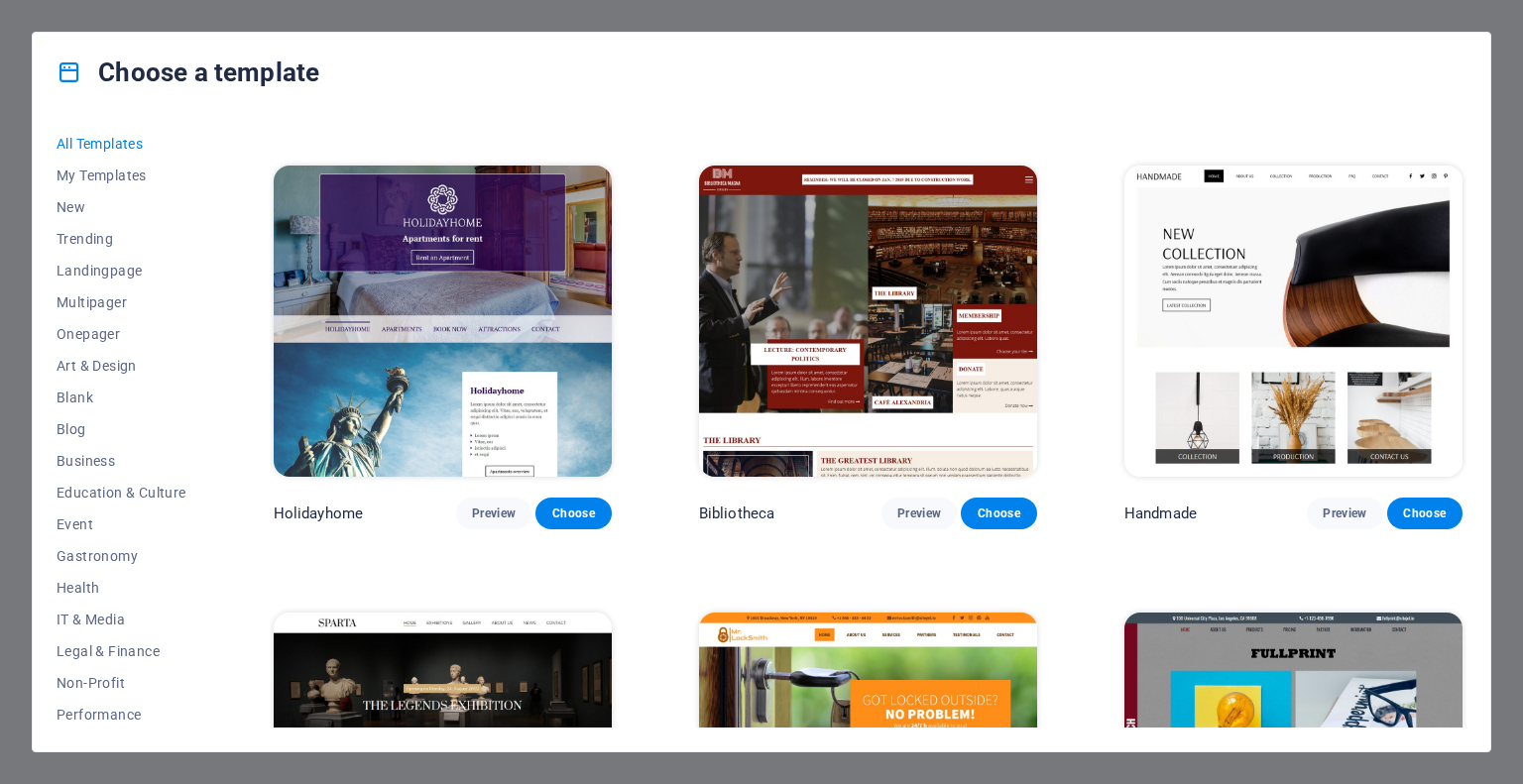 click at bounding box center [1293, 321] 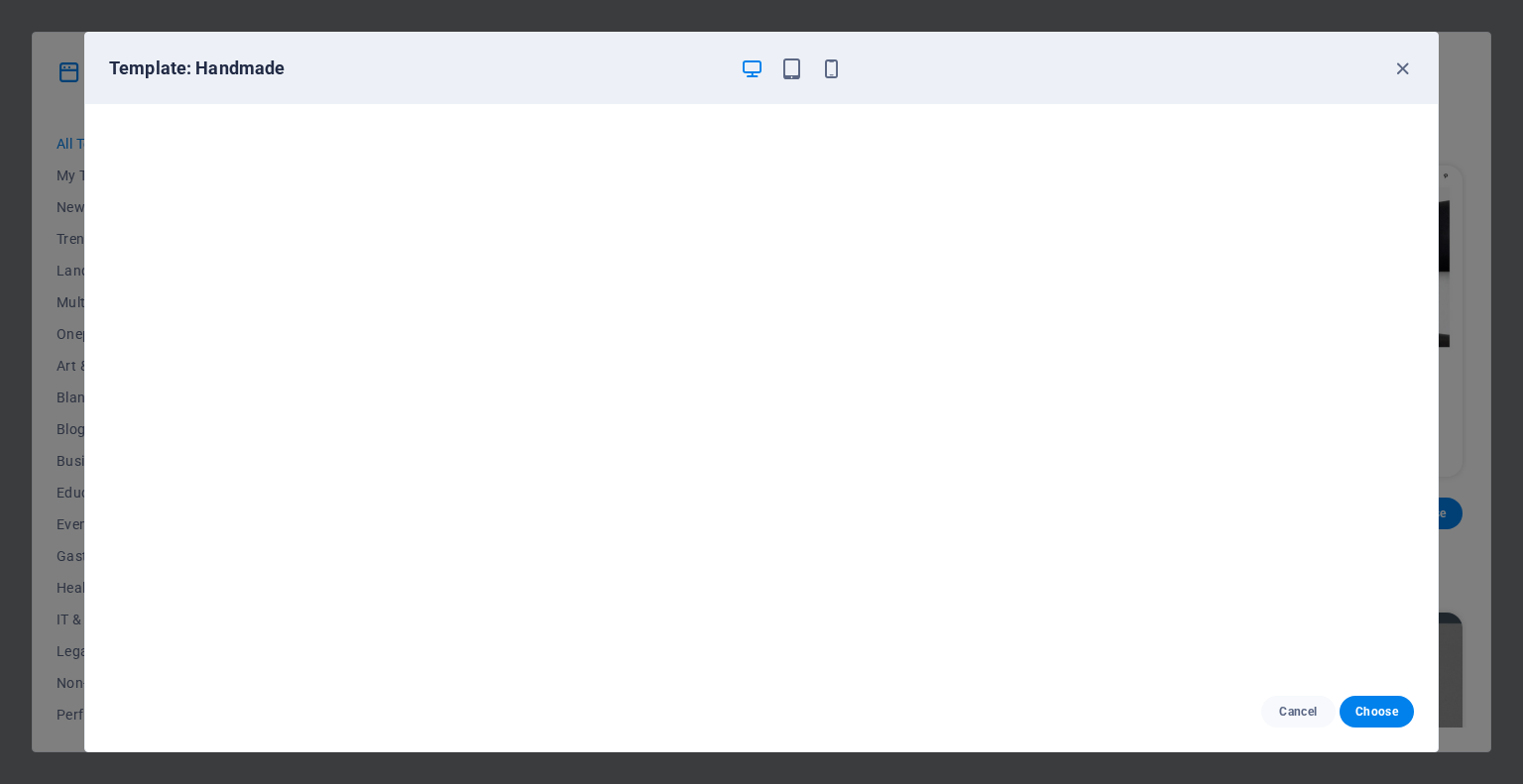scroll, scrollTop: 5, scrollLeft: 0, axis: vertical 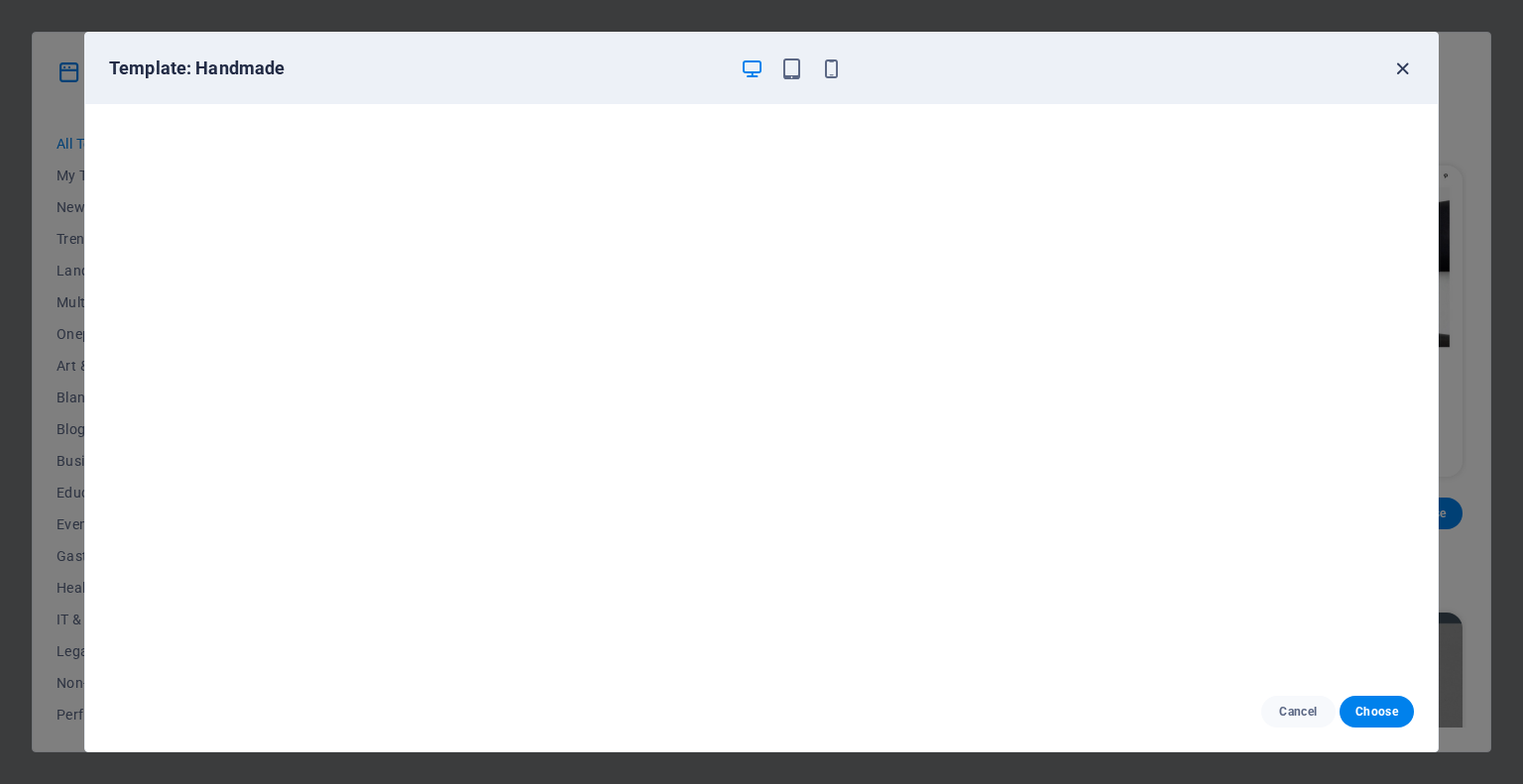 click at bounding box center (1402, 68) 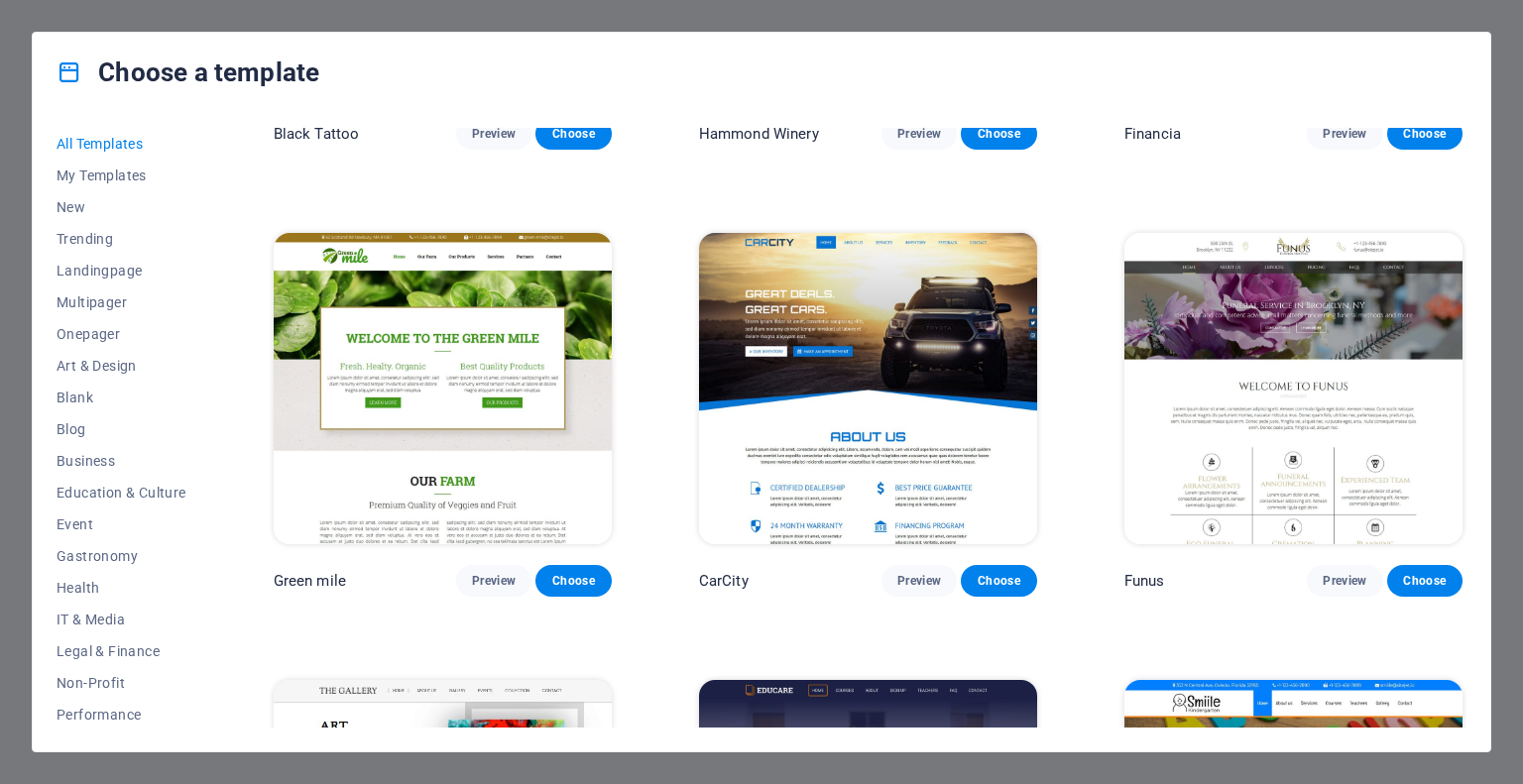 scroll, scrollTop: 12885, scrollLeft: 0, axis: vertical 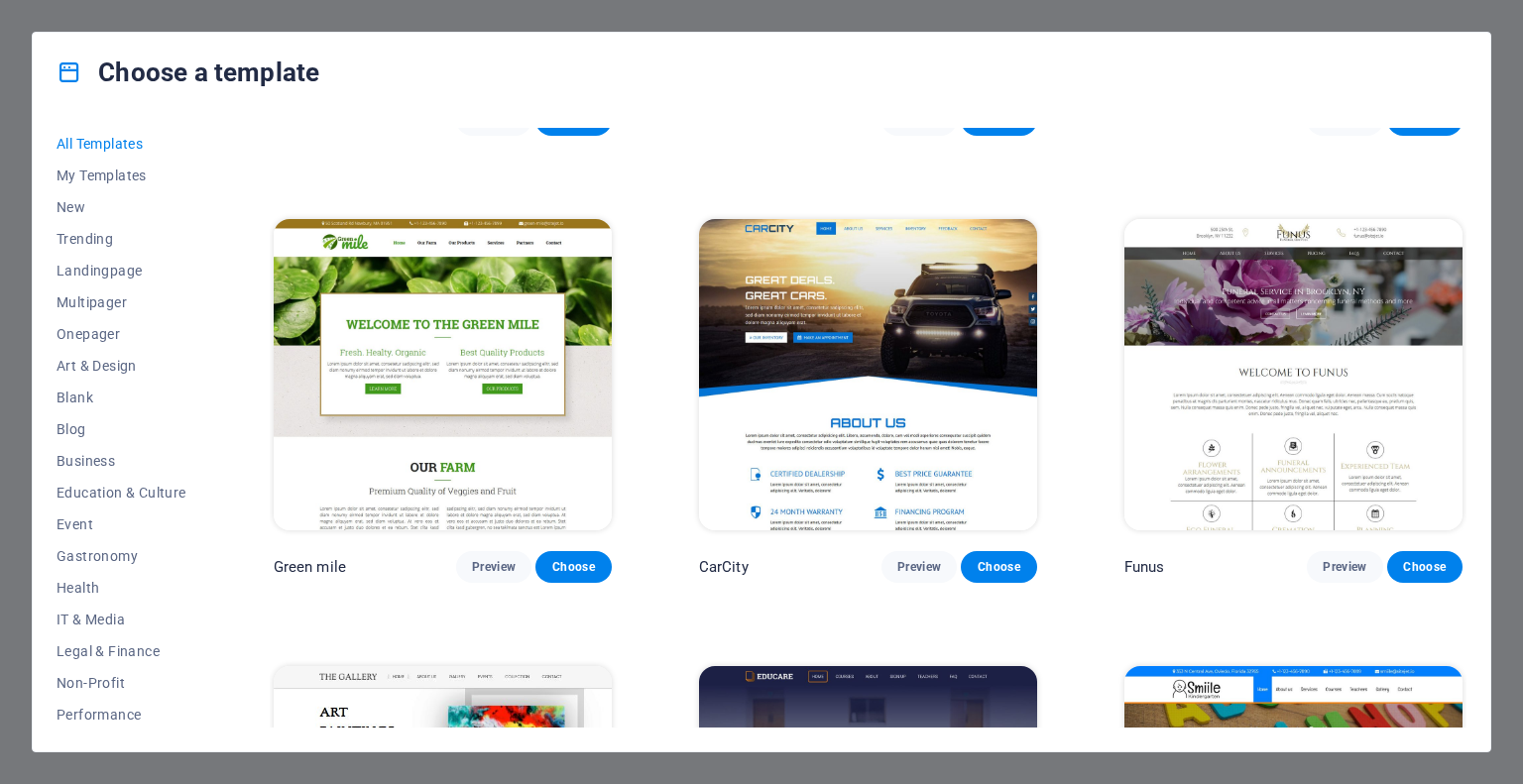 click at bounding box center (1293, 375) 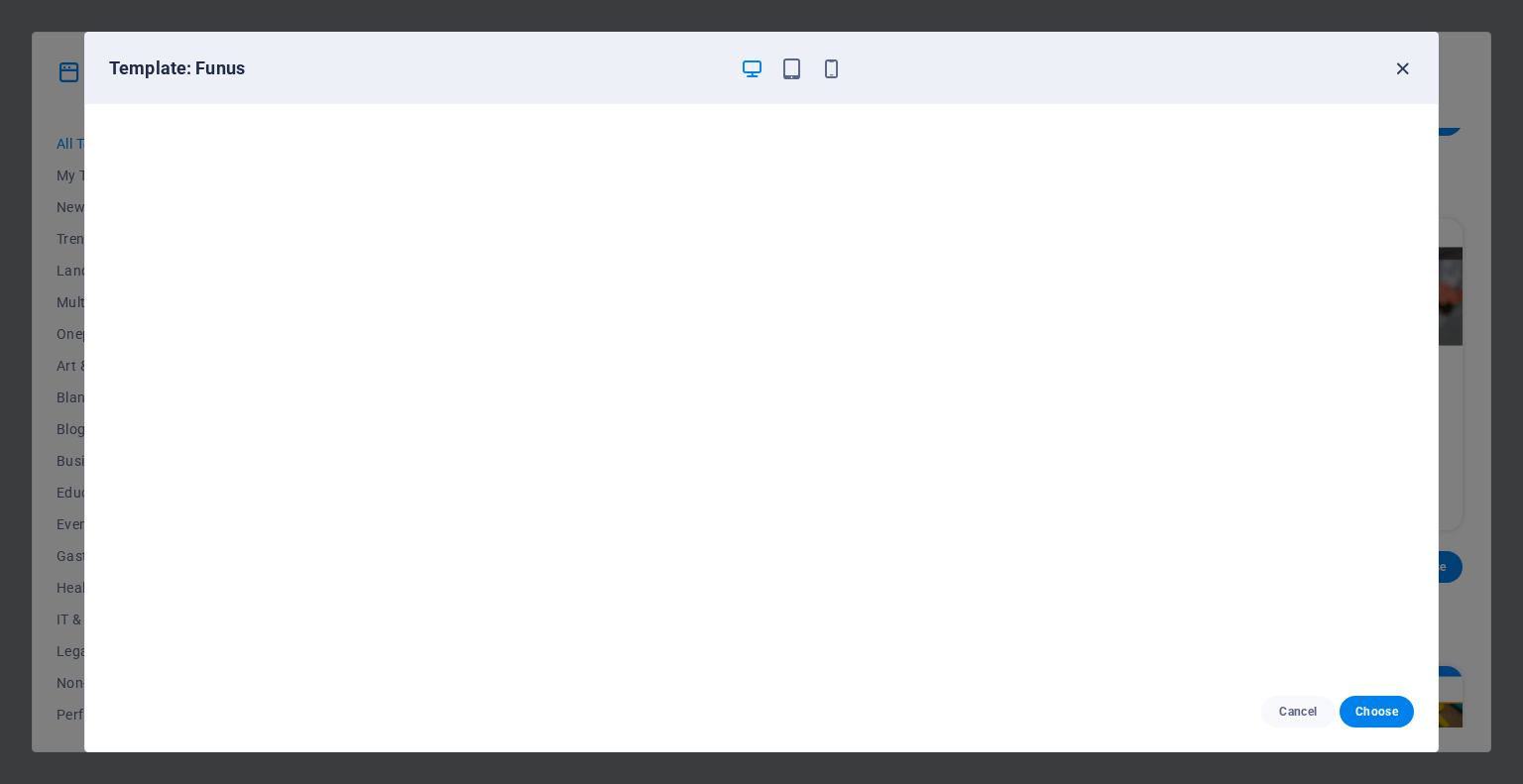 click at bounding box center (1402, 68) 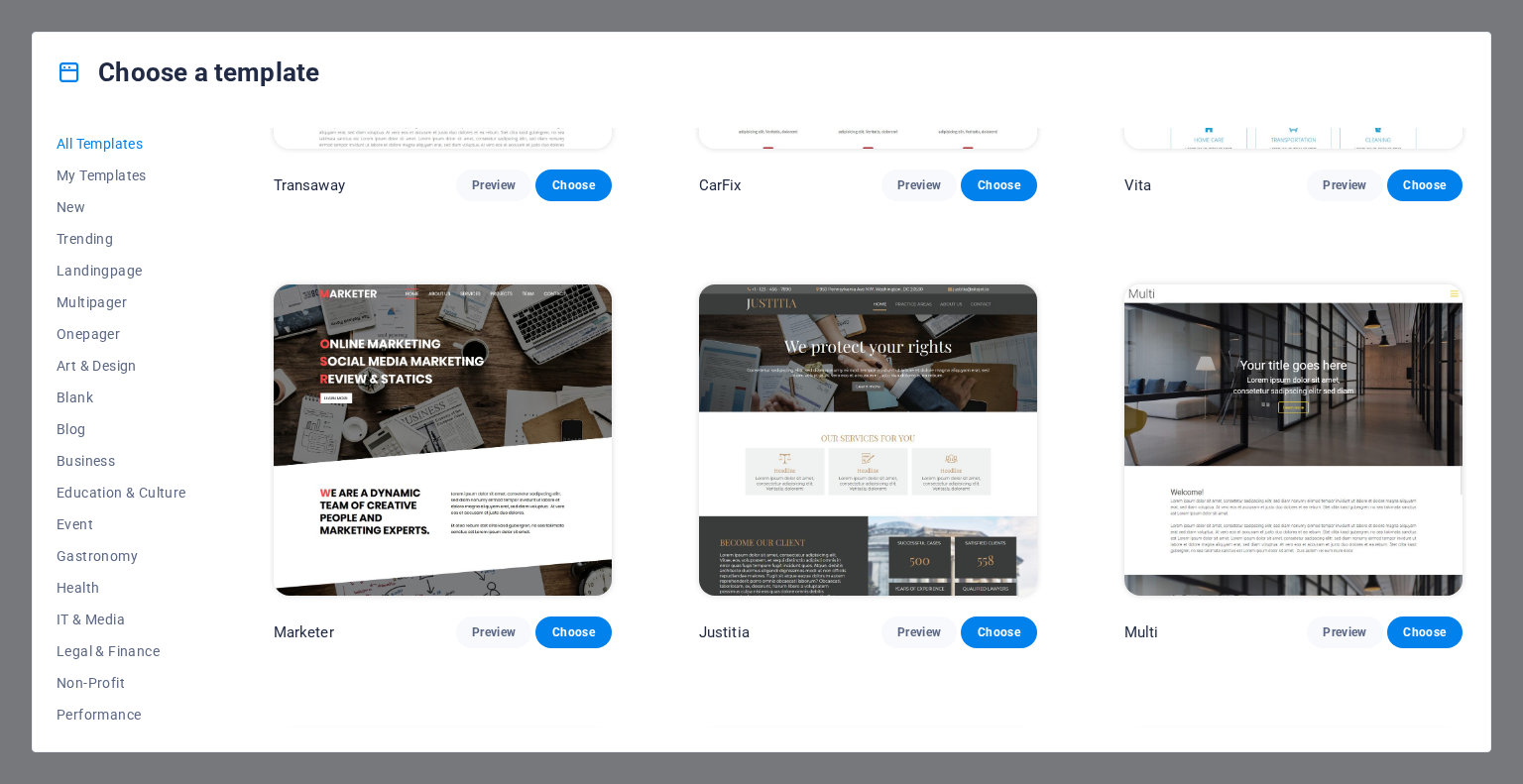 scroll, scrollTop: 17742, scrollLeft: 0, axis: vertical 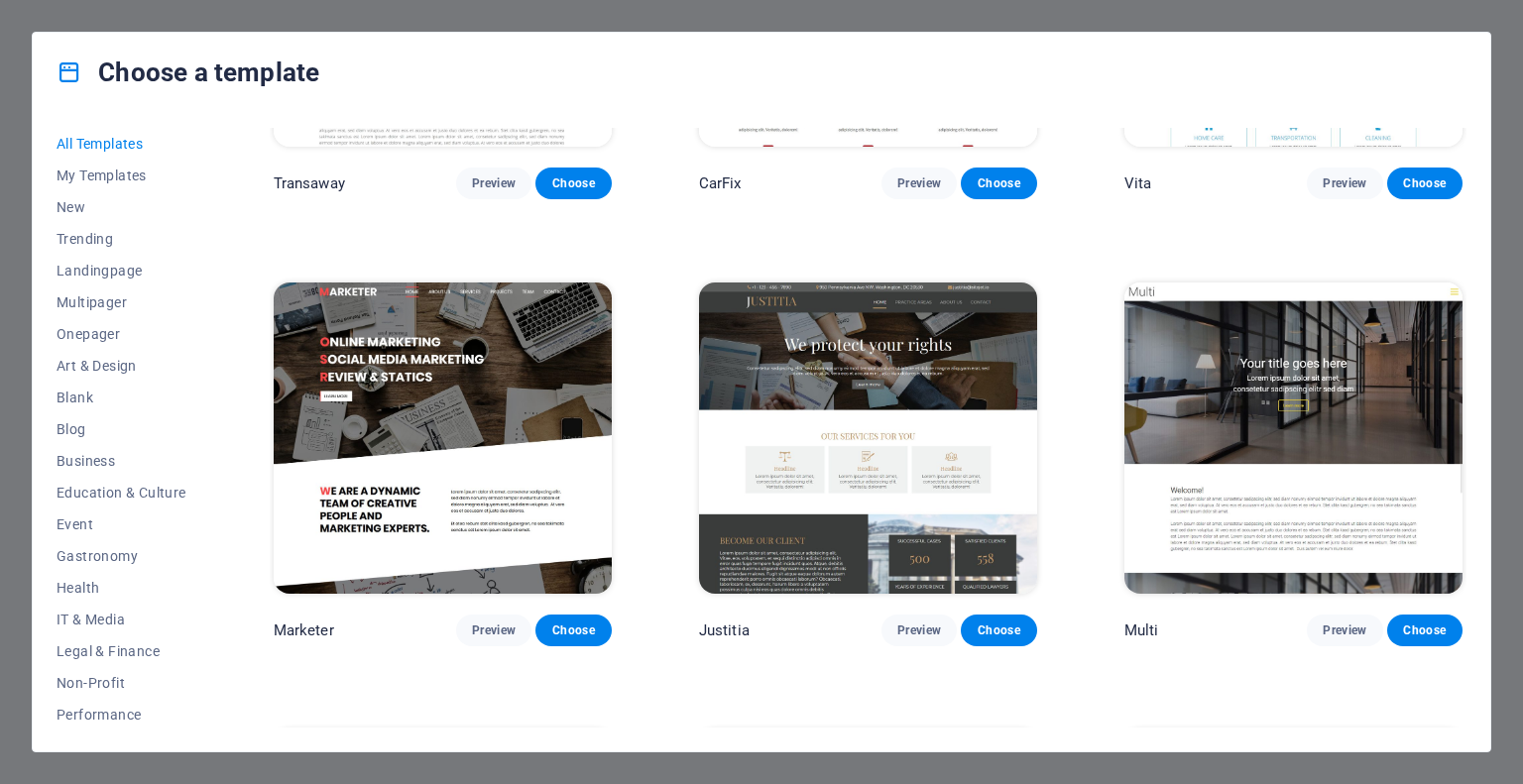 click at bounding box center (868, 438) 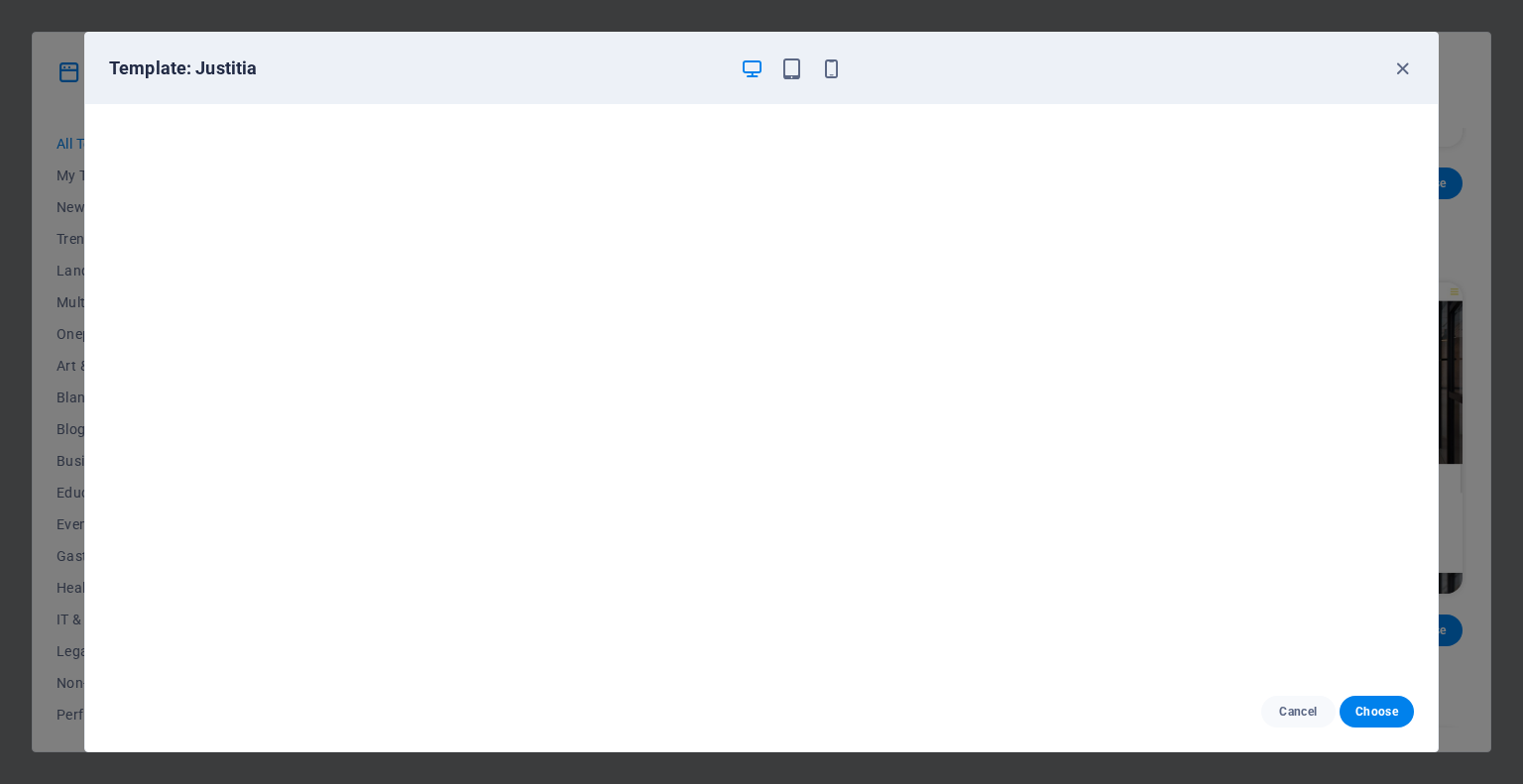 scroll, scrollTop: 0, scrollLeft: 0, axis: both 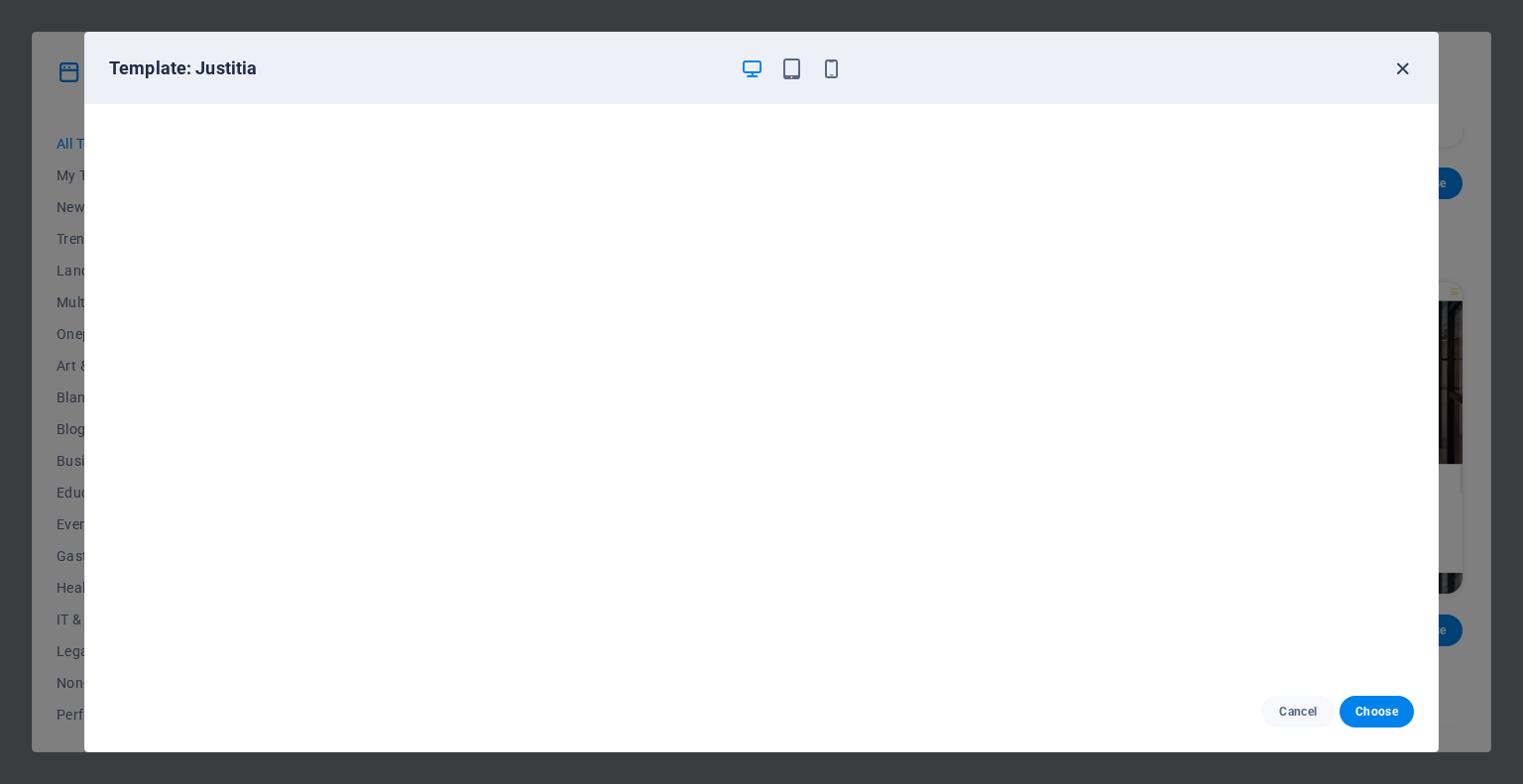 drag, startPoint x: 1396, startPoint y: 67, endPoint x: 1336, endPoint y: 70, distance: 60.074953 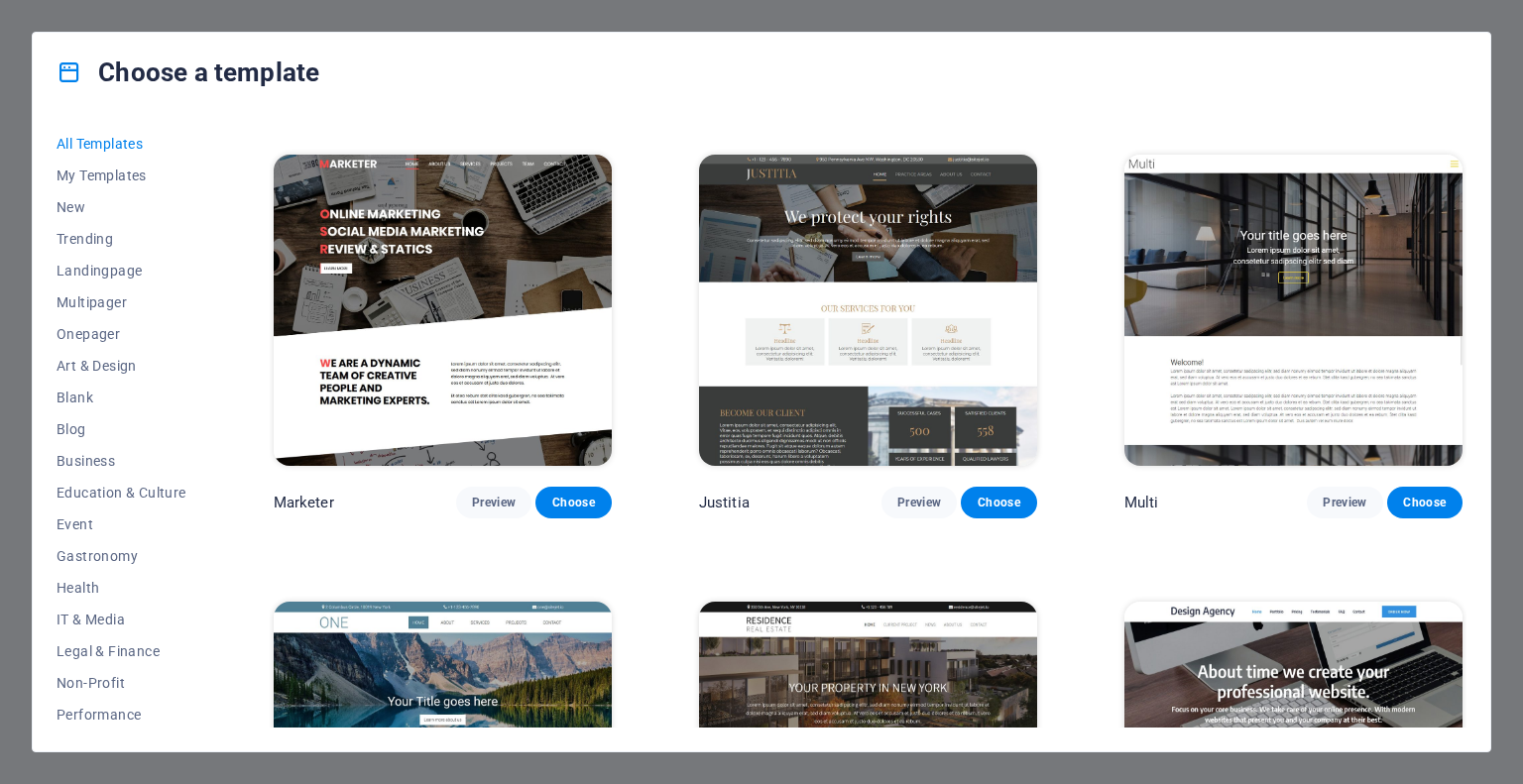 scroll, scrollTop: 18039, scrollLeft: 0, axis: vertical 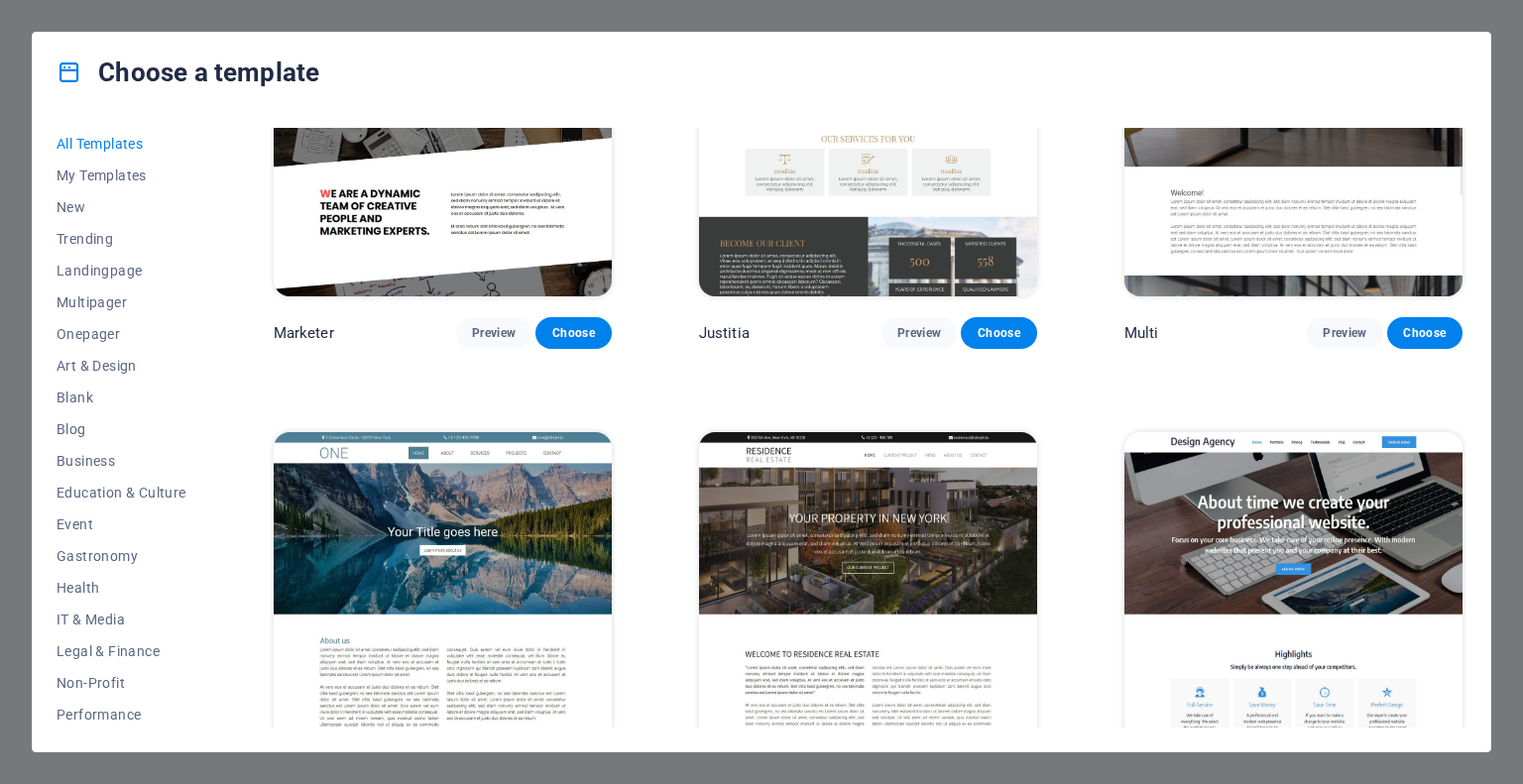click at bounding box center [442, 588] 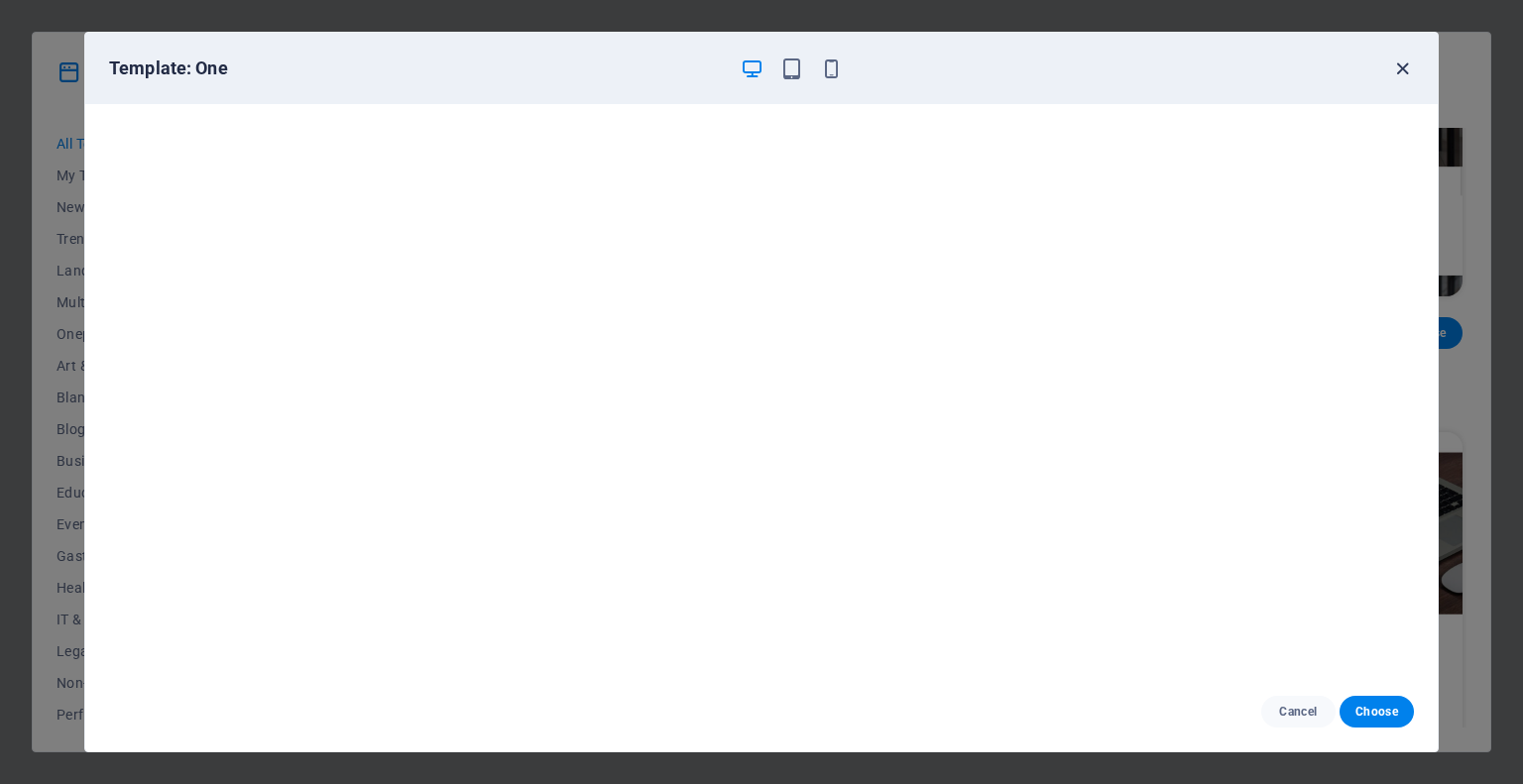 click at bounding box center [1402, 68] 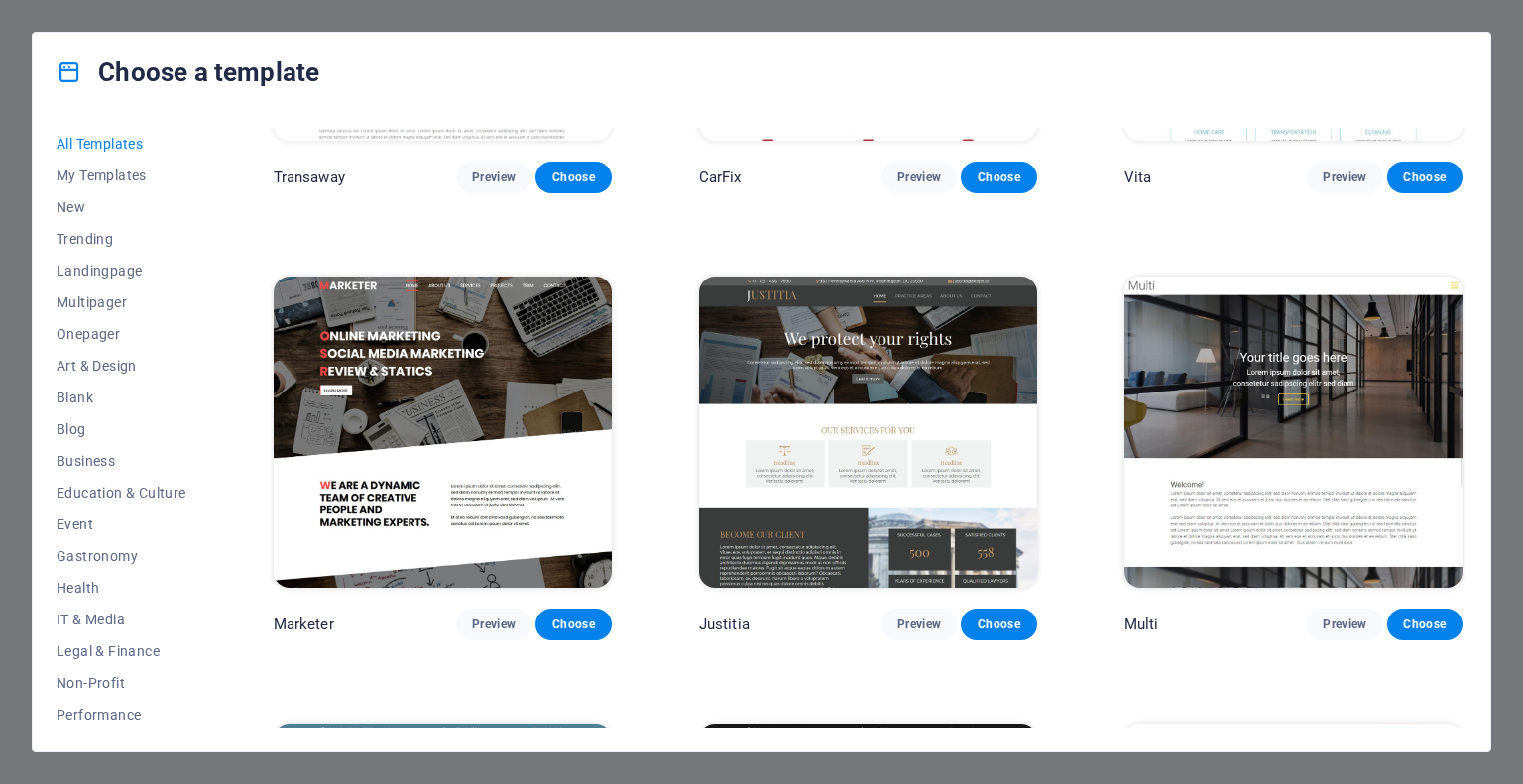 scroll, scrollTop: 17642, scrollLeft: 0, axis: vertical 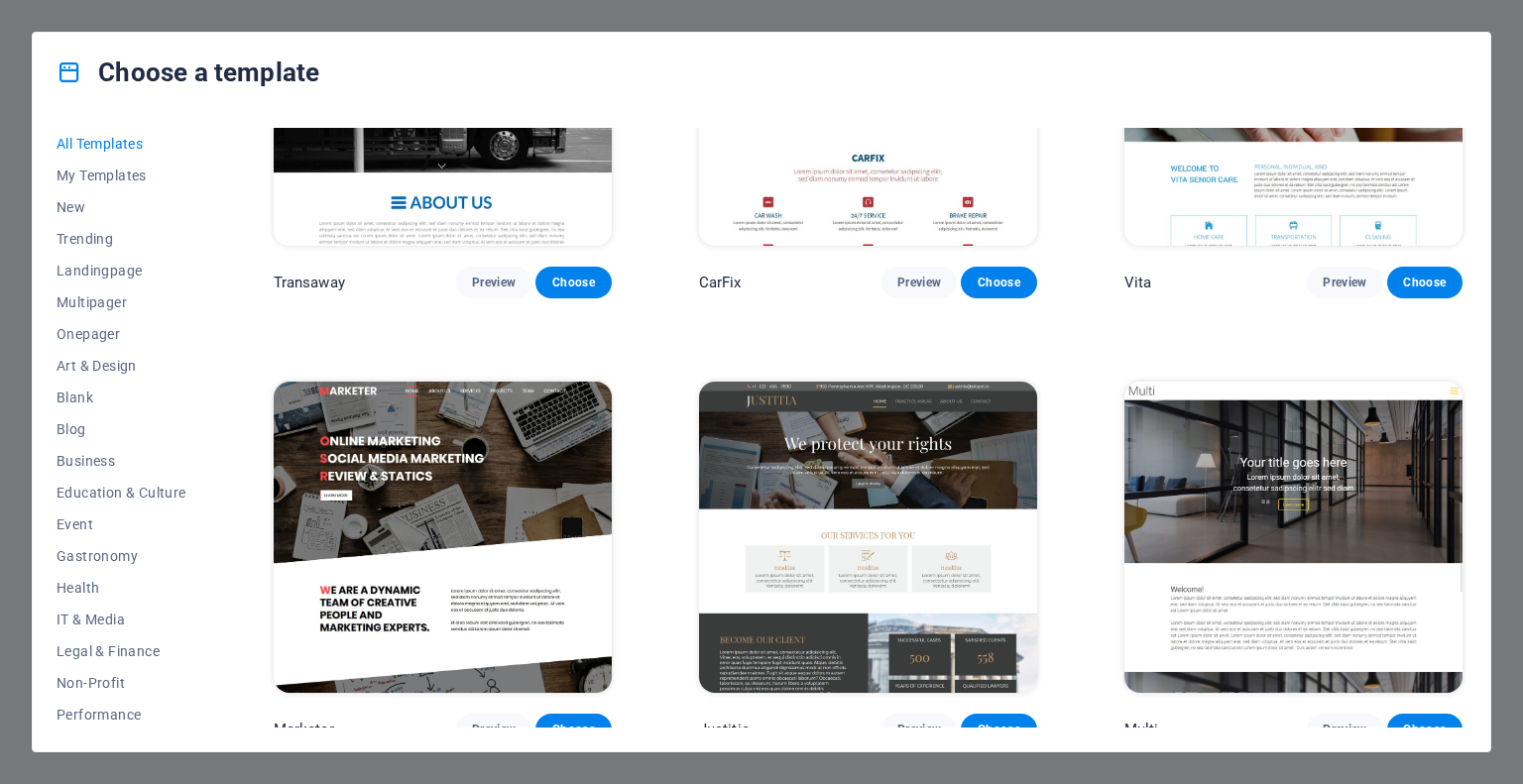 click at bounding box center [1293, 537] 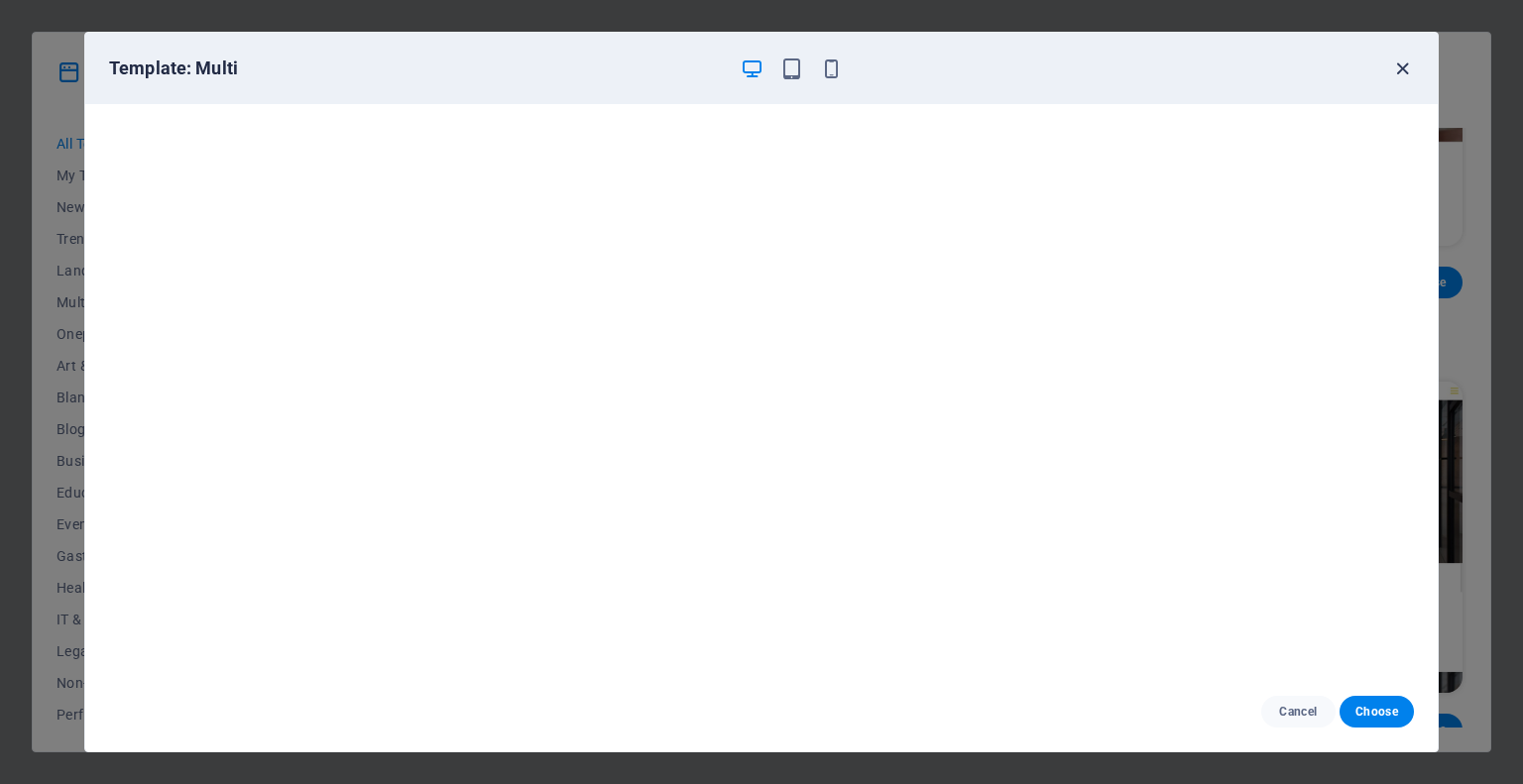 click at bounding box center [1402, 68] 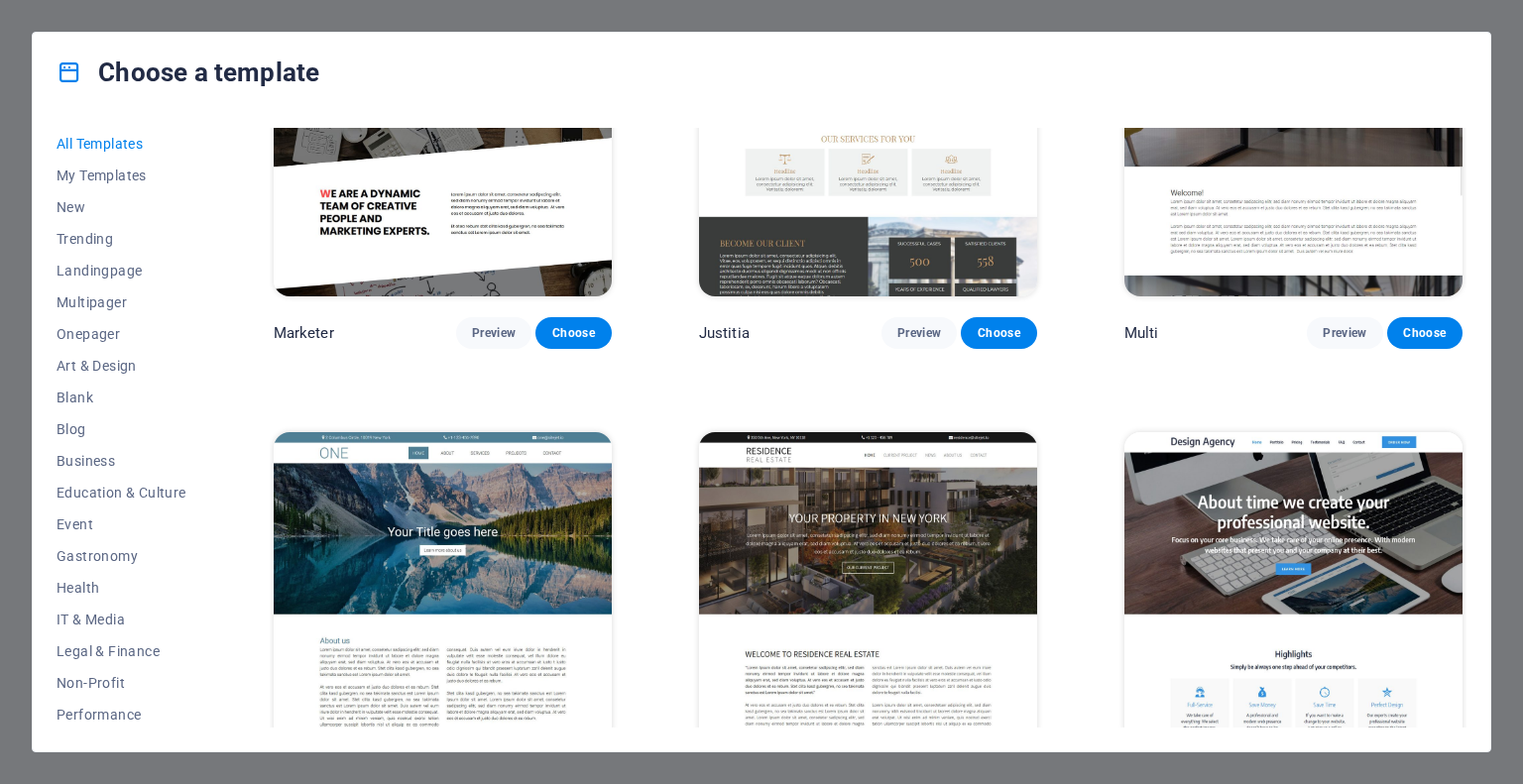 scroll, scrollTop: 18138, scrollLeft: 0, axis: vertical 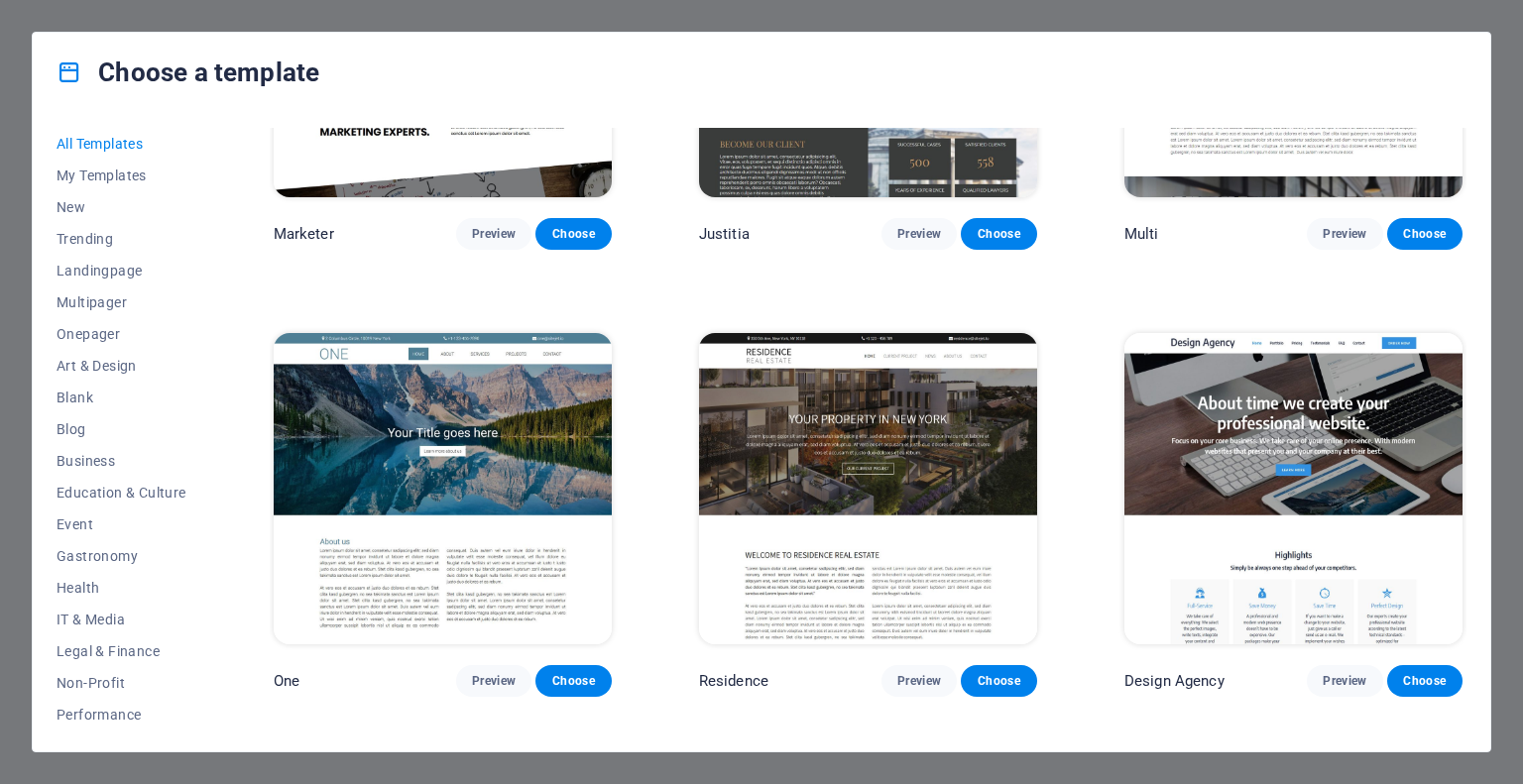 click at bounding box center [868, 489] 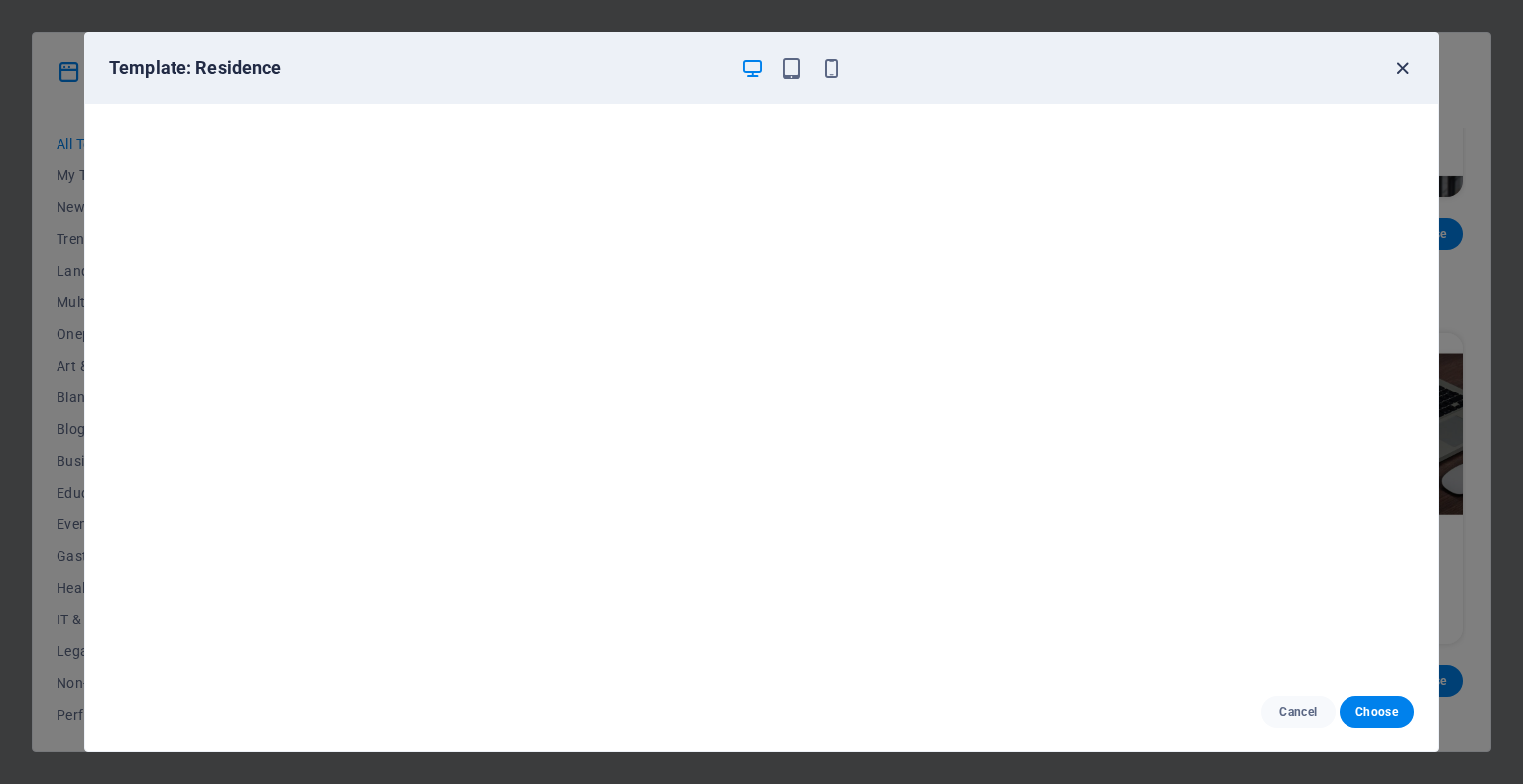 click at bounding box center [1402, 68] 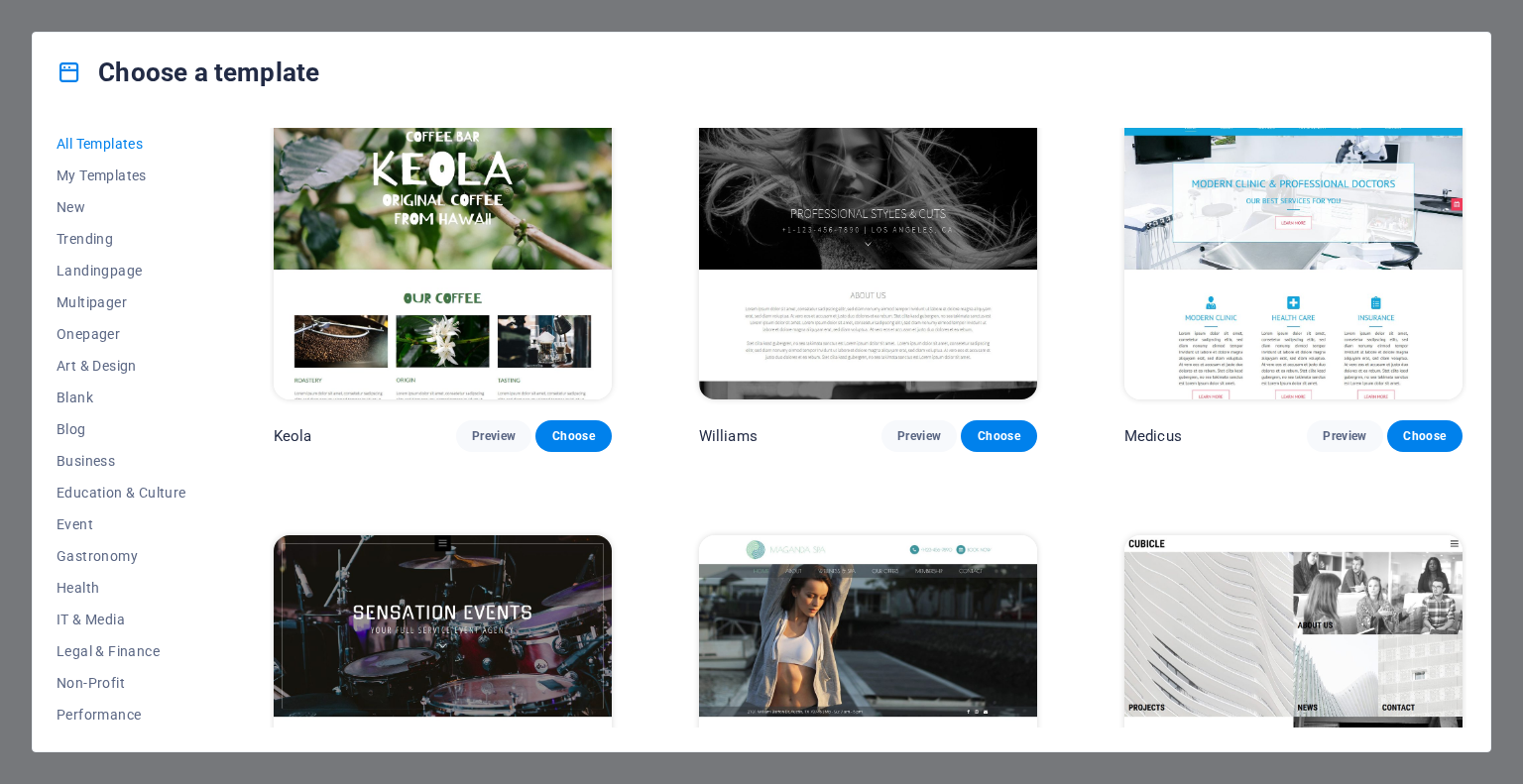 scroll, scrollTop: 18931, scrollLeft: 0, axis: vertical 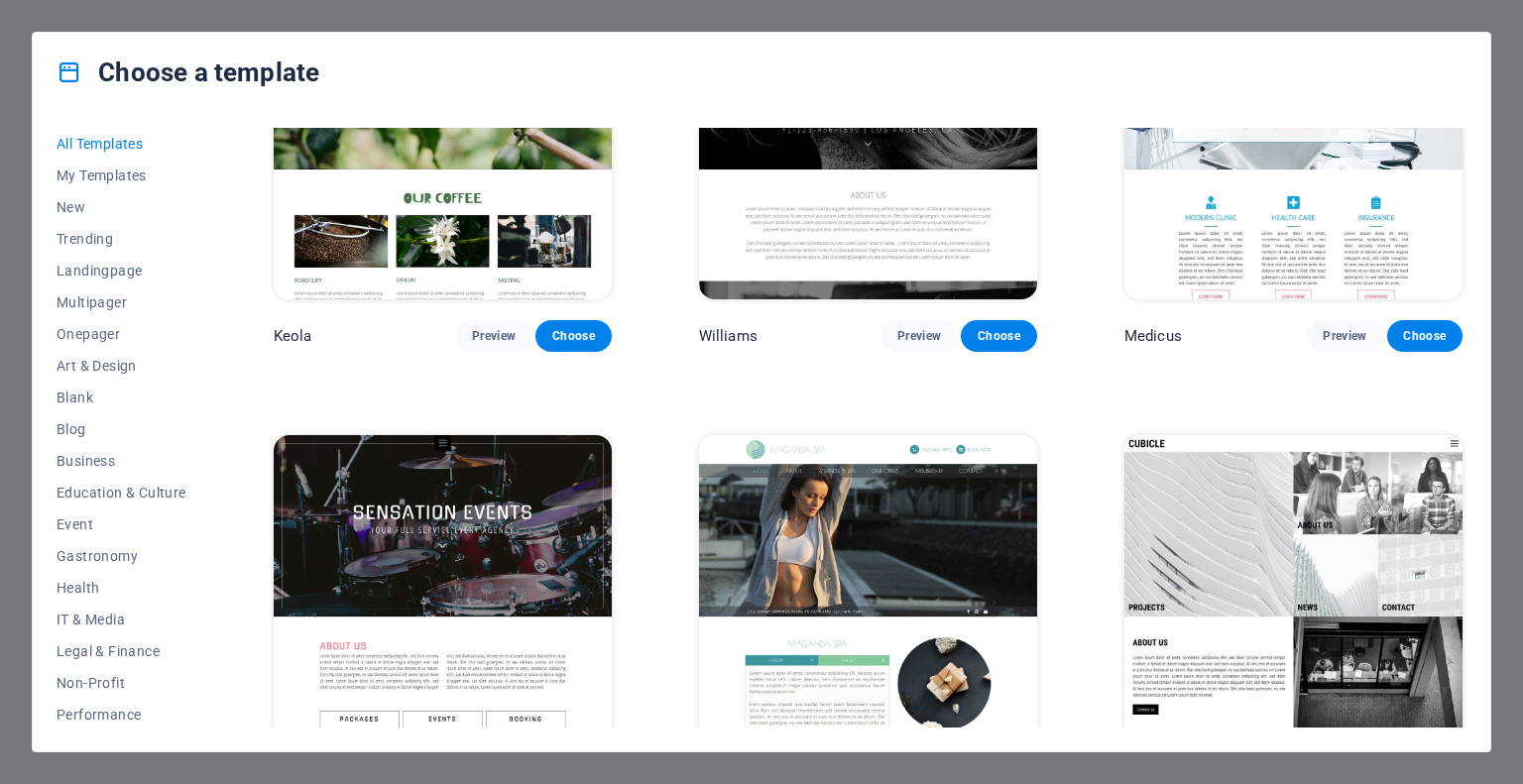 drag, startPoint x: 798, startPoint y: 510, endPoint x: 785, endPoint y: 507, distance: 13.341664 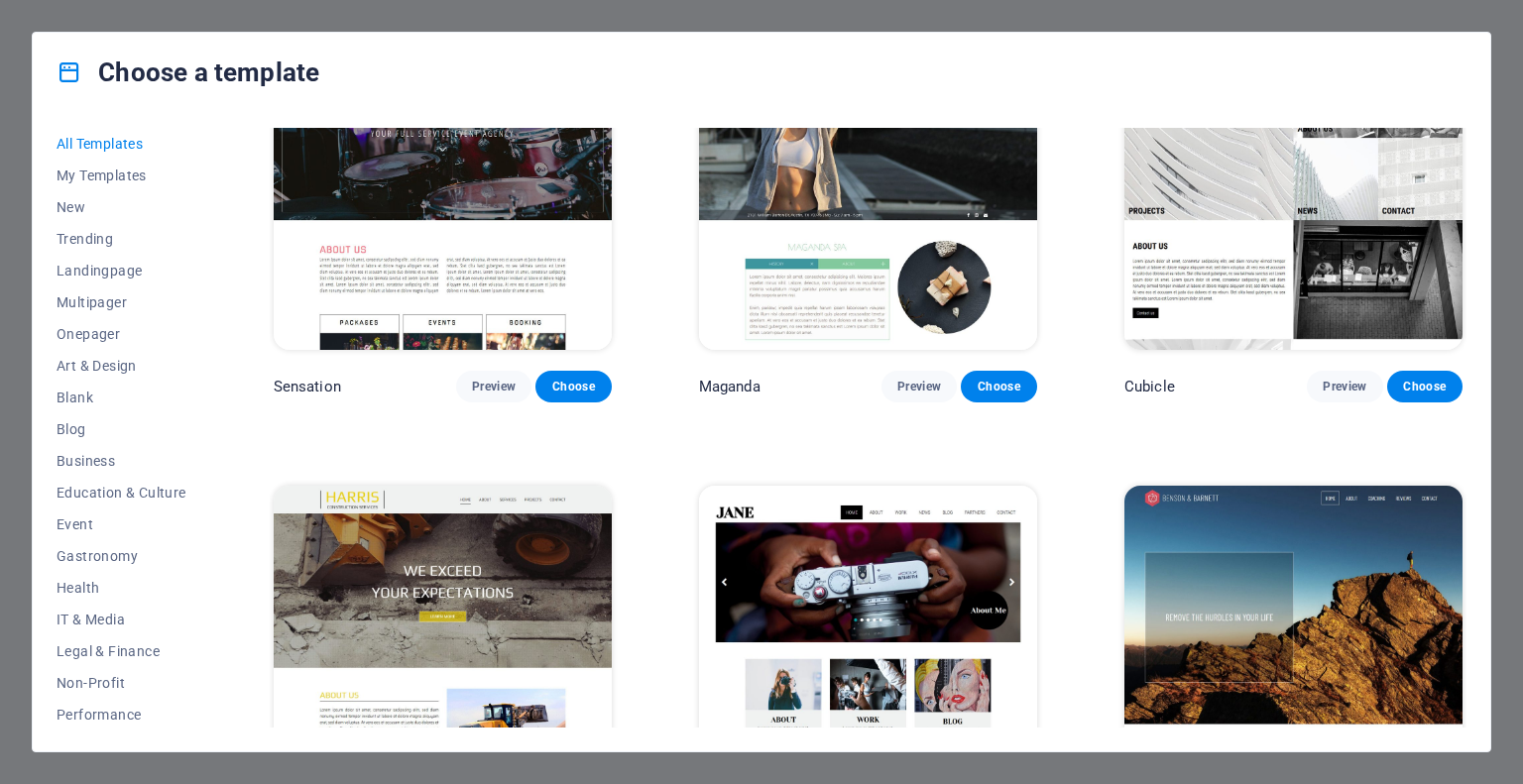 scroll, scrollTop: 19625, scrollLeft: 0, axis: vertical 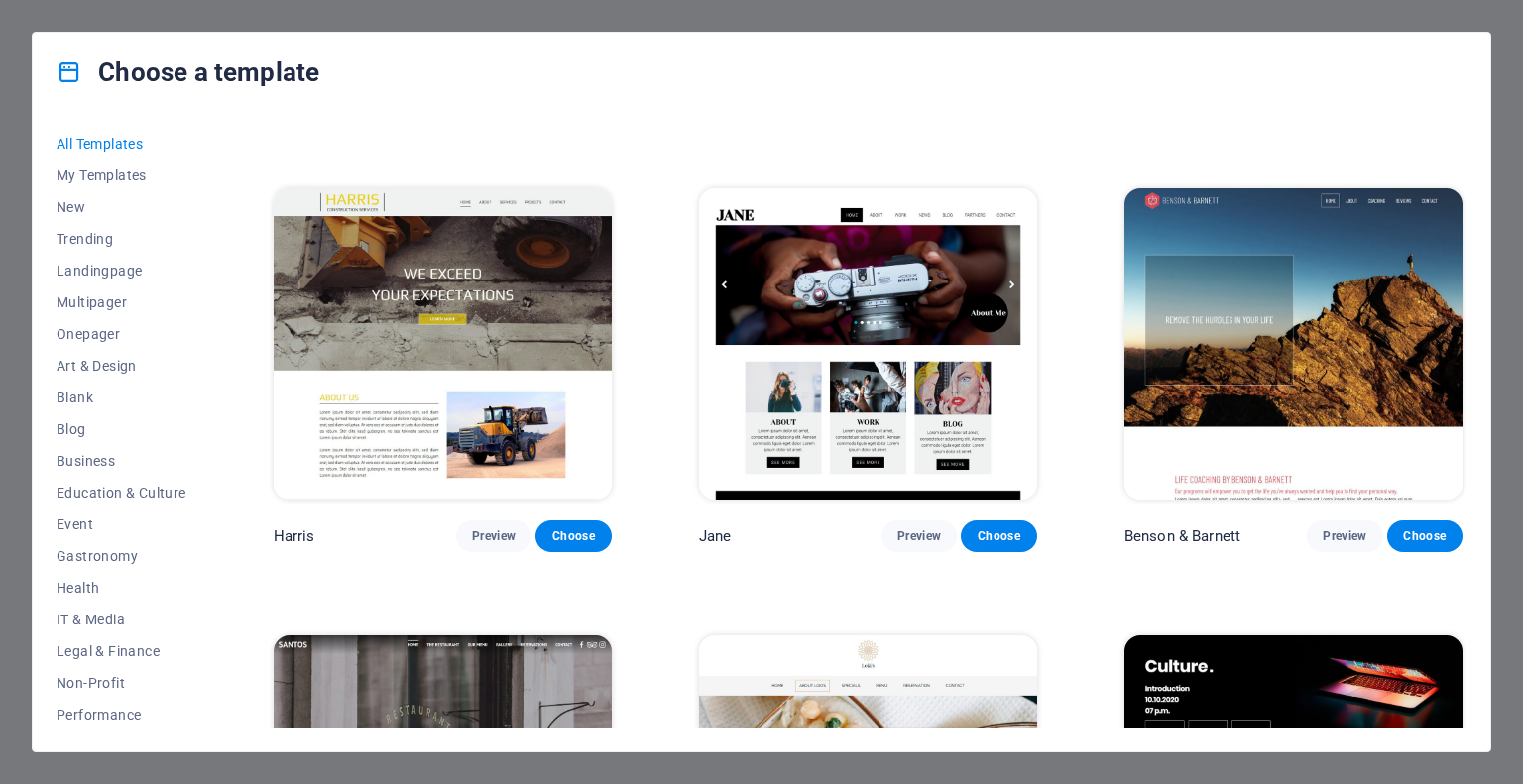 click at bounding box center [868, 344] 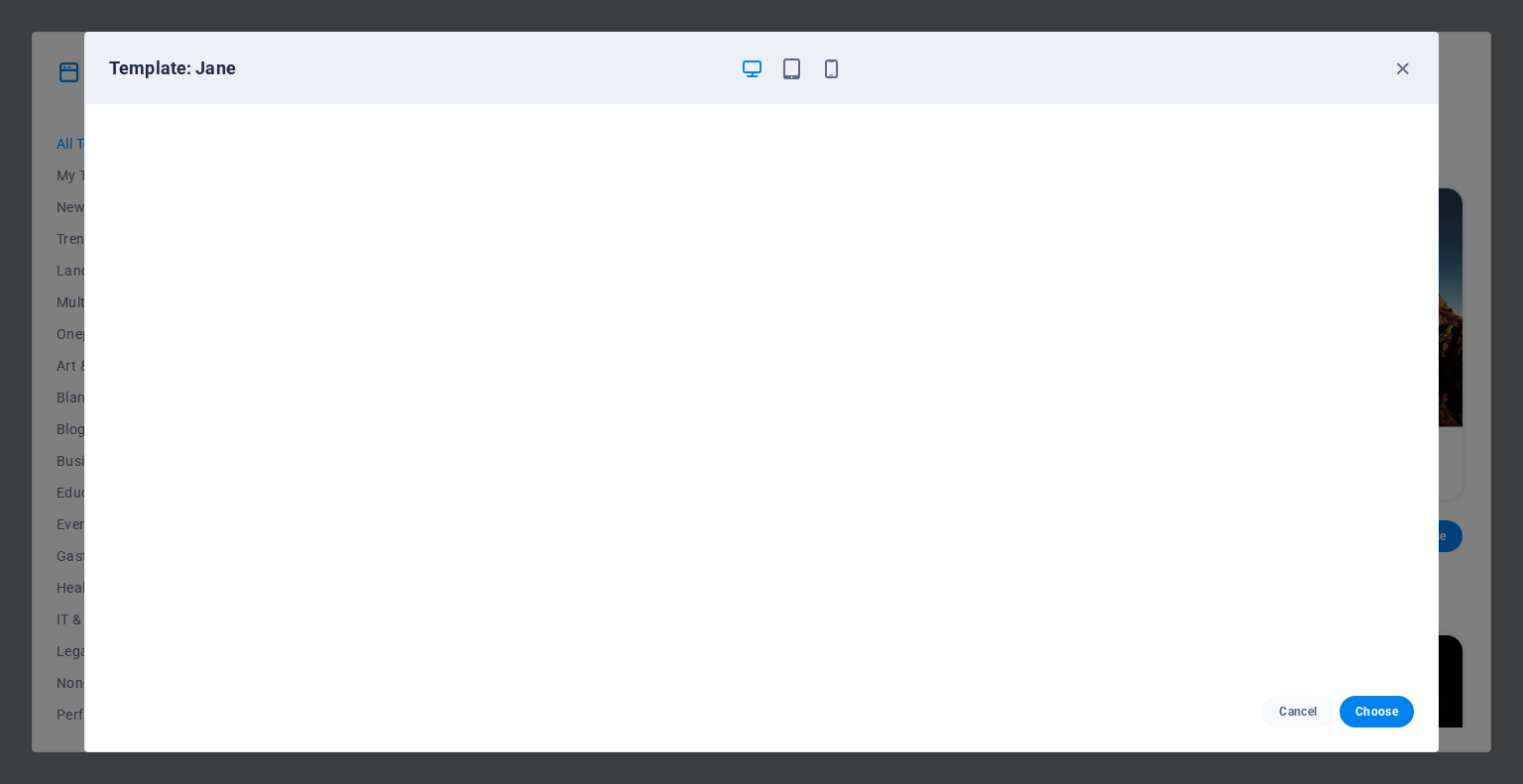 scroll, scrollTop: 5, scrollLeft: 0, axis: vertical 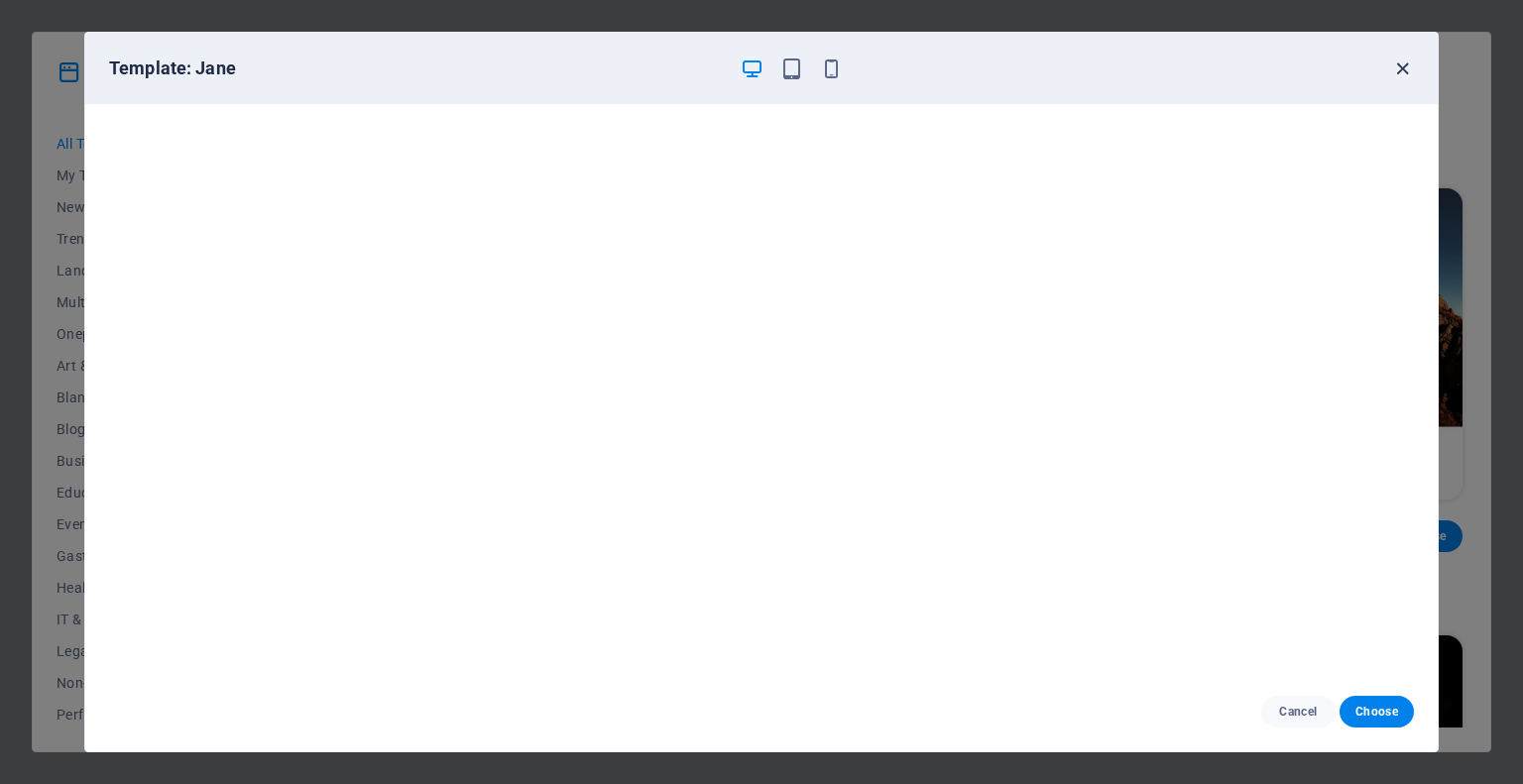 click at bounding box center [1402, 68] 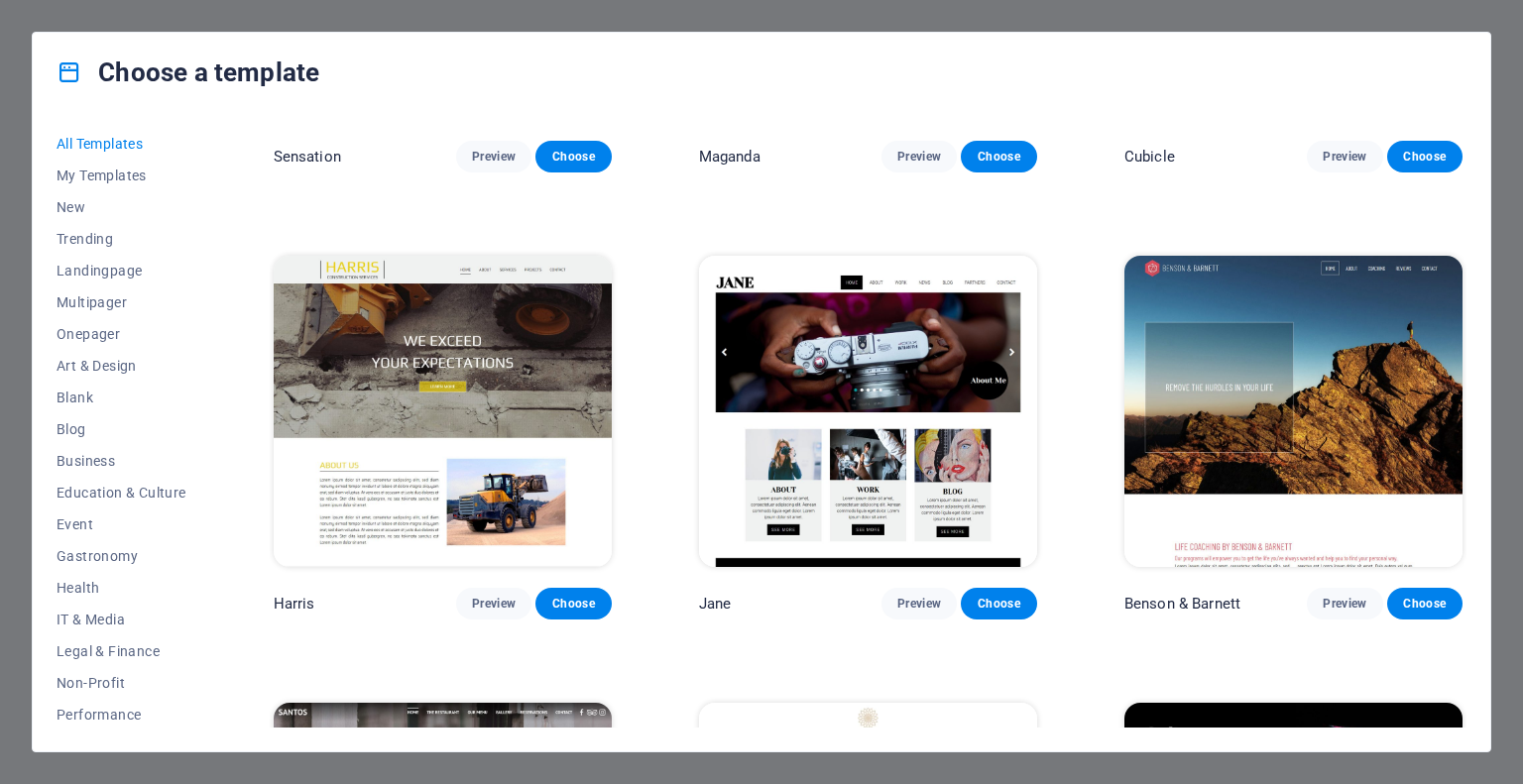 scroll, scrollTop: 19526, scrollLeft: 0, axis: vertical 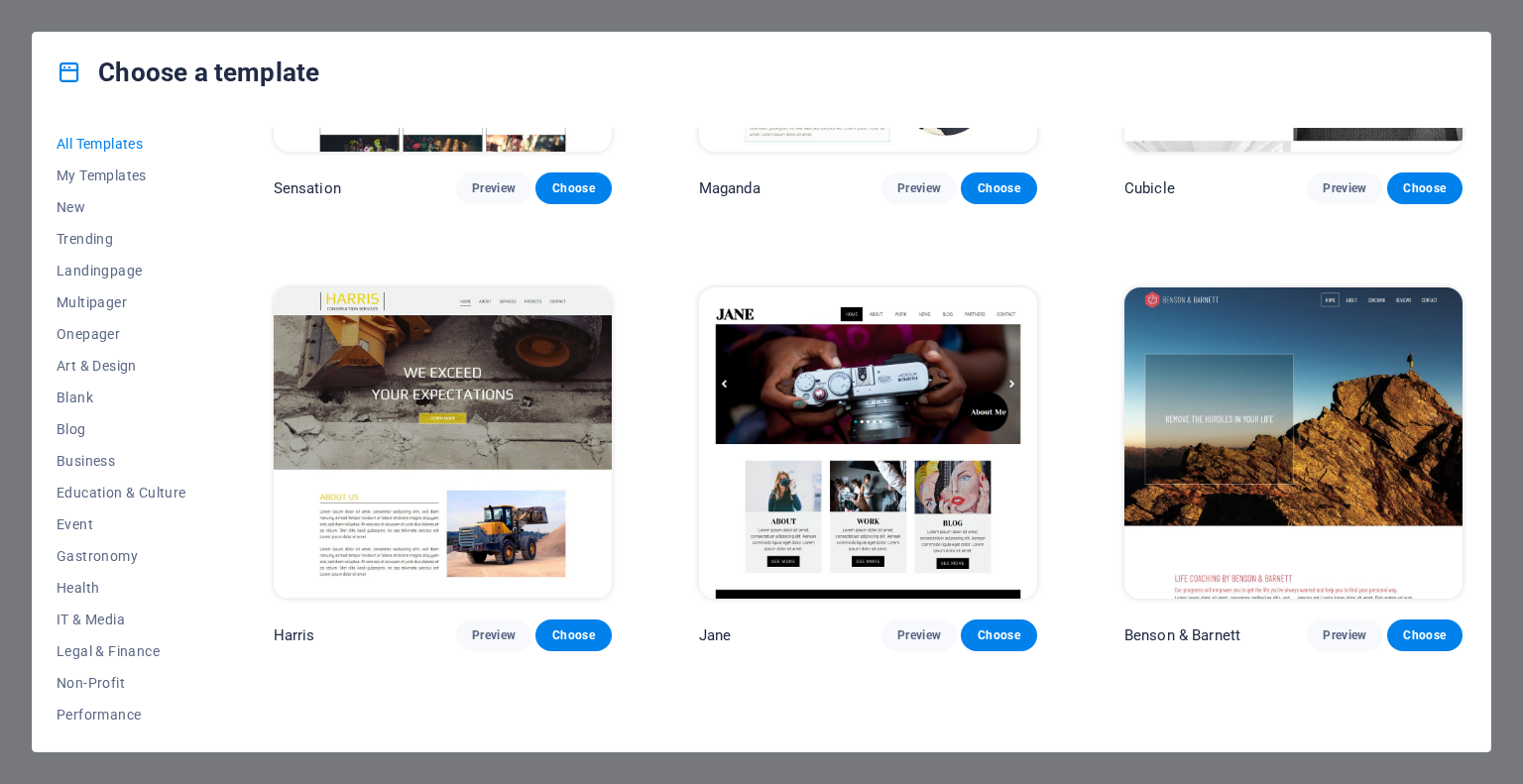 drag, startPoint x: 773, startPoint y: 336, endPoint x: 755, endPoint y: 340, distance: 18.439089 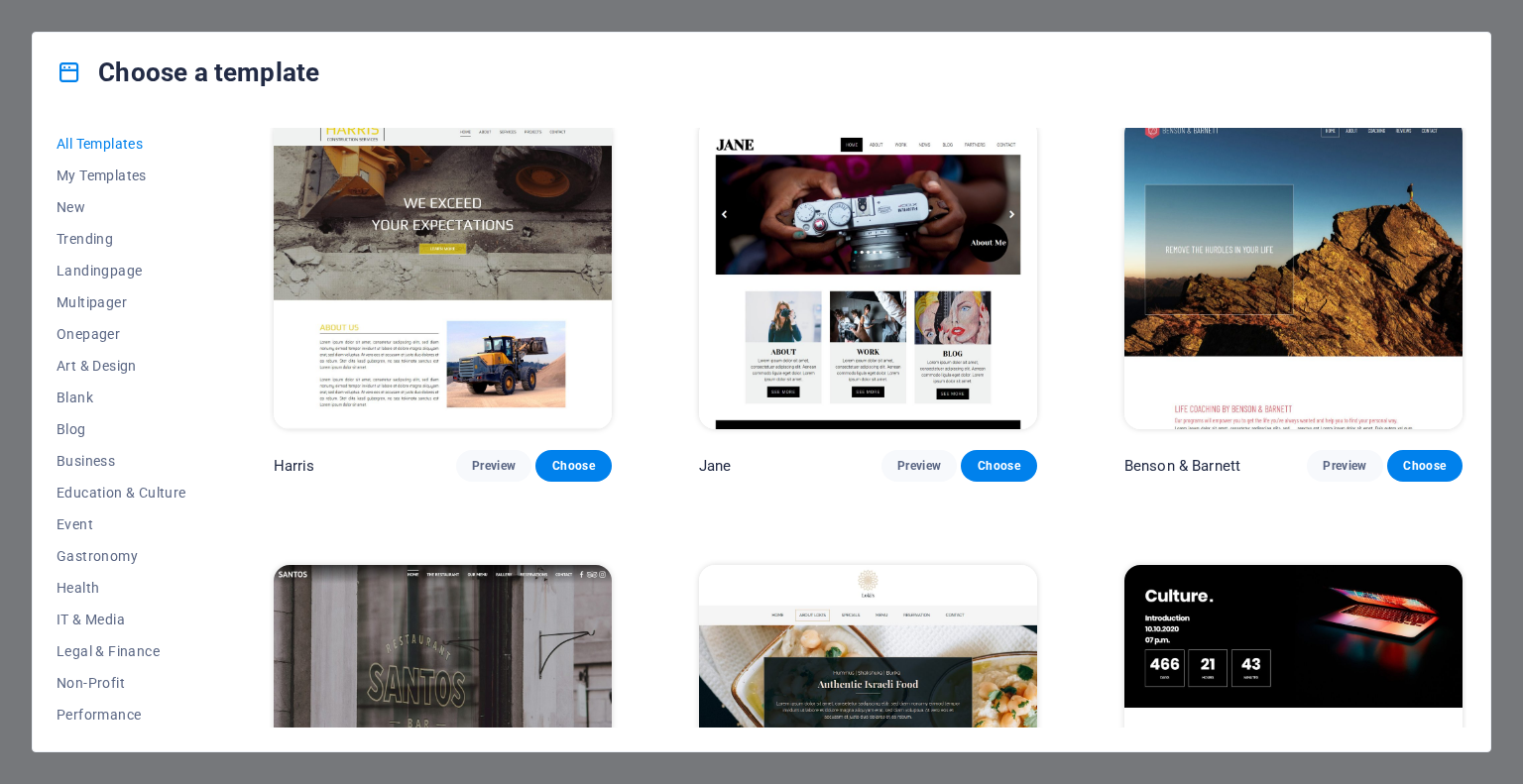 scroll, scrollTop: 19724, scrollLeft: 0, axis: vertical 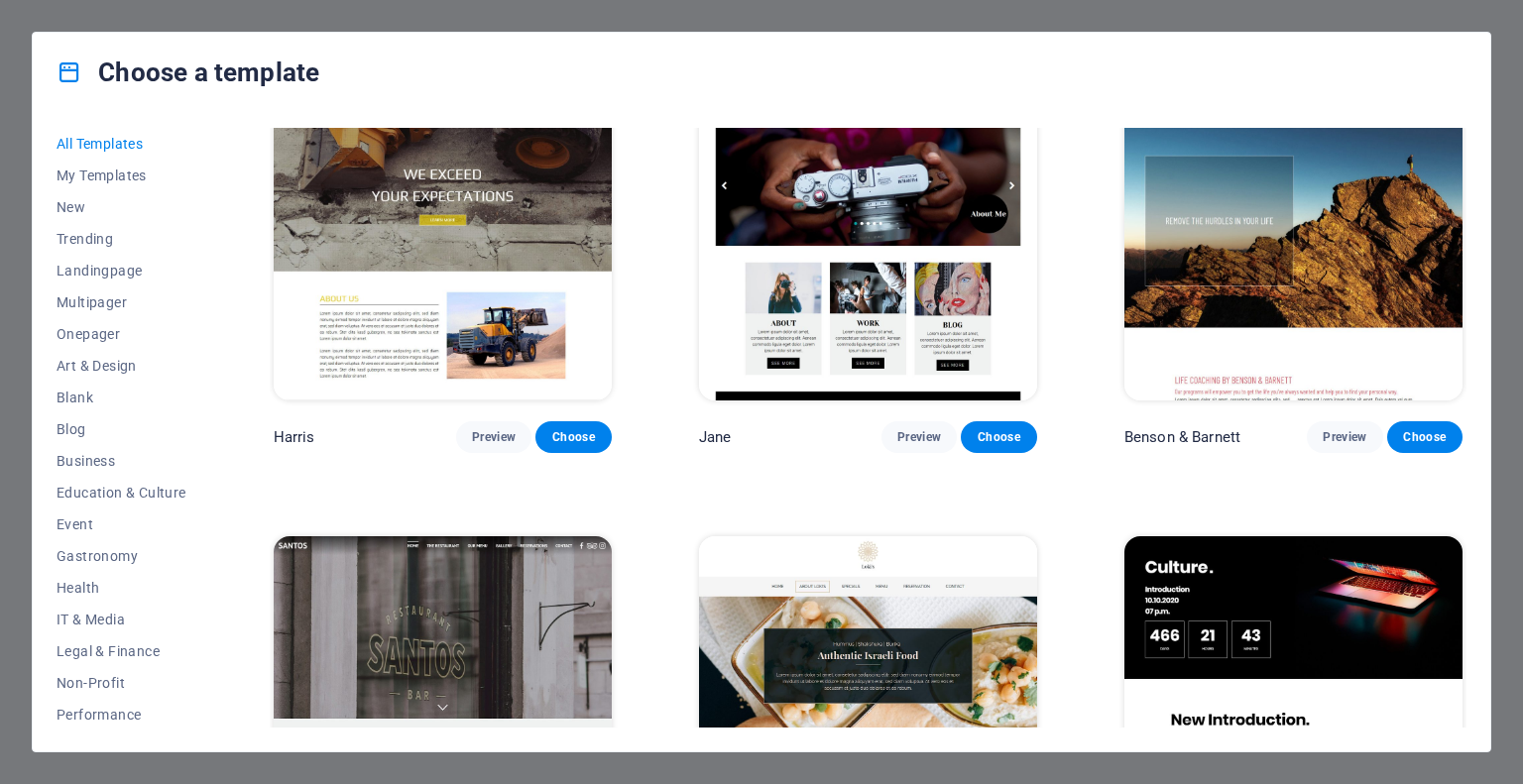 drag, startPoint x: 688, startPoint y: 352, endPoint x: 653, endPoint y: 354, distance: 35.057096 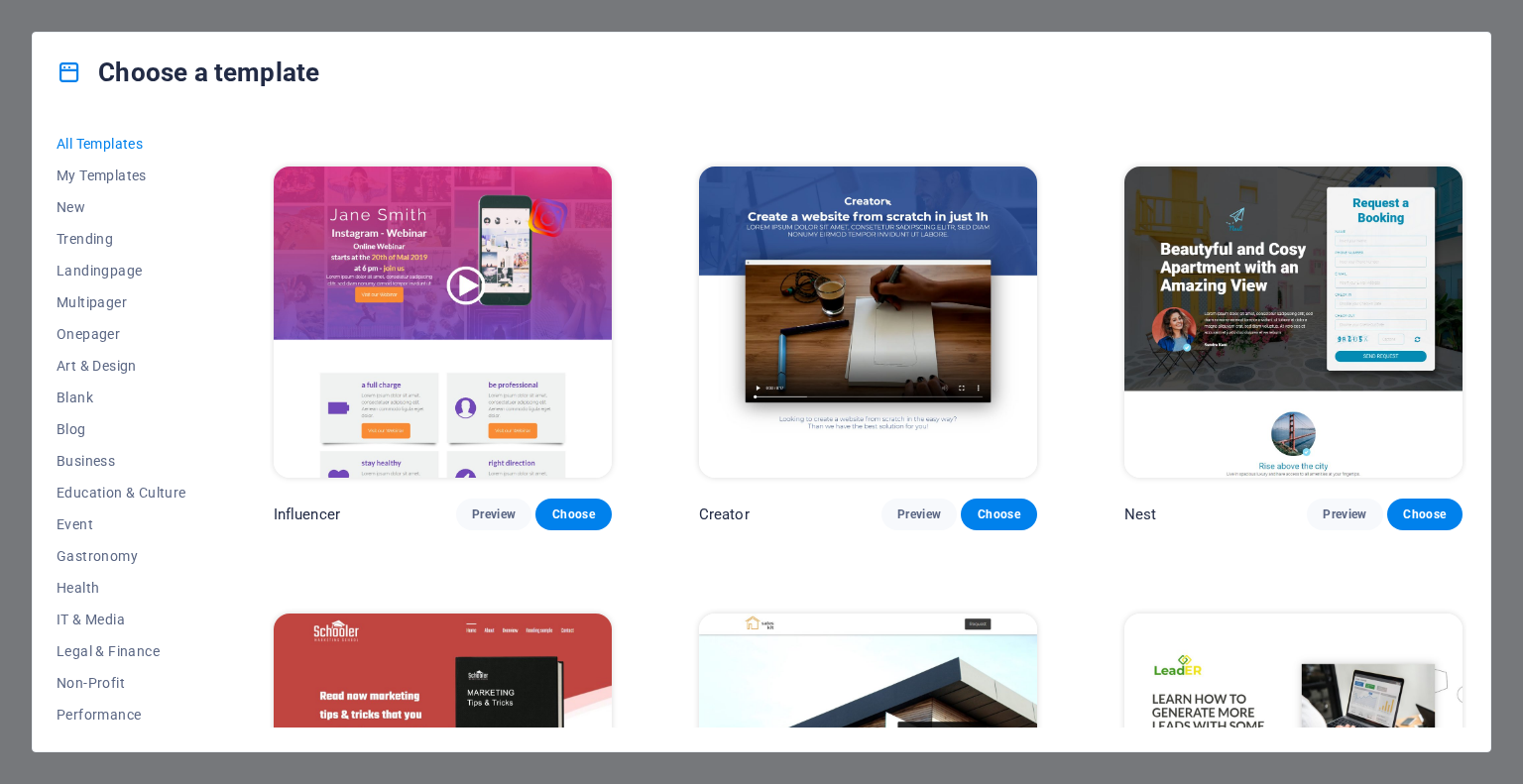 scroll, scrollTop: 22430, scrollLeft: 0, axis: vertical 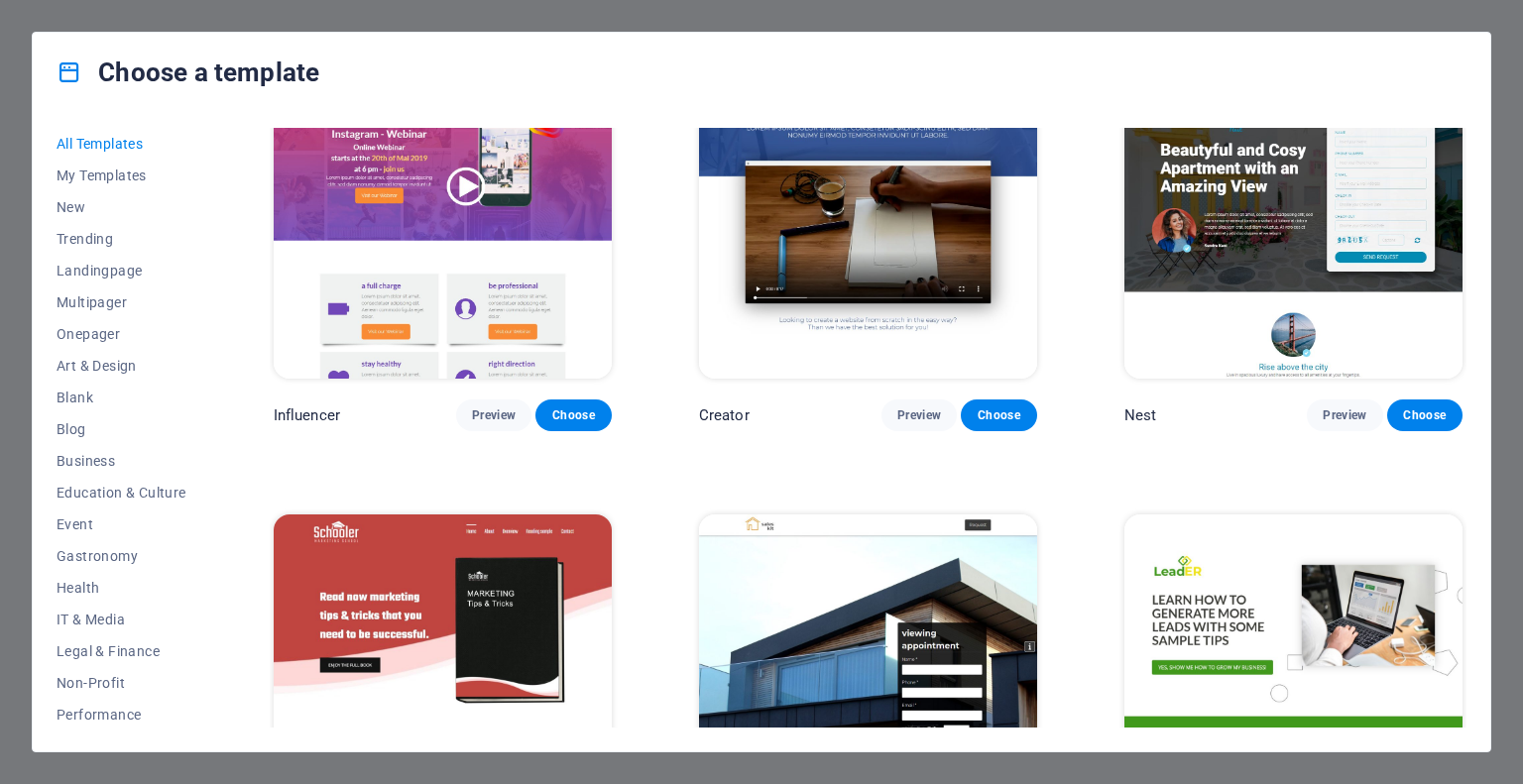 click at bounding box center [442, 670] 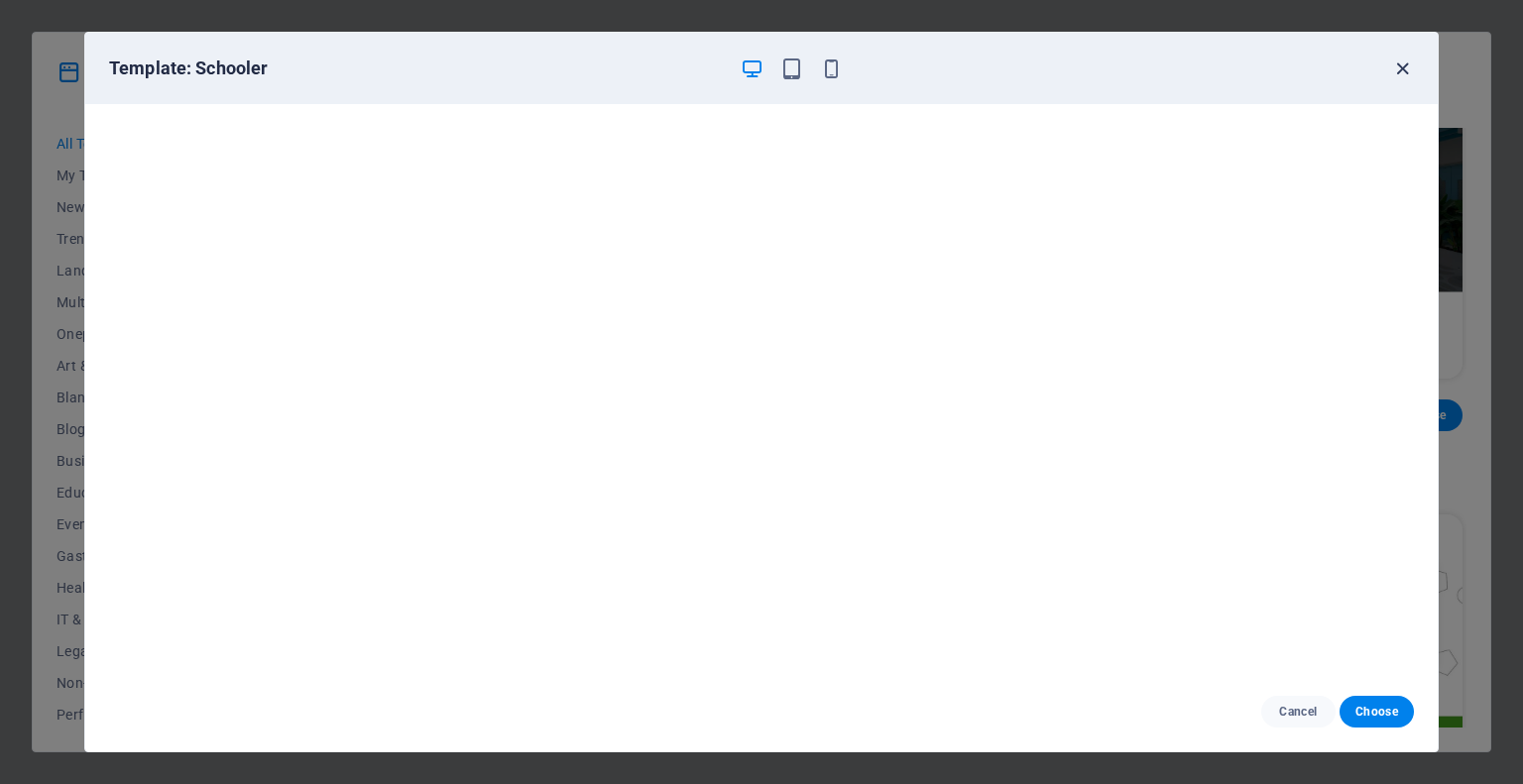 click at bounding box center [1402, 68] 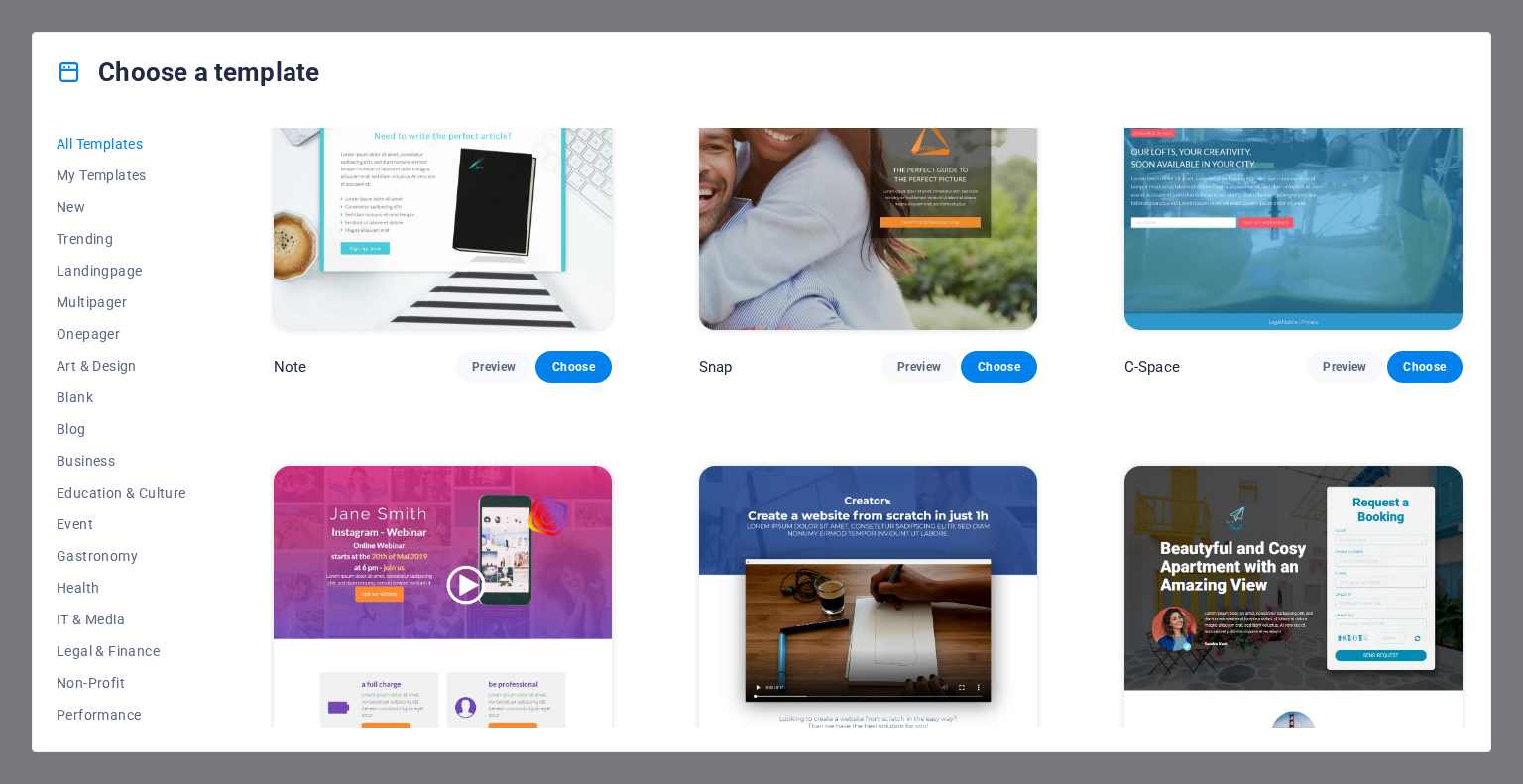 scroll, scrollTop: 22033, scrollLeft: 0, axis: vertical 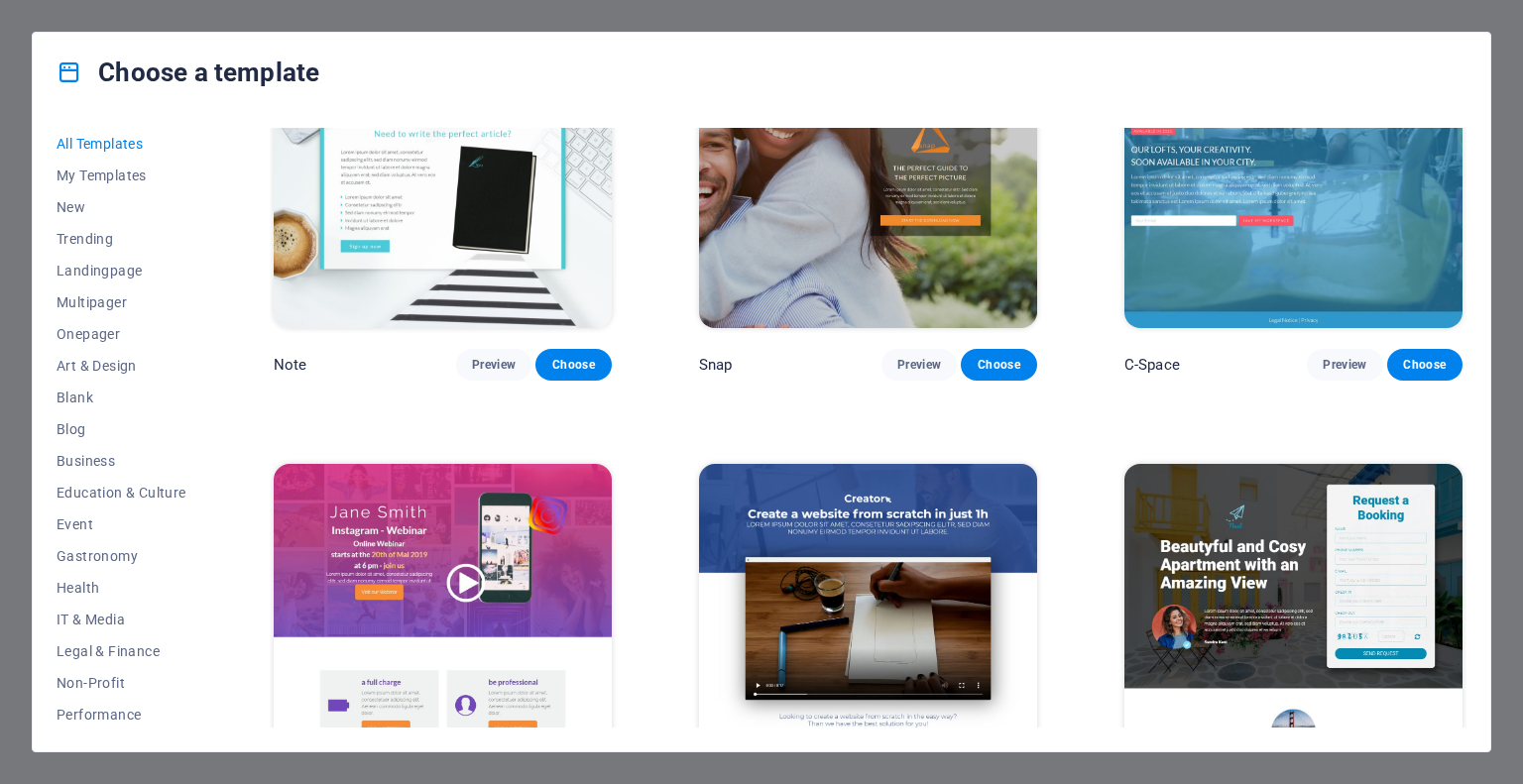 click at bounding box center (868, 619) 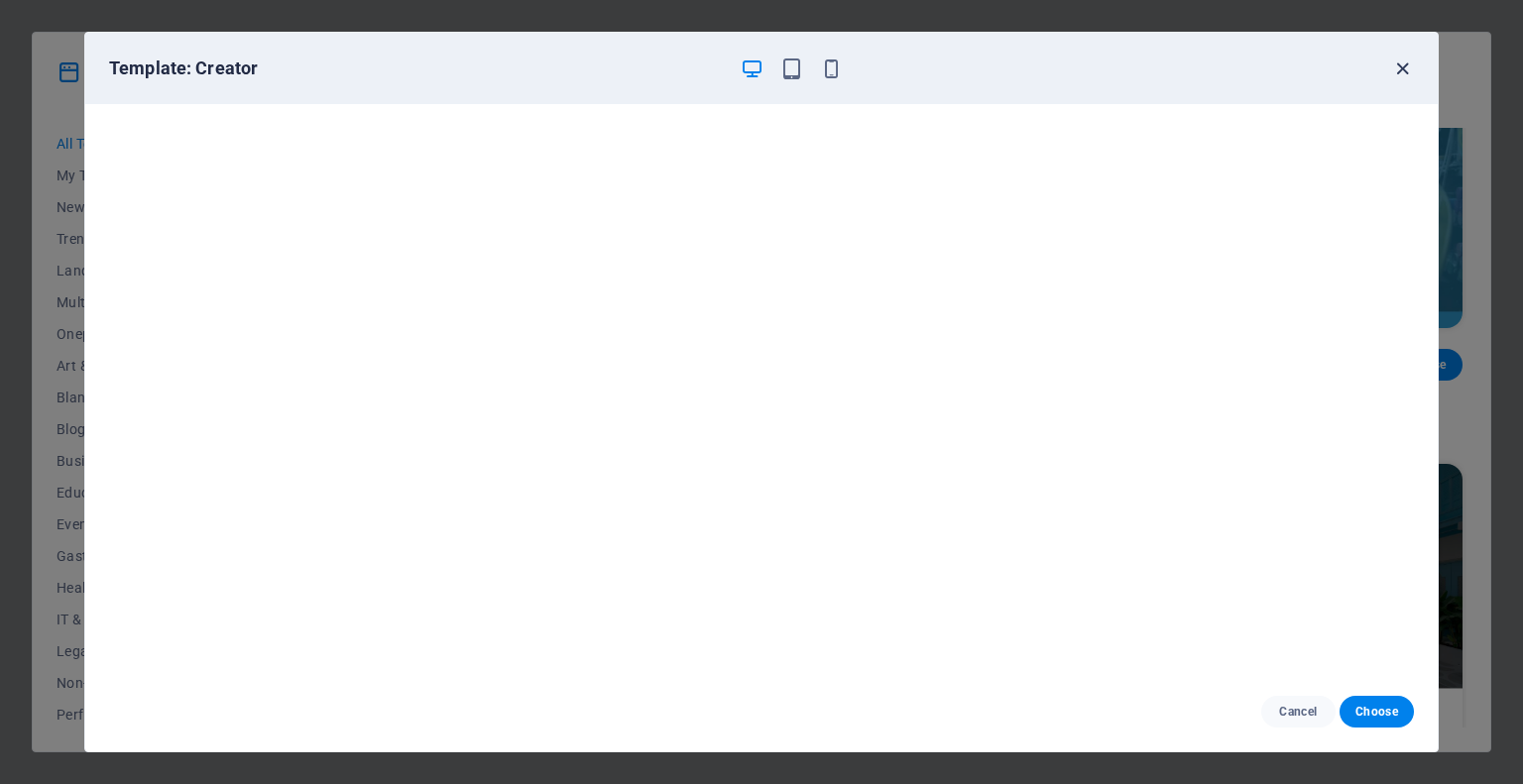click at bounding box center [1402, 68] 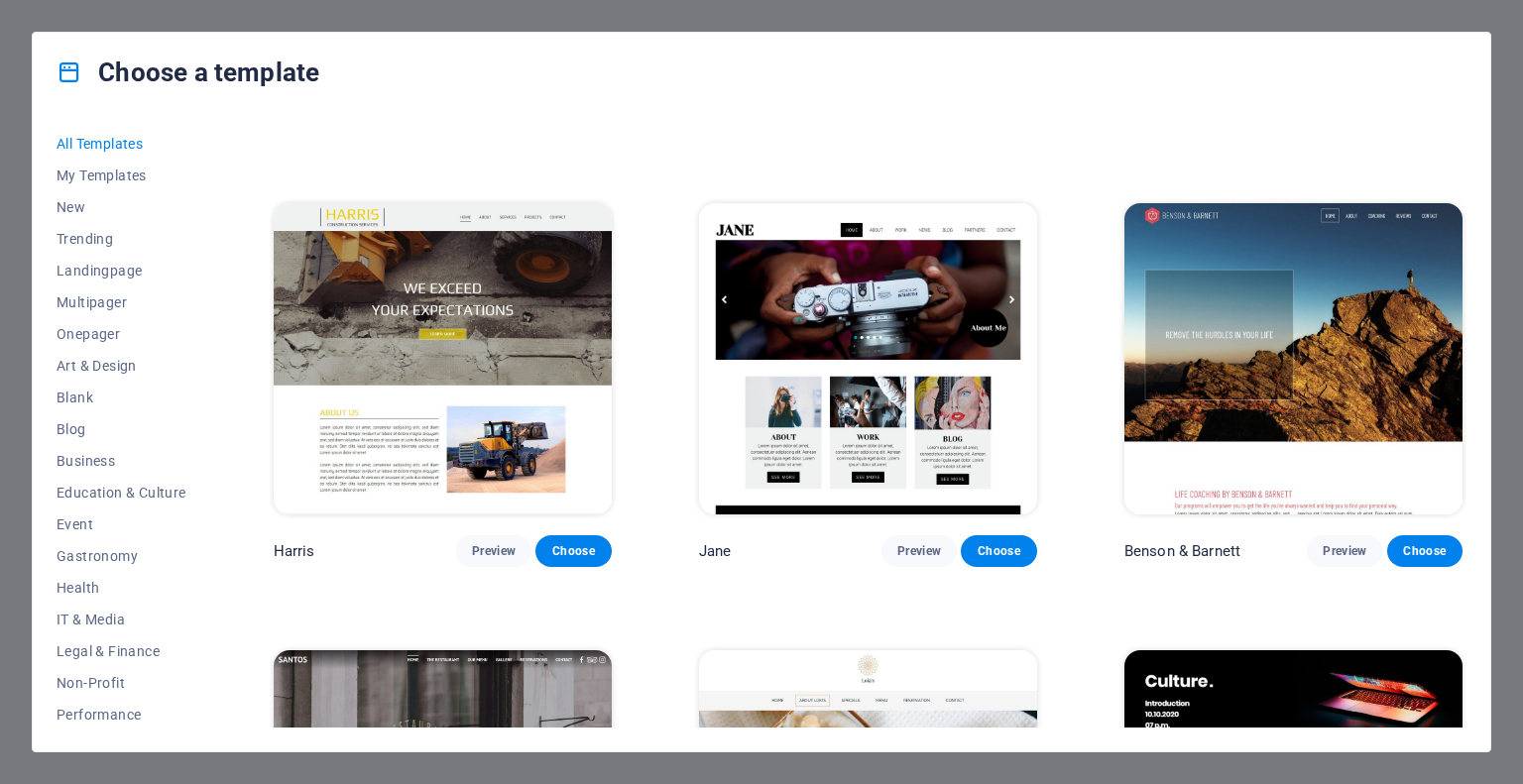 scroll, scrollTop: 19555, scrollLeft: 0, axis: vertical 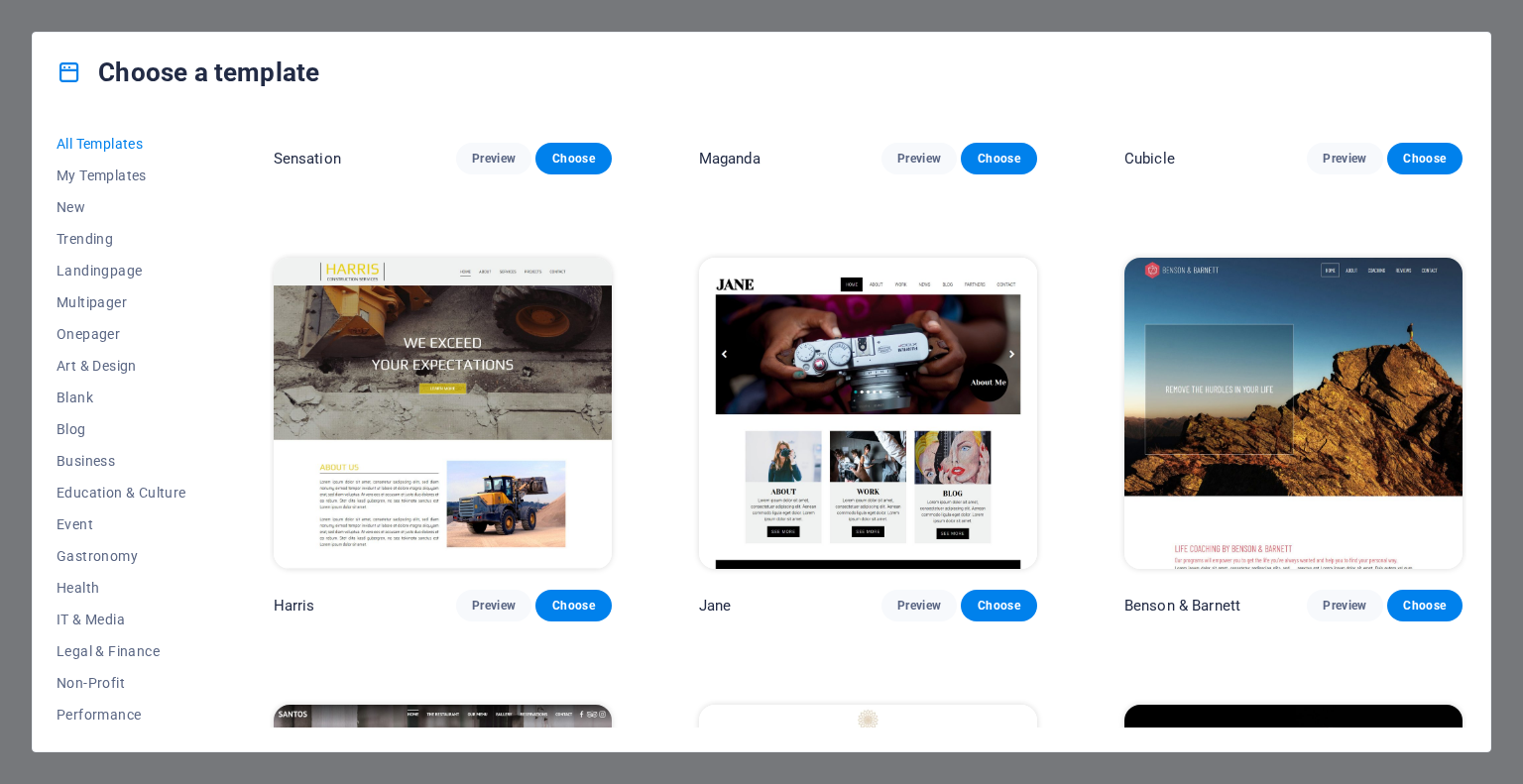 click at bounding box center (868, 413) 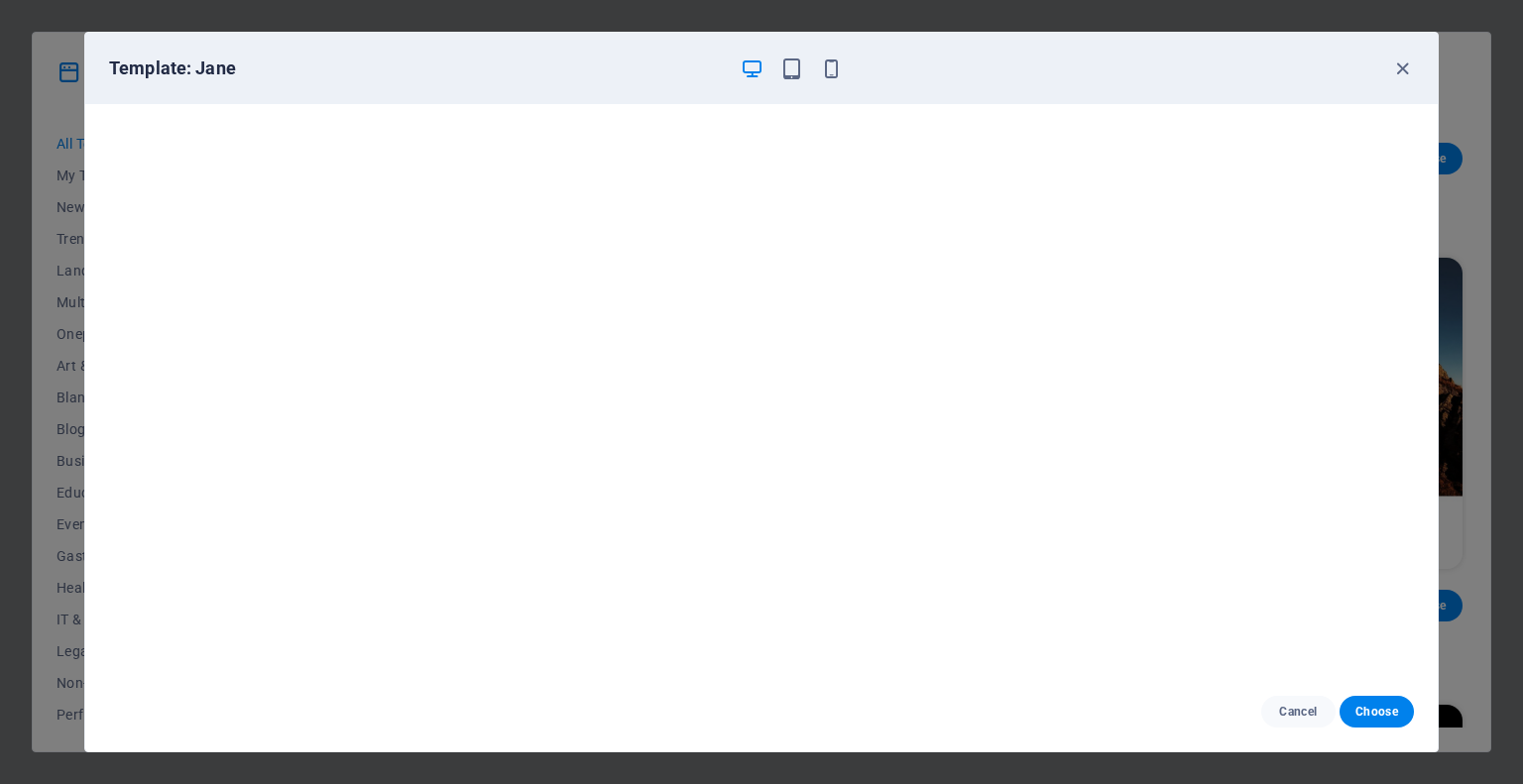 scroll, scrollTop: 0, scrollLeft: 0, axis: both 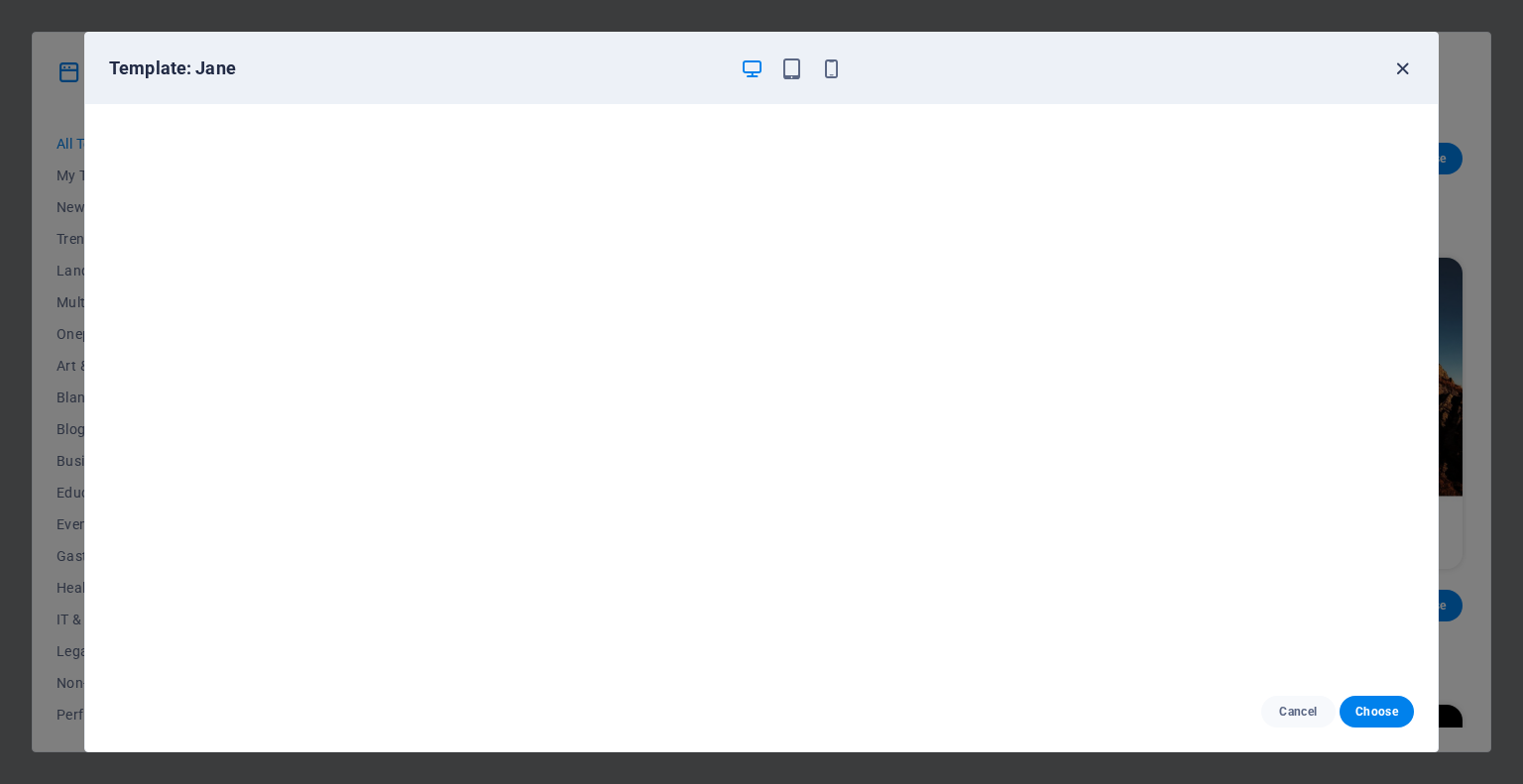 click at bounding box center [1402, 68] 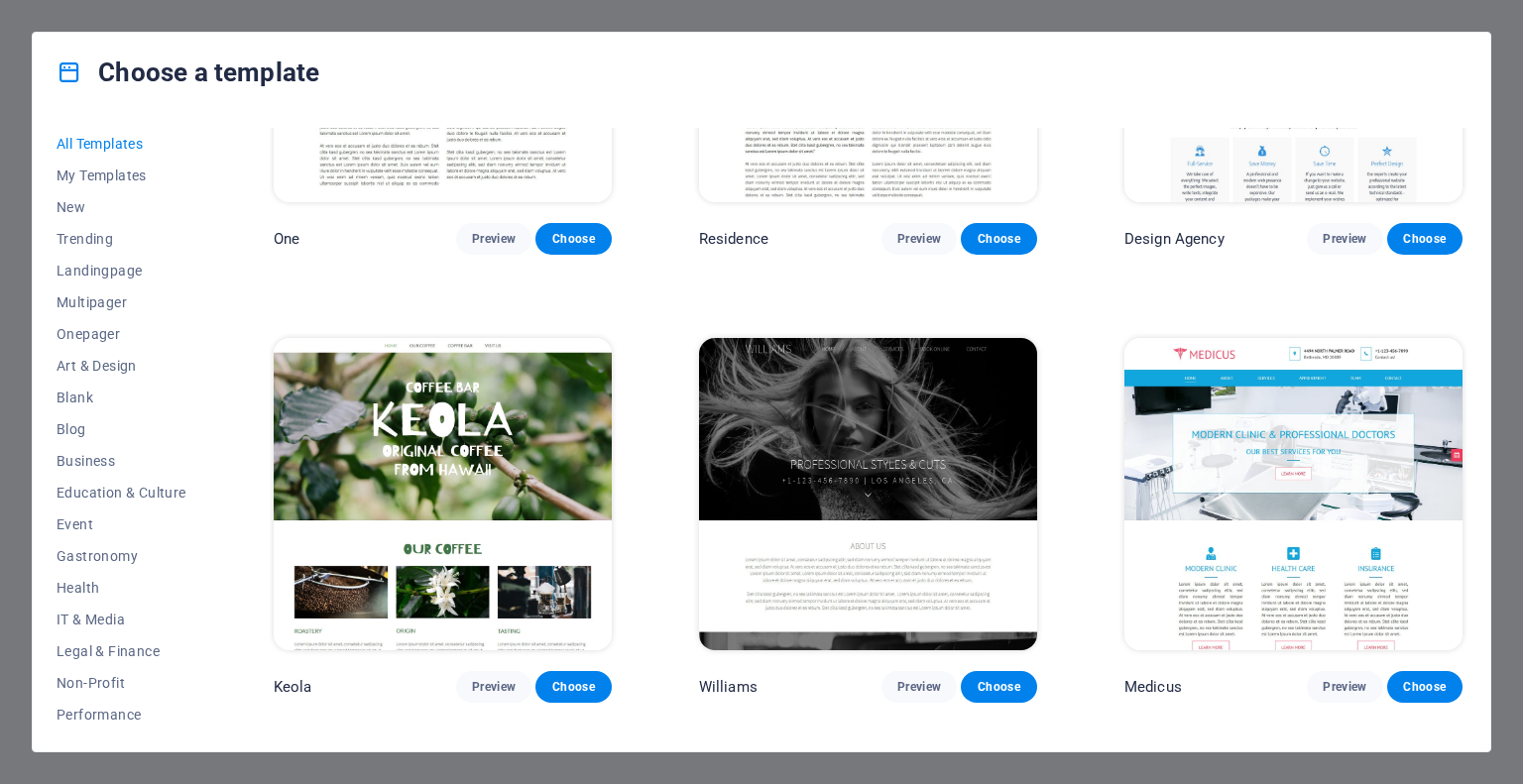 scroll, scrollTop: 18663, scrollLeft: 0, axis: vertical 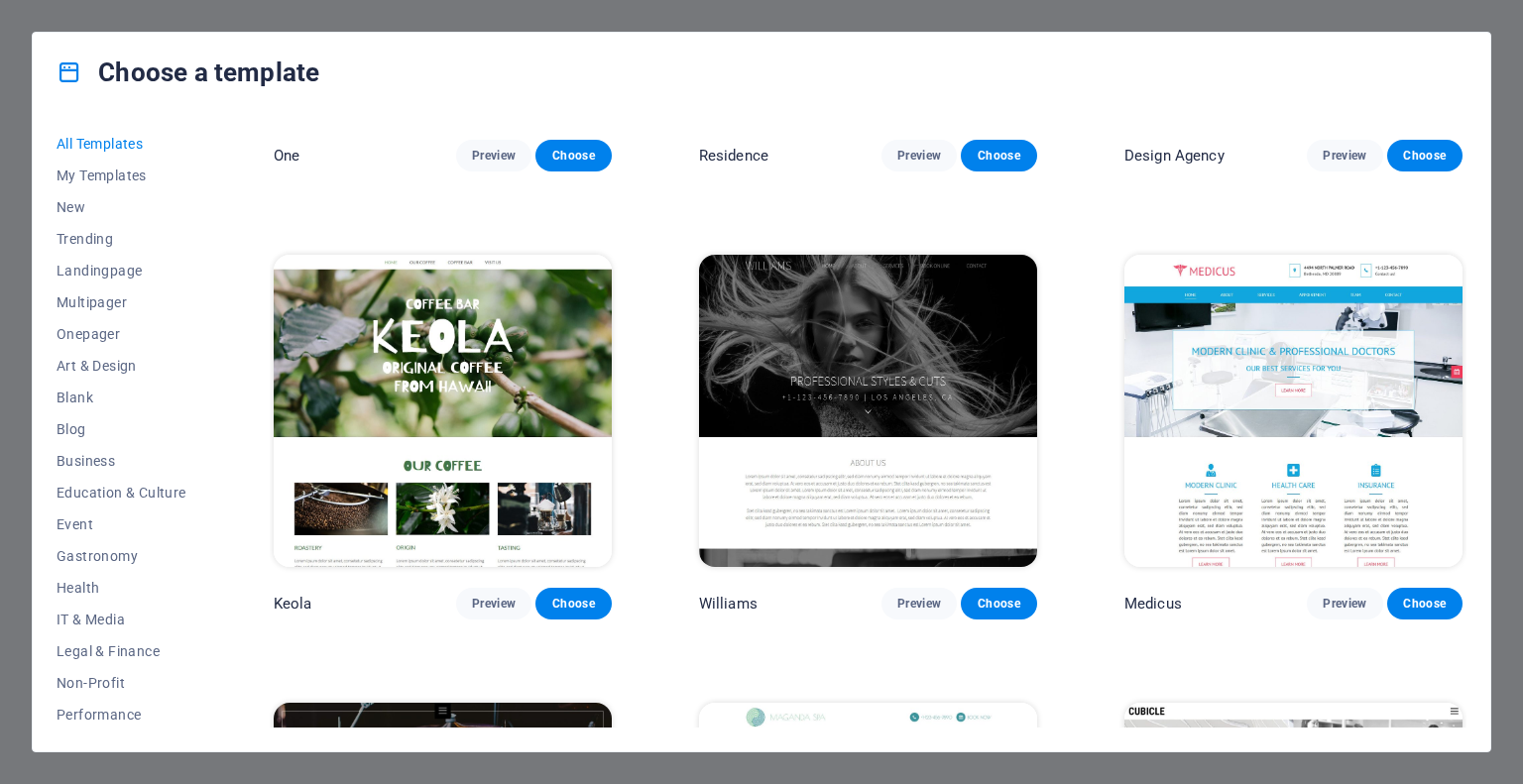 click at bounding box center (442, 410) 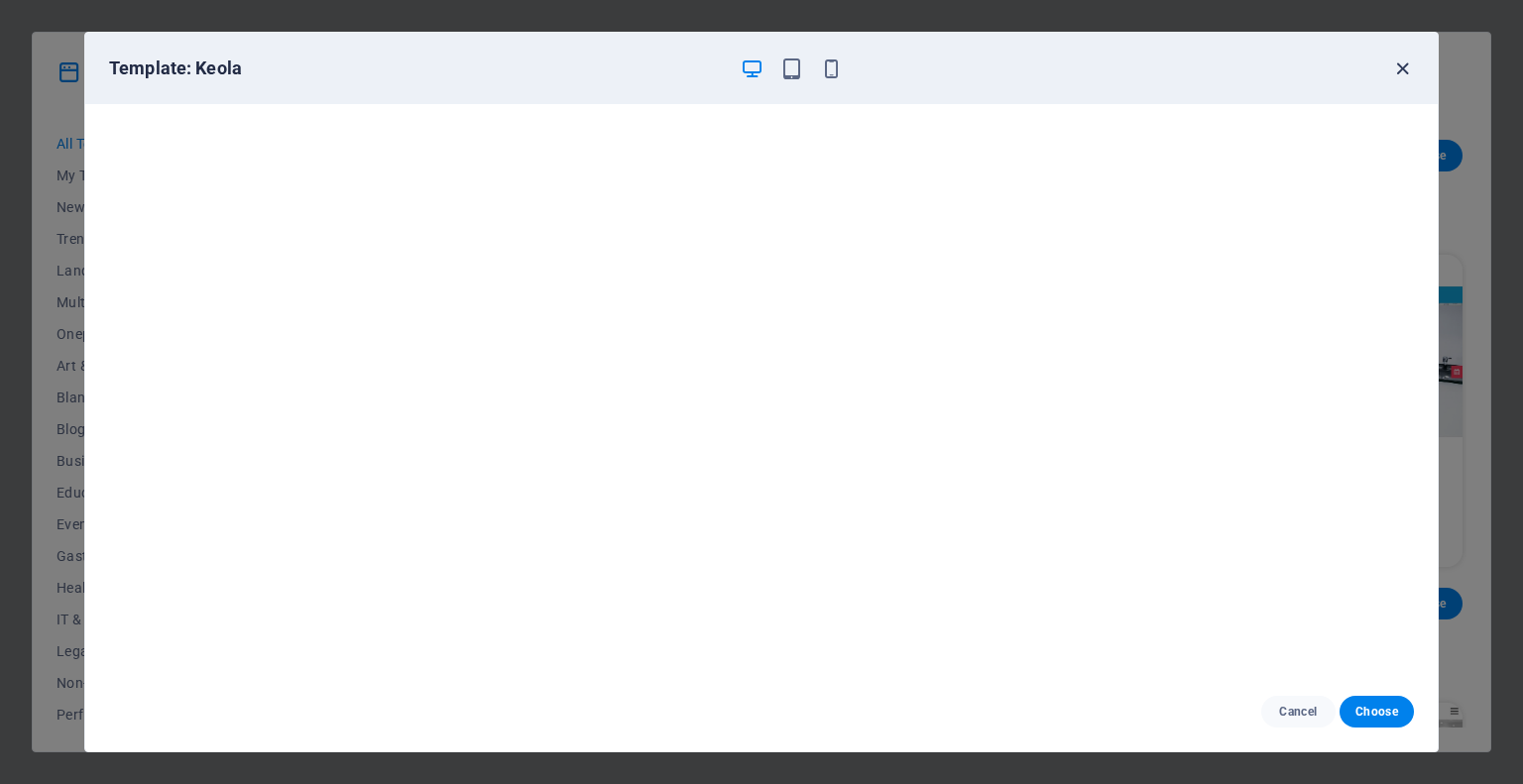 click at bounding box center [1402, 68] 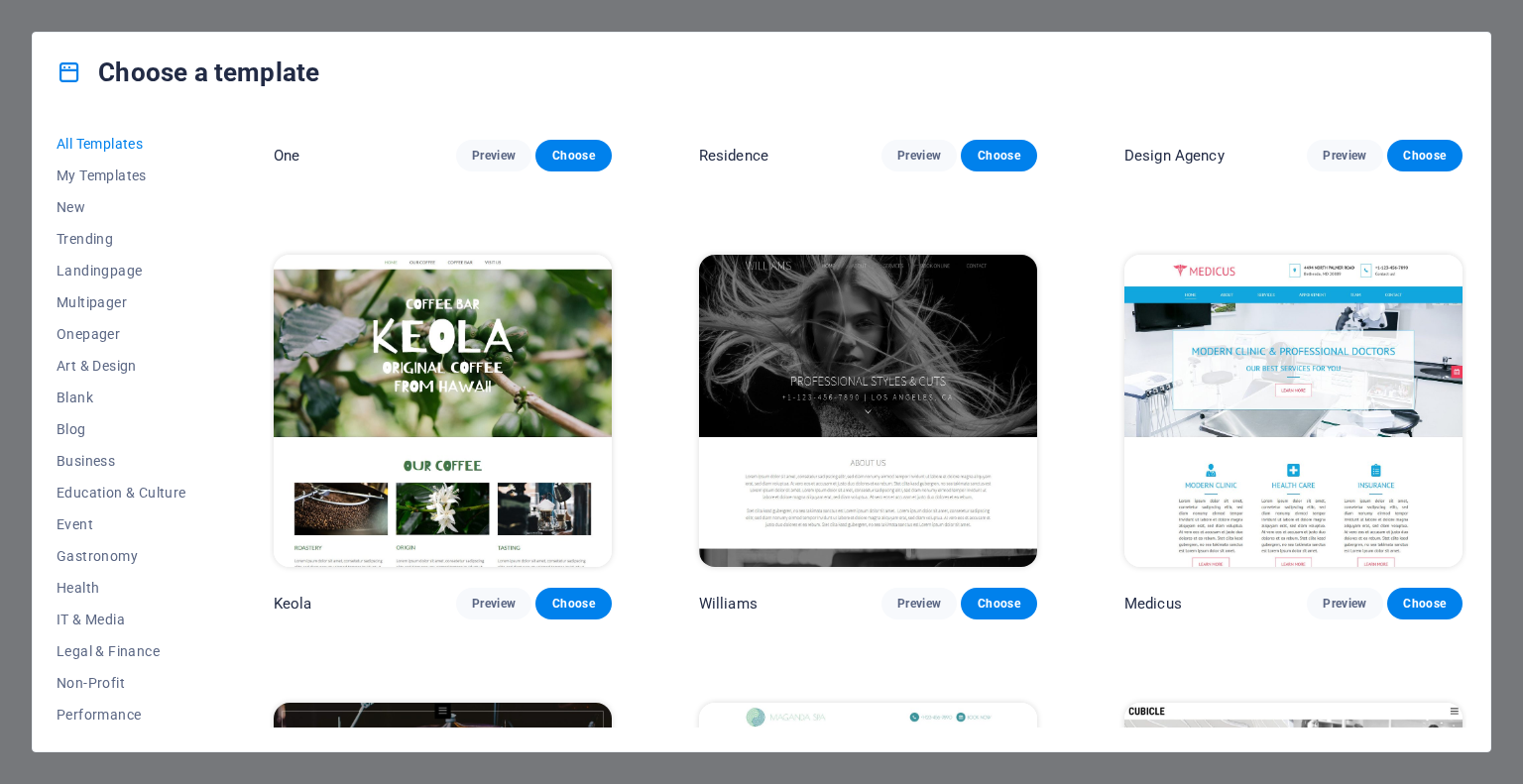 click at bounding box center [1293, 410] 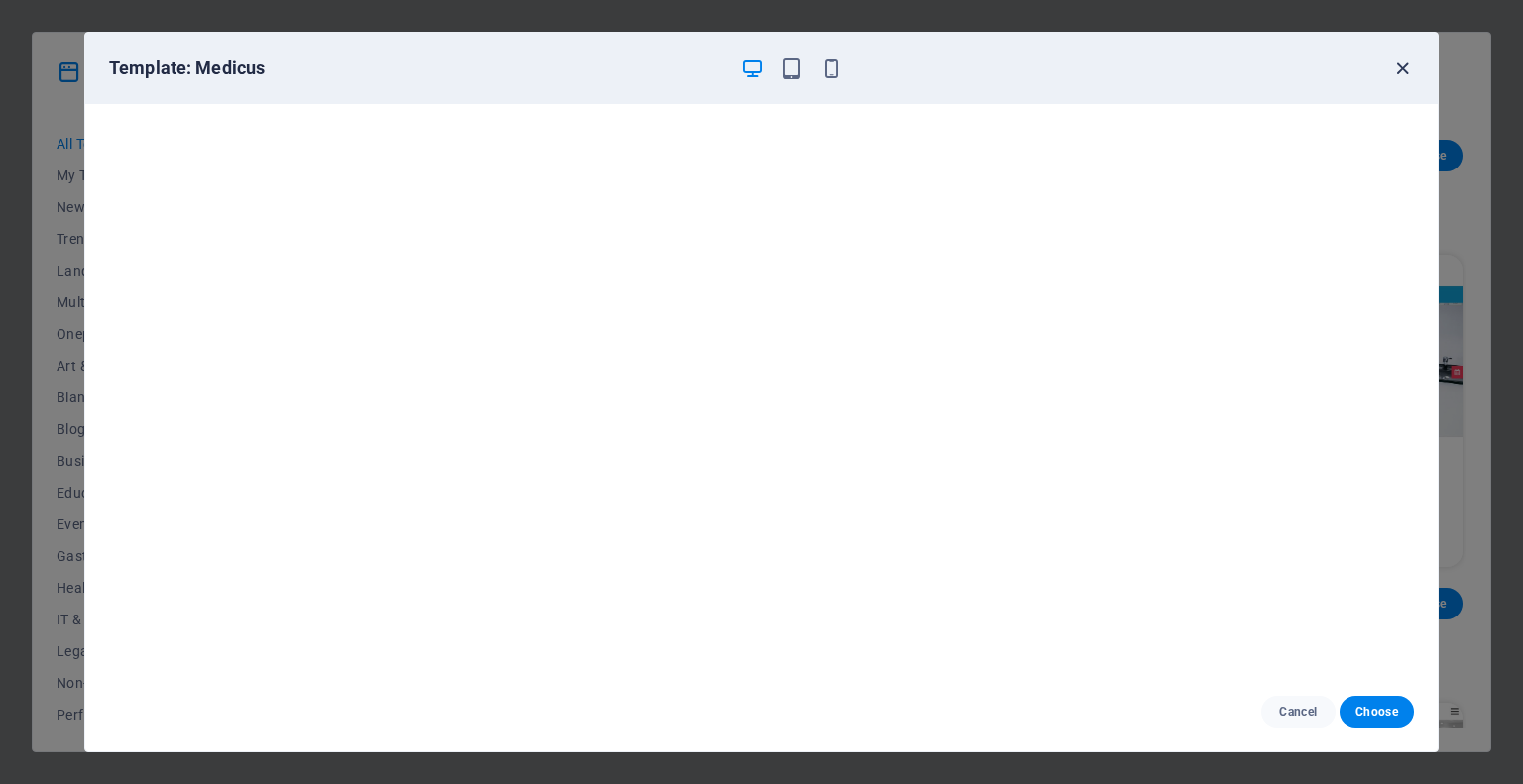 click at bounding box center (1402, 68) 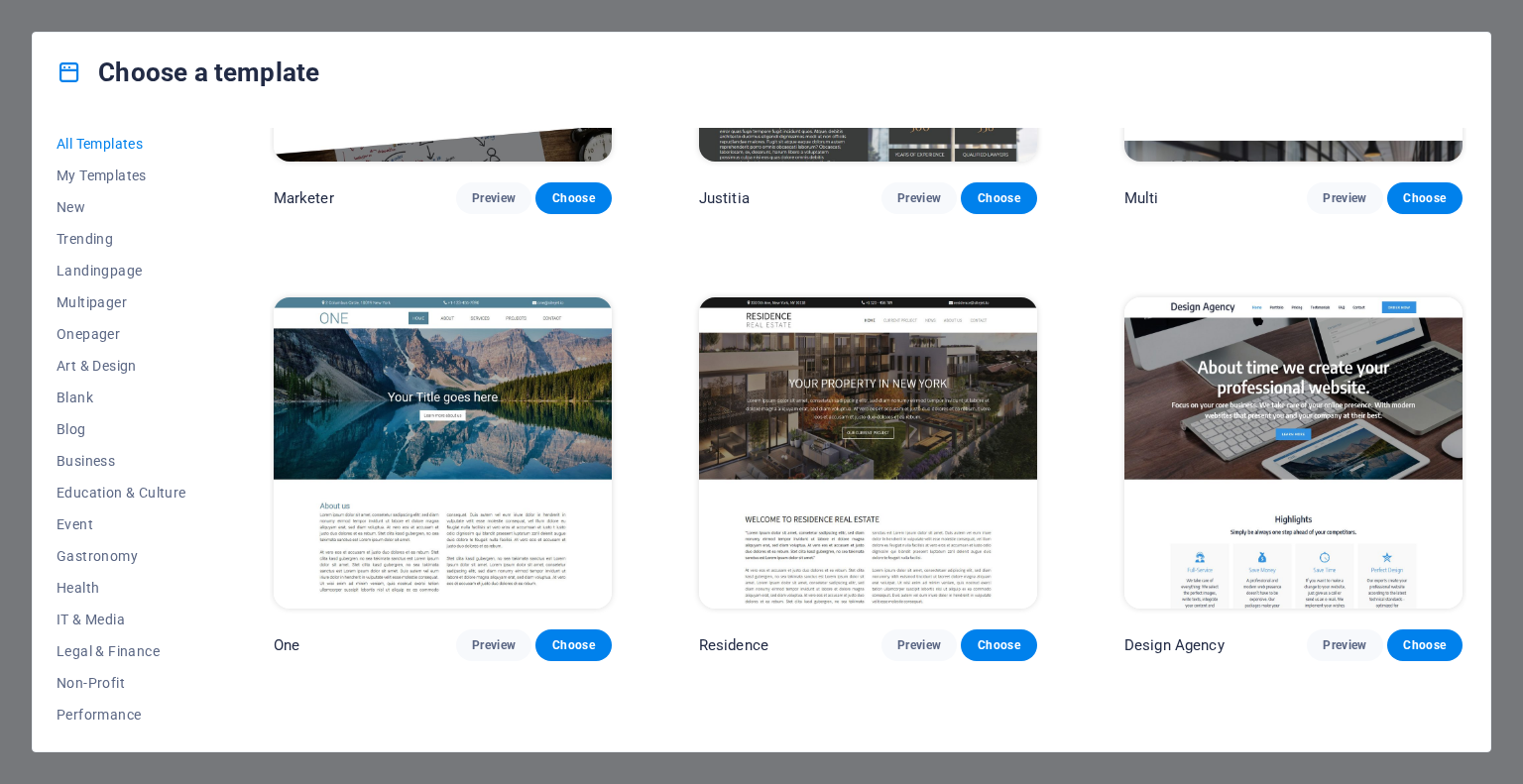 scroll, scrollTop: 18168, scrollLeft: 0, axis: vertical 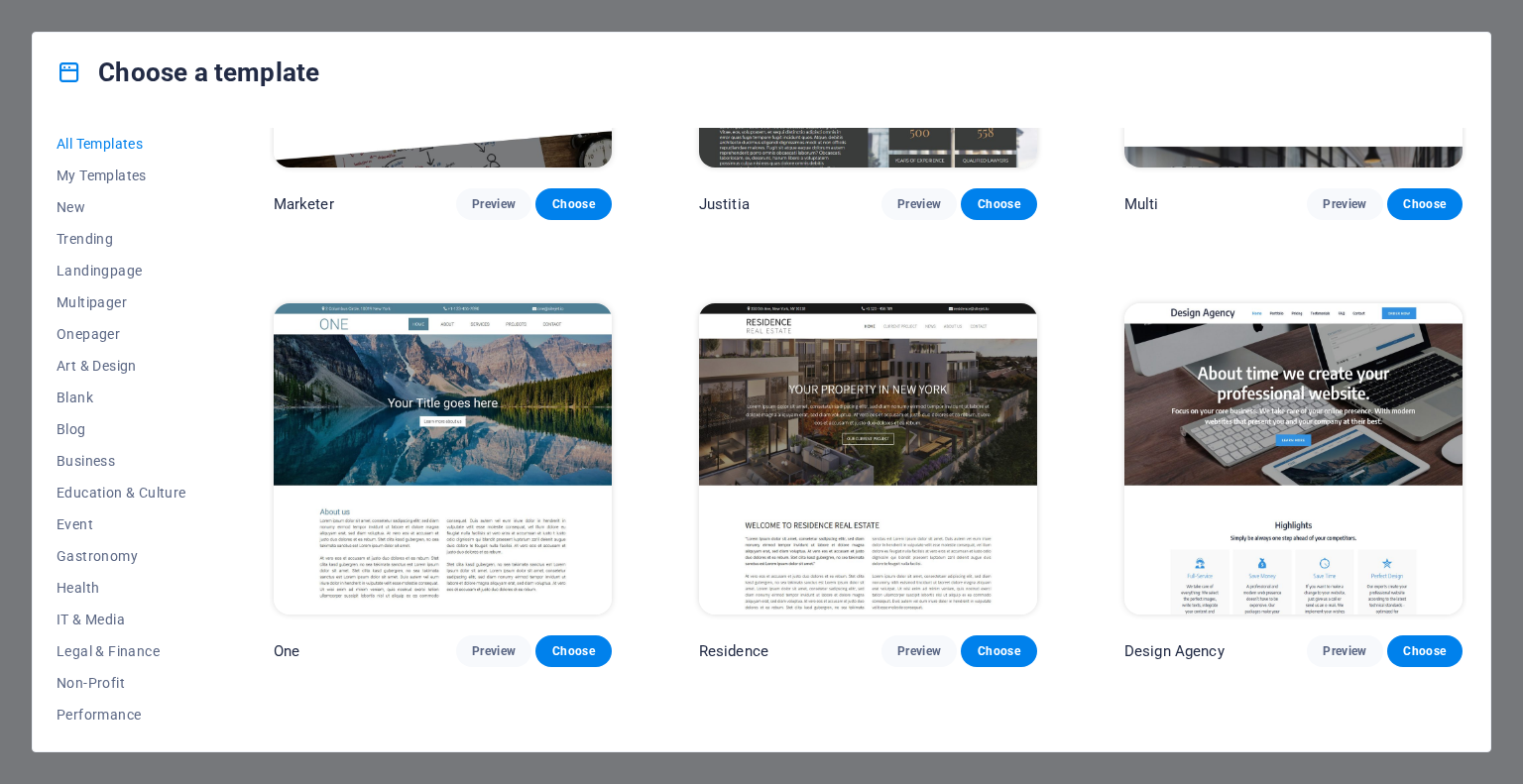 click at bounding box center [442, 459] 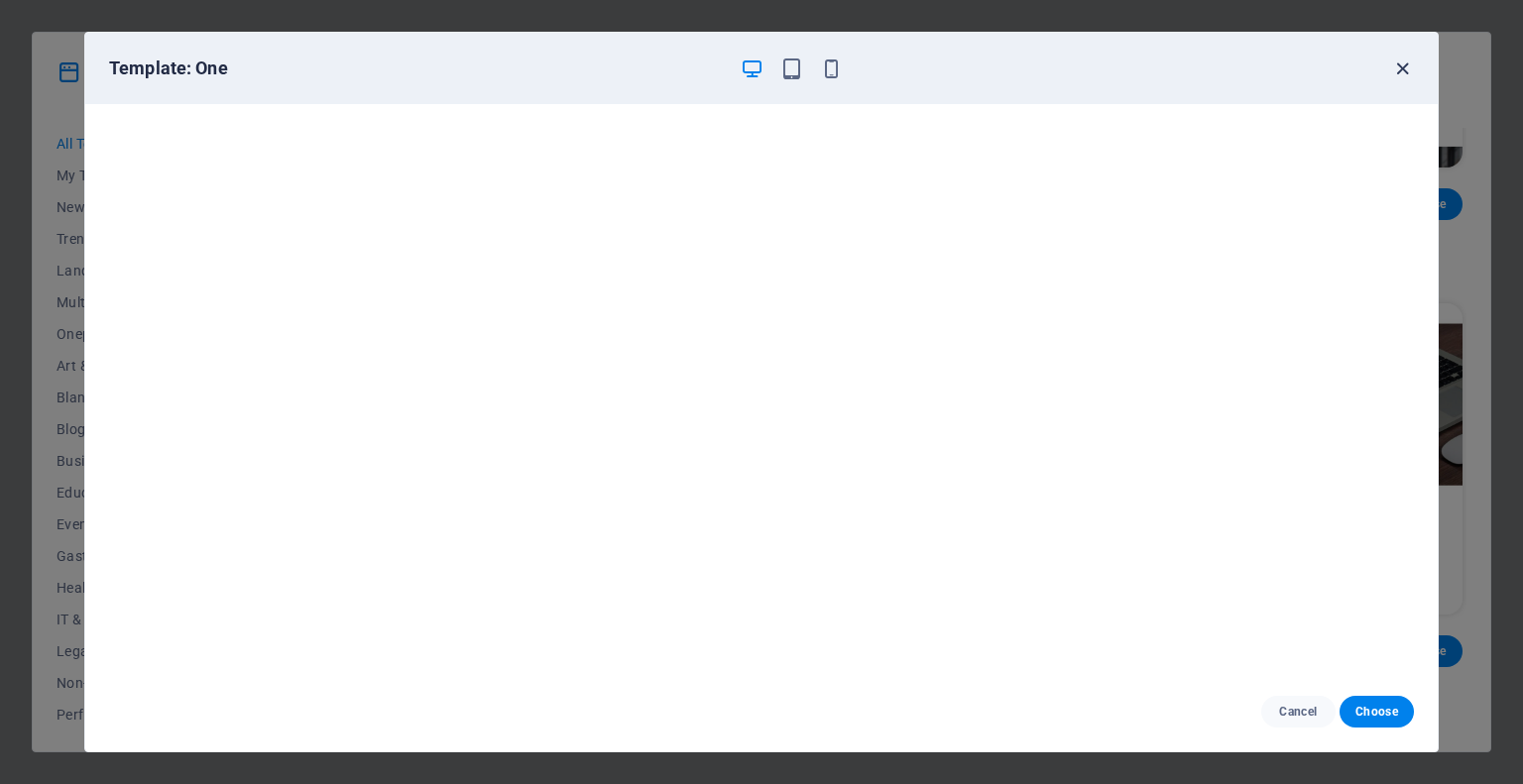 click at bounding box center (1402, 68) 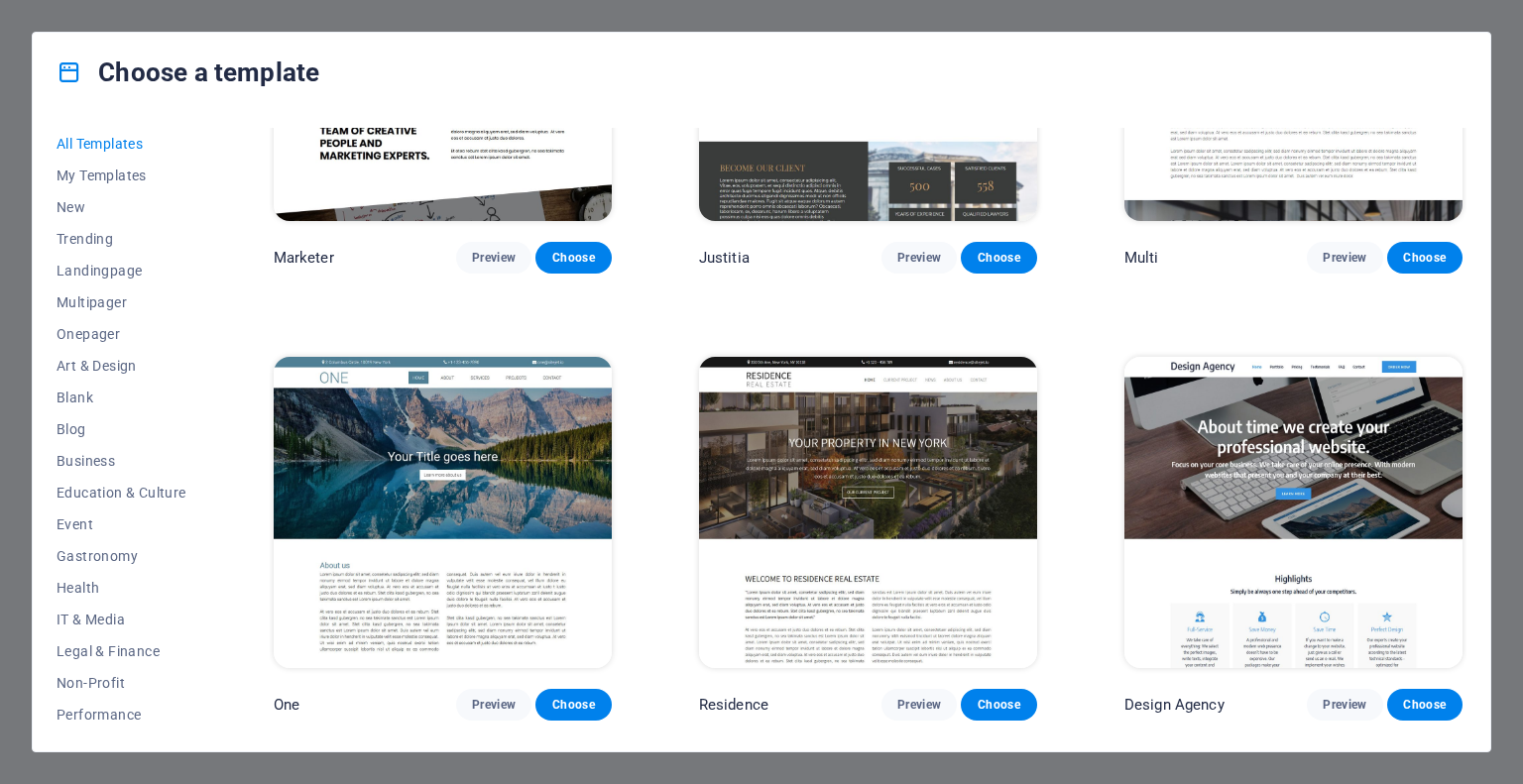 scroll, scrollTop: 18069, scrollLeft: 0, axis: vertical 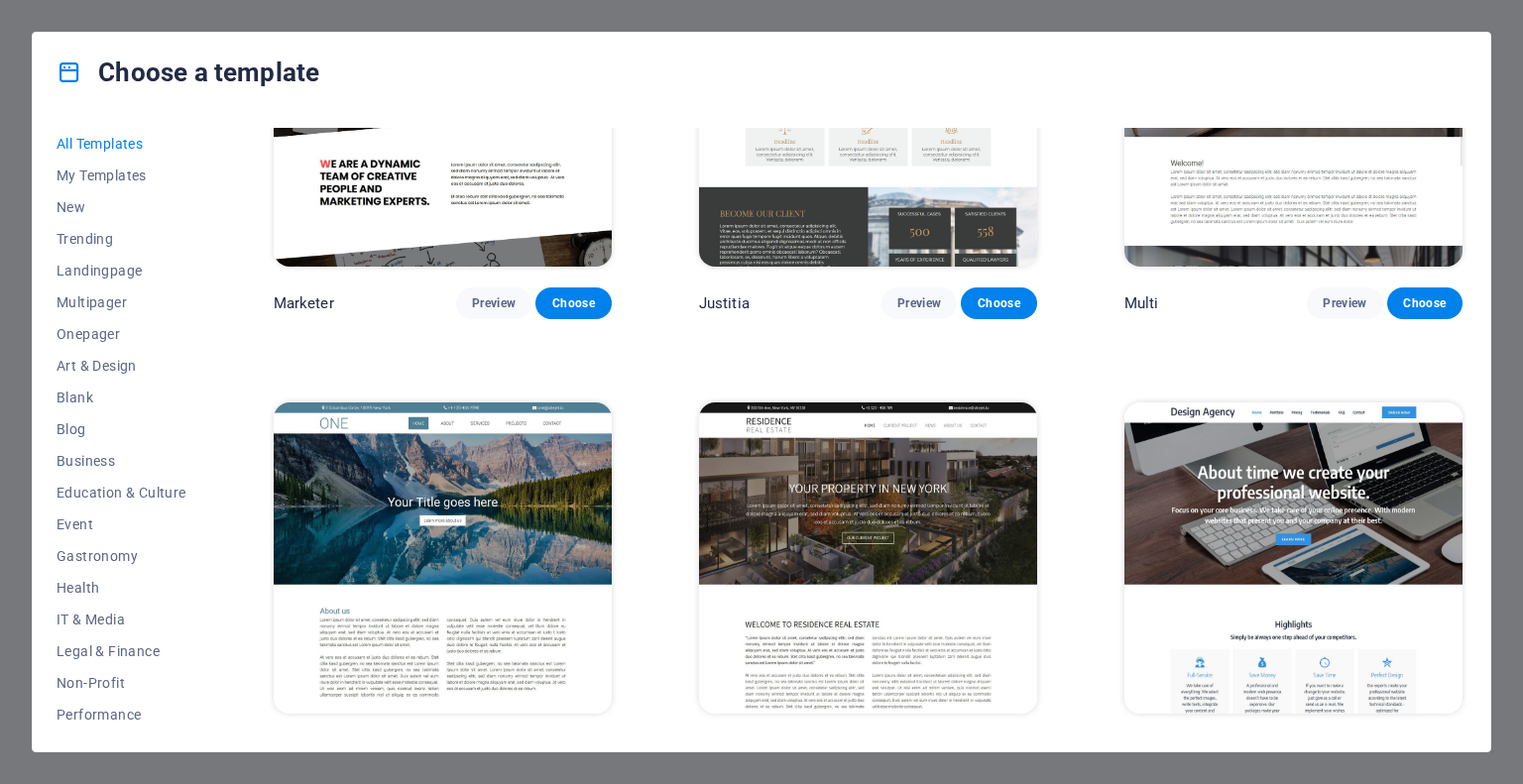 click at bounding box center (1293, 558) 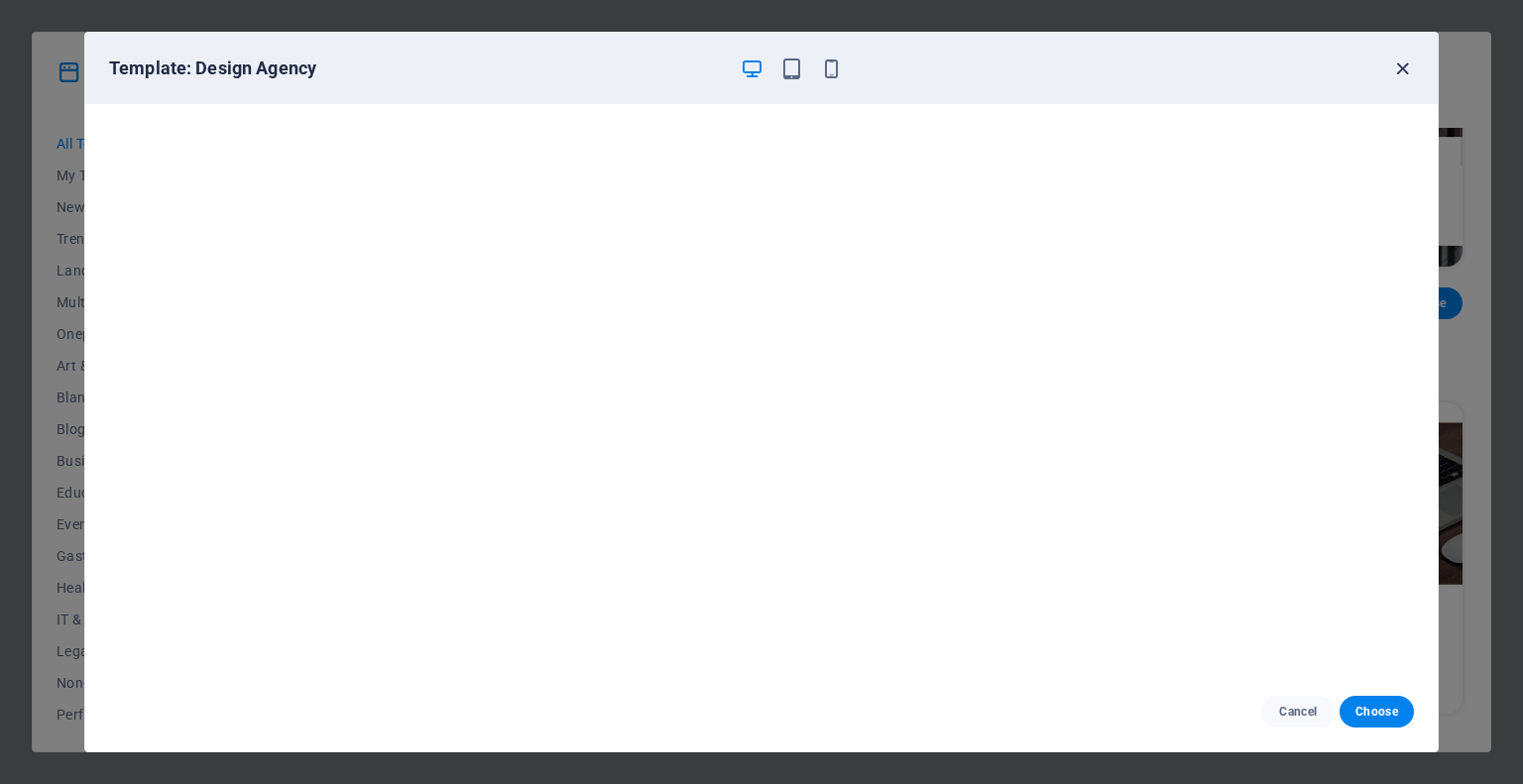 click at bounding box center (1402, 68) 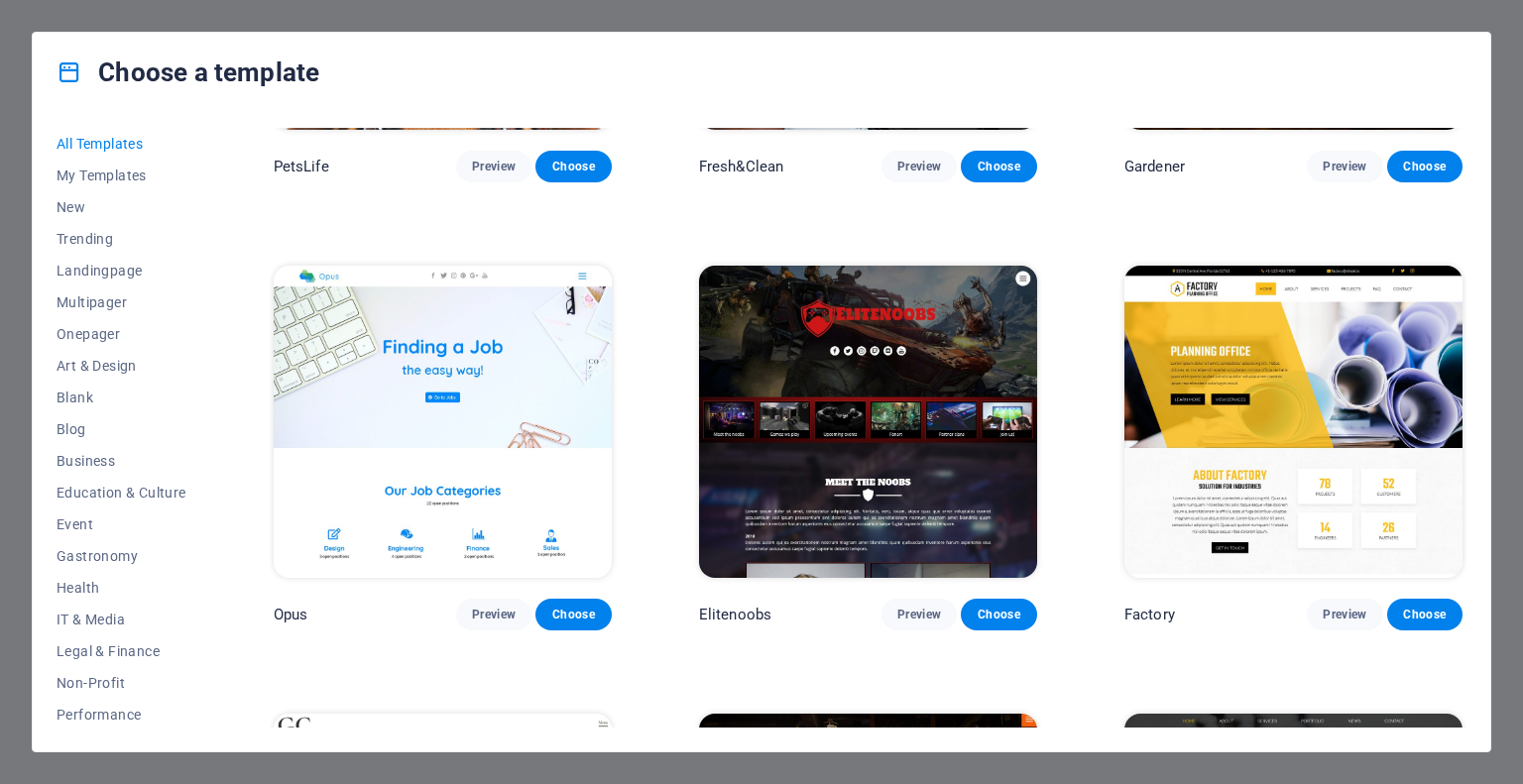 scroll, scrollTop: 15492, scrollLeft: 0, axis: vertical 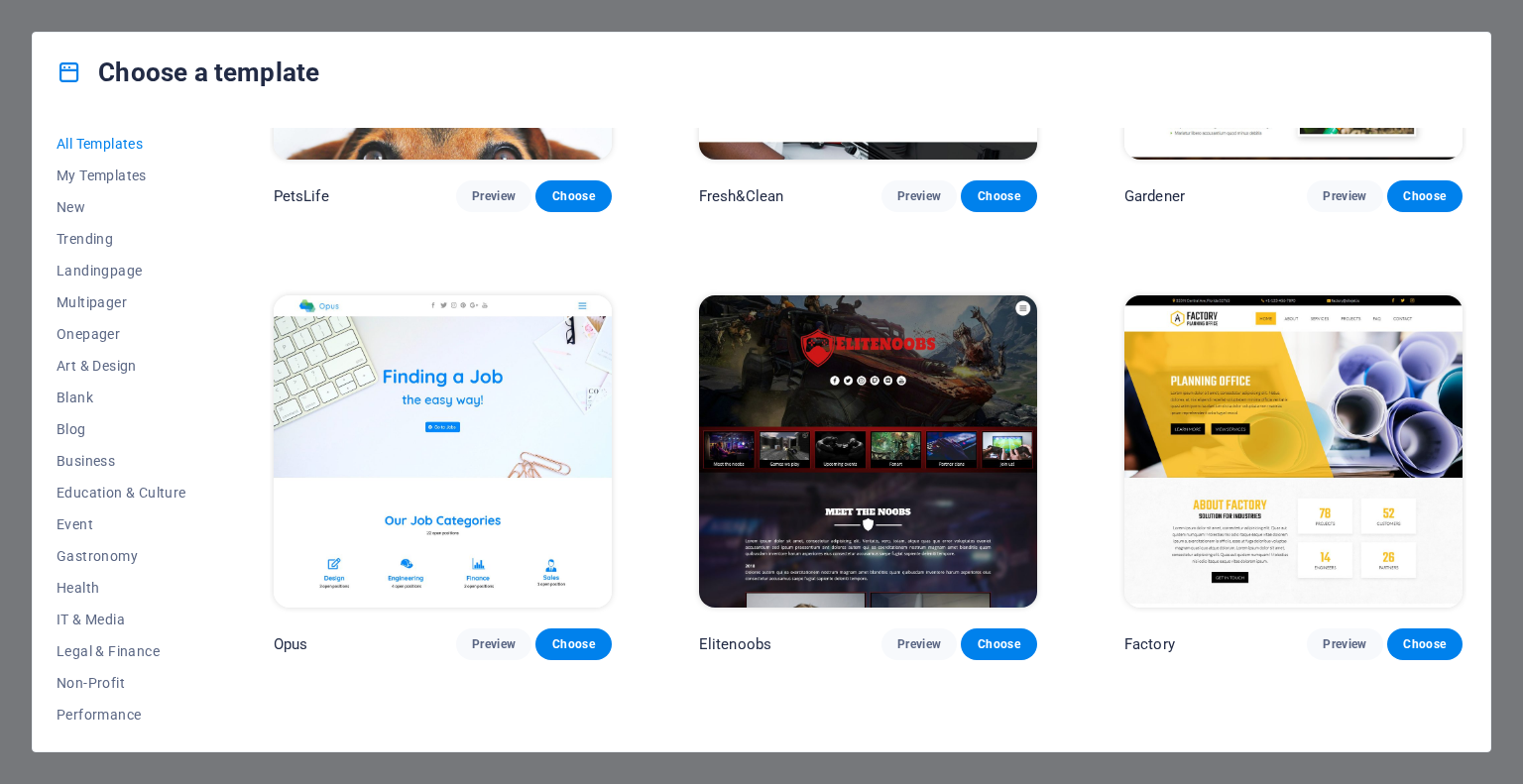click at bounding box center [442, 451] 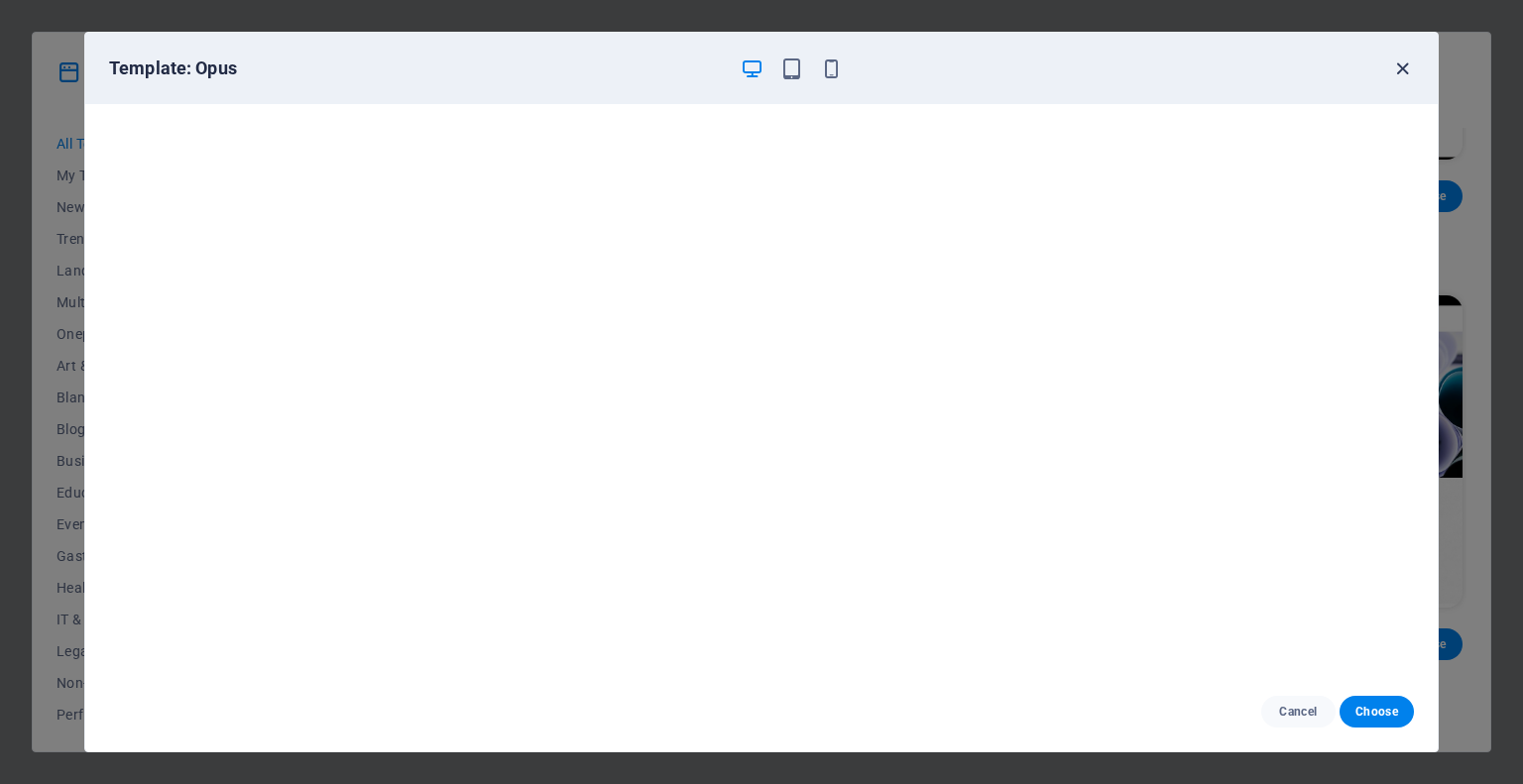click at bounding box center (1402, 68) 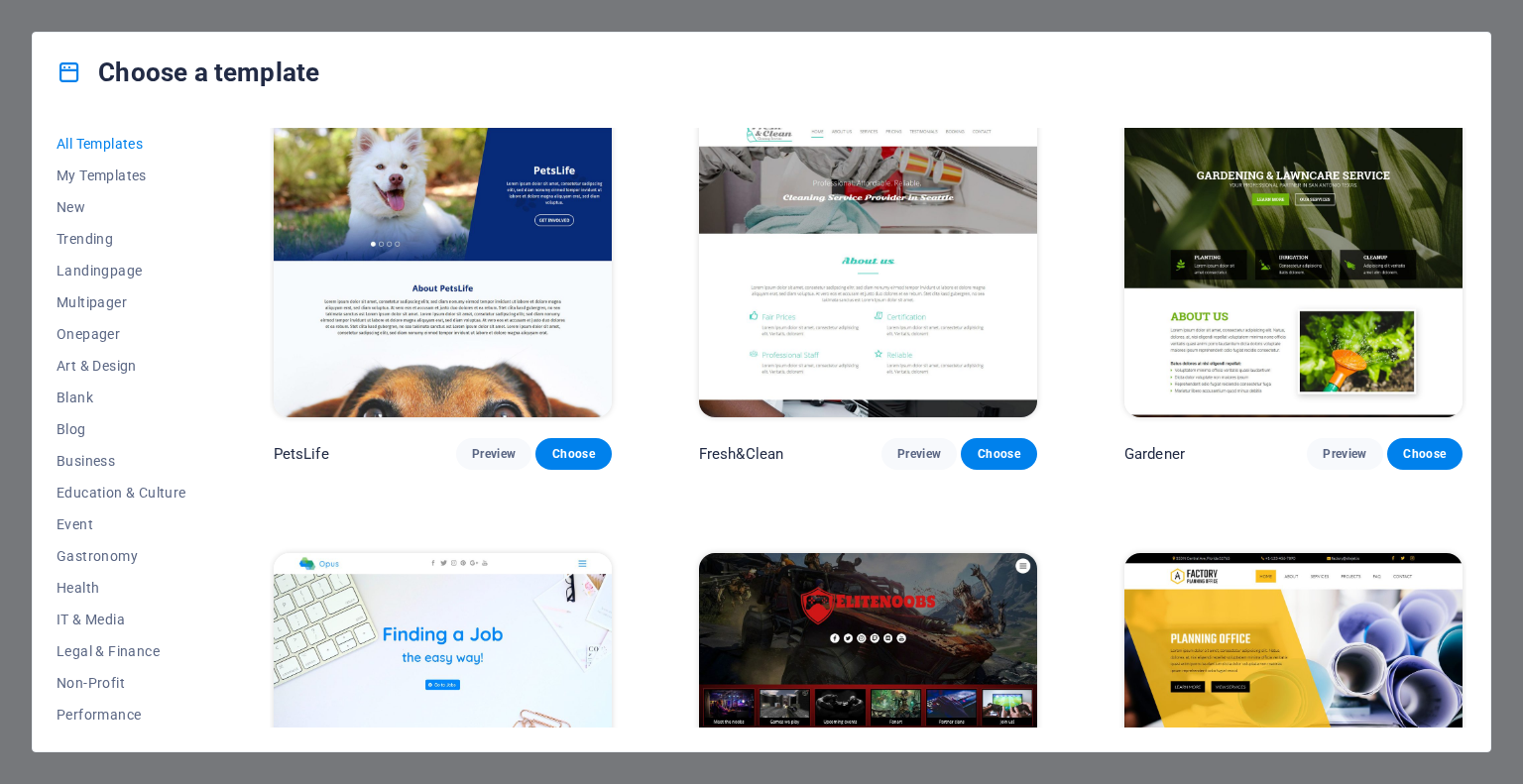 scroll, scrollTop: 15095, scrollLeft: 0, axis: vertical 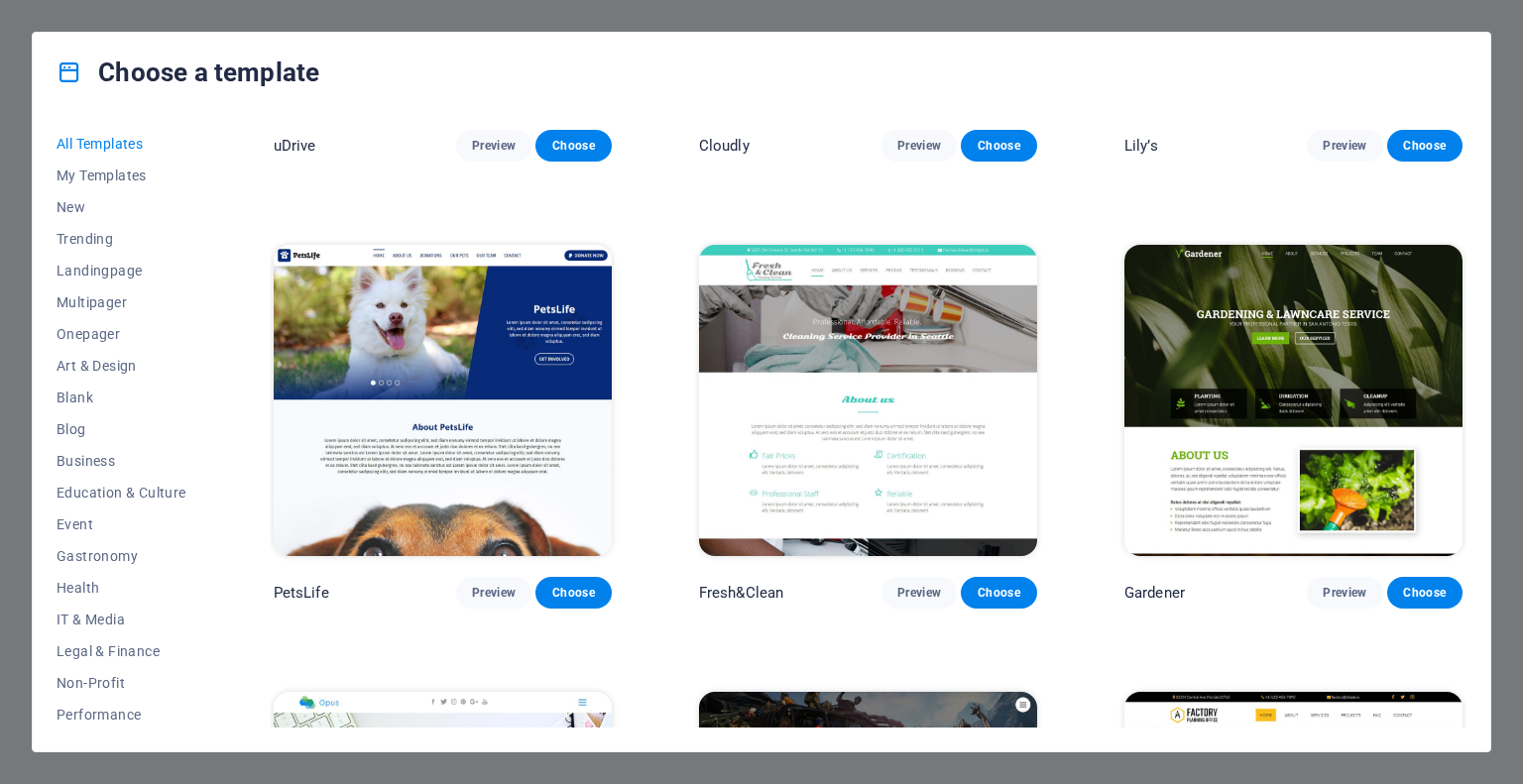 click at bounding box center [868, 400] 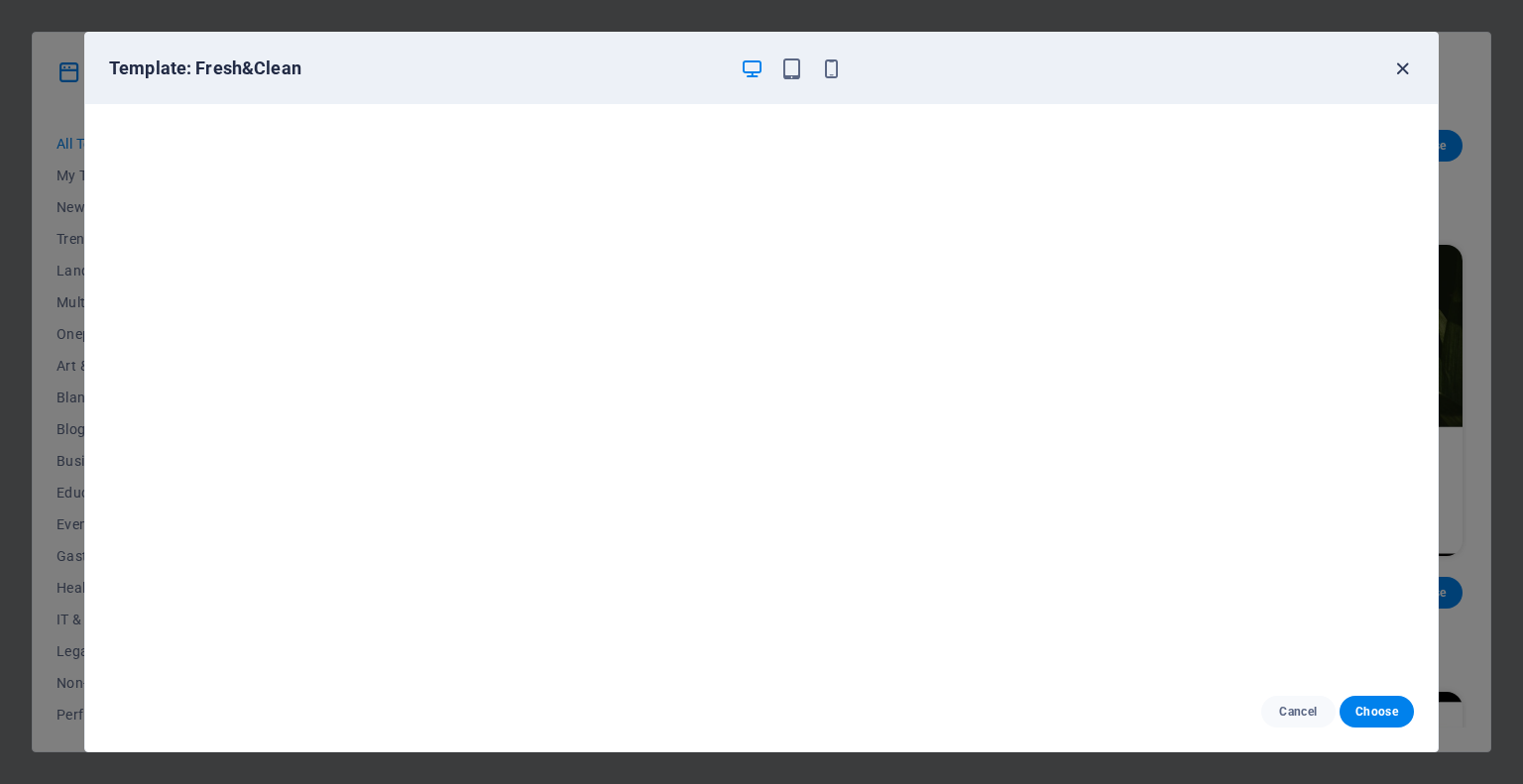 click at bounding box center [1402, 68] 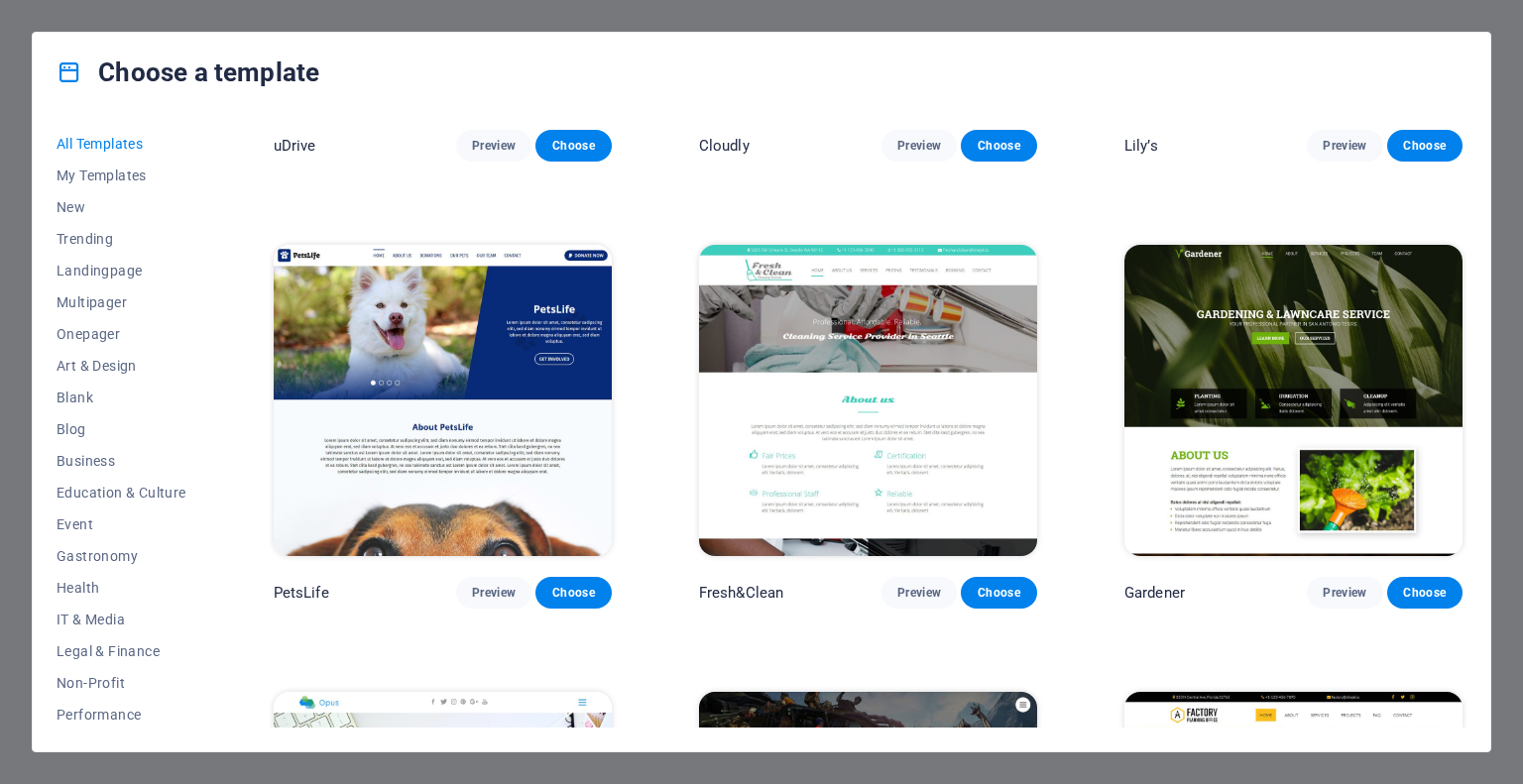 click at bounding box center [1293, 400] 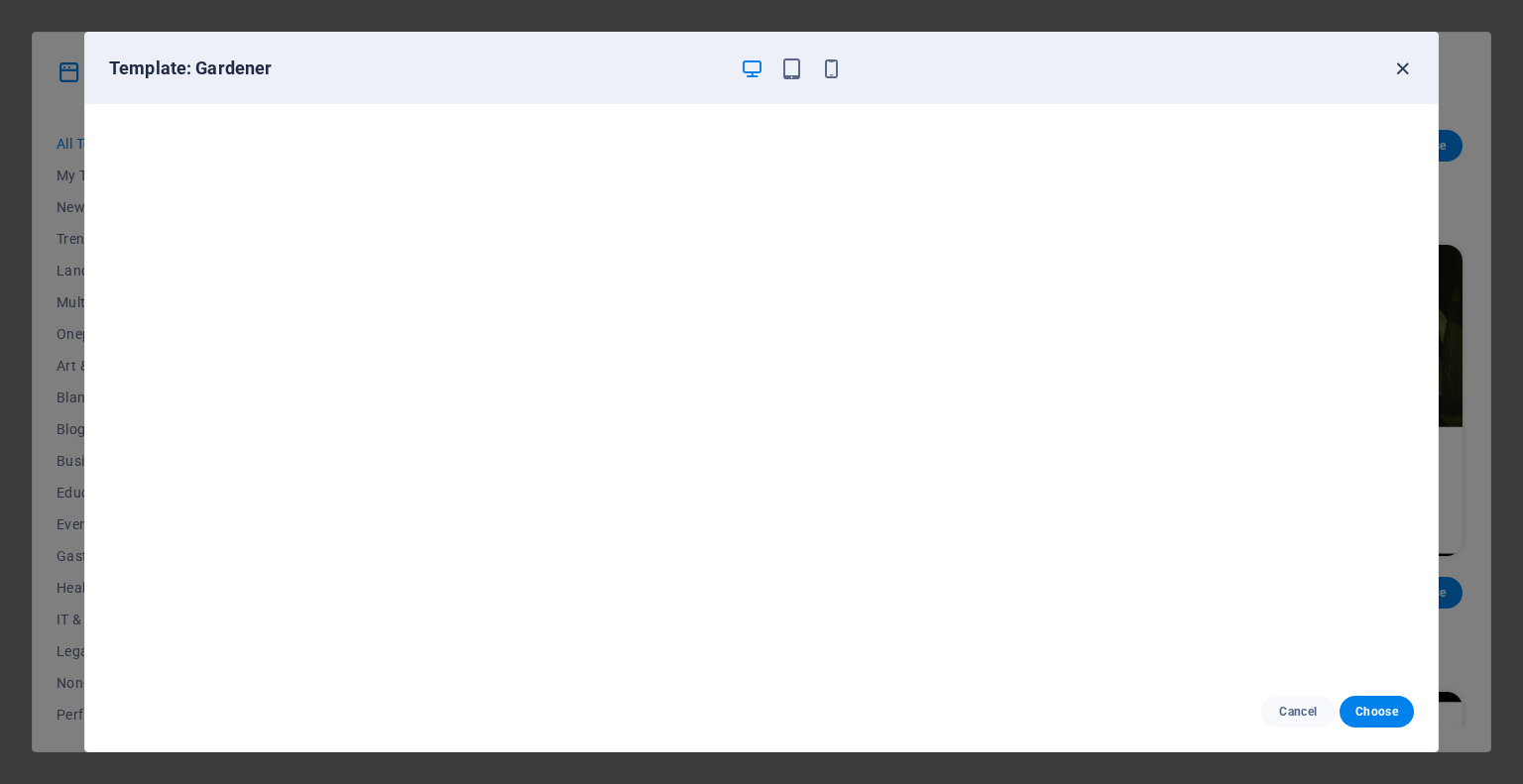 click at bounding box center (1402, 68) 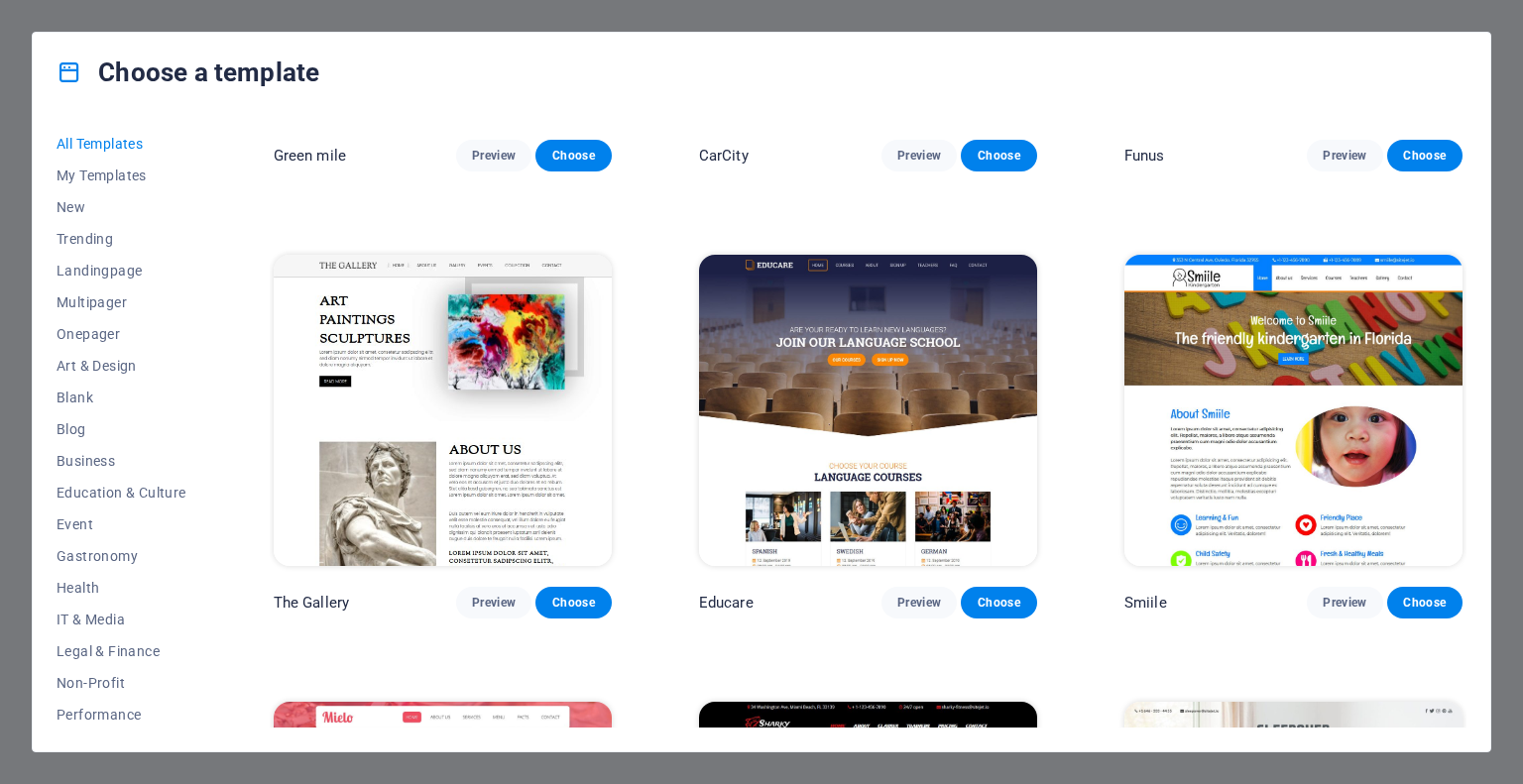 scroll, scrollTop: 13113, scrollLeft: 0, axis: vertical 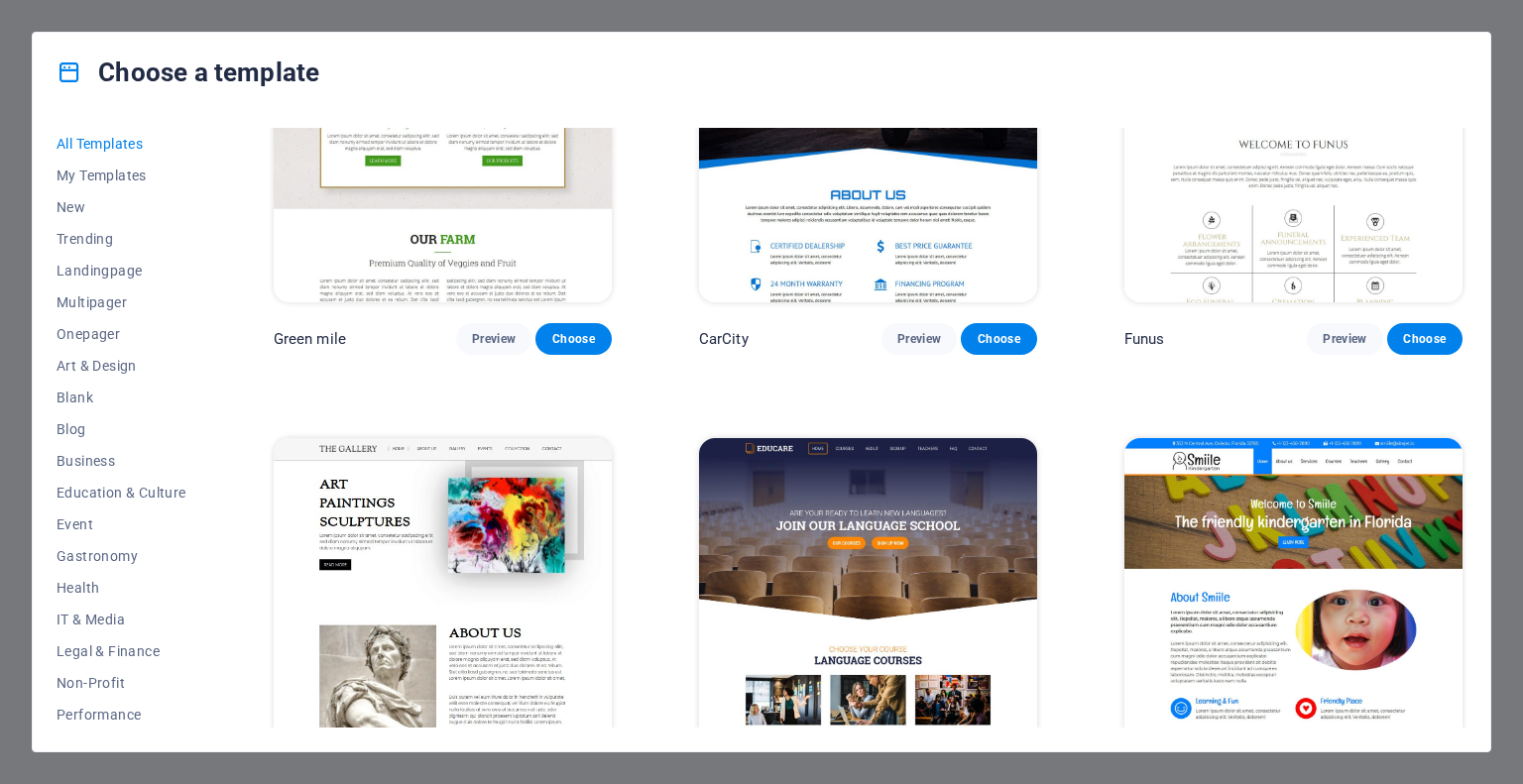 click at bounding box center (868, 594) 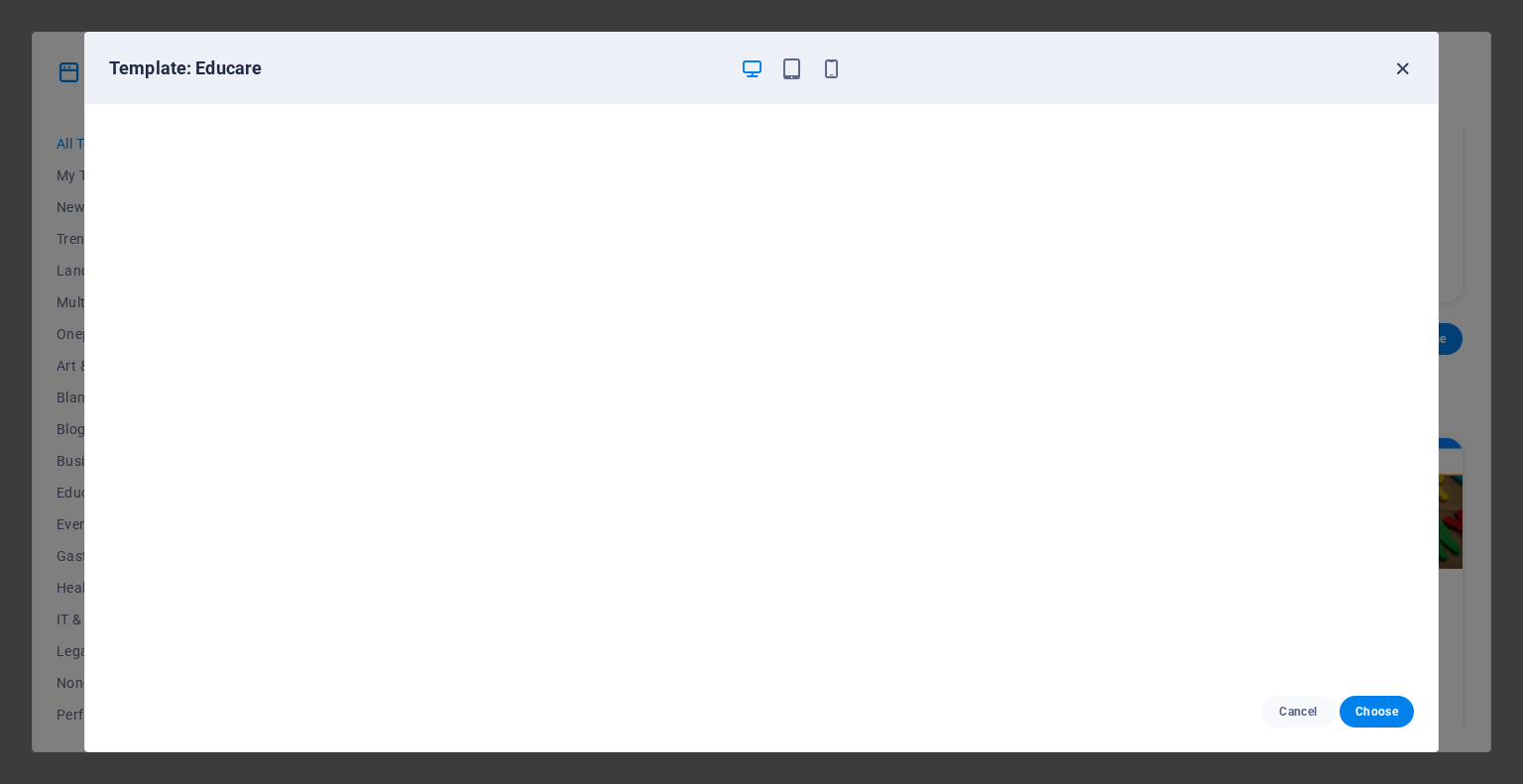 click at bounding box center [1402, 68] 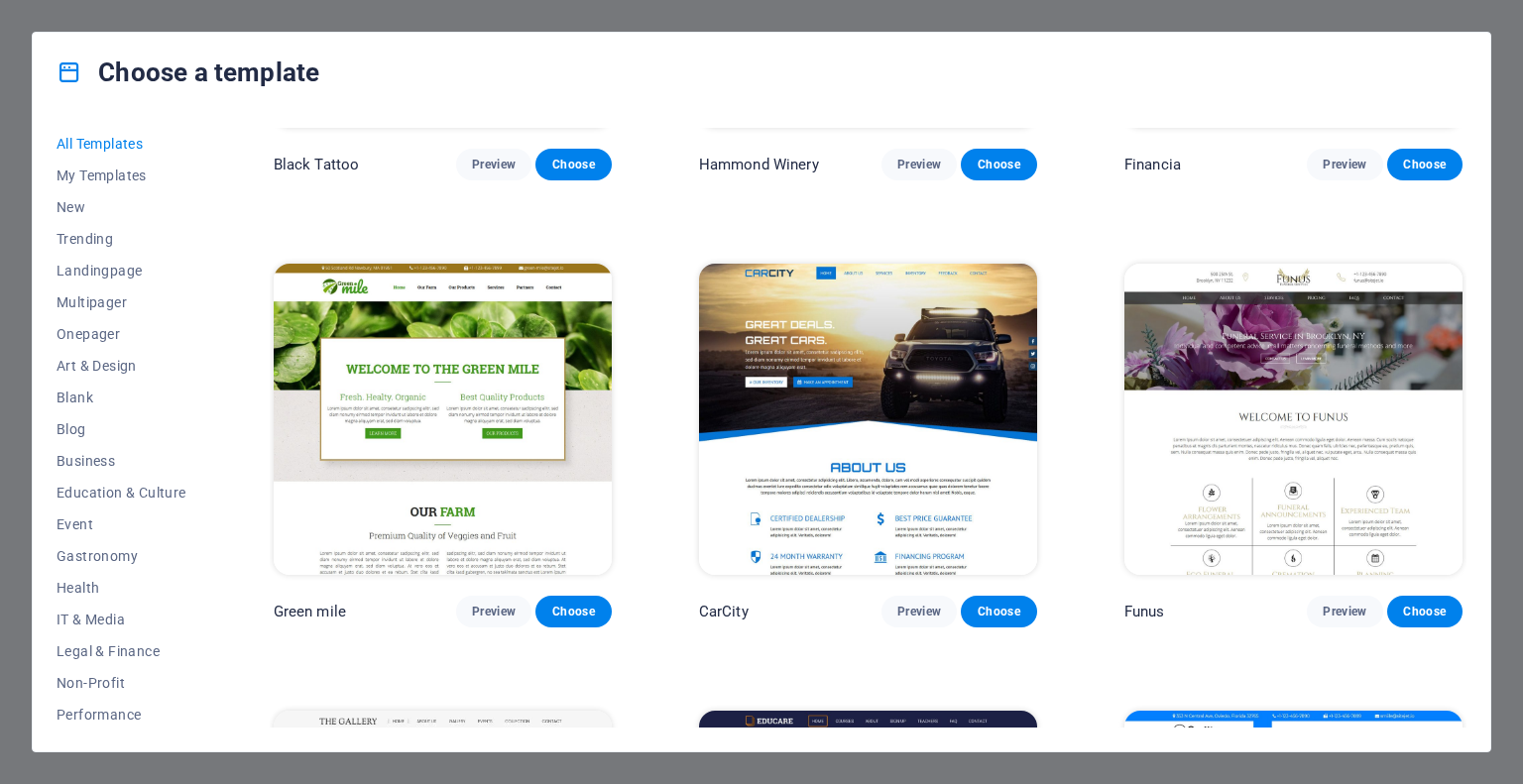 scroll, scrollTop: 12816, scrollLeft: 0, axis: vertical 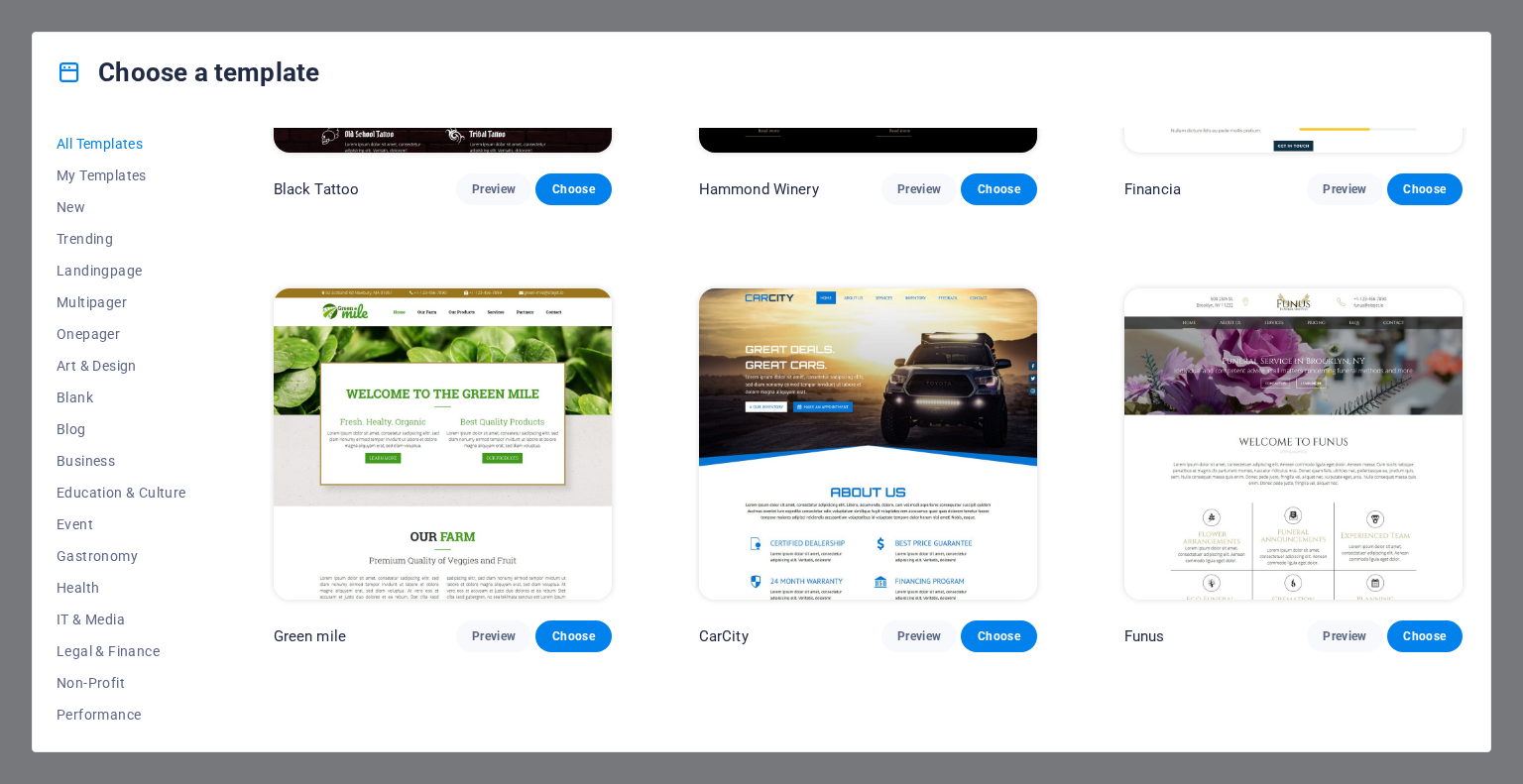 click at bounding box center [442, 444] 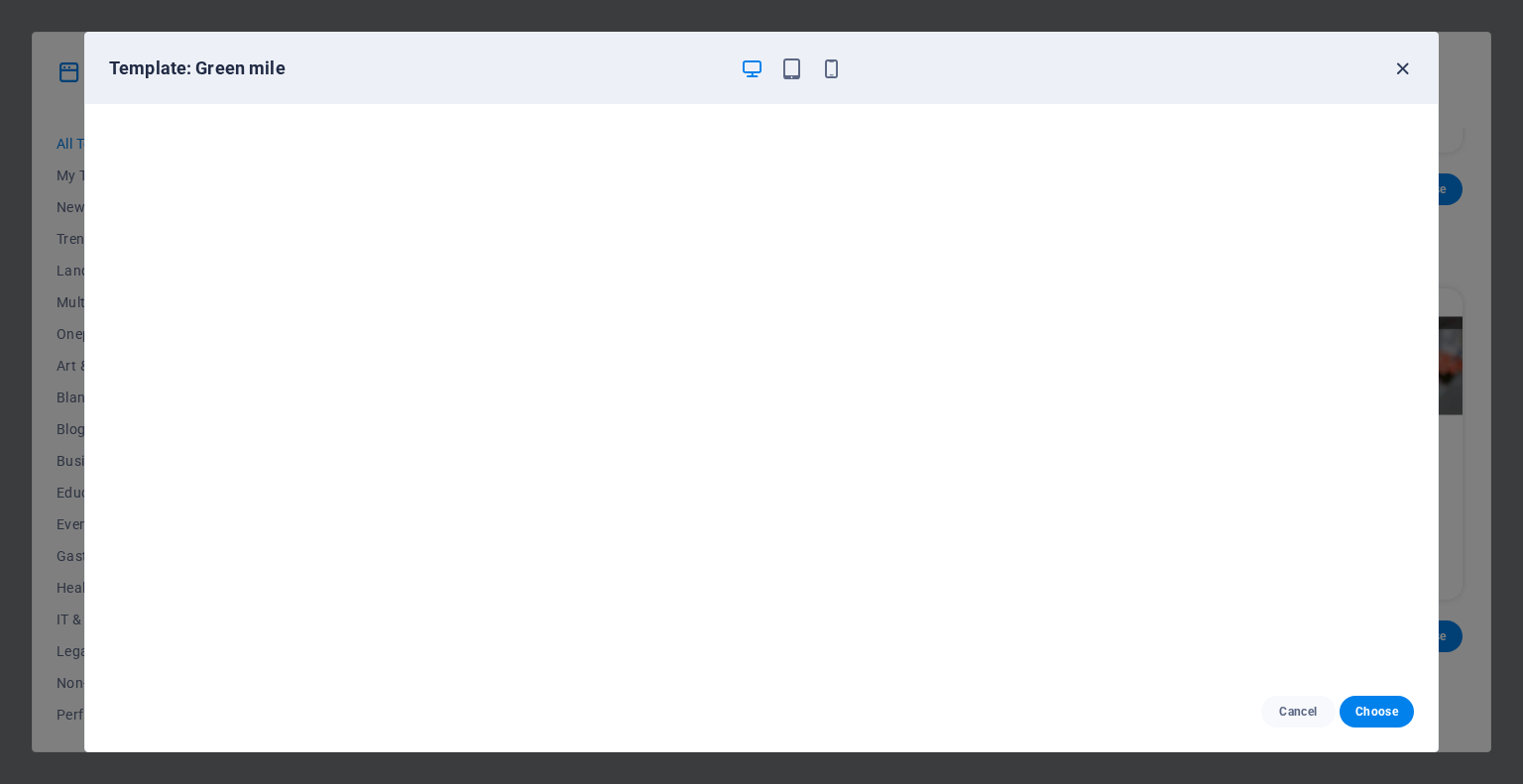 click at bounding box center [1402, 68] 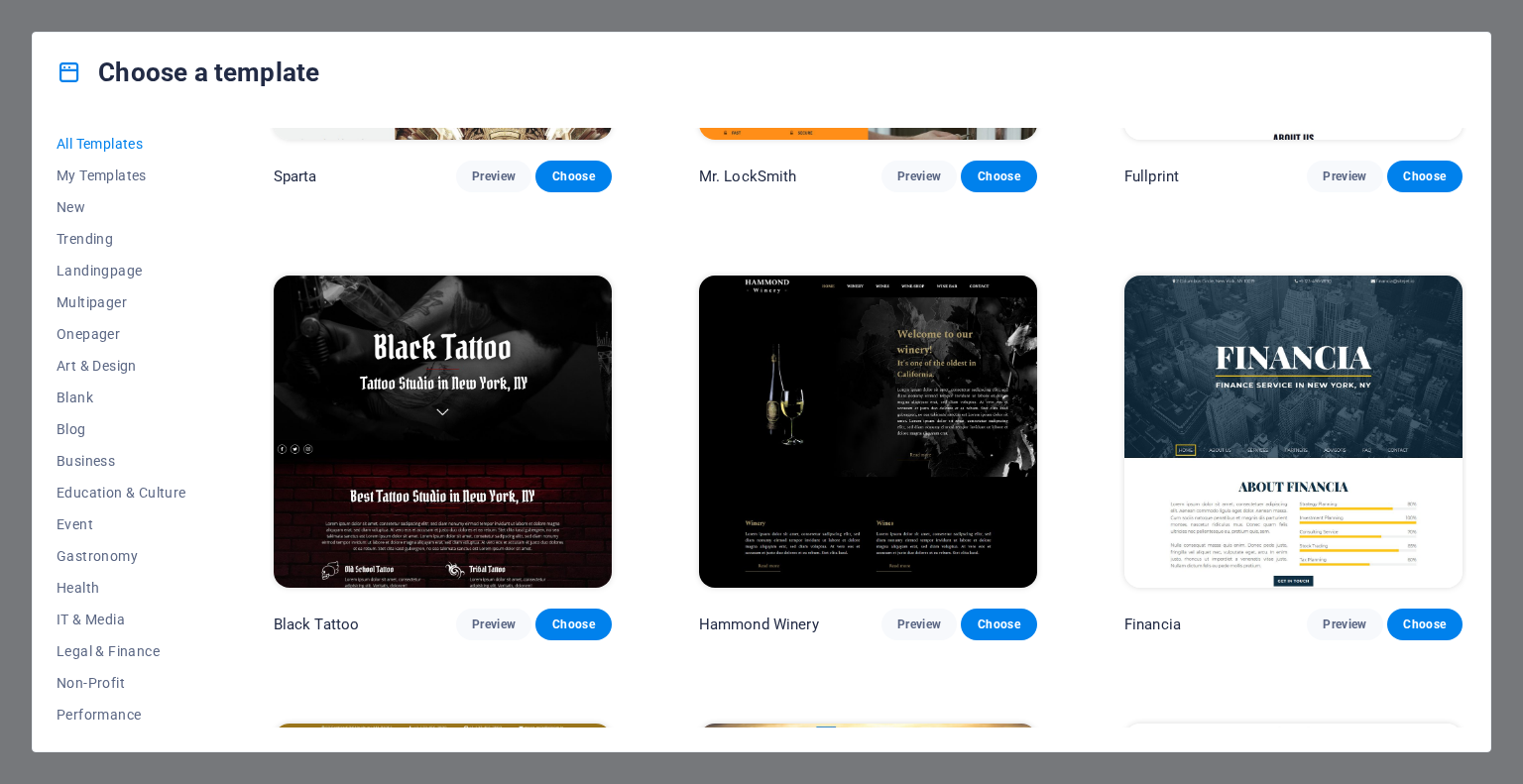 scroll, scrollTop: 12320, scrollLeft: 0, axis: vertical 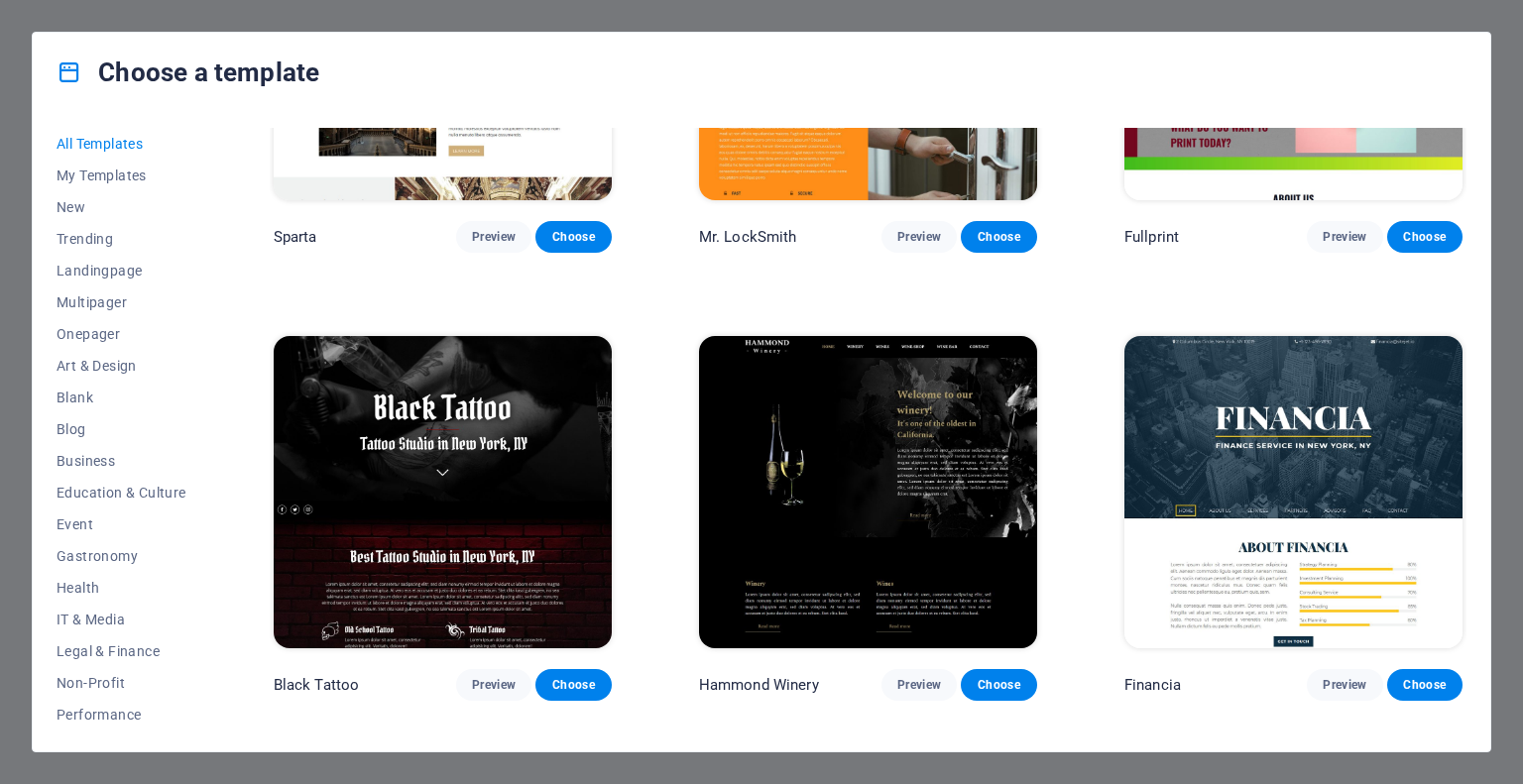 drag, startPoint x: 516, startPoint y: 503, endPoint x: 1076, endPoint y: 360, distance: 577.96972 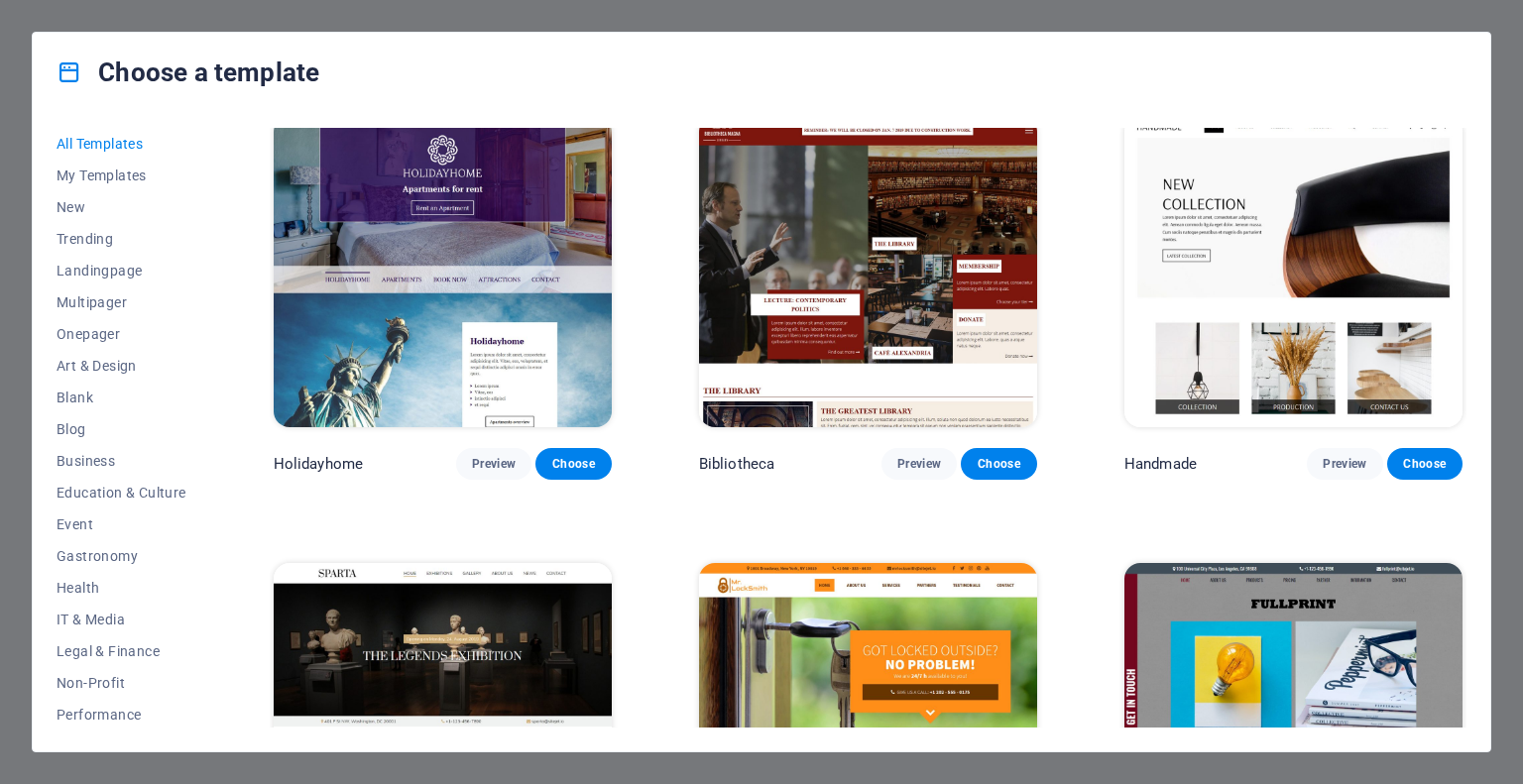 scroll, scrollTop: 11527, scrollLeft: 0, axis: vertical 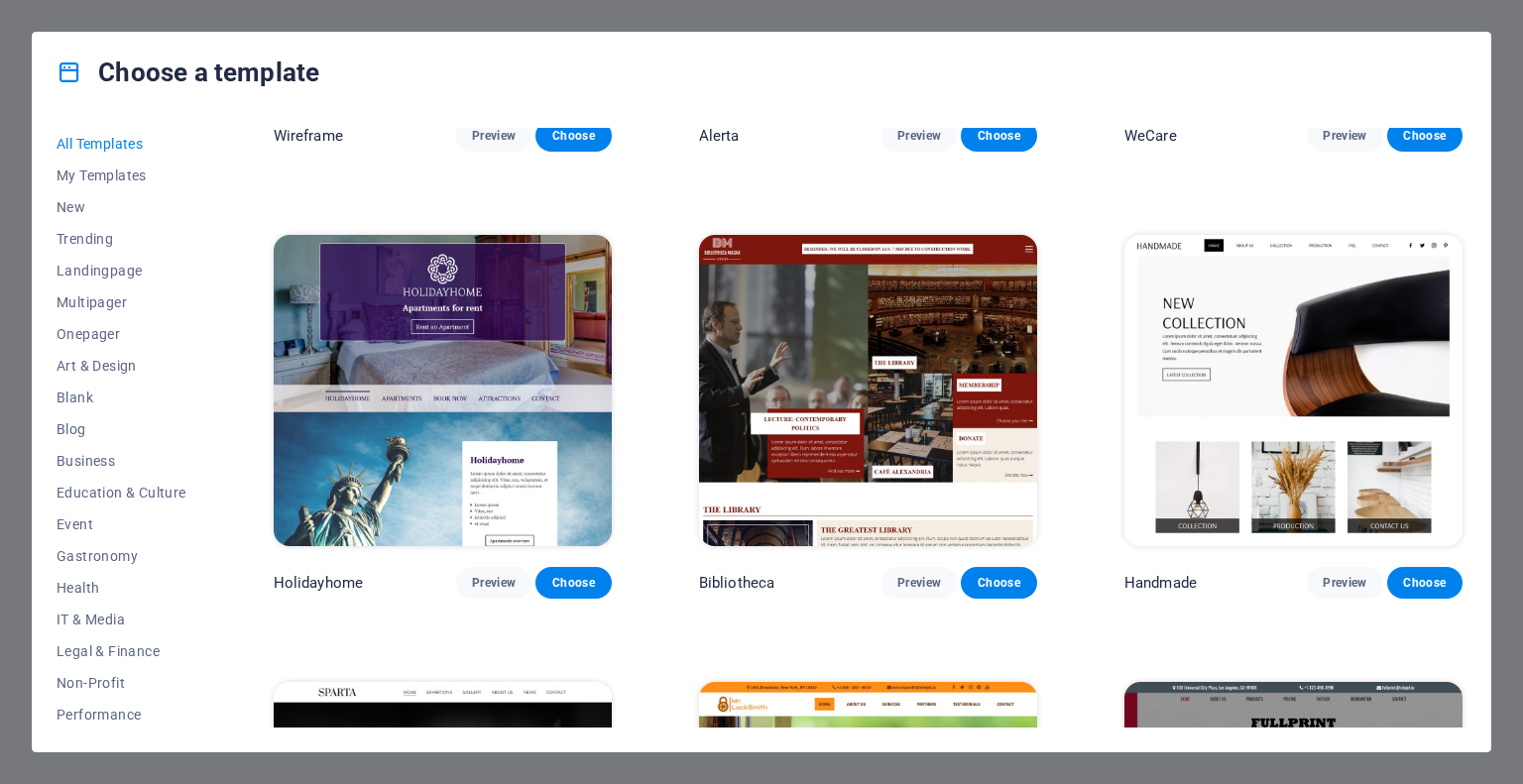 click at bounding box center (1293, 391) 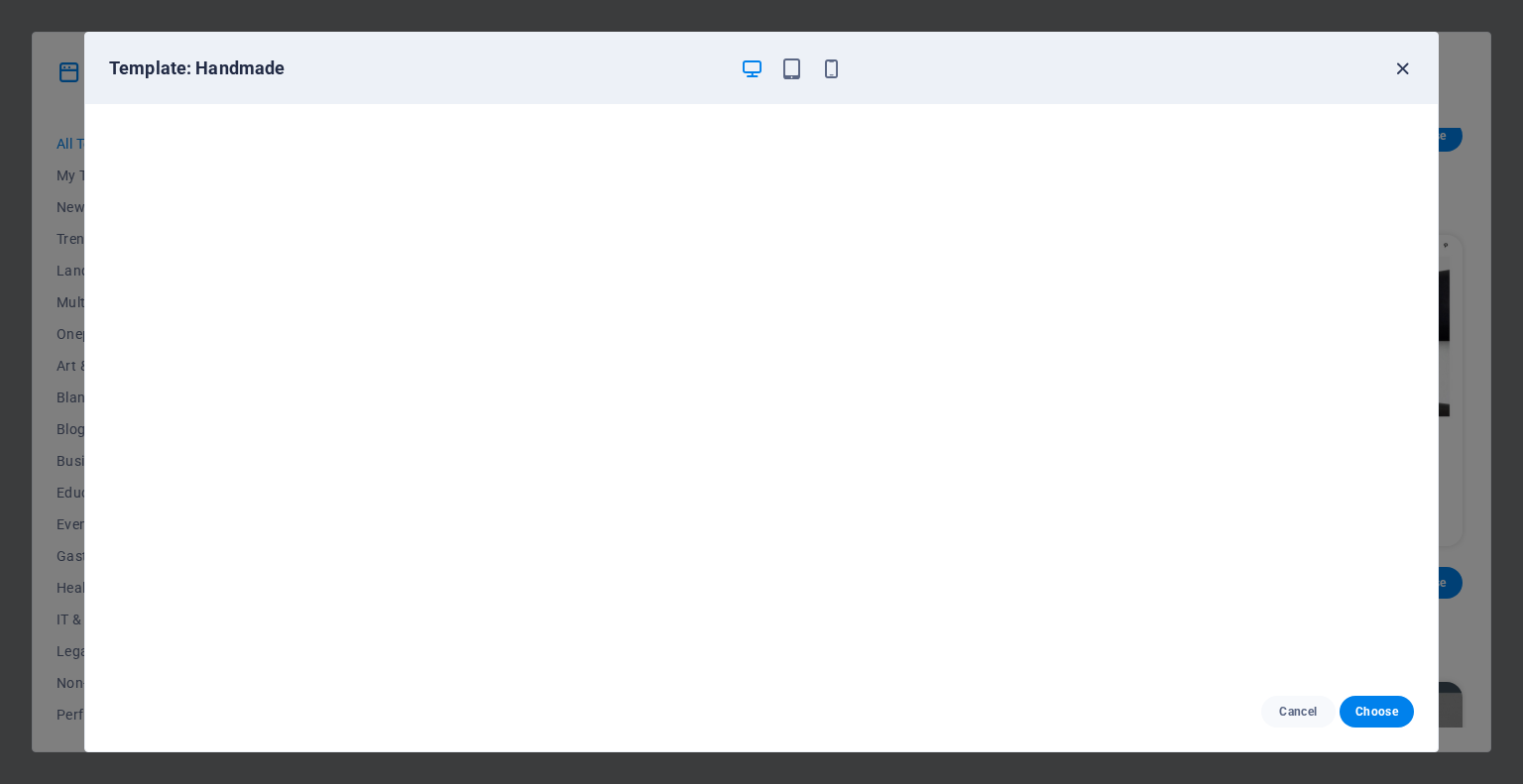 click at bounding box center [1402, 68] 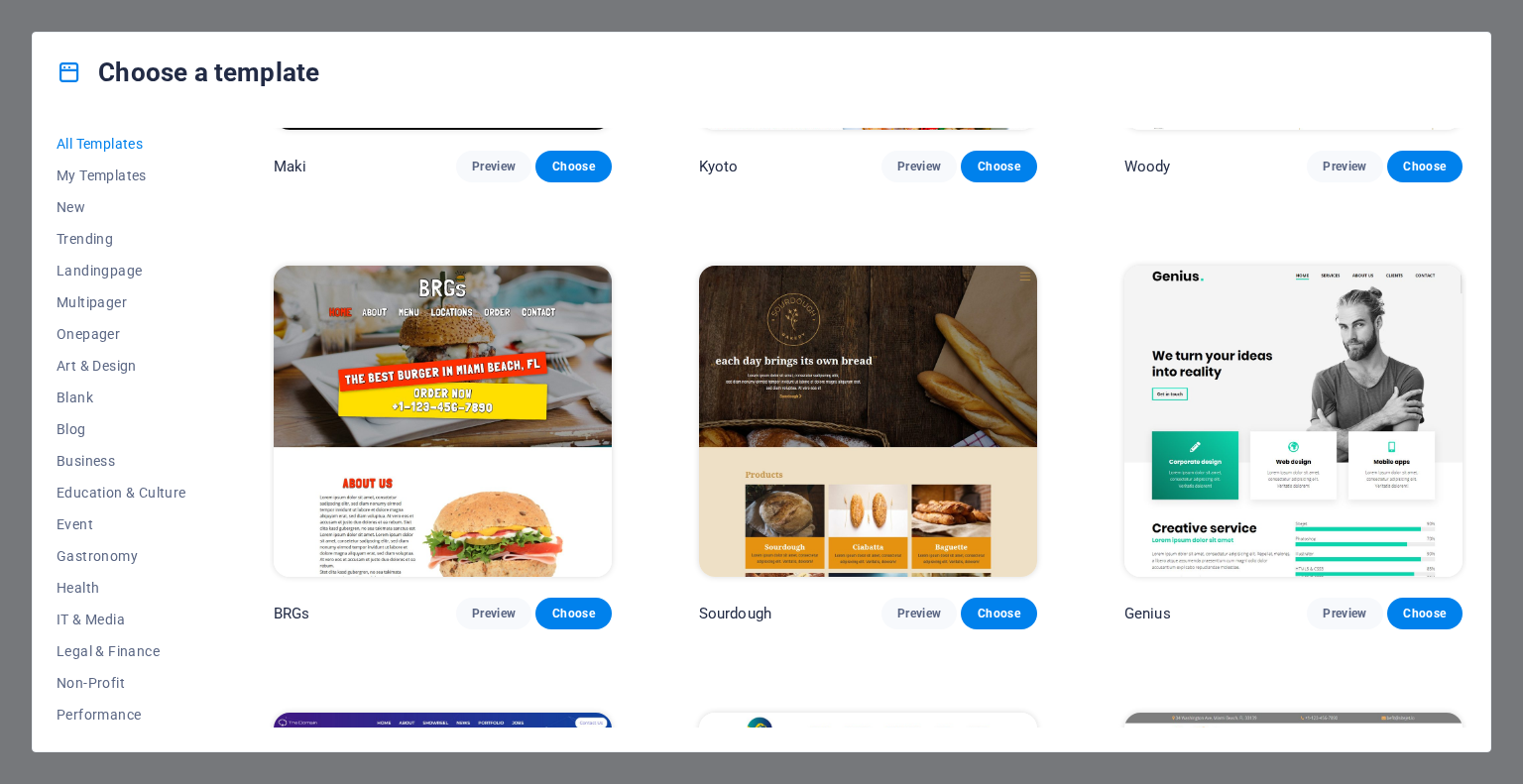 scroll, scrollTop: 10139, scrollLeft: 0, axis: vertical 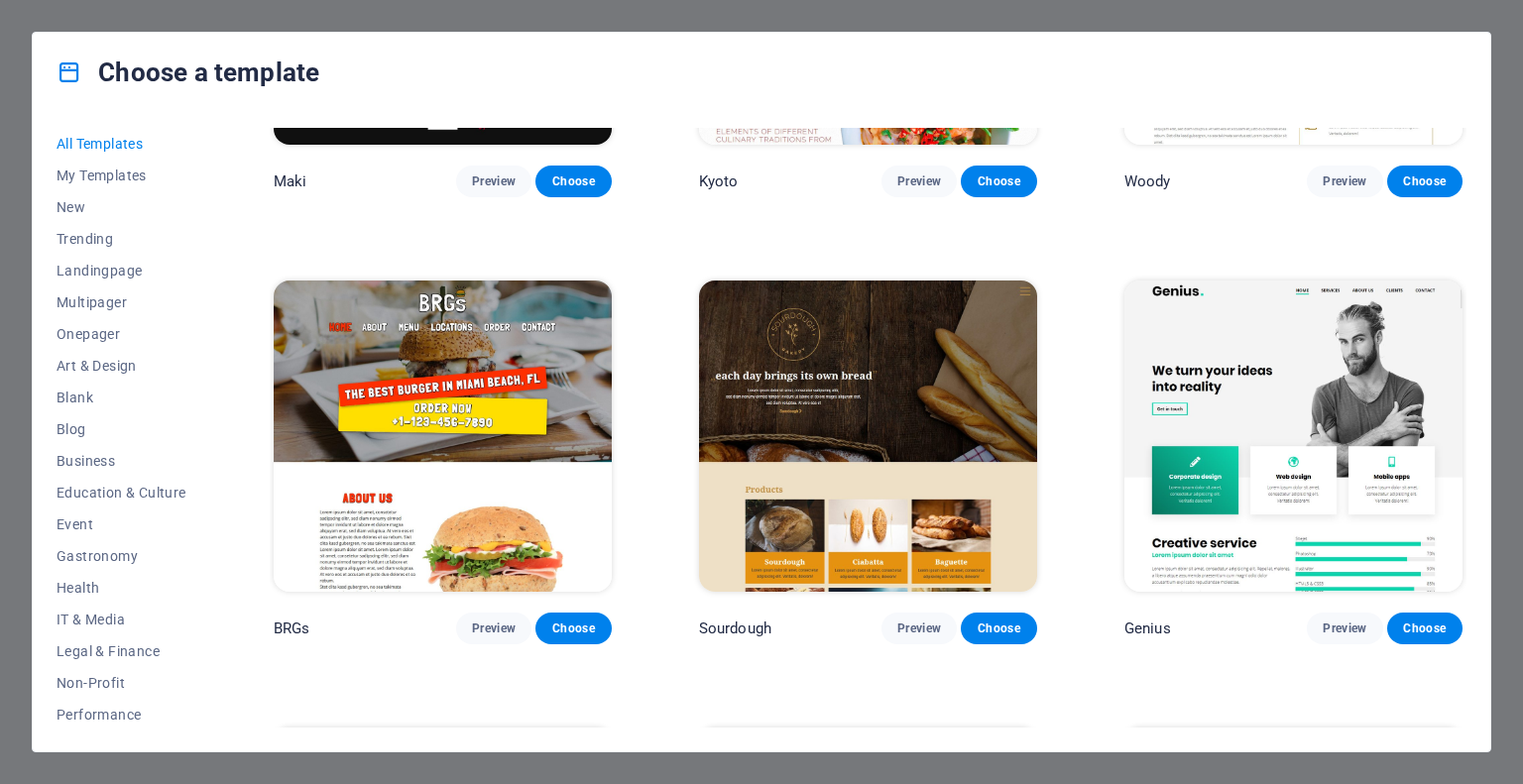click at bounding box center (1293, 436) 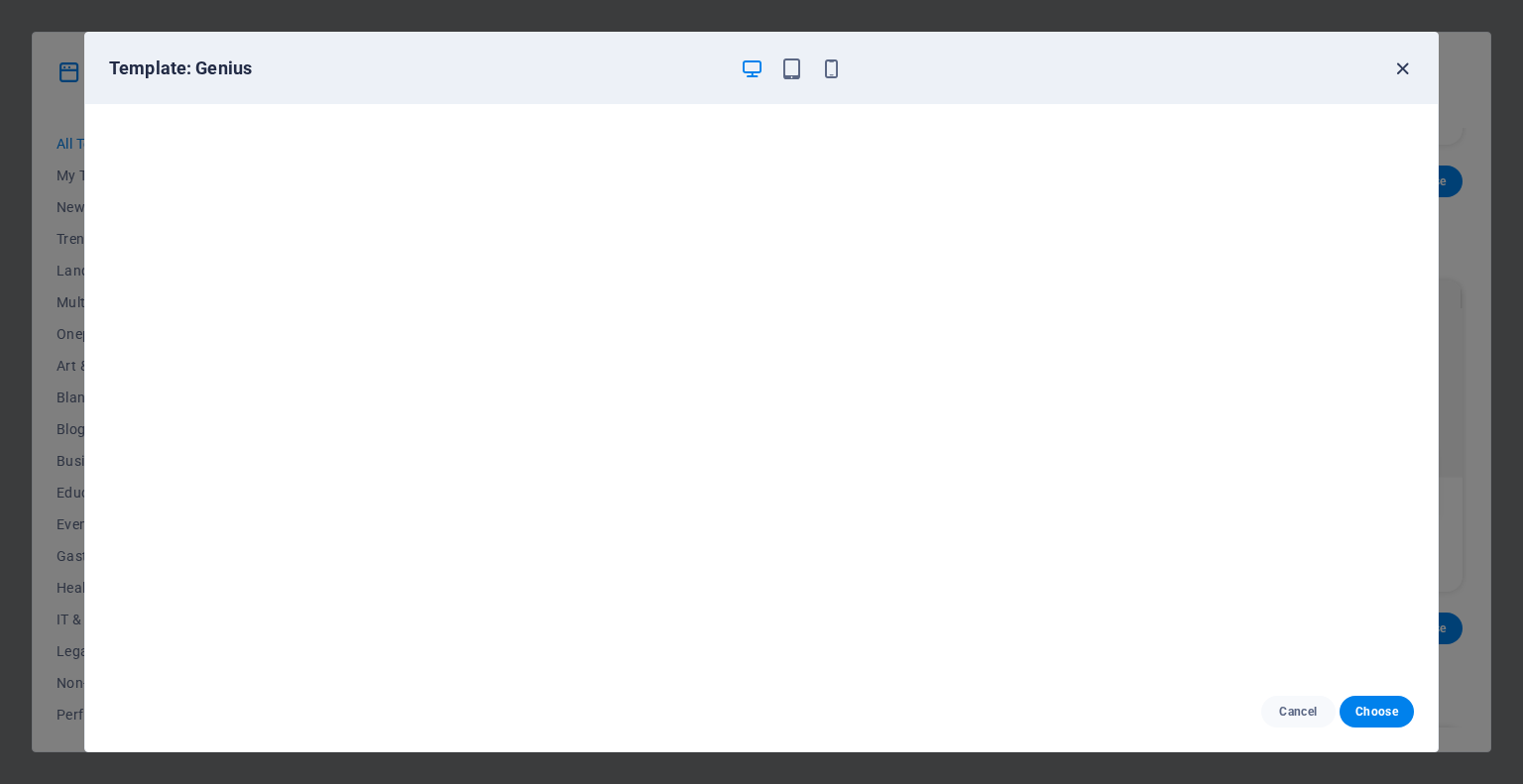 click at bounding box center [1402, 68] 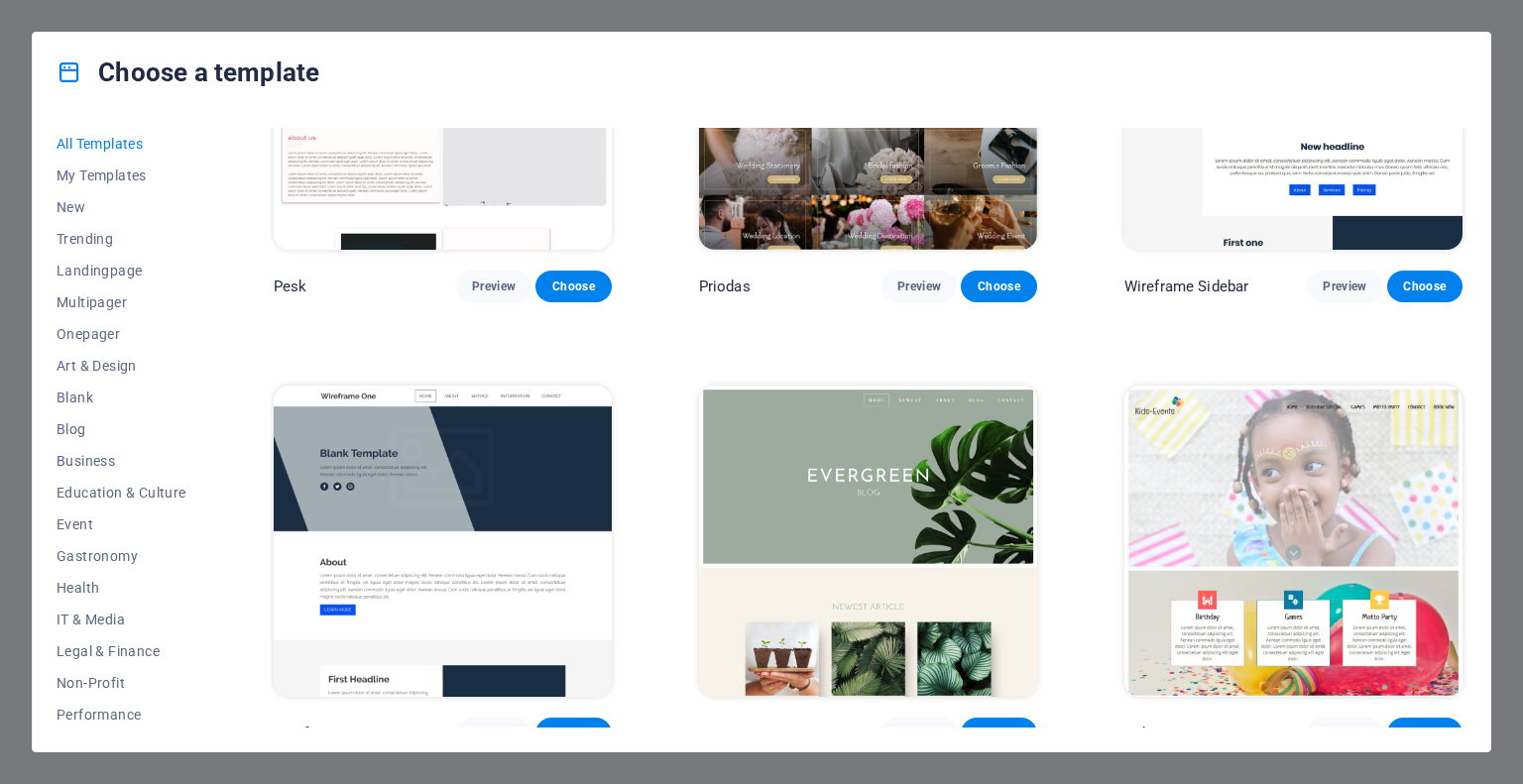 scroll, scrollTop: 7364, scrollLeft: 0, axis: vertical 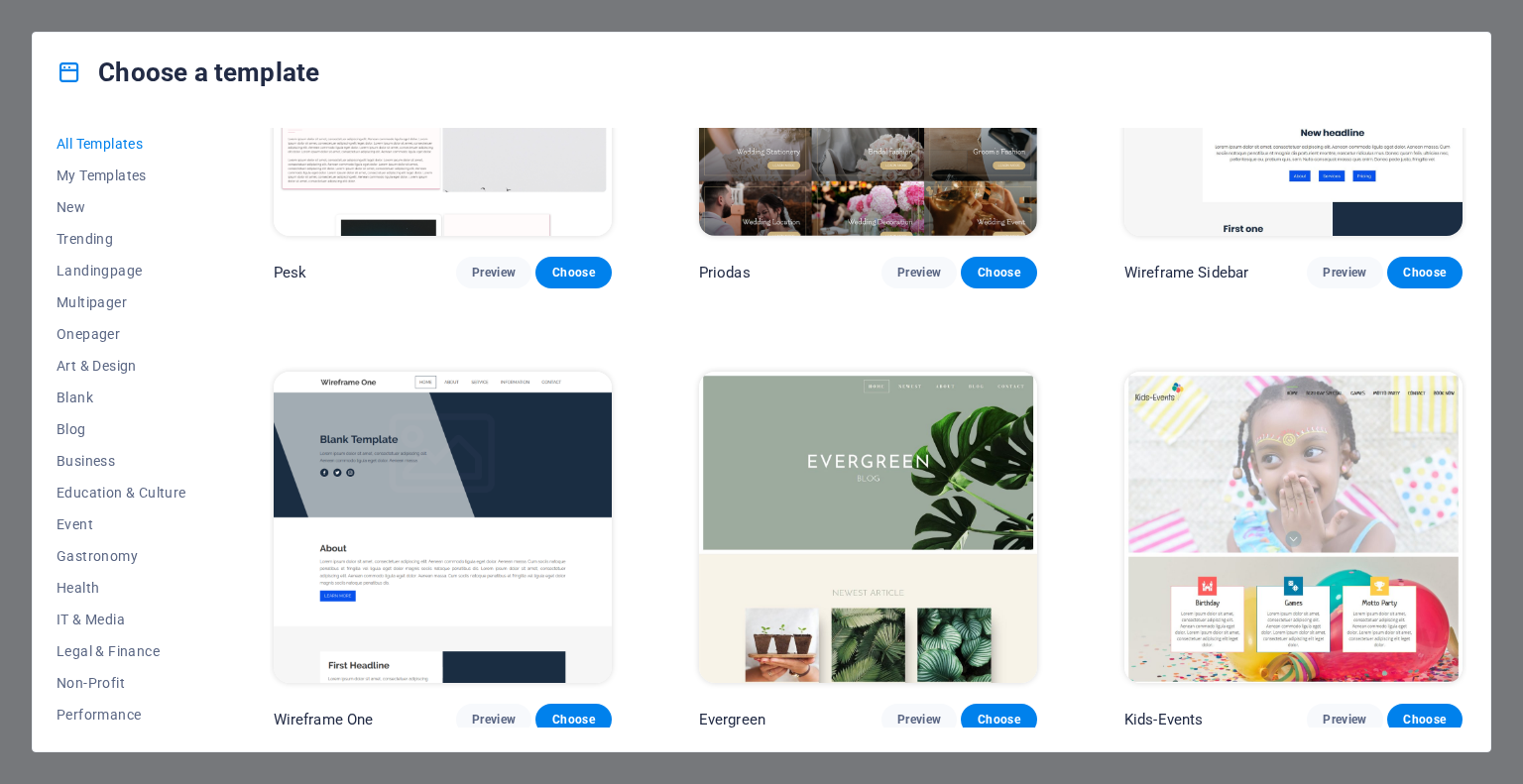 click at bounding box center [868, 527] 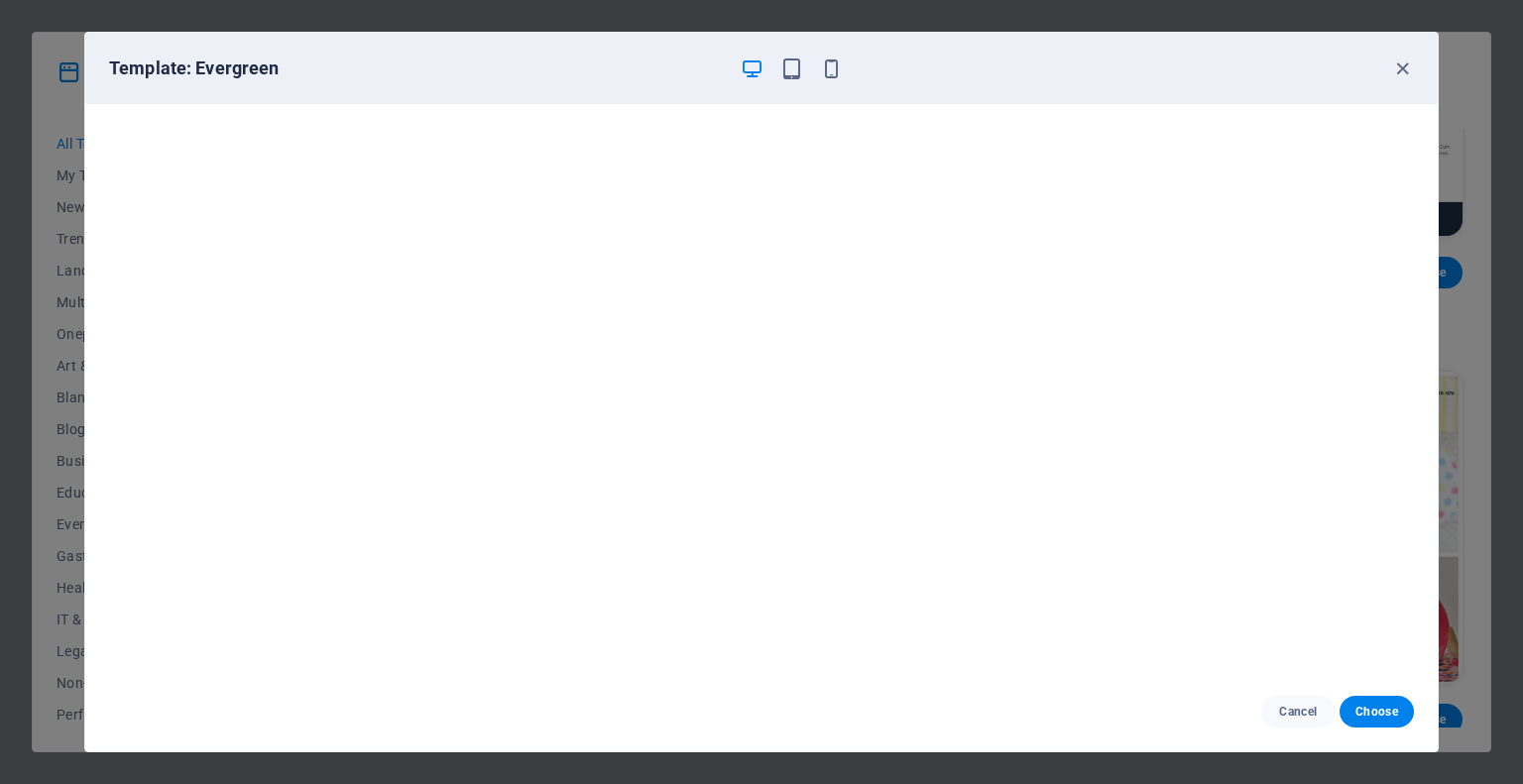 scroll, scrollTop: 5, scrollLeft: 0, axis: vertical 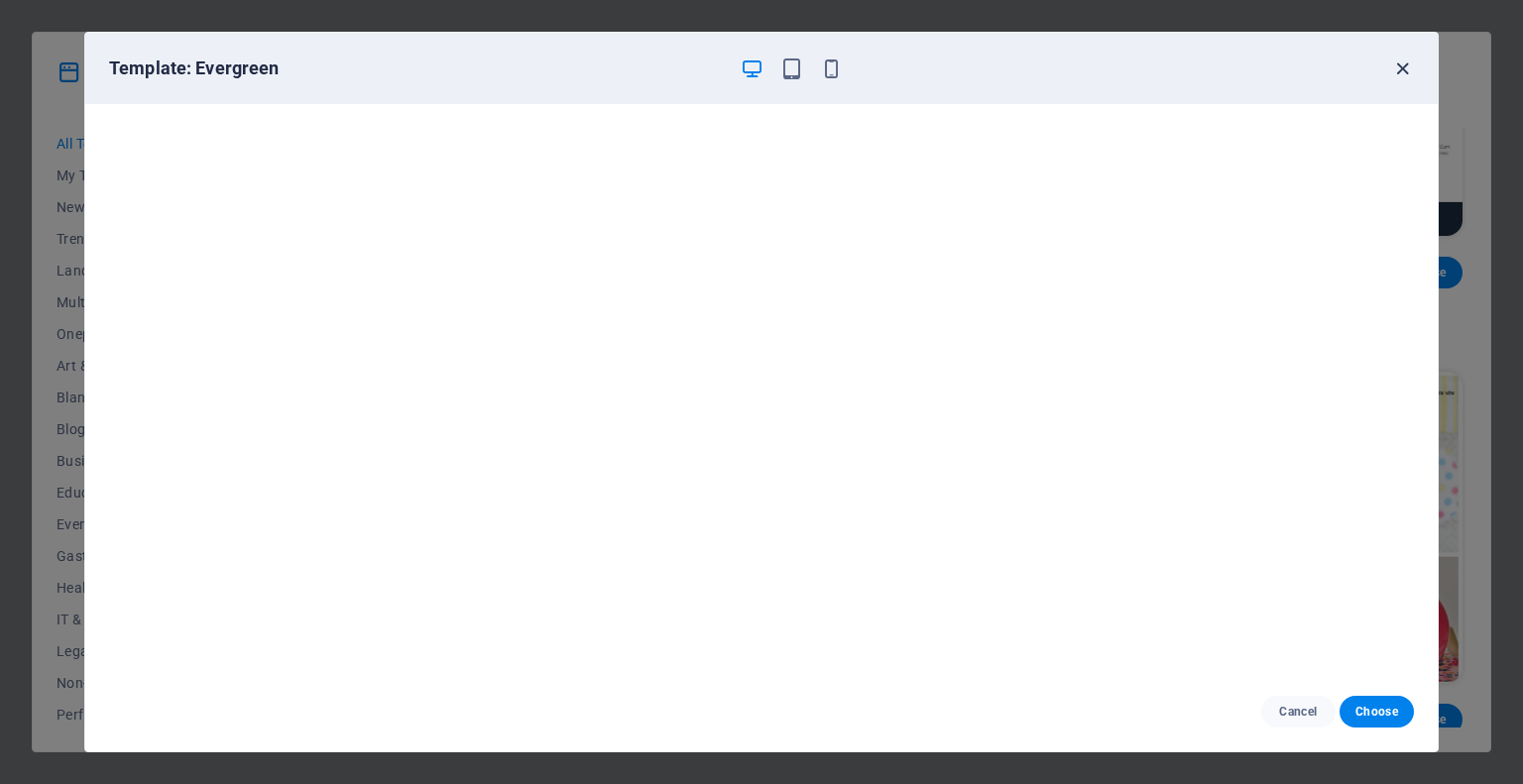 click at bounding box center [1402, 68] 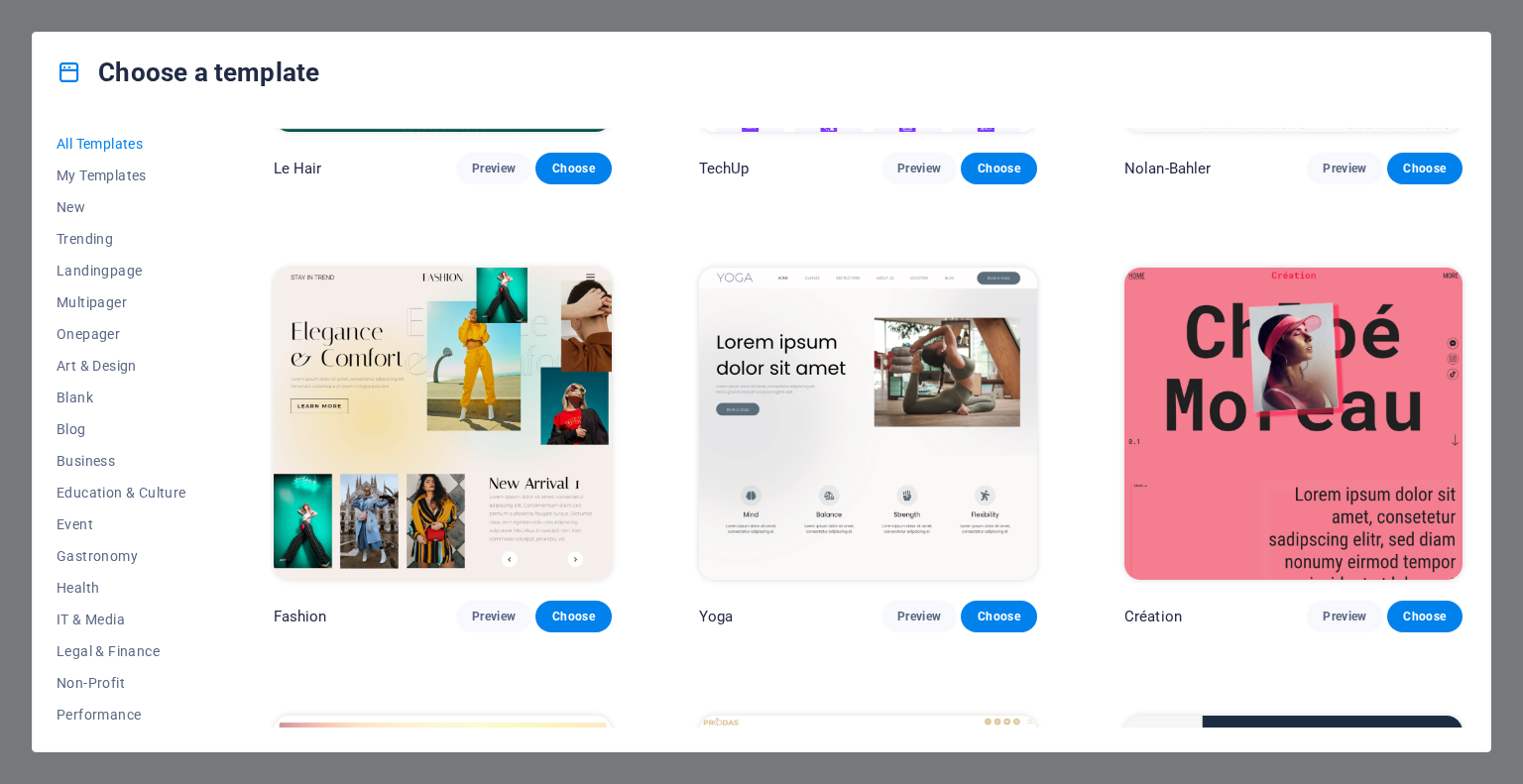 scroll, scrollTop: 6571, scrollLeft: 0, axis: vertical 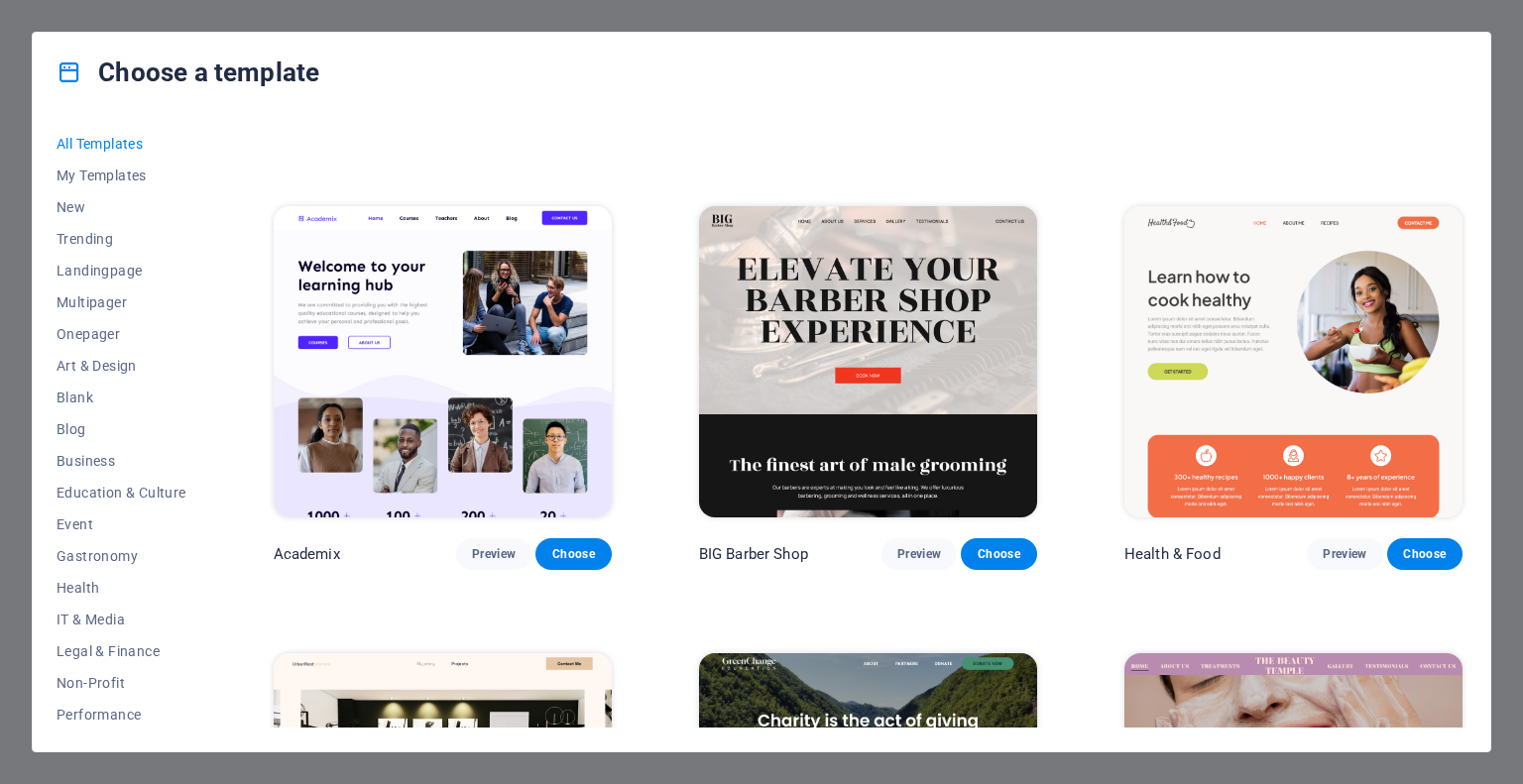 click at bounding box center [442, 362] 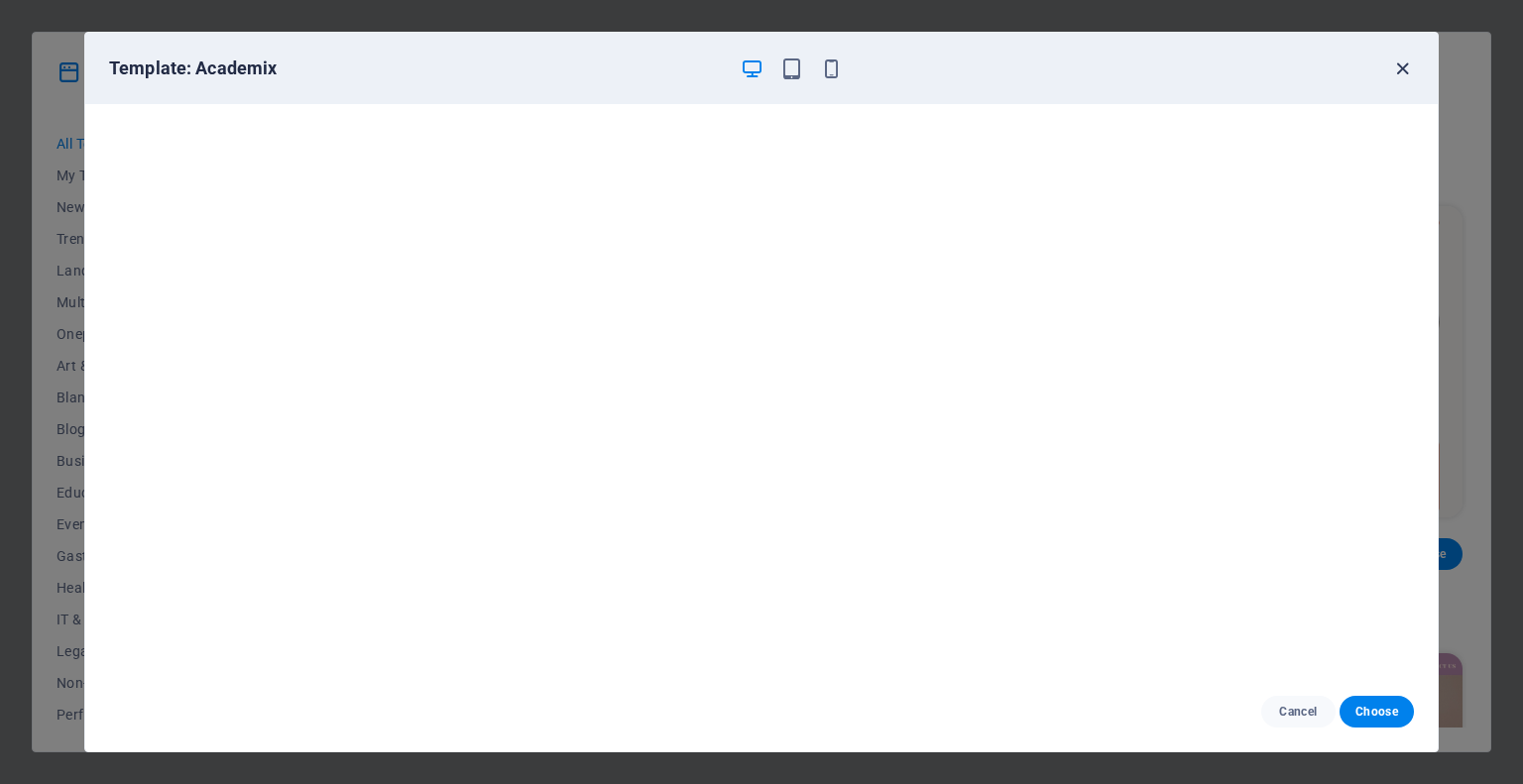 click at bounding box center (1402, 68) 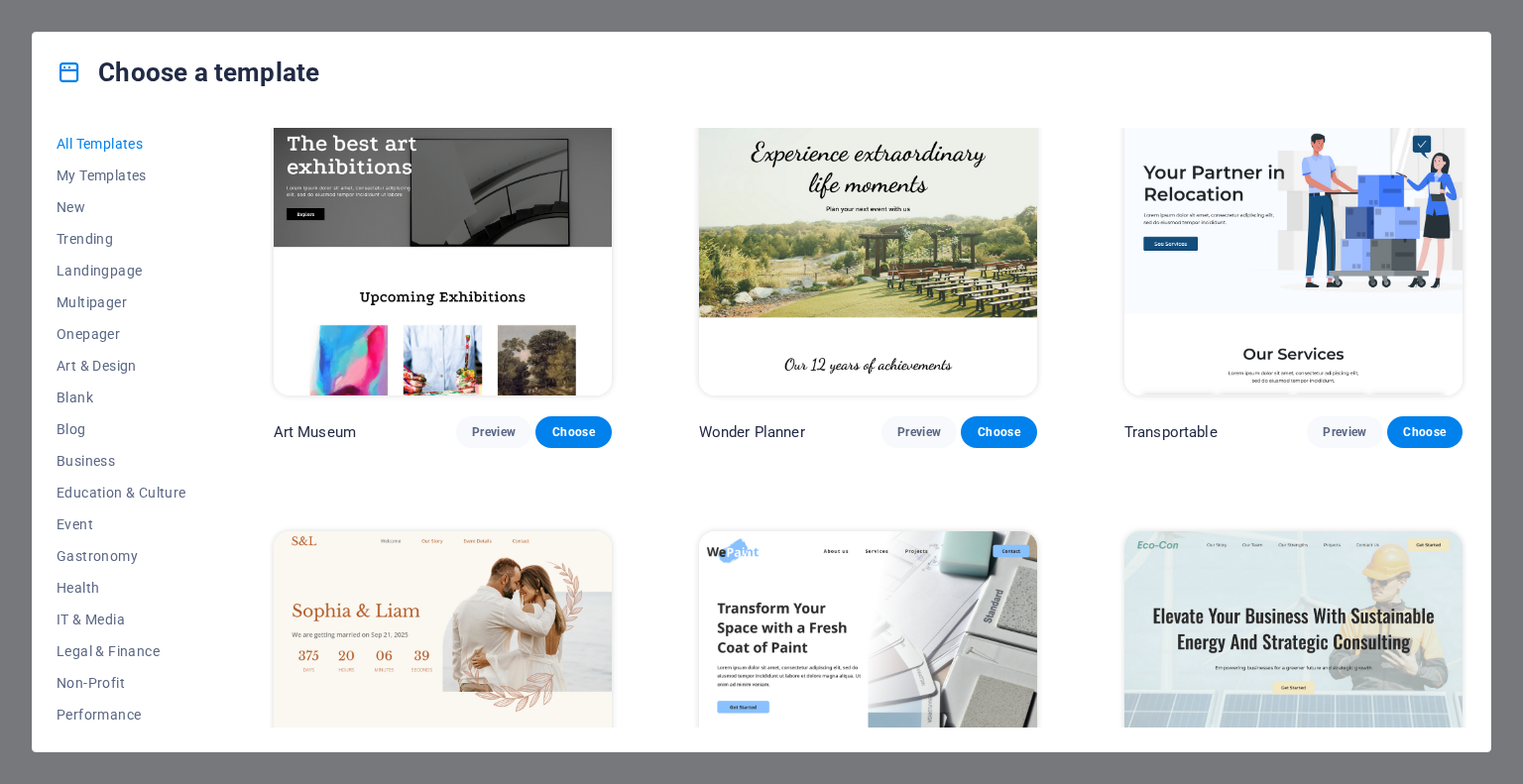 scroll, scrollTop: 595, scrollLeft: 0, axis: vertical 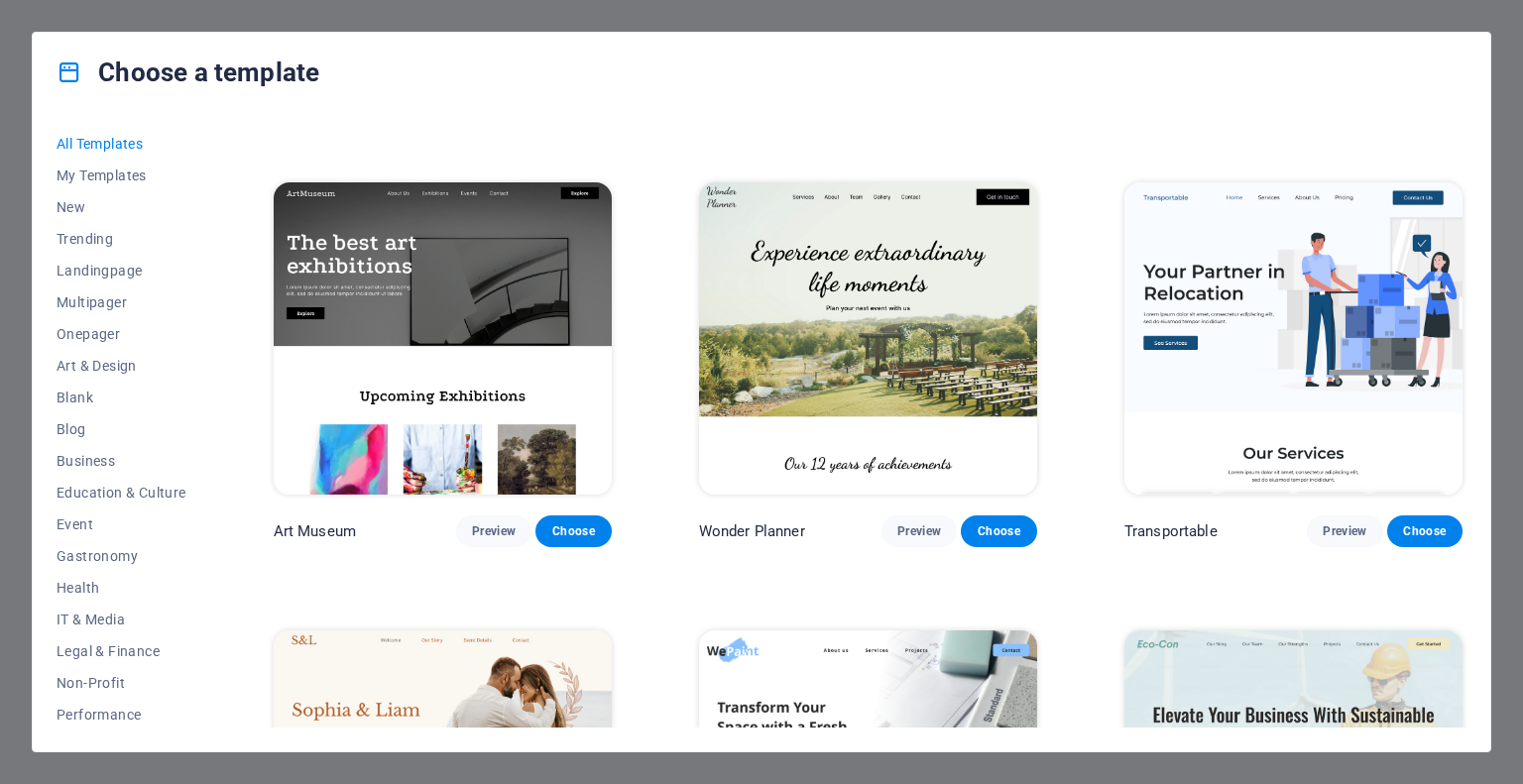 click at bounding box center (442, 338) 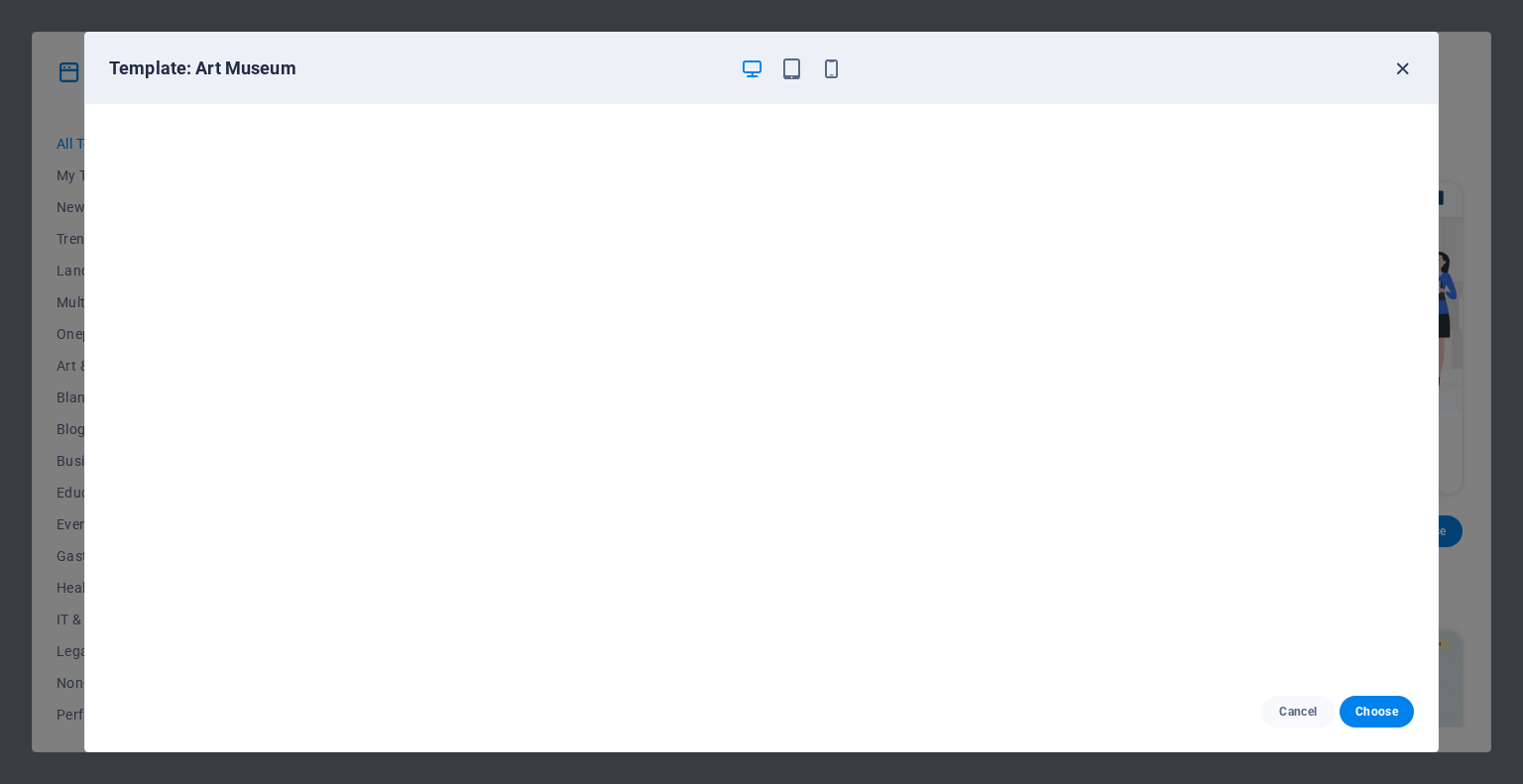 click at bounding box center (1402, 68) 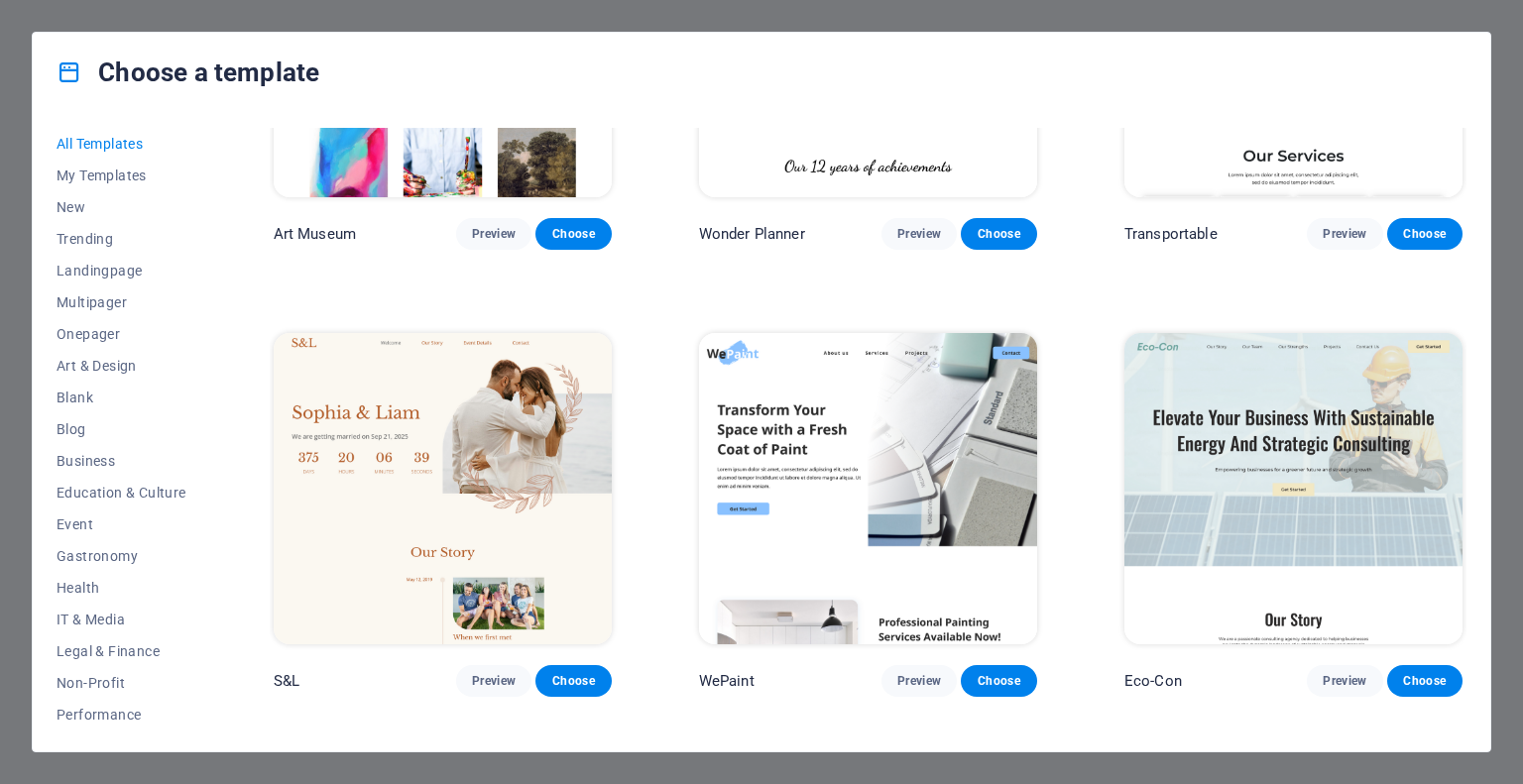 scroll, scrollTop: 892, scrollLeft: 0, axis: vertical 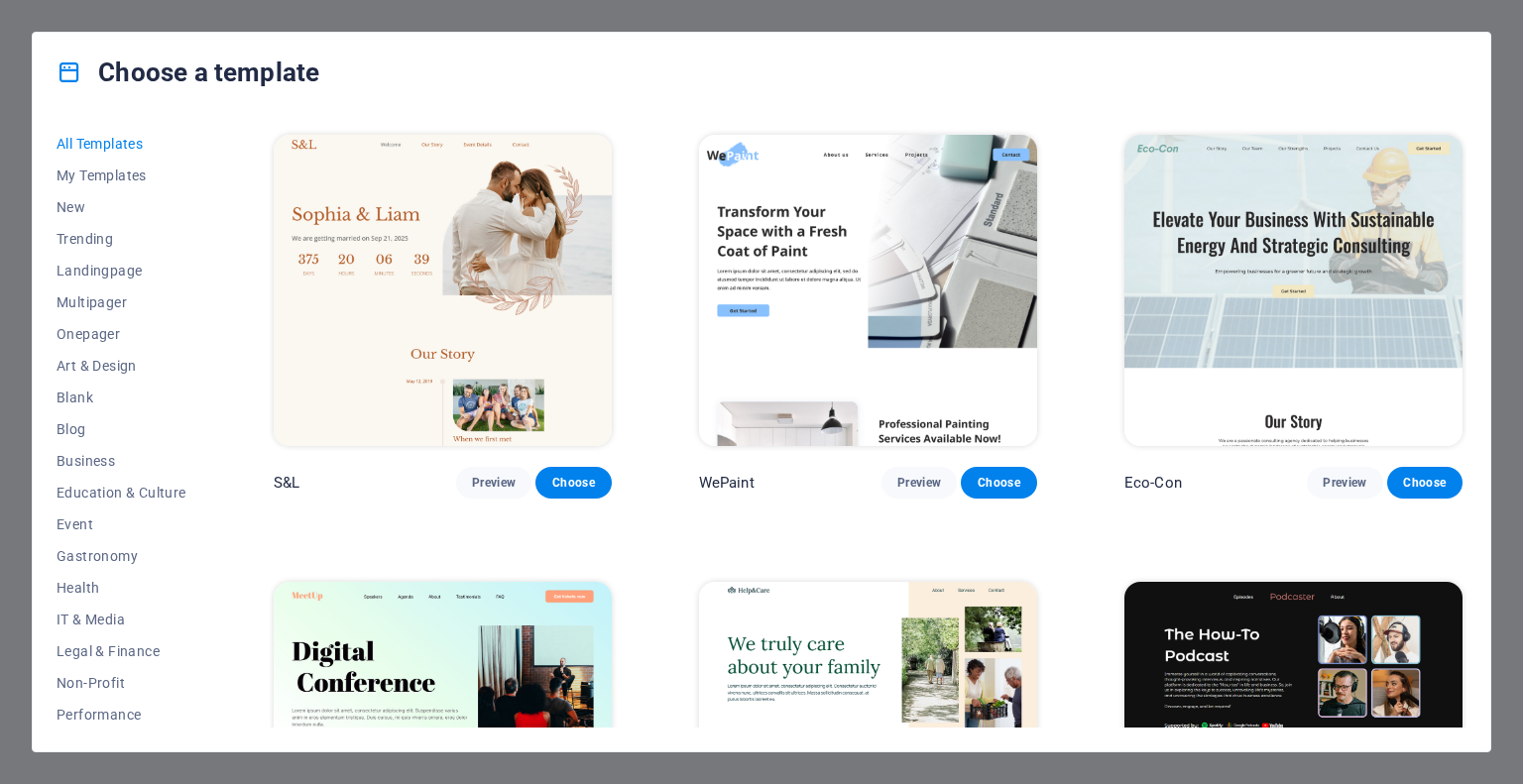 click at bounding box center (1293, 290) 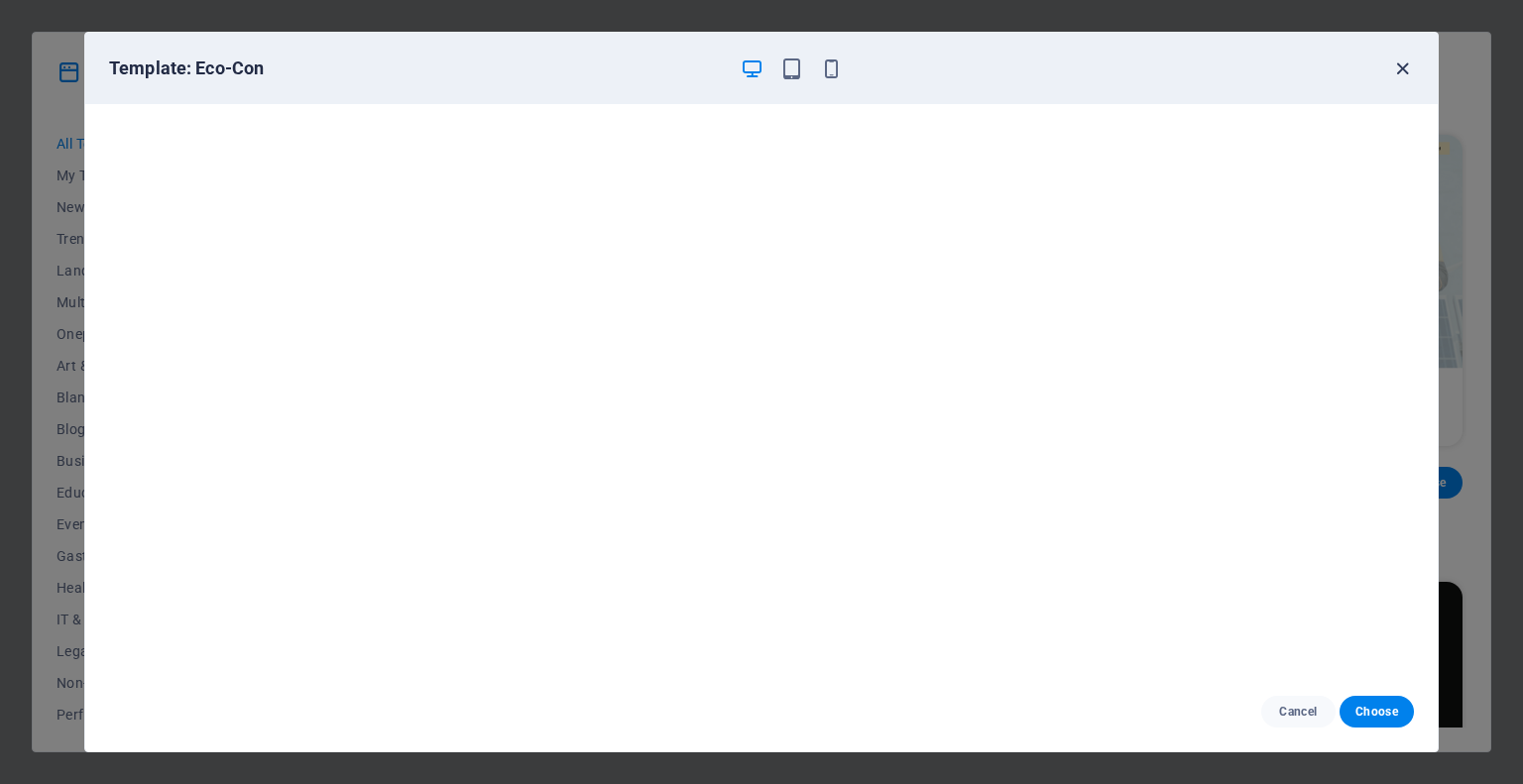 click at bounding box center [1402, 68] 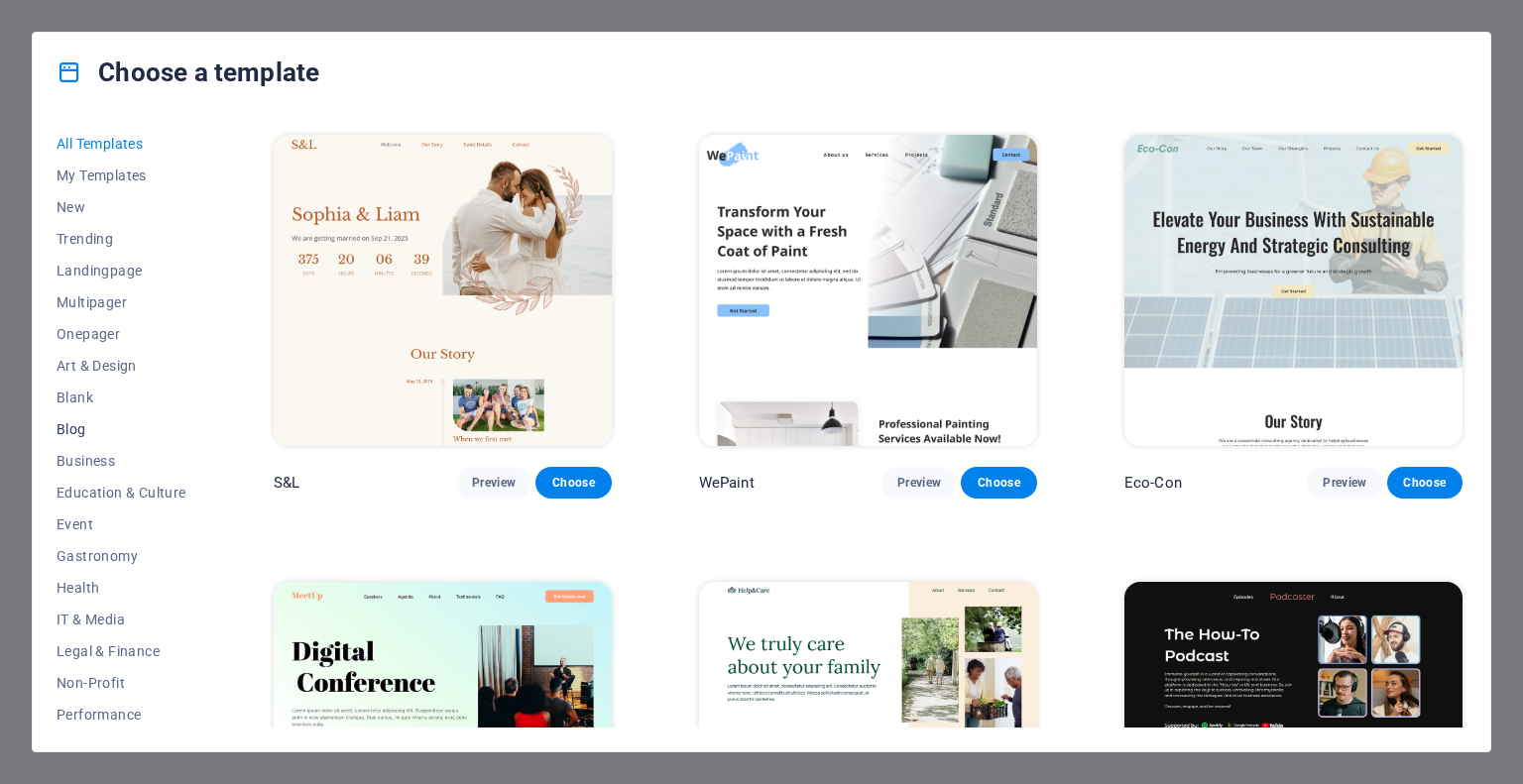 drag, startPoint x: 77, startPoint y: 427, endPoint x: 91, endPoint y: 424, distance: 14.3178211 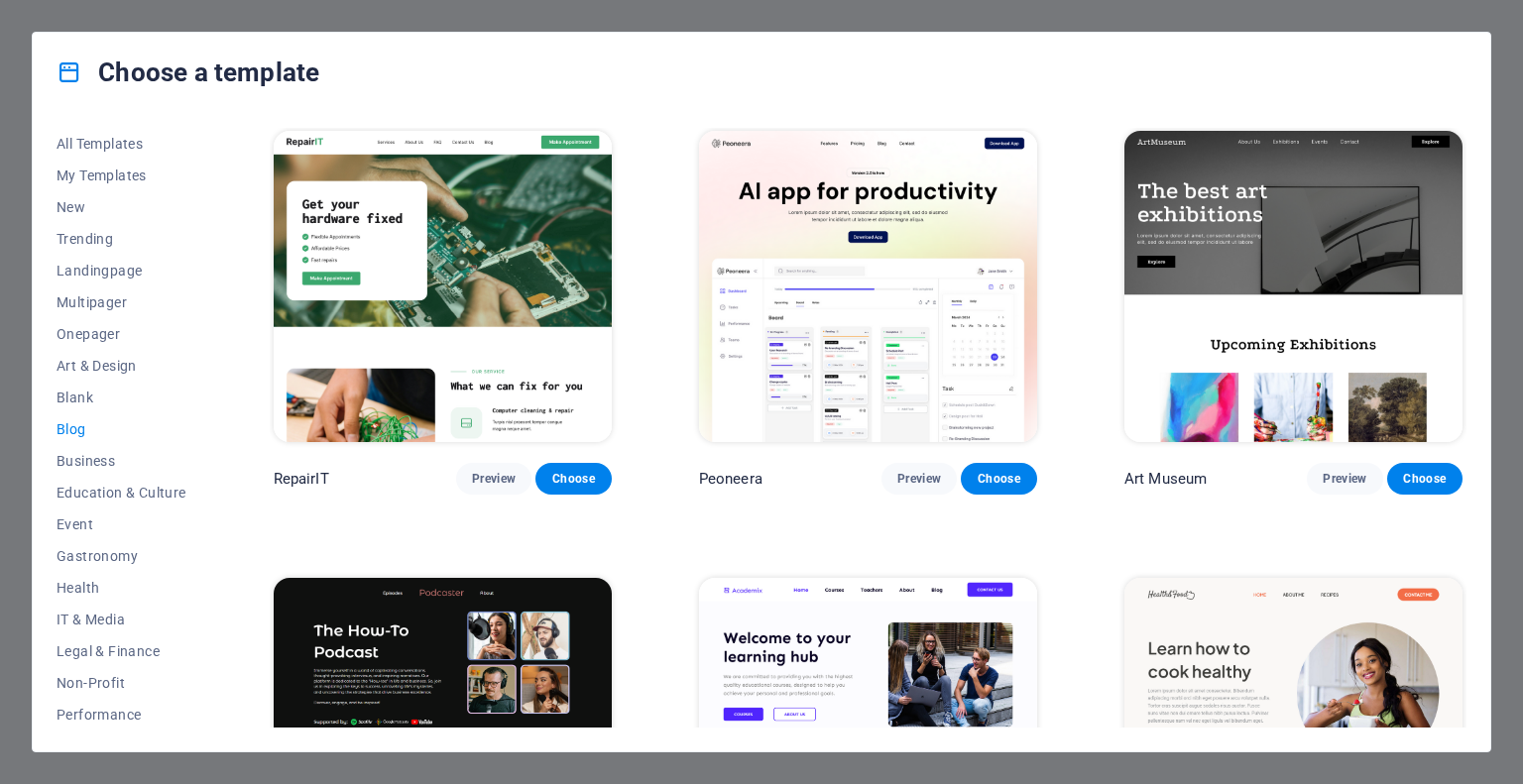 click at bounding box center (442, 286) 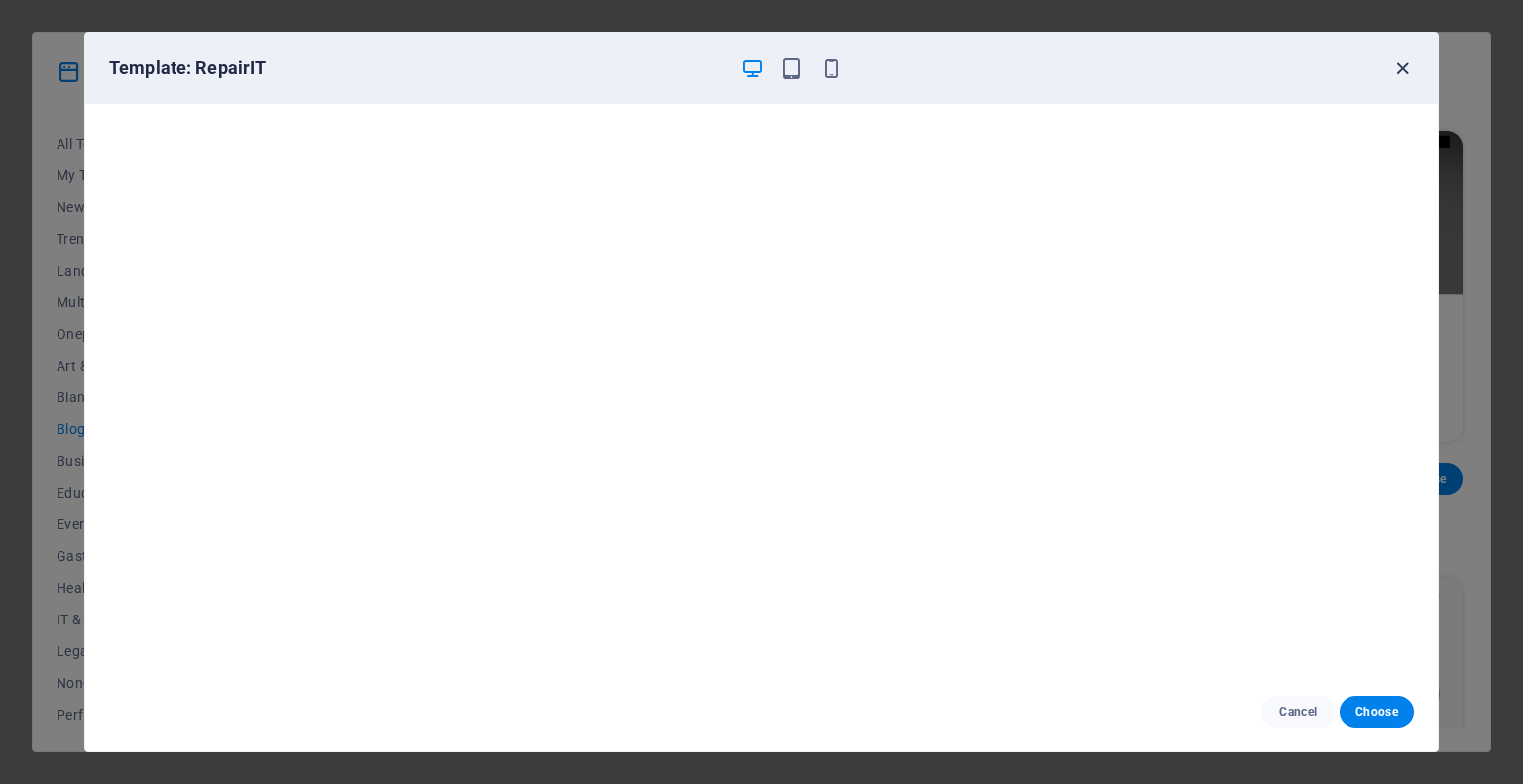 click at bounding box center (1402, 68) 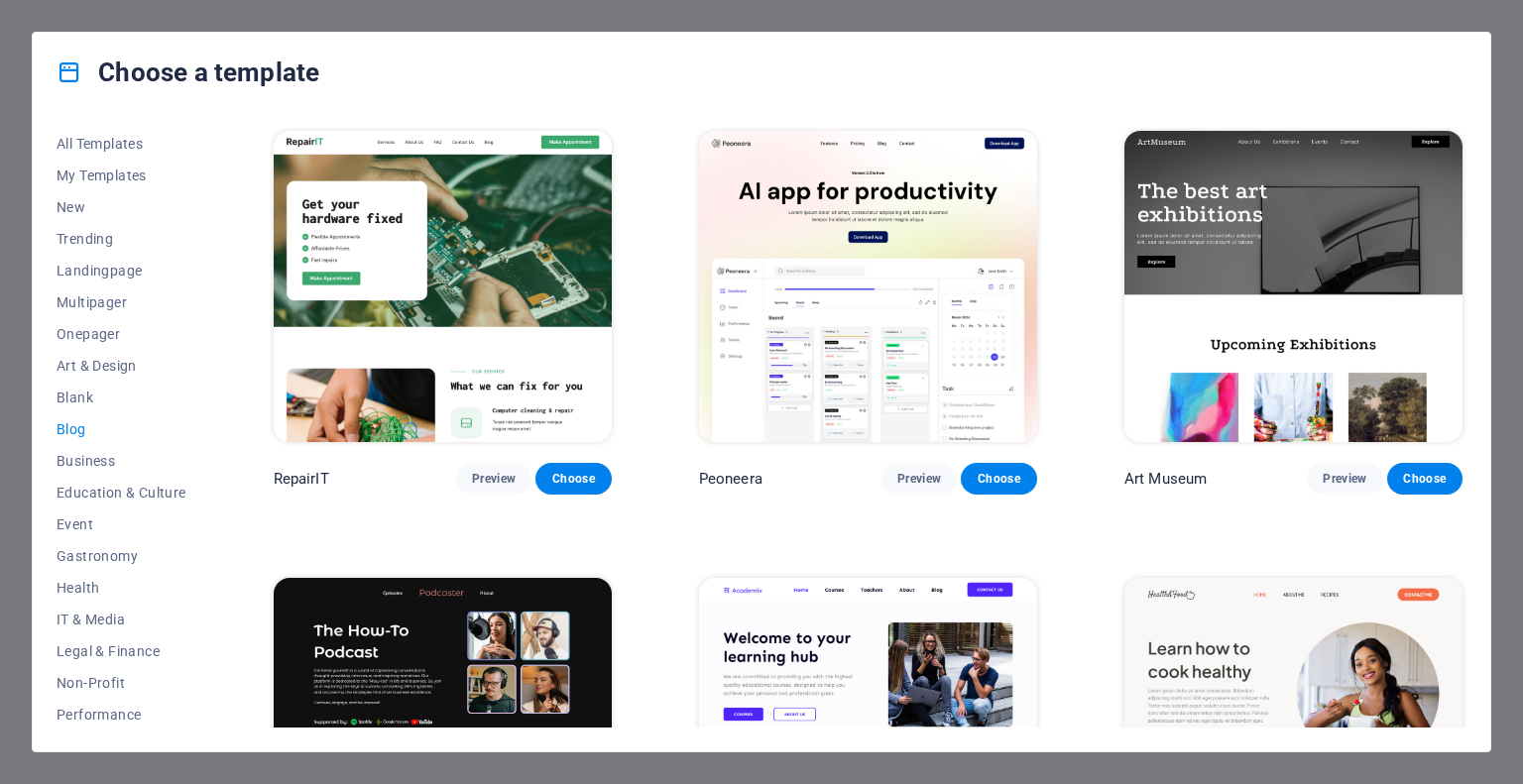 scroll, scrollTop: 199, scrollLeft: 0, axis: vertical 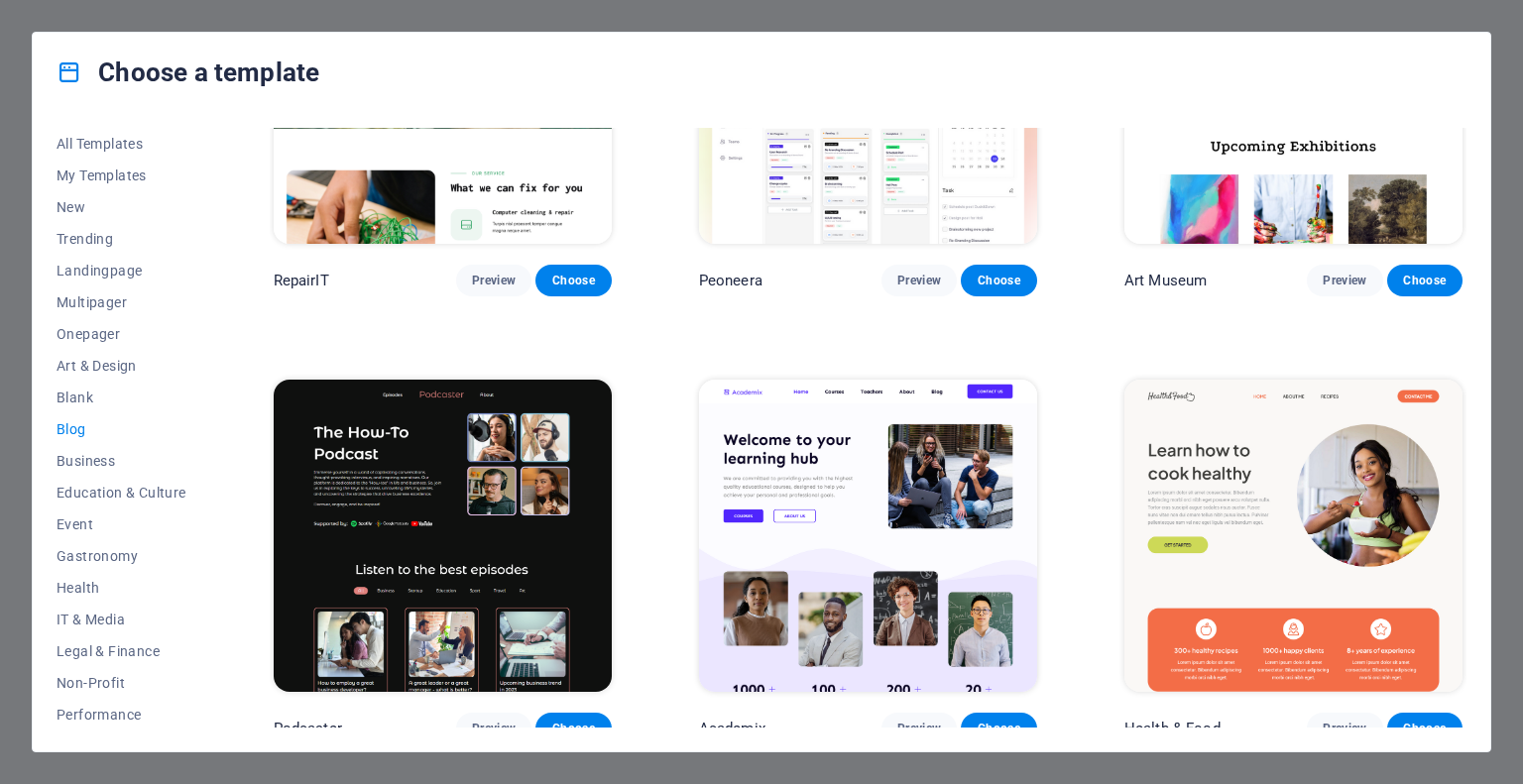 click at bounding box center [442, 535] 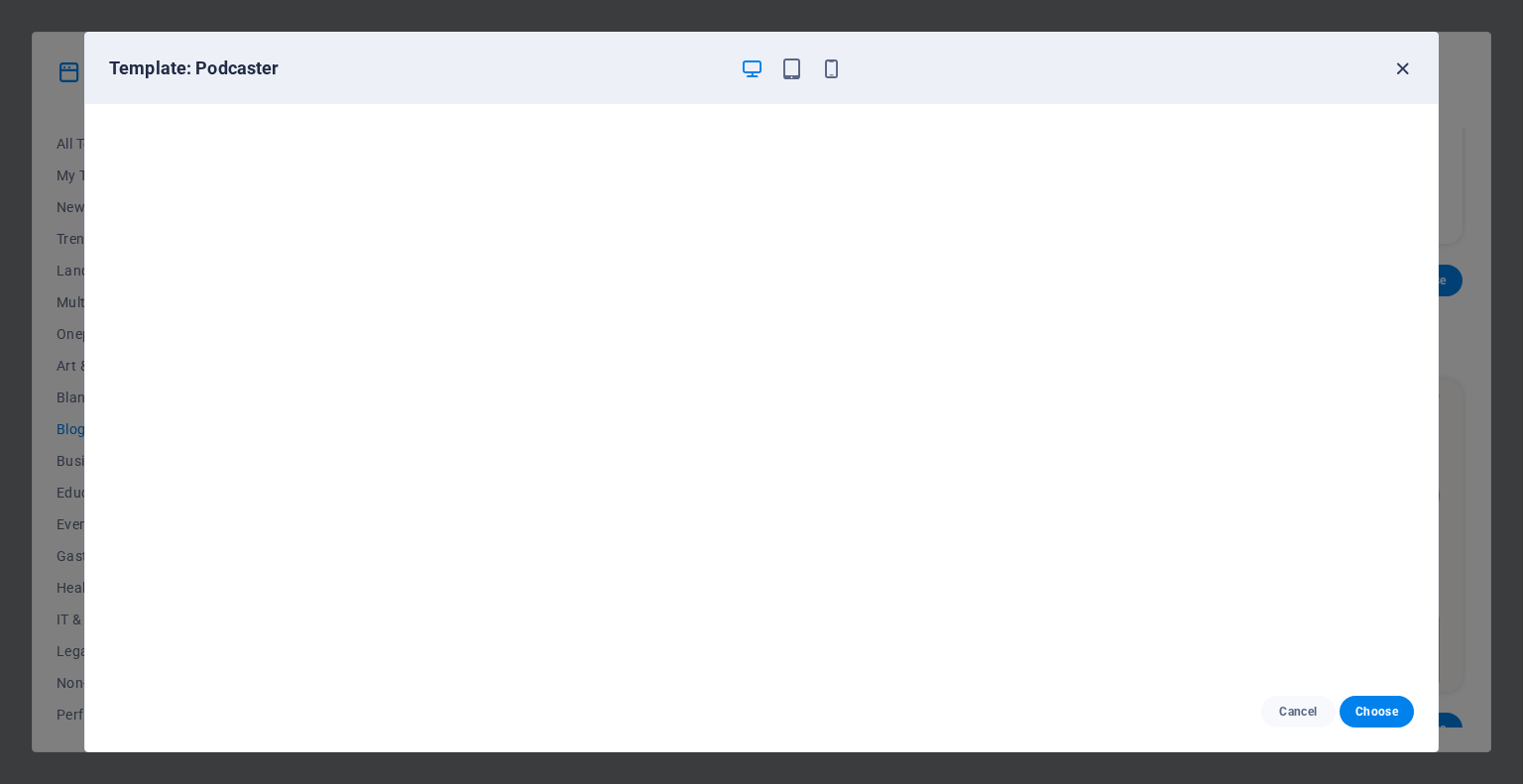 click at bounding box center (1402, 68) 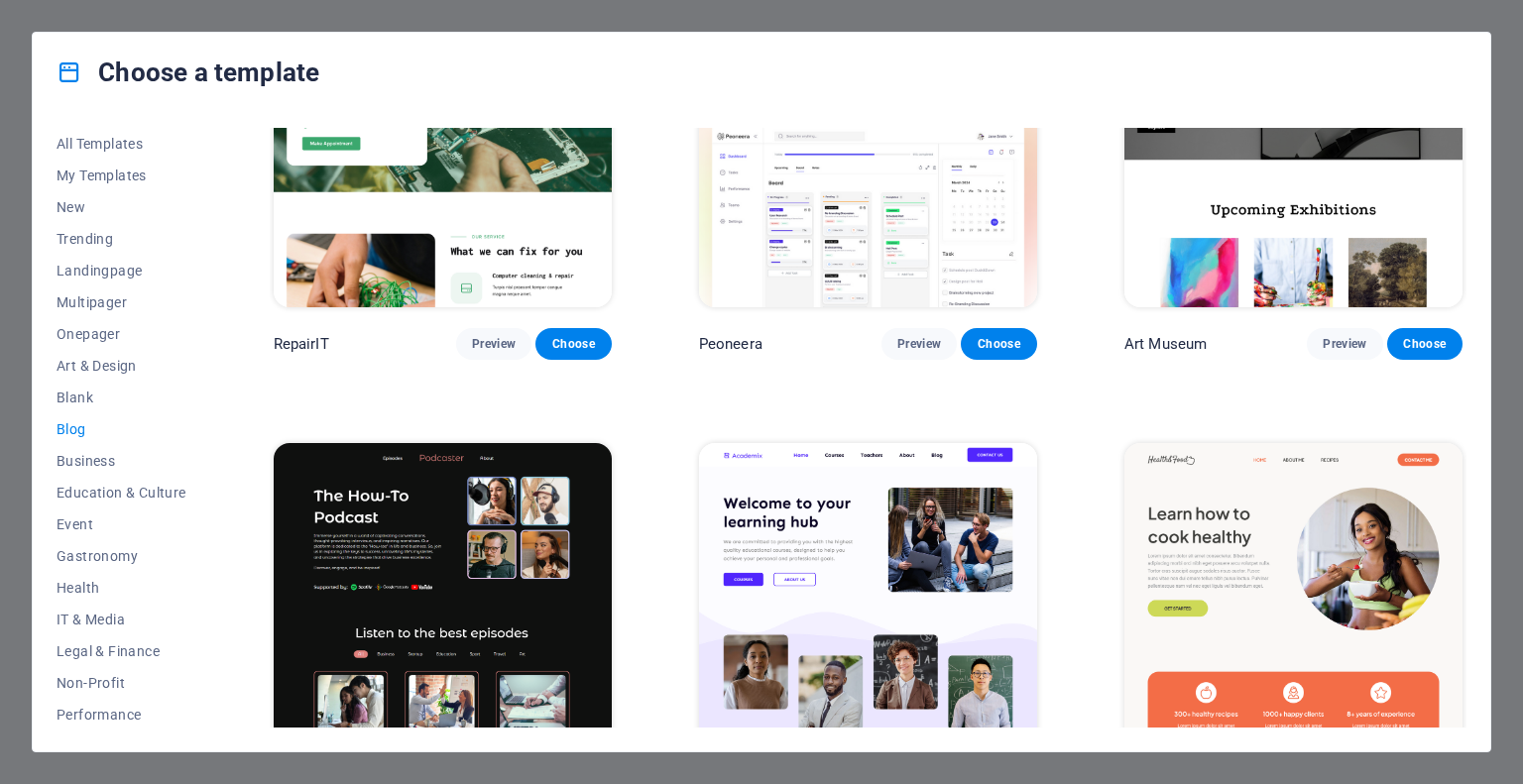 scroll, scrollTop: 297, scrollLeft: 0, axis: vertical 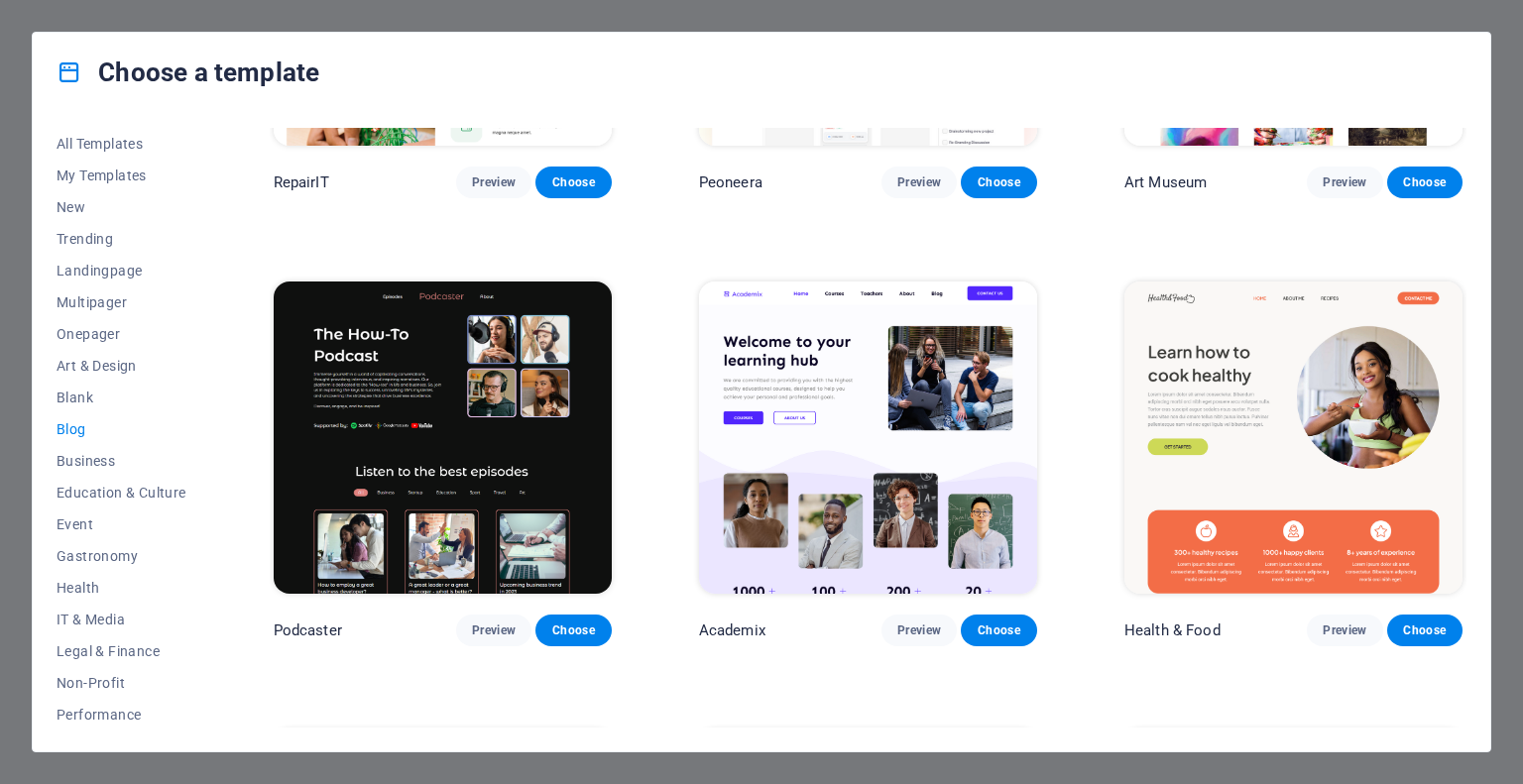 click at bounding box center (868, 437) 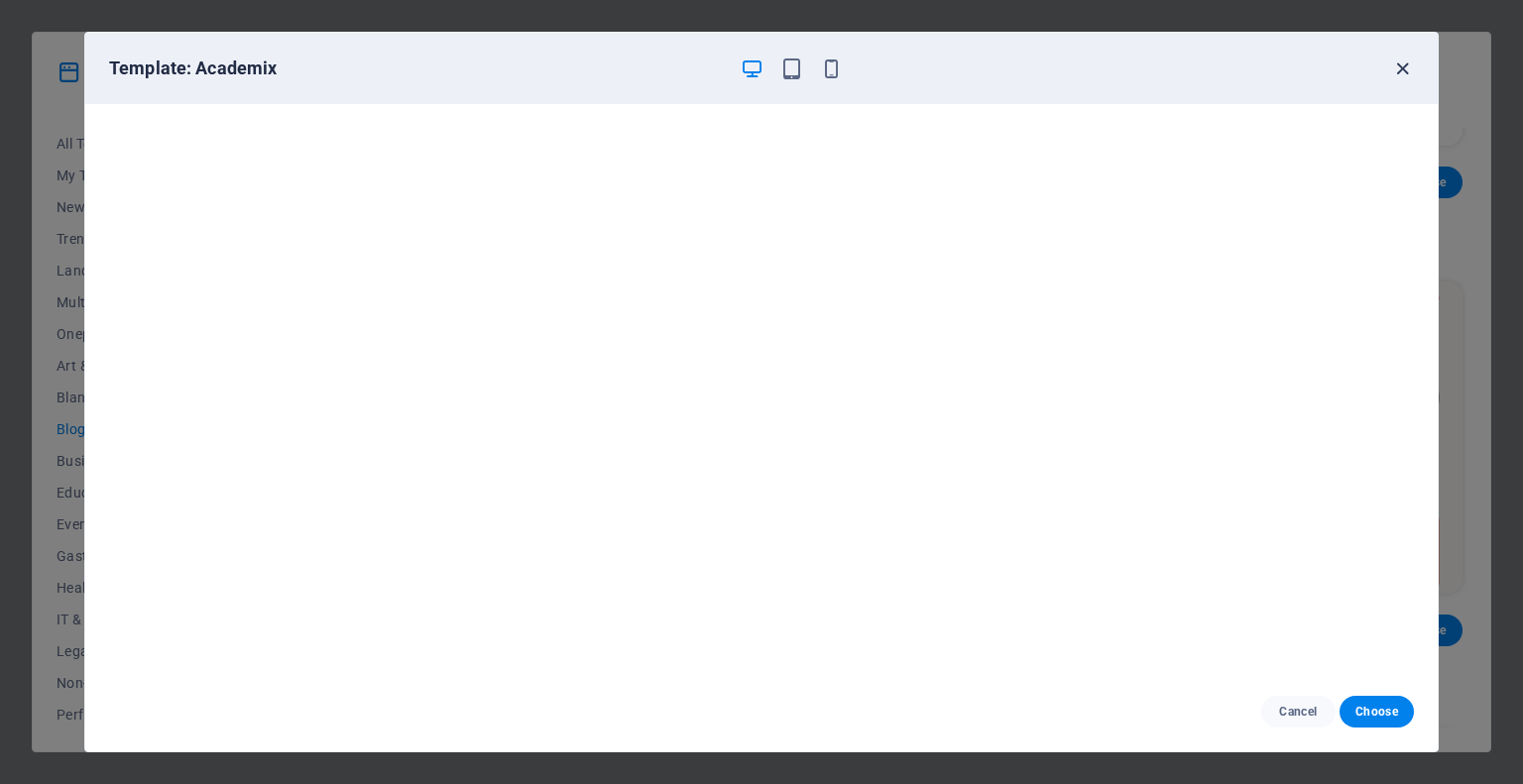 click at bounding box center [1402, 68] 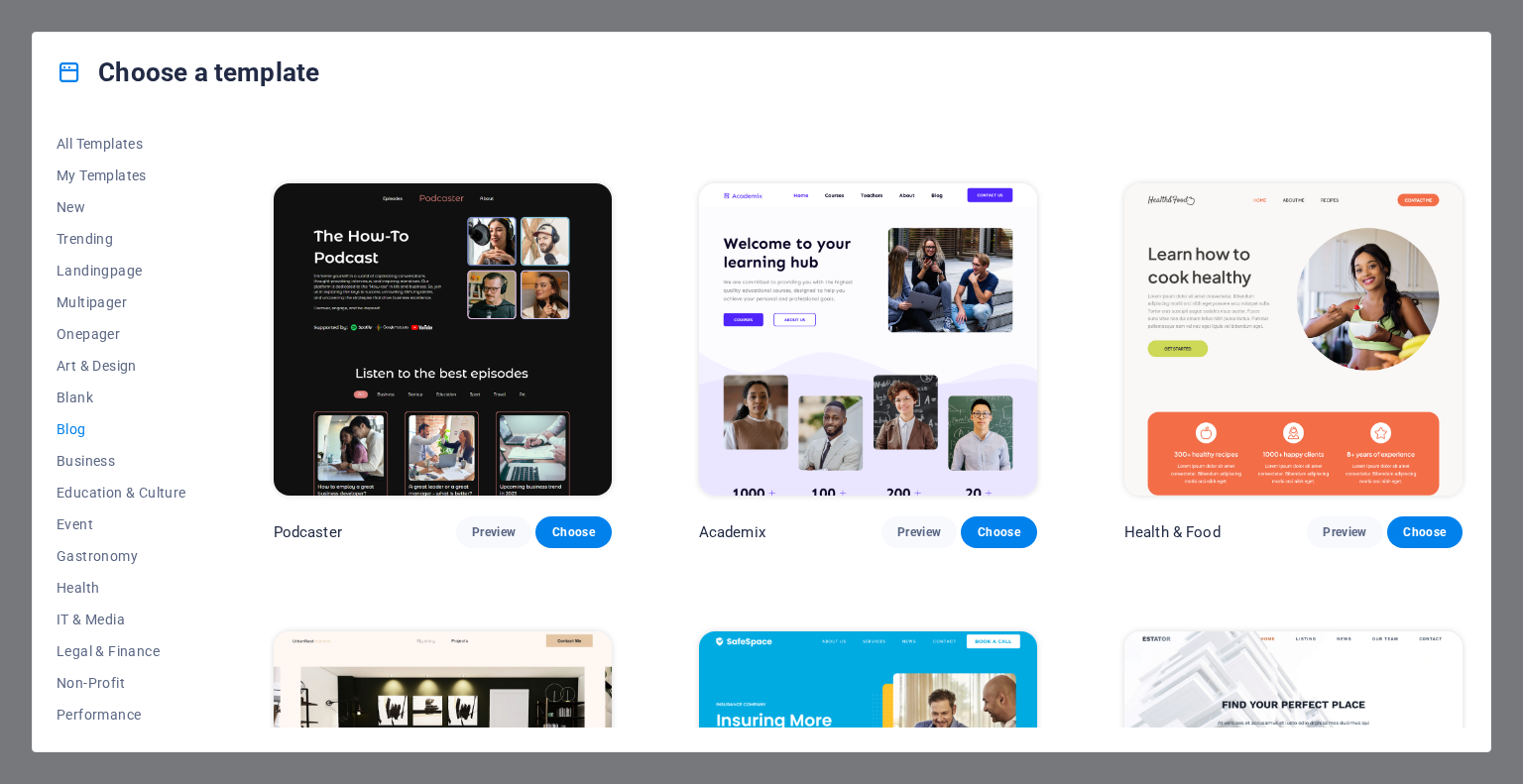 scroll, scrollTop: 595, scrollLeft: 0, axis: vertical 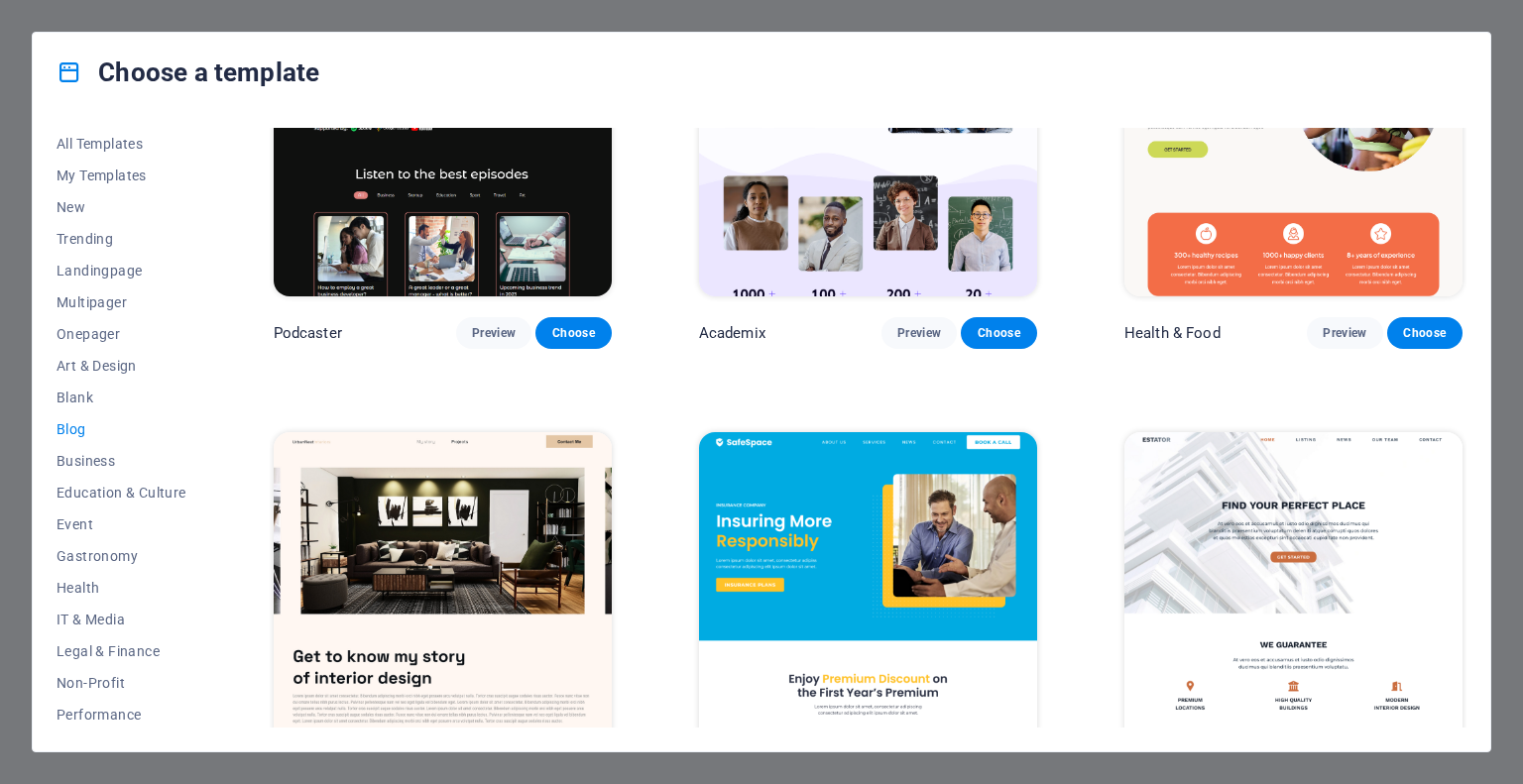 click at bounding box center (1293, 140) 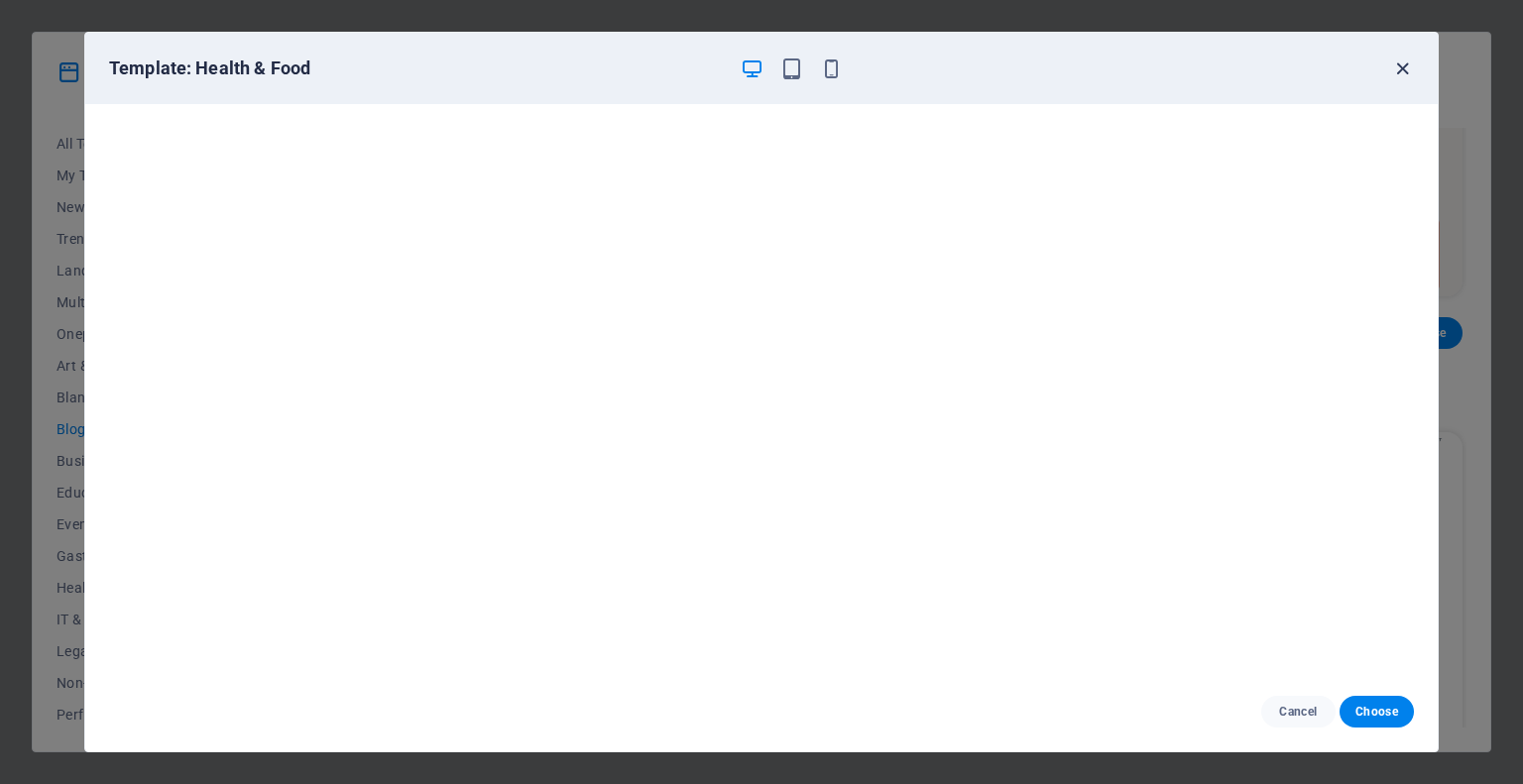 click at bounding box center [1402, 68] 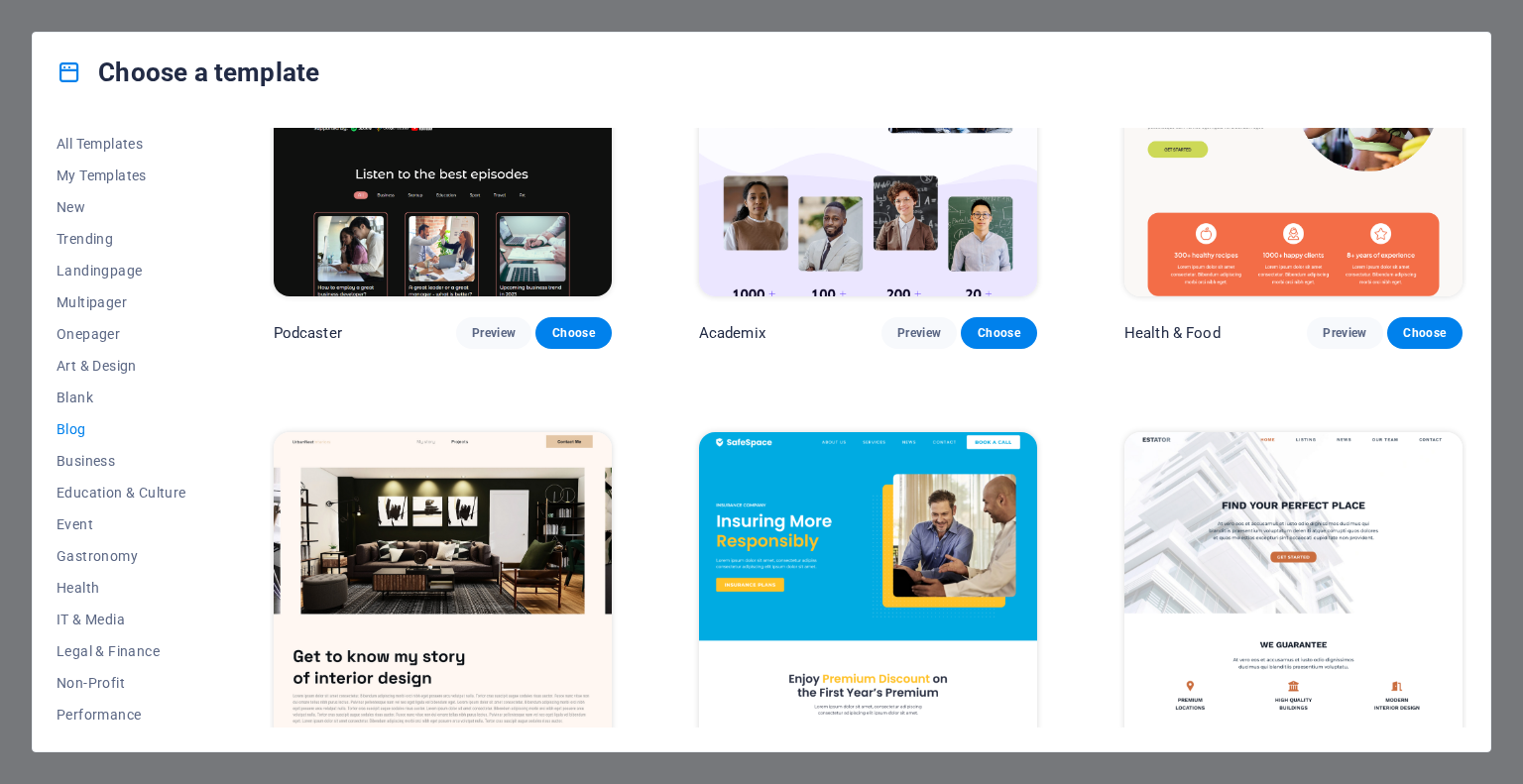 click at bounding box center (868, 588) 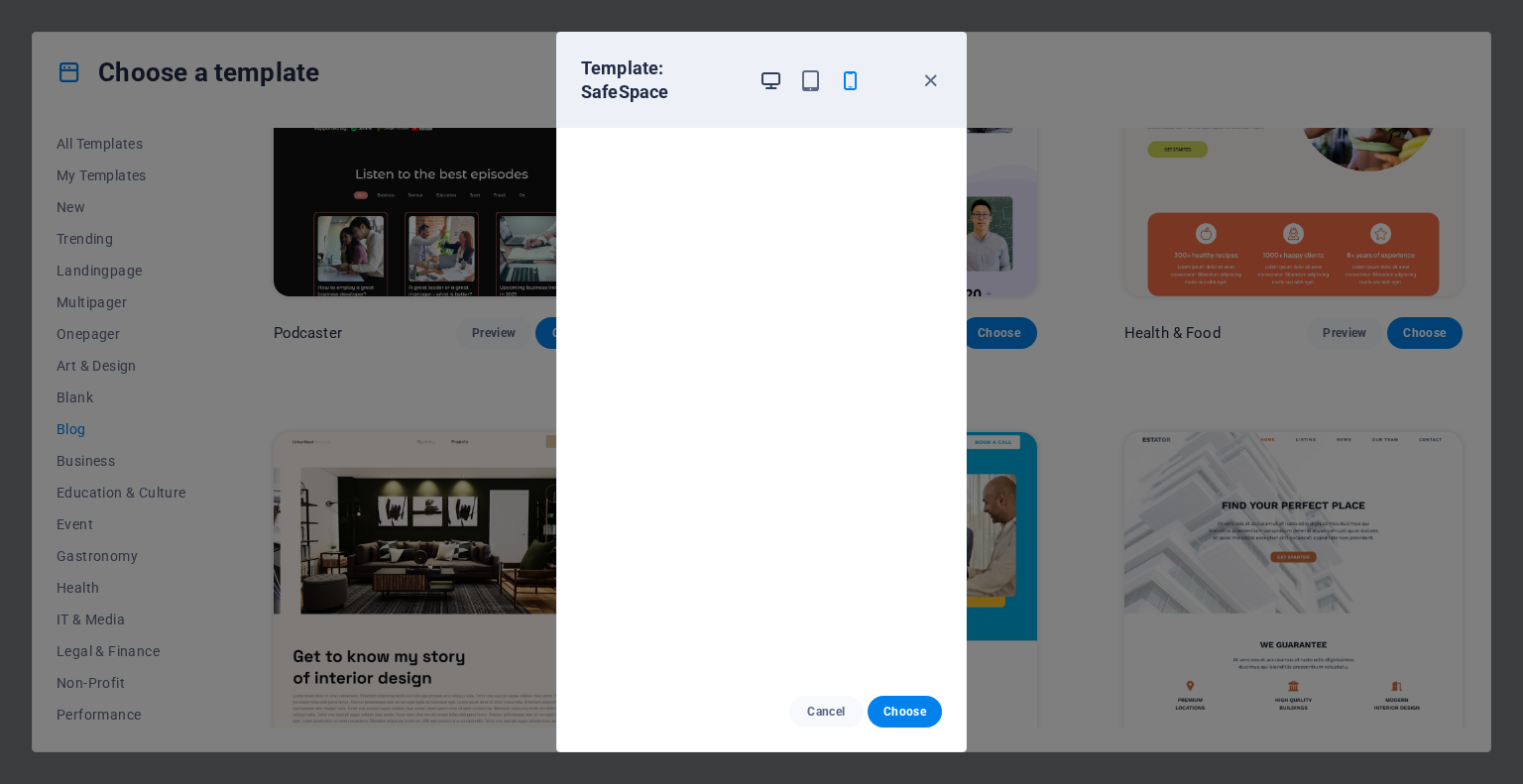 click at bounding box center [770, 80] 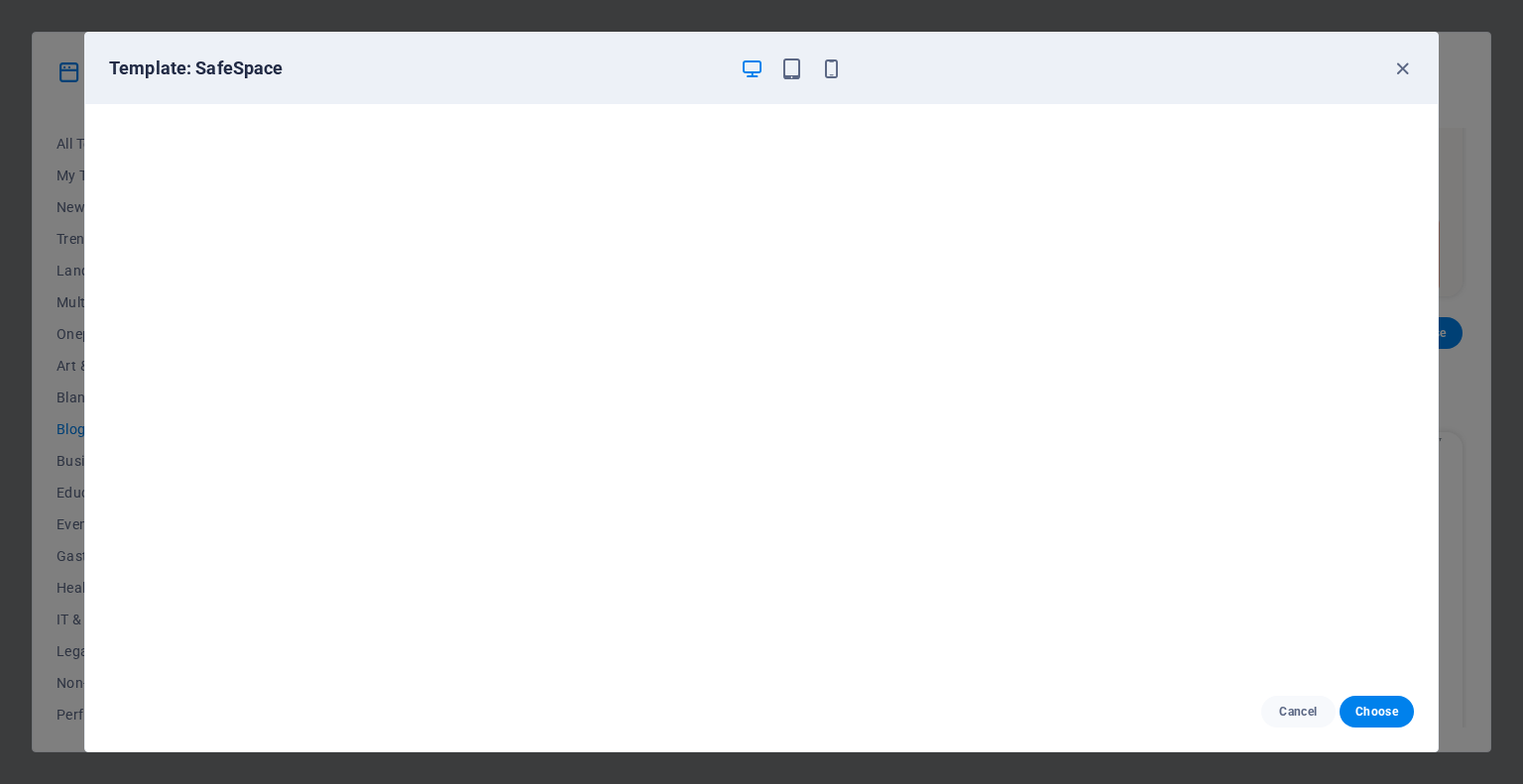 scroll, scrollTop: 0, scrollLeft: 0, axis: both 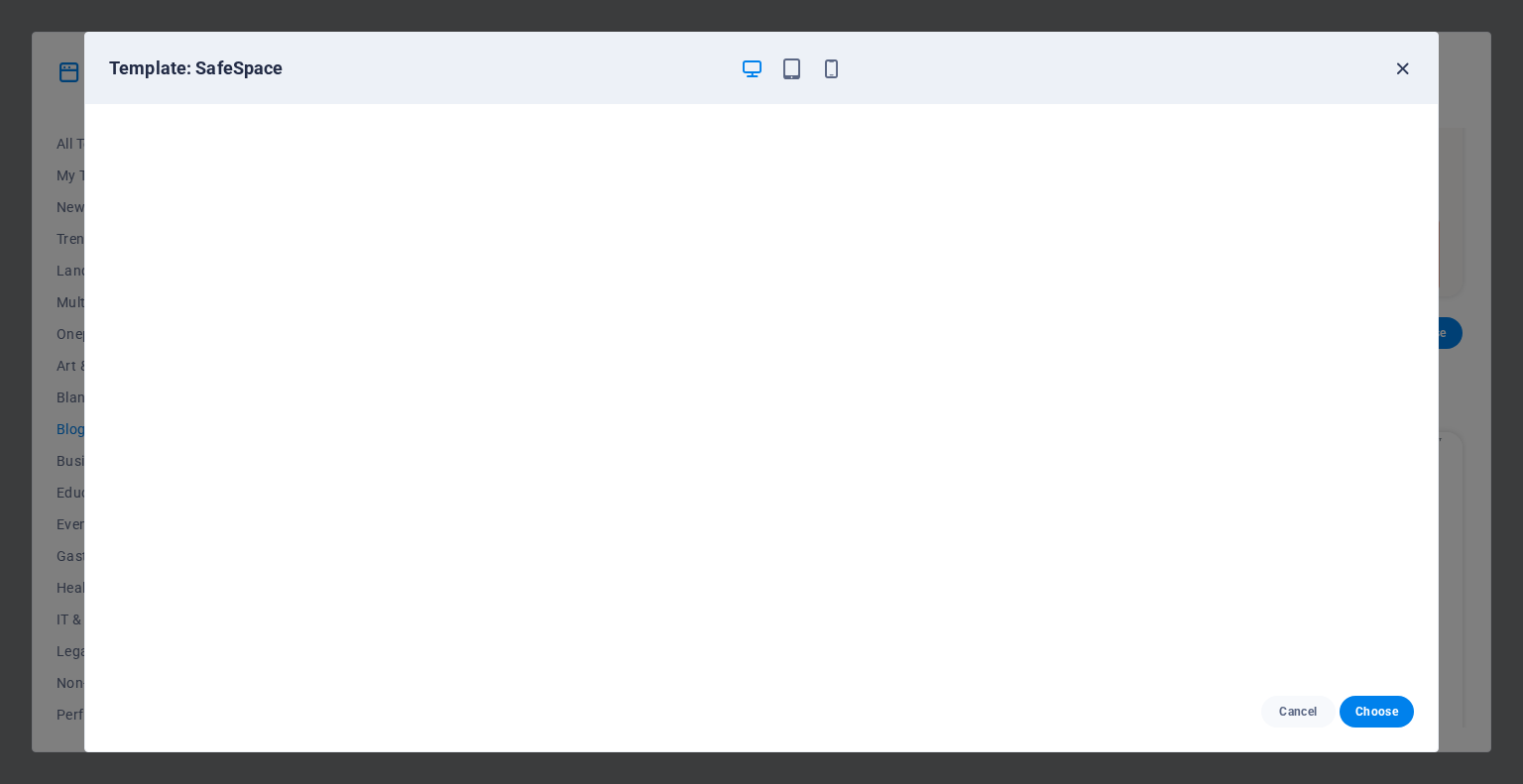 click at bounding box center [1402, 68] 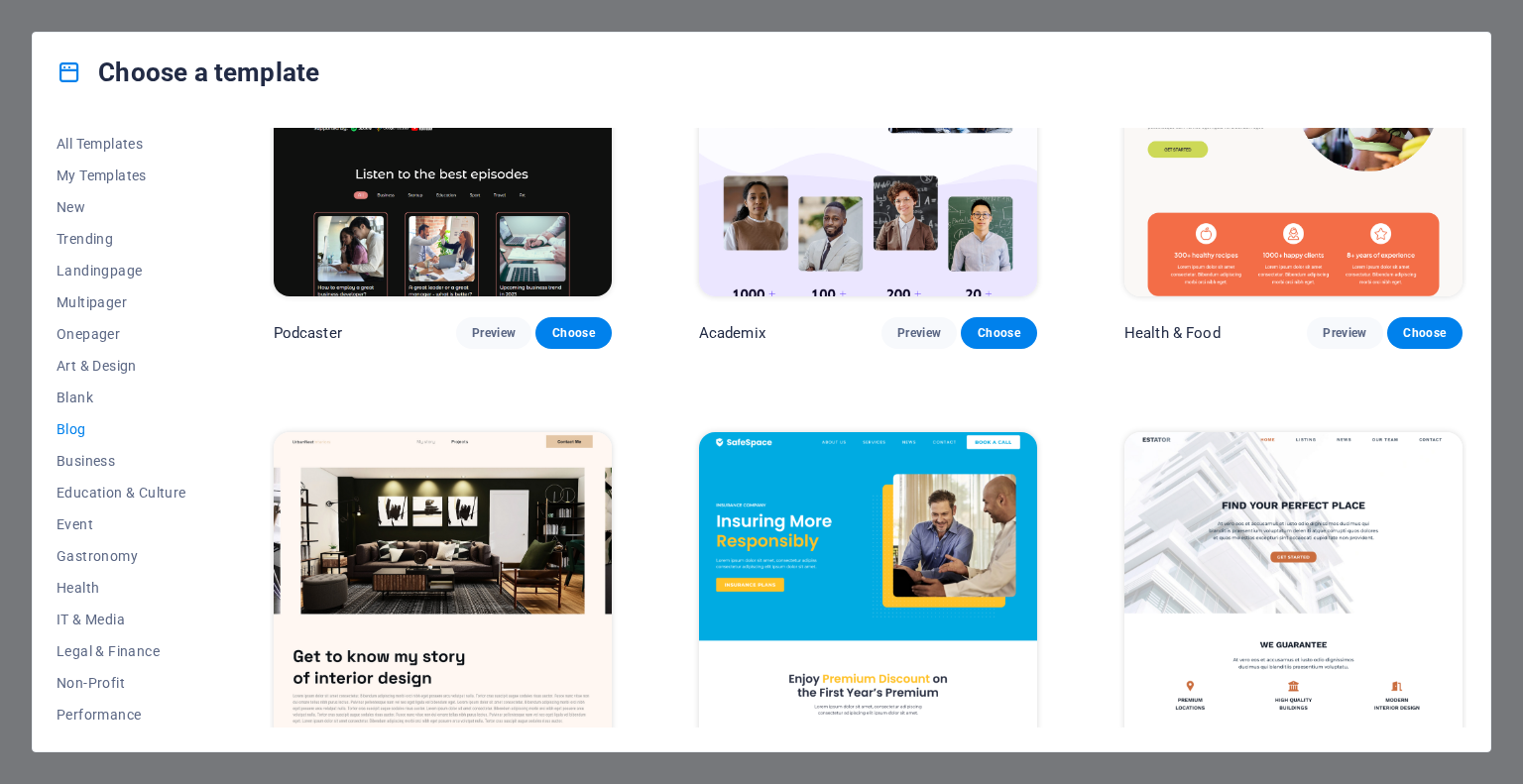 scroll, scrollTop: 793, scrollLeft: 0, axis: vertical 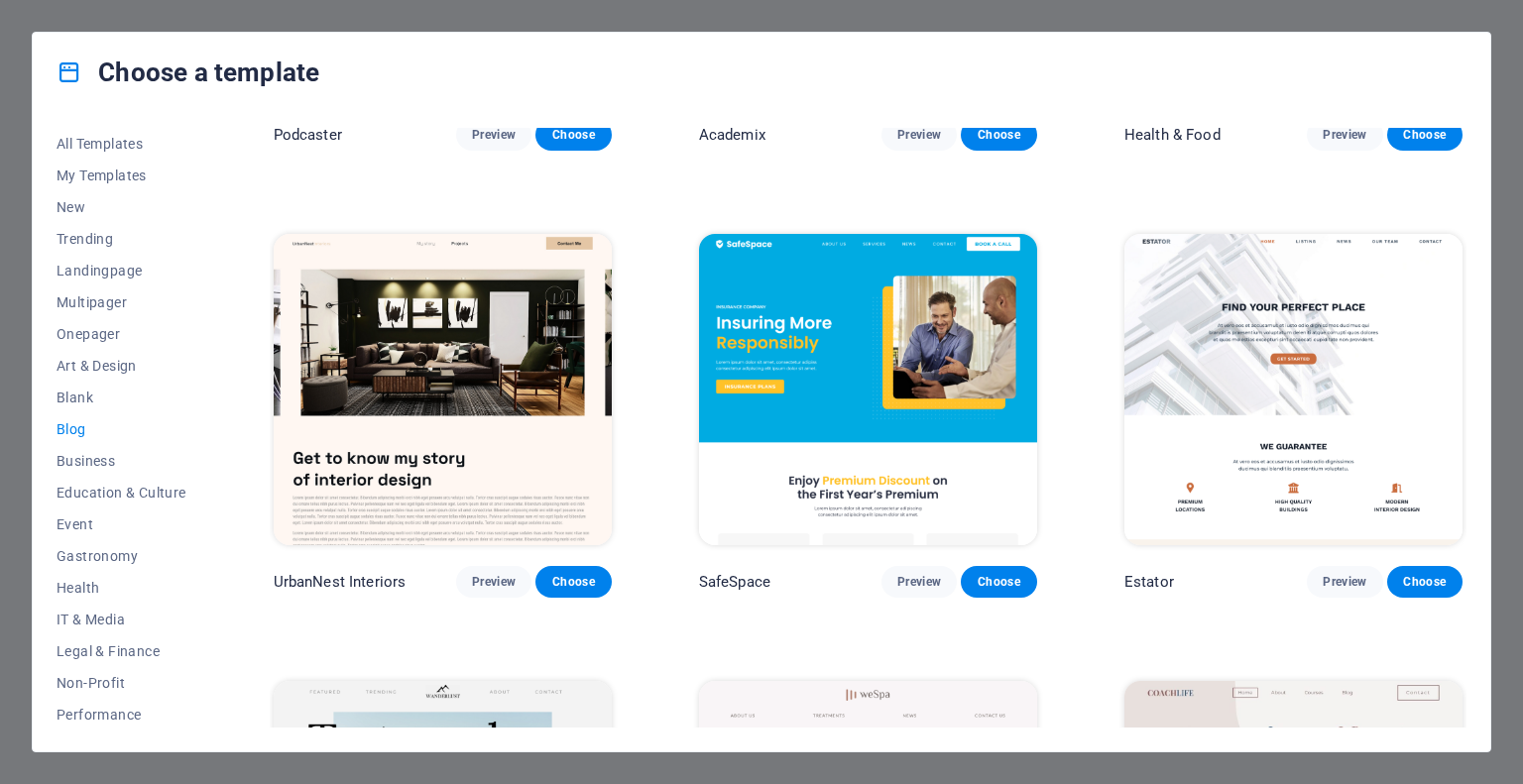 click at bounding box center [442, 390] 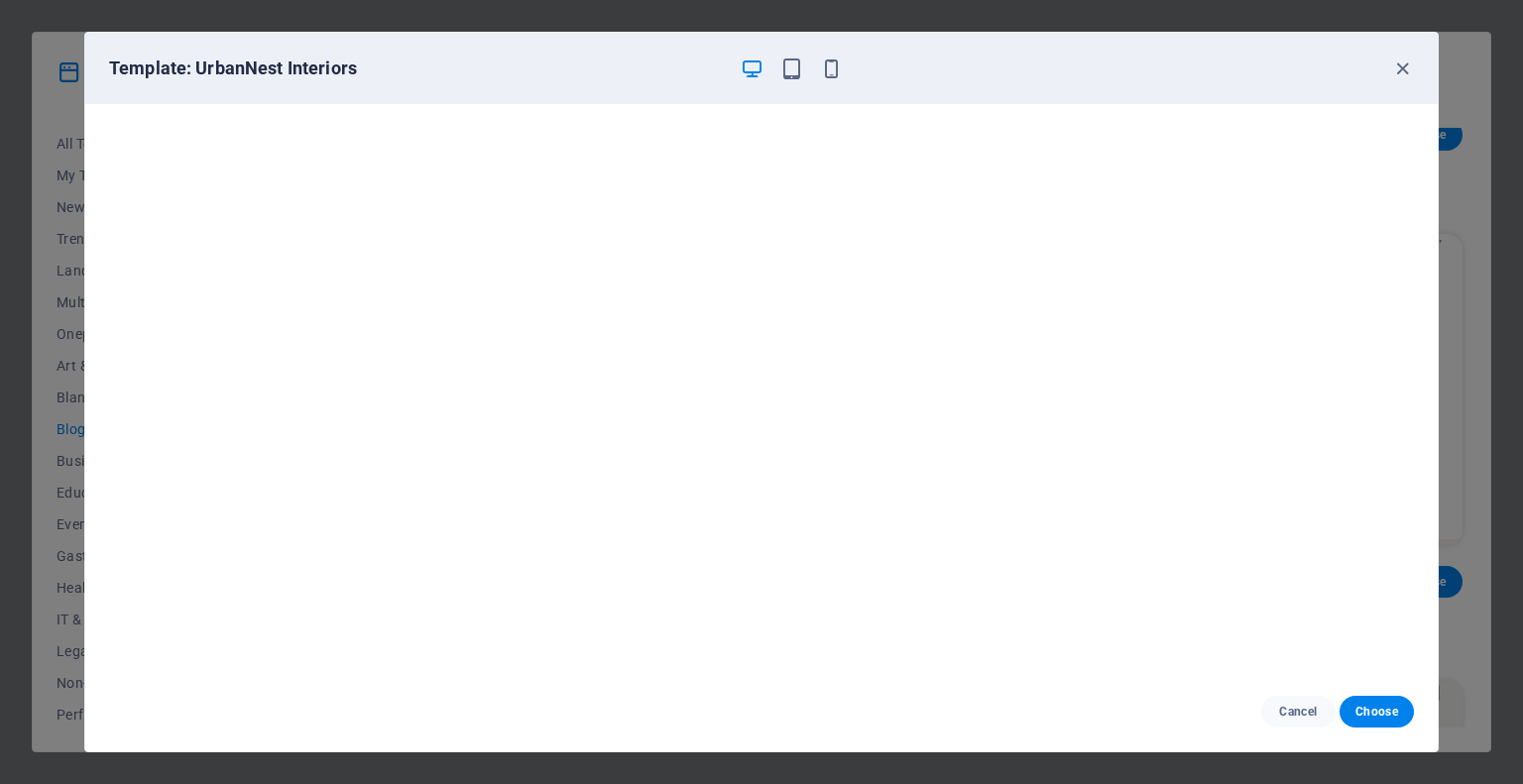 scroll, scrollTop: 5, scrollLeft: 0, axis: vertical 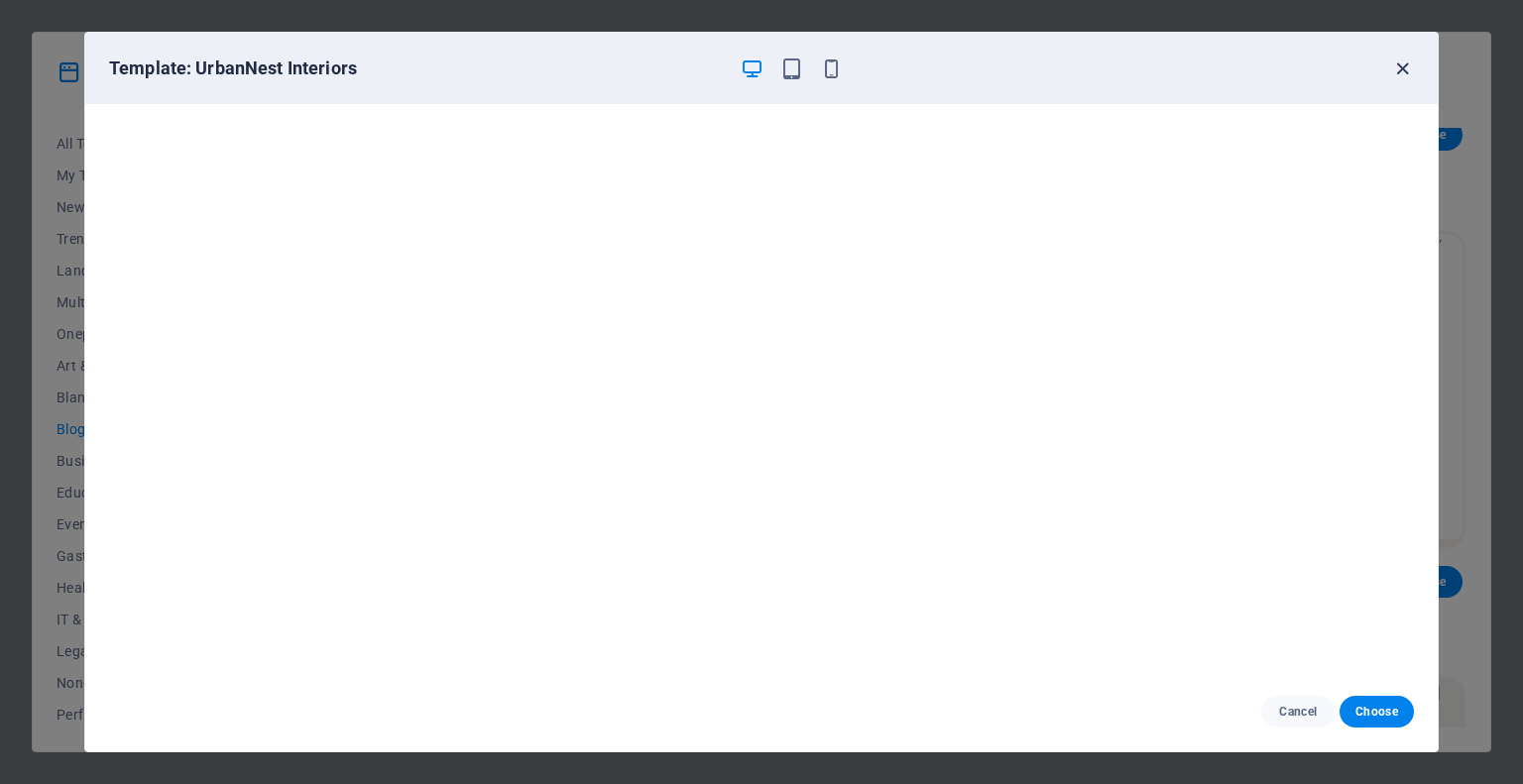 click at bounding box center (1402, 68) 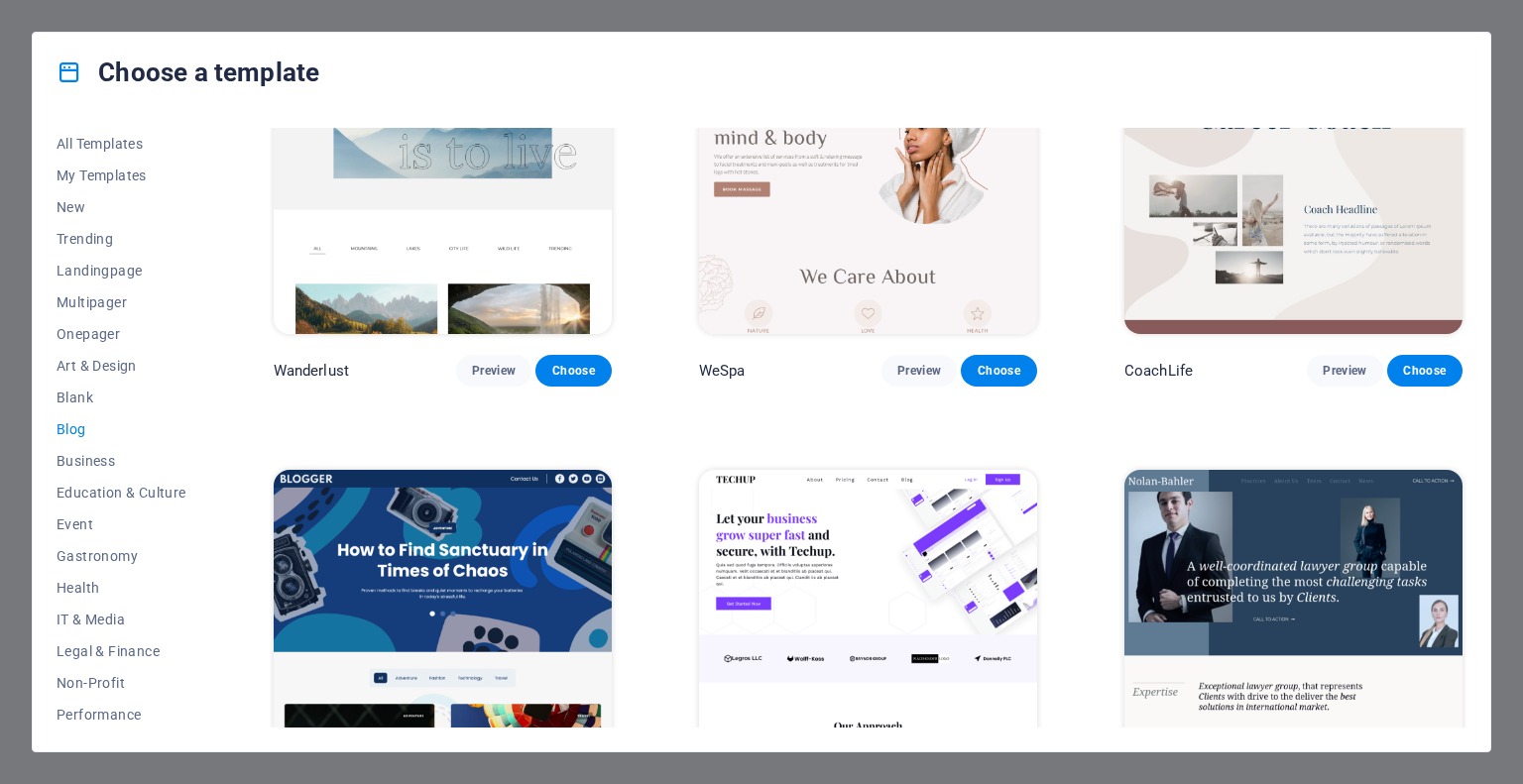 scroll, scrollTop: 1586, scrollLeft: 0, axis: vertical 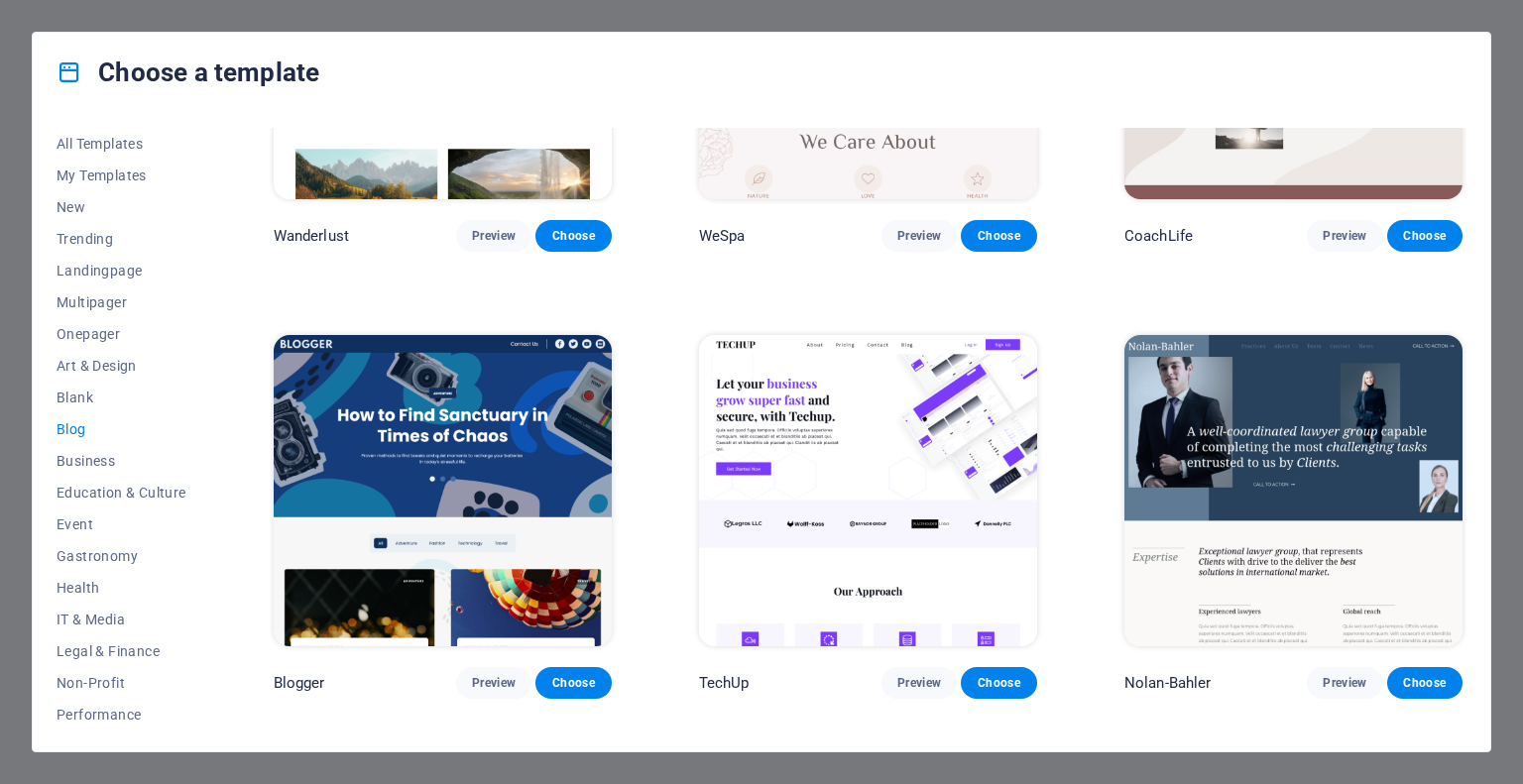 click at bounding box center (442, 491) 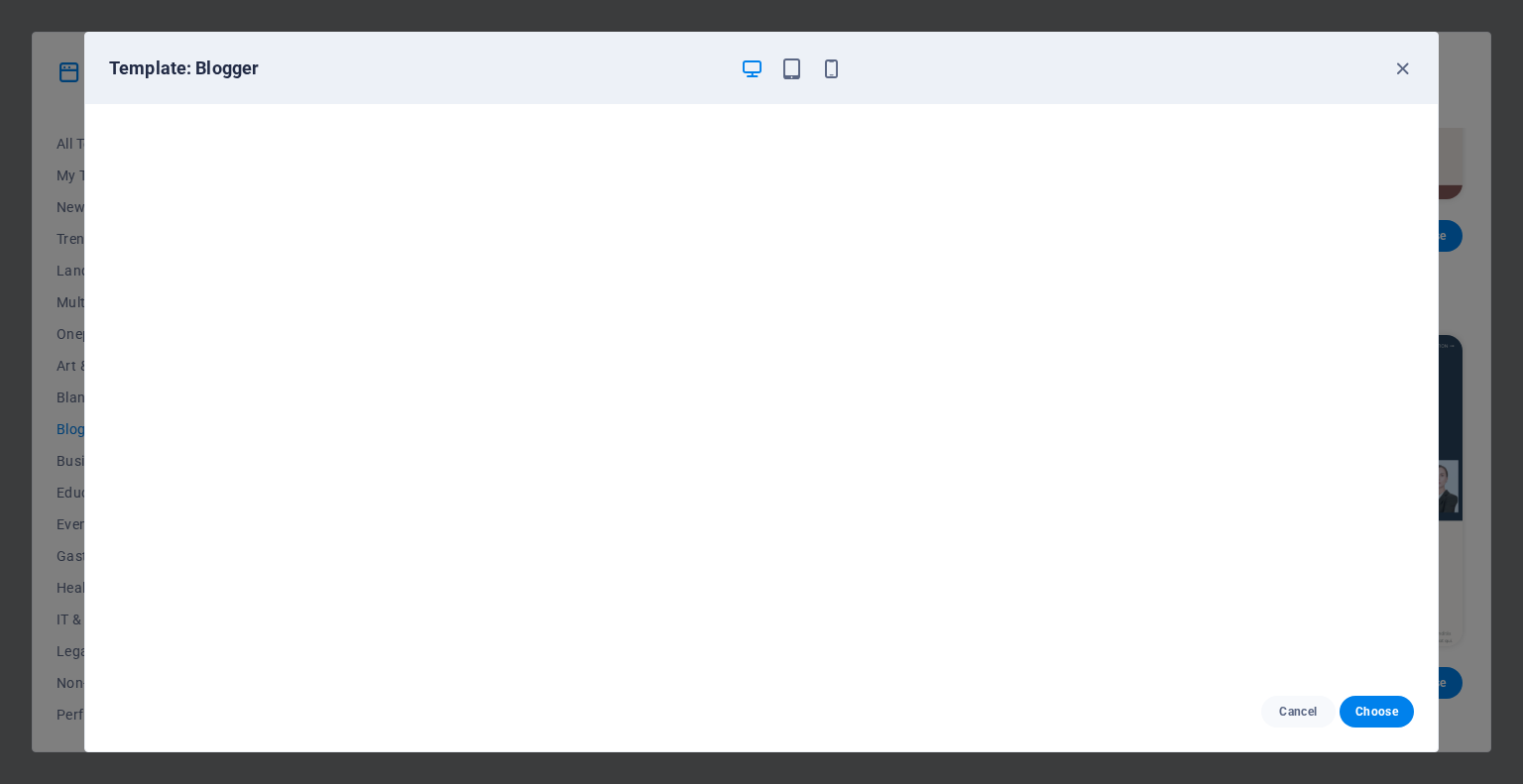 scroll, scrollTop: 0, scrollLeft: 0, axis: both 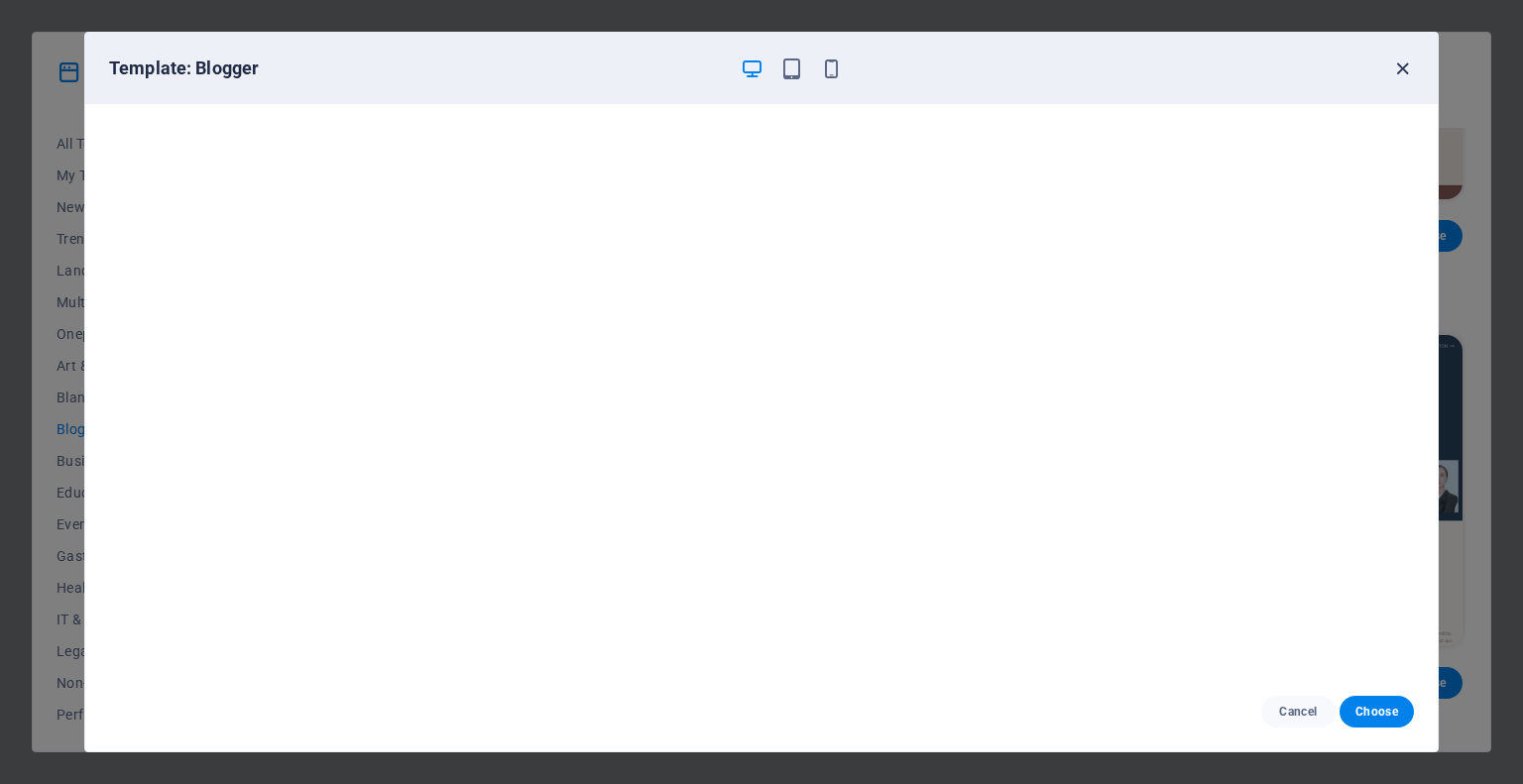 click at bounding box center (1402, 68) 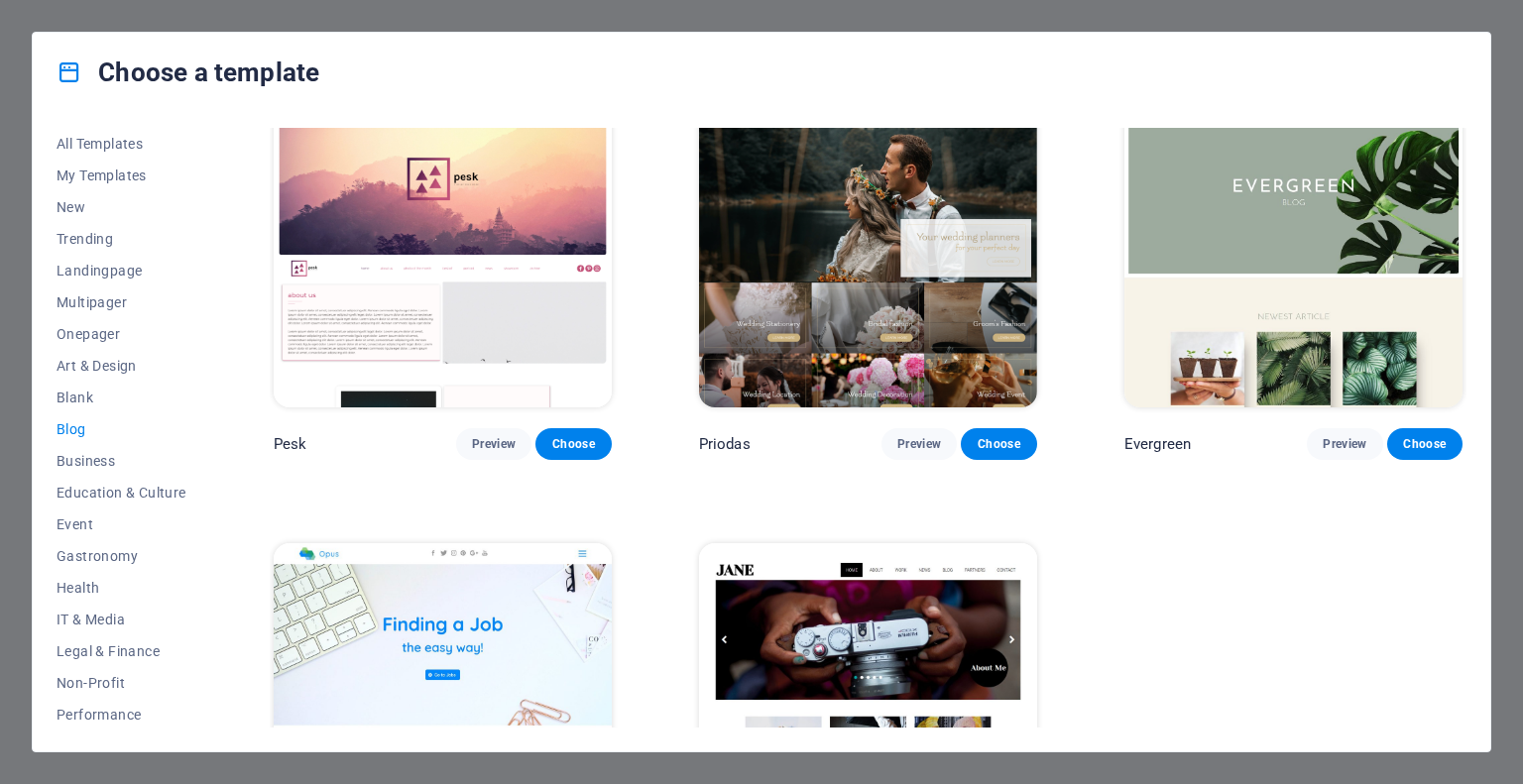 scroll, scrollTop: 2883, scrollLeft: 0, axis: vertical 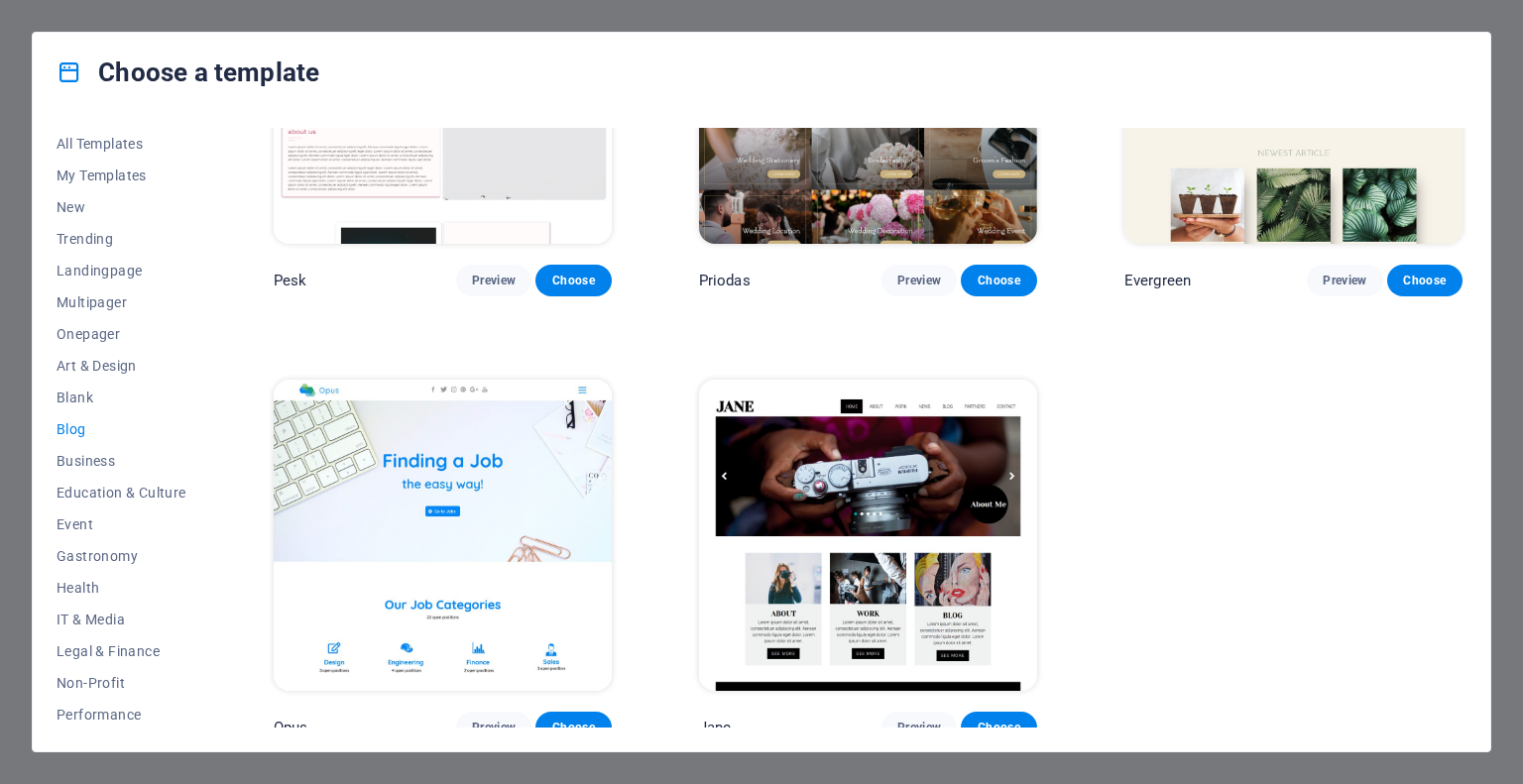 click at bounding box center [1293, 88] 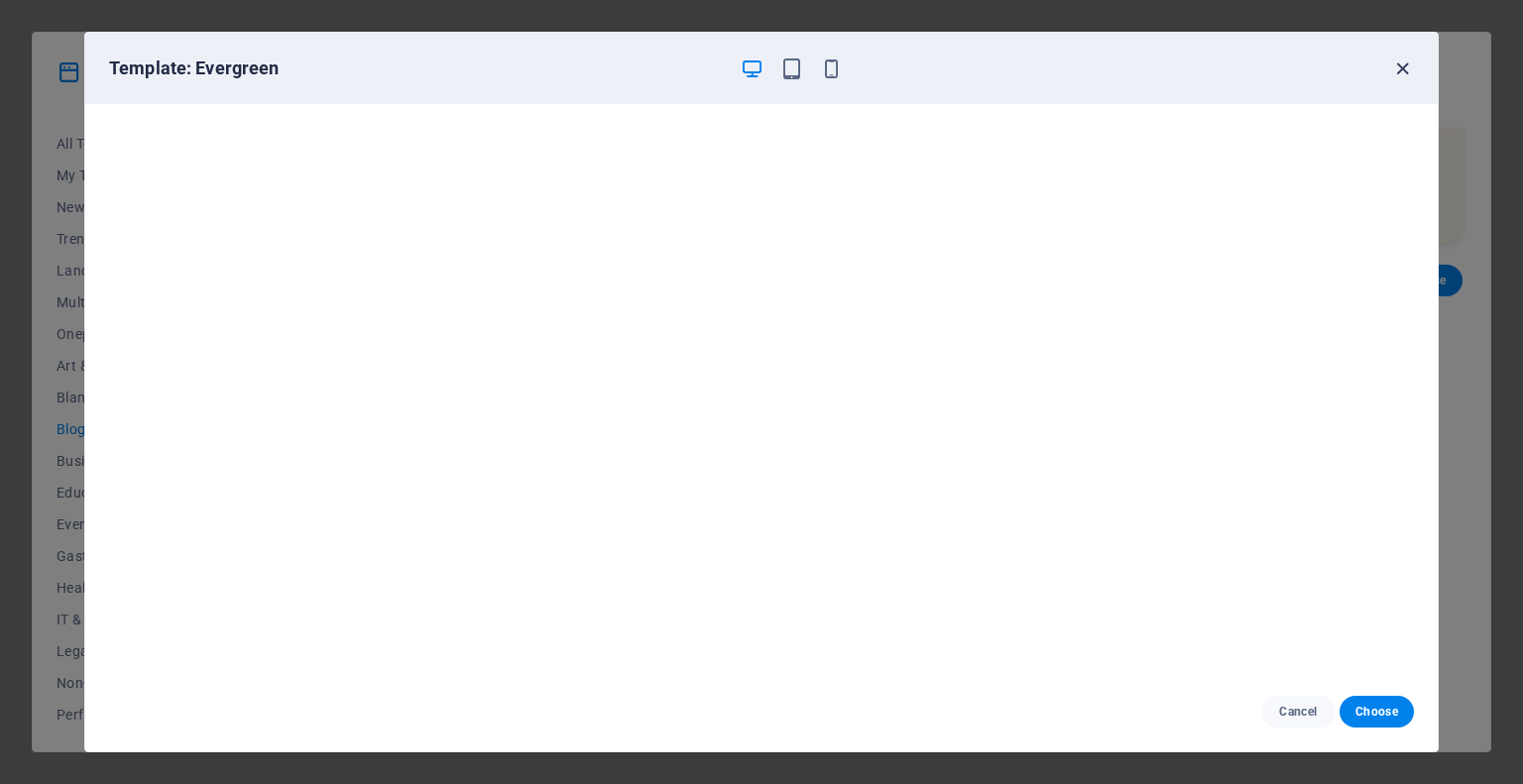 click at bounding box center (1402, 68) 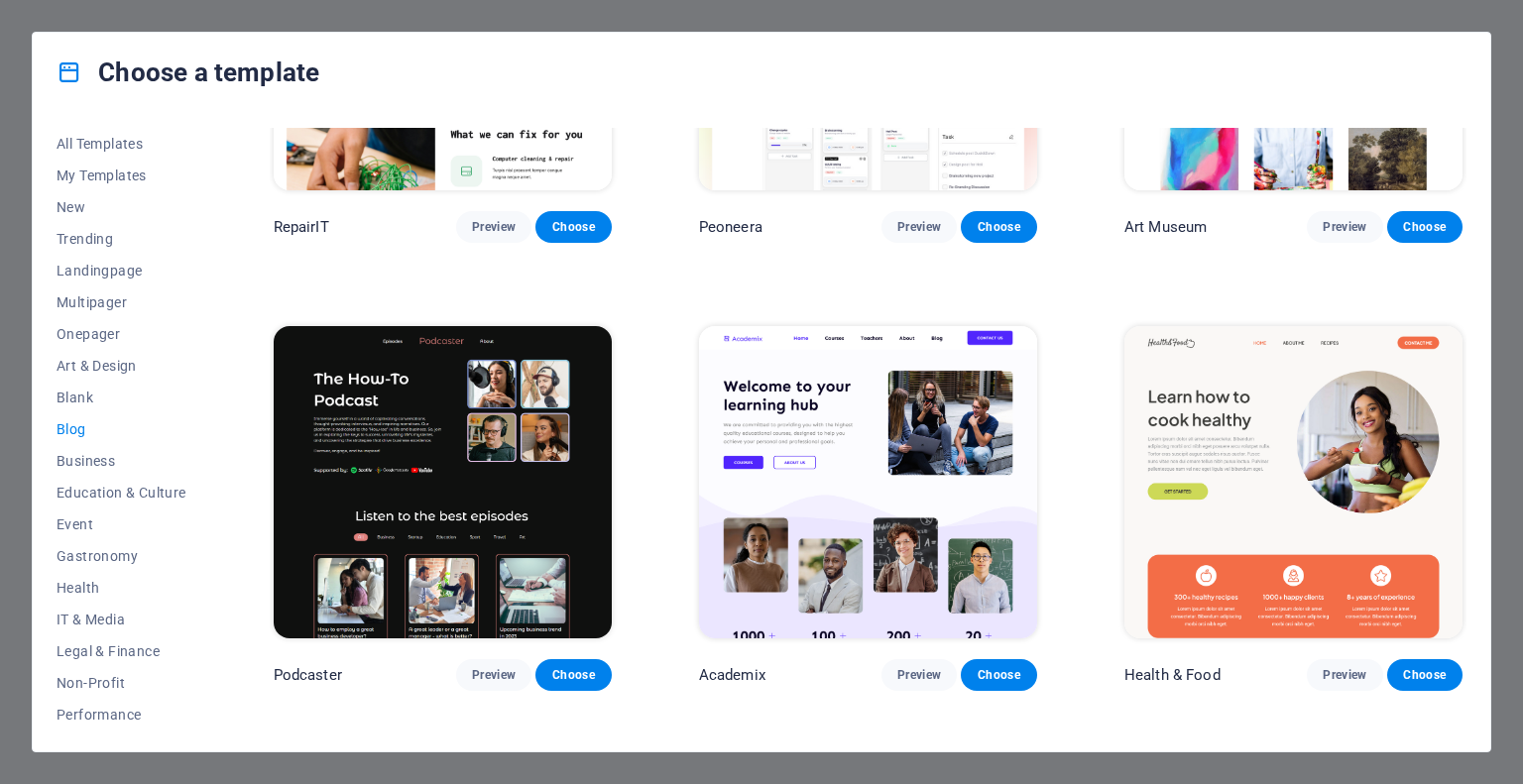 scroll, scrollTop: 108, scrollLeft: 0, axis: vertical 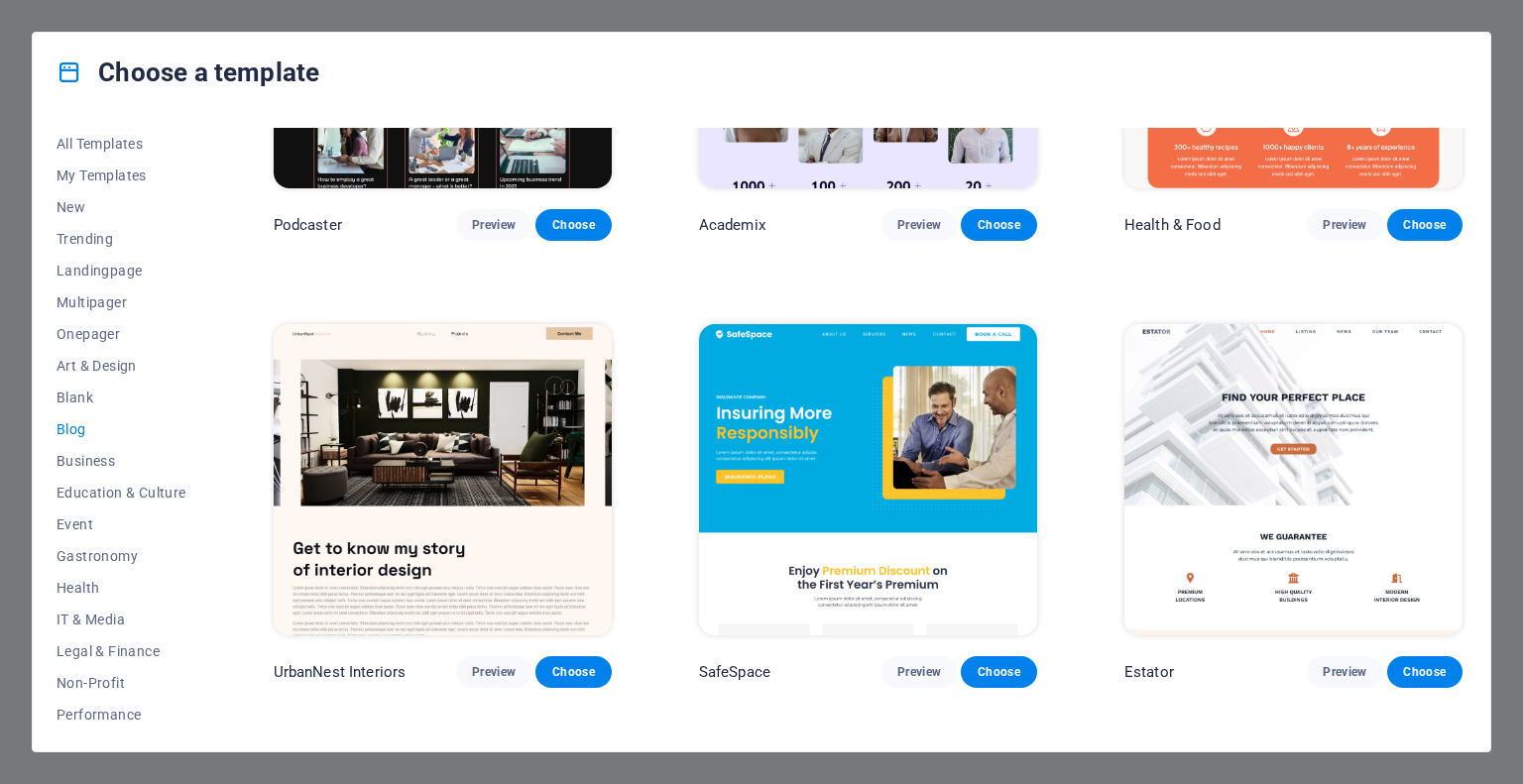 click at bounding box center (868, 480) 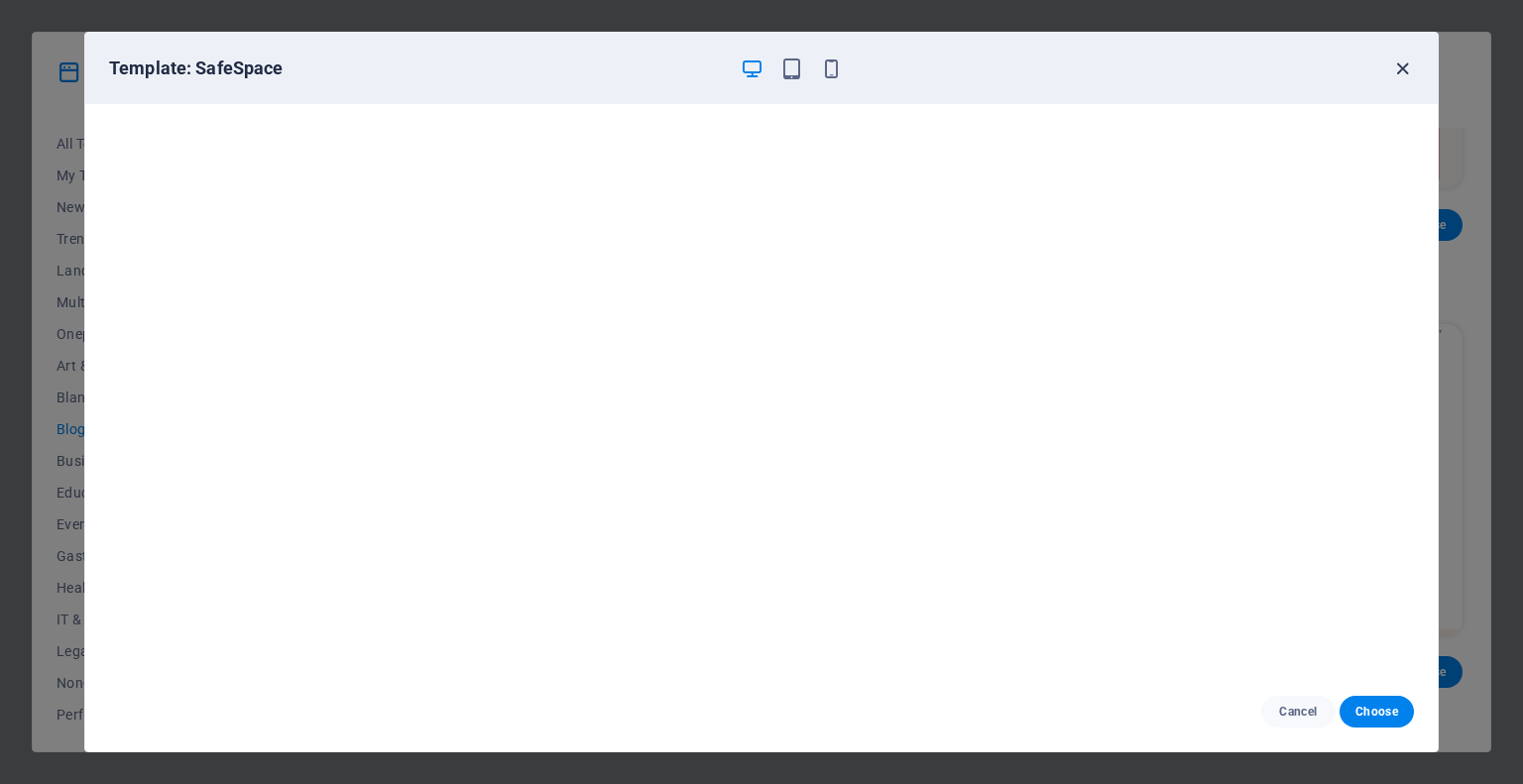 click at bounding box center [1402, 68] 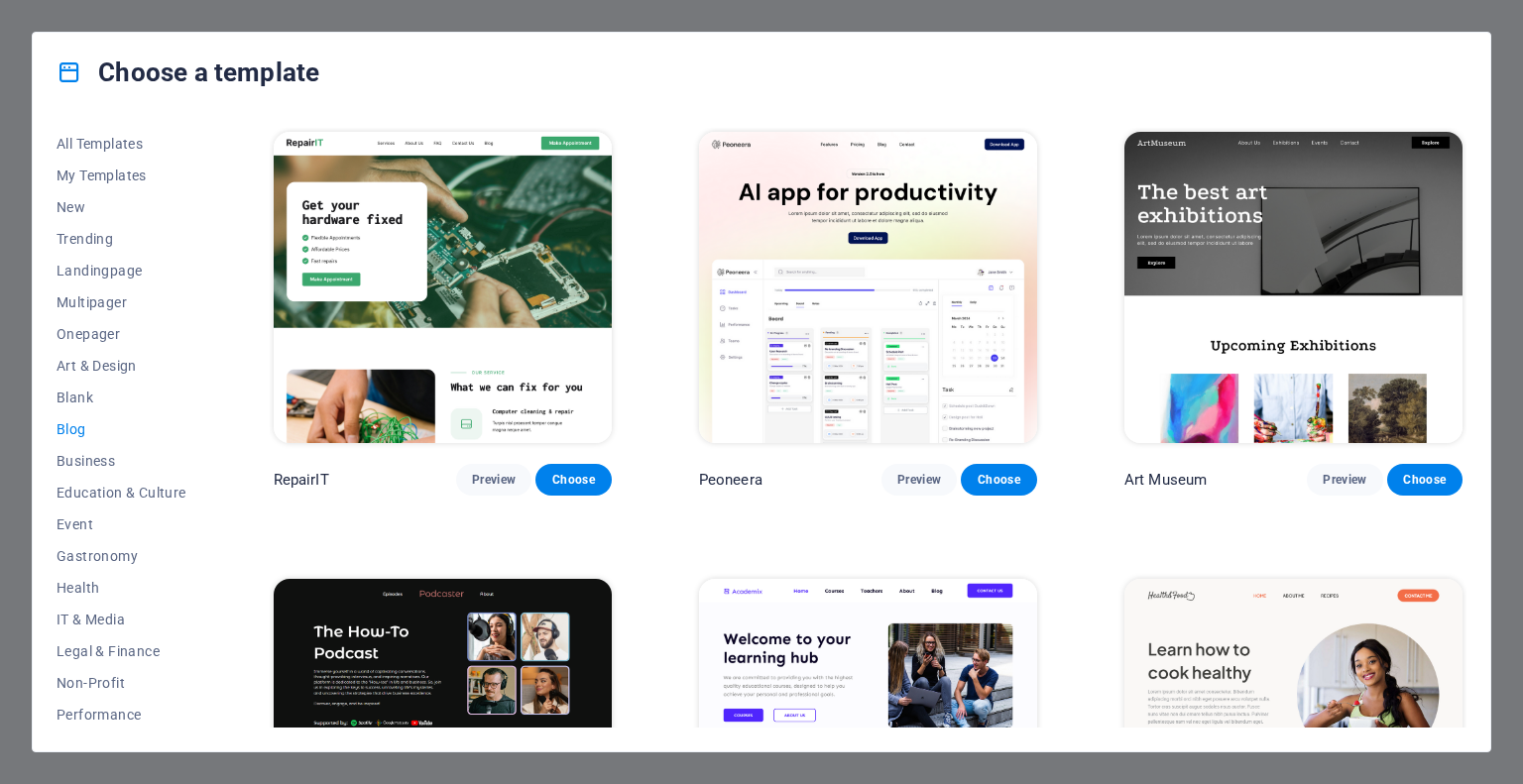 scroll, scrollTop: 0, scrollLeft: 0, axis: both 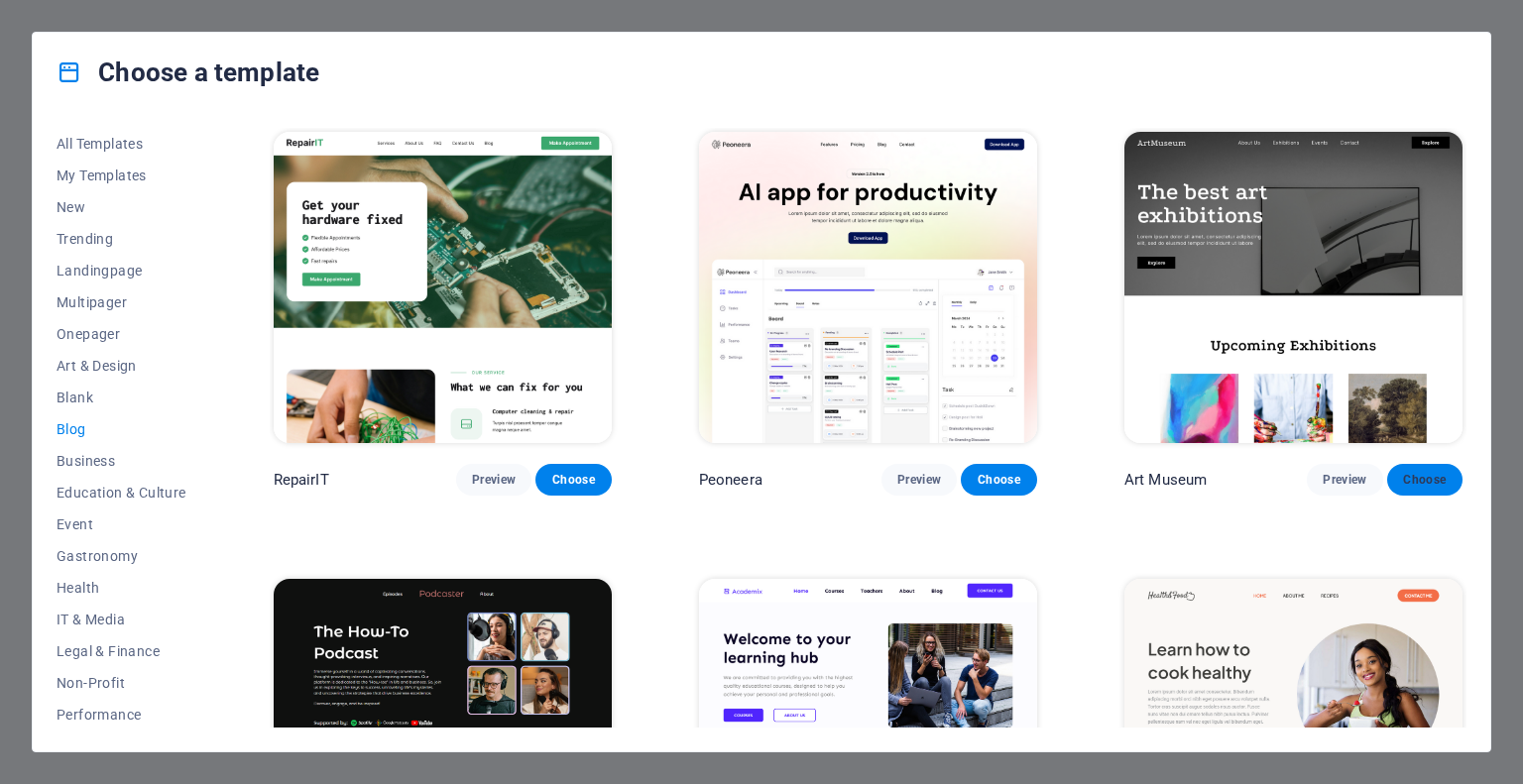 click on "Choose" at bounding box center (1425, 480) 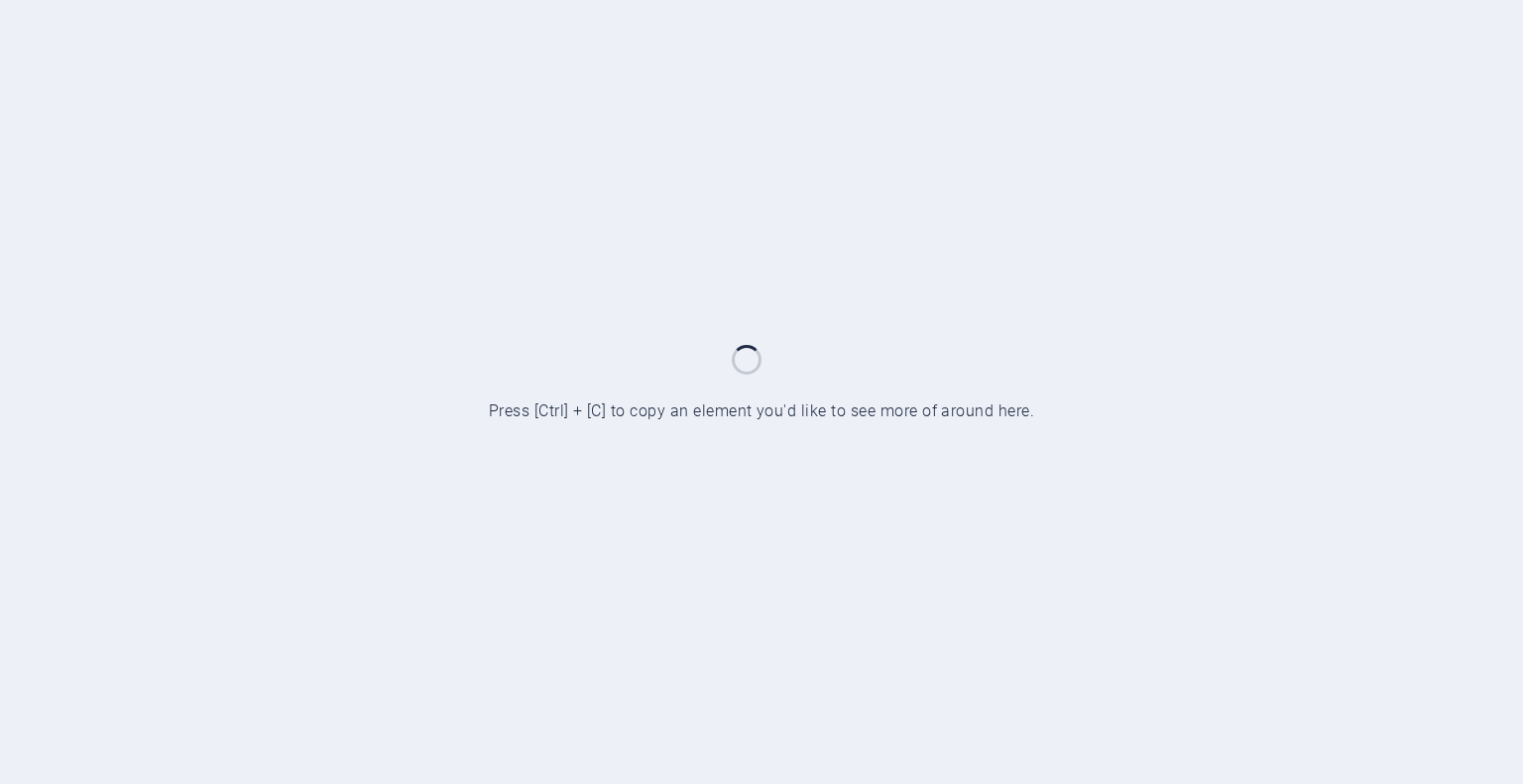 scroll, scrollTop: 0, scrollLeft: 0, axis: both 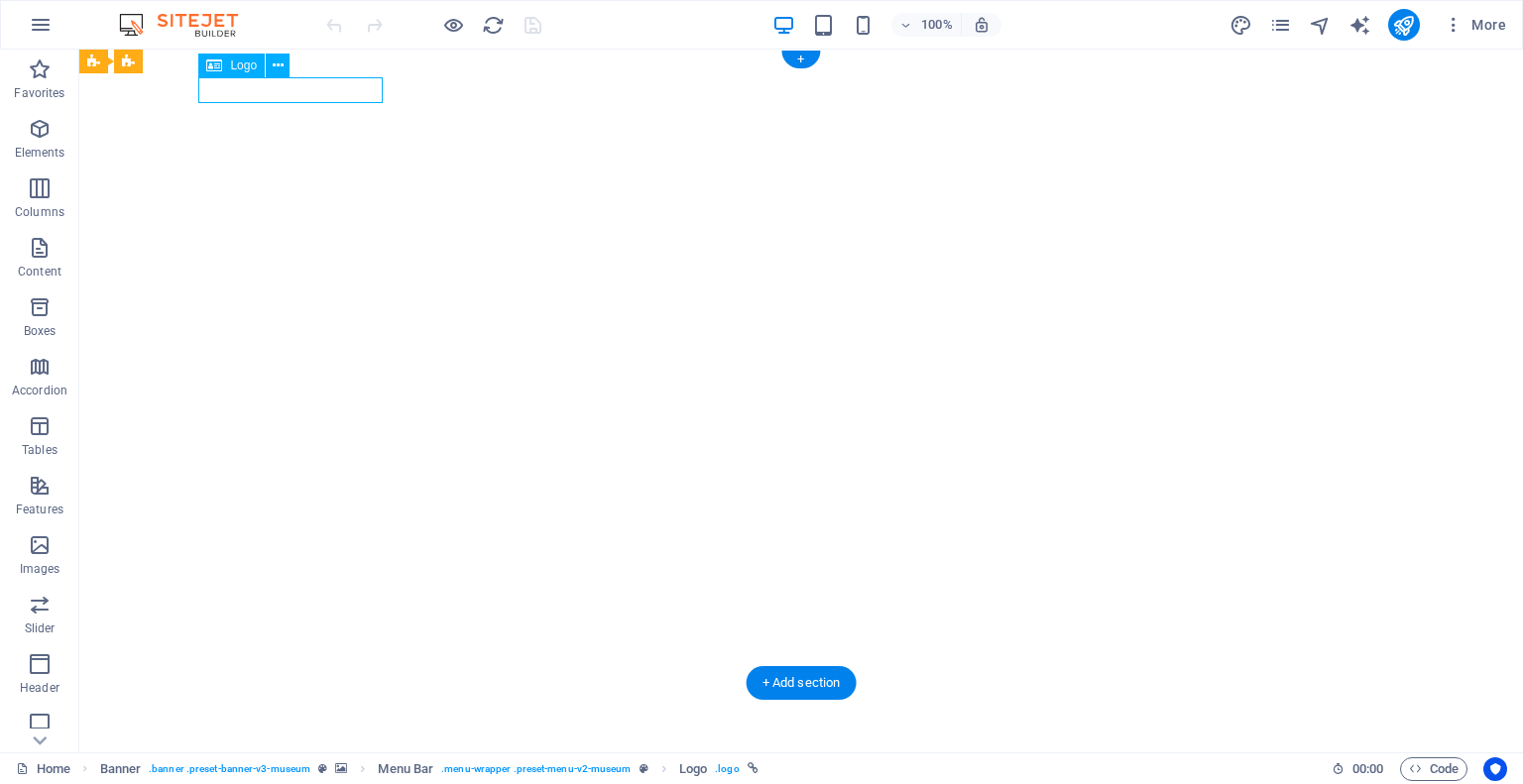 select on "px" 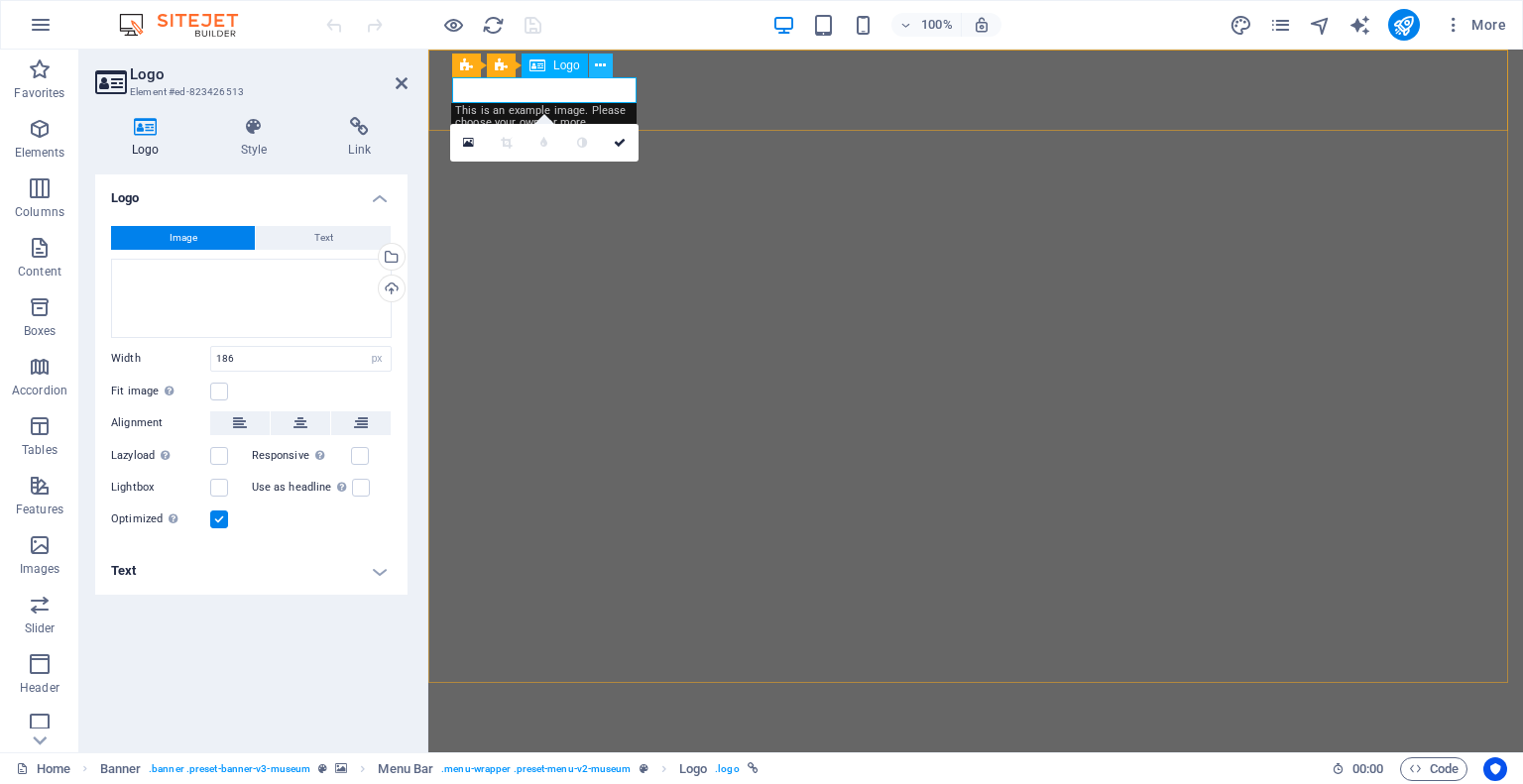 click at bounding box center (600, 65) 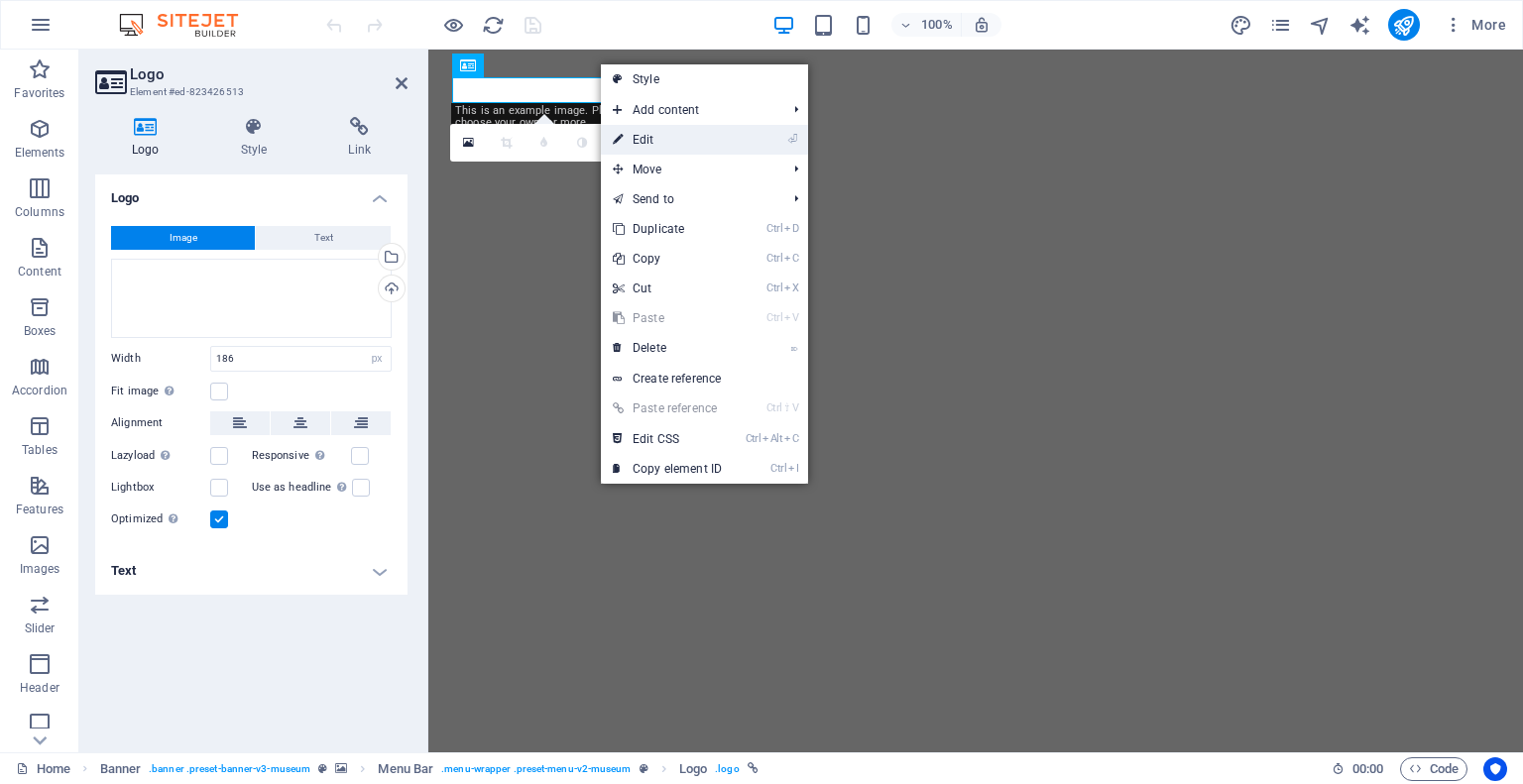 click on "⏎  Edit" at bounding box center (667, 140) 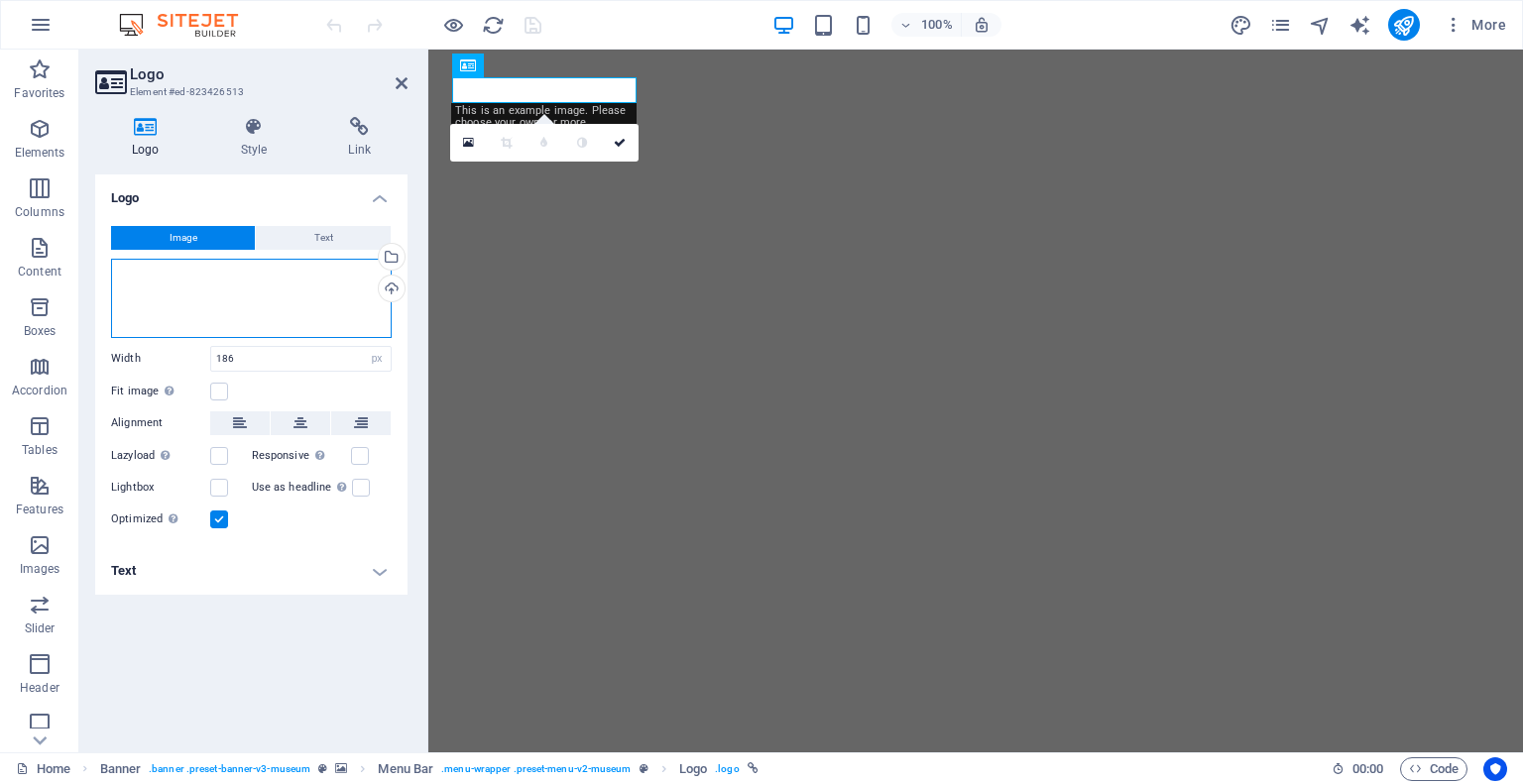 click on "Drag files here, click to choose files or select files from Files or our free stock photos & videos" at bounding box center (251, 298) 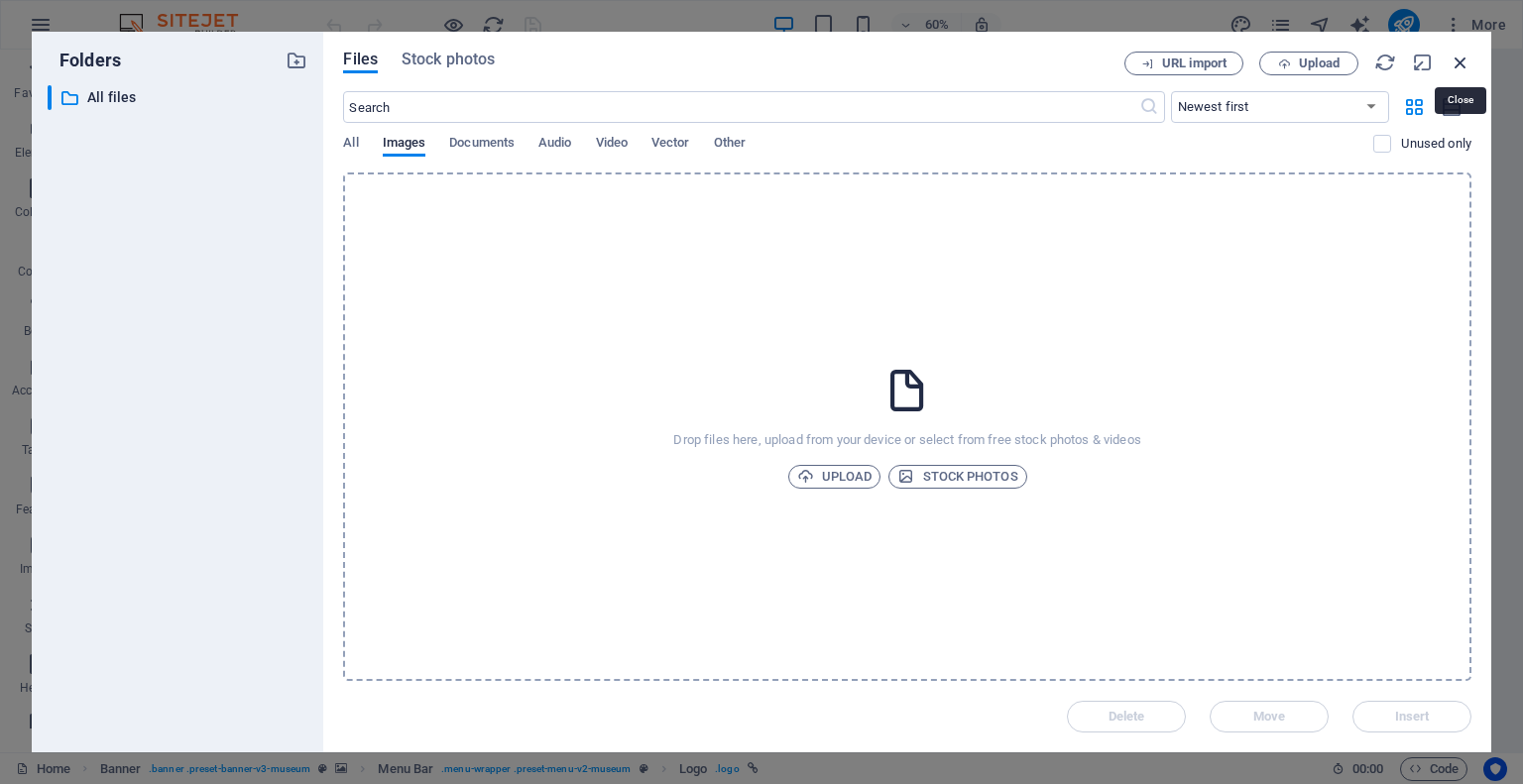 click at bounding box center [1461, 62] 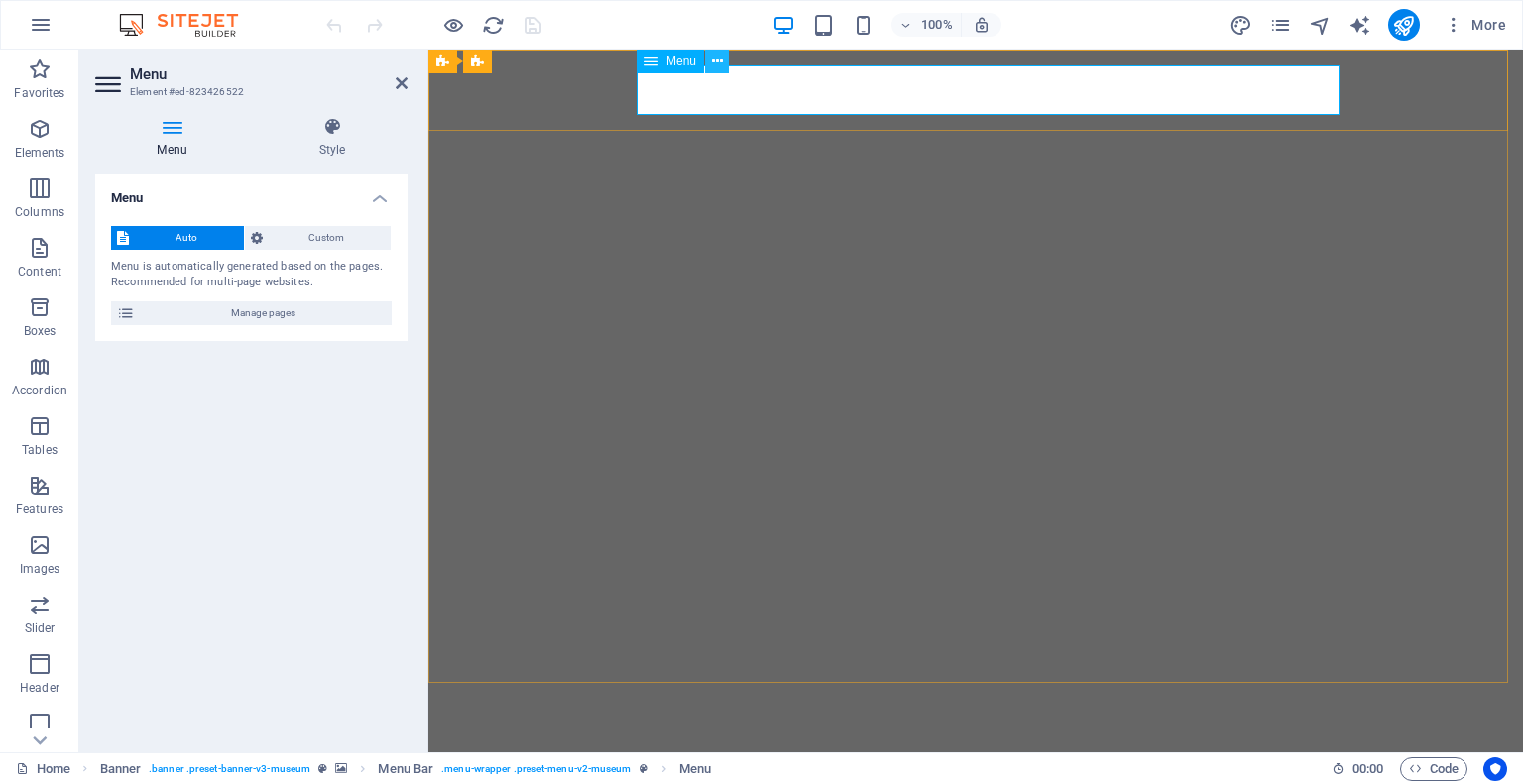 click at bounding box center (717, 61) 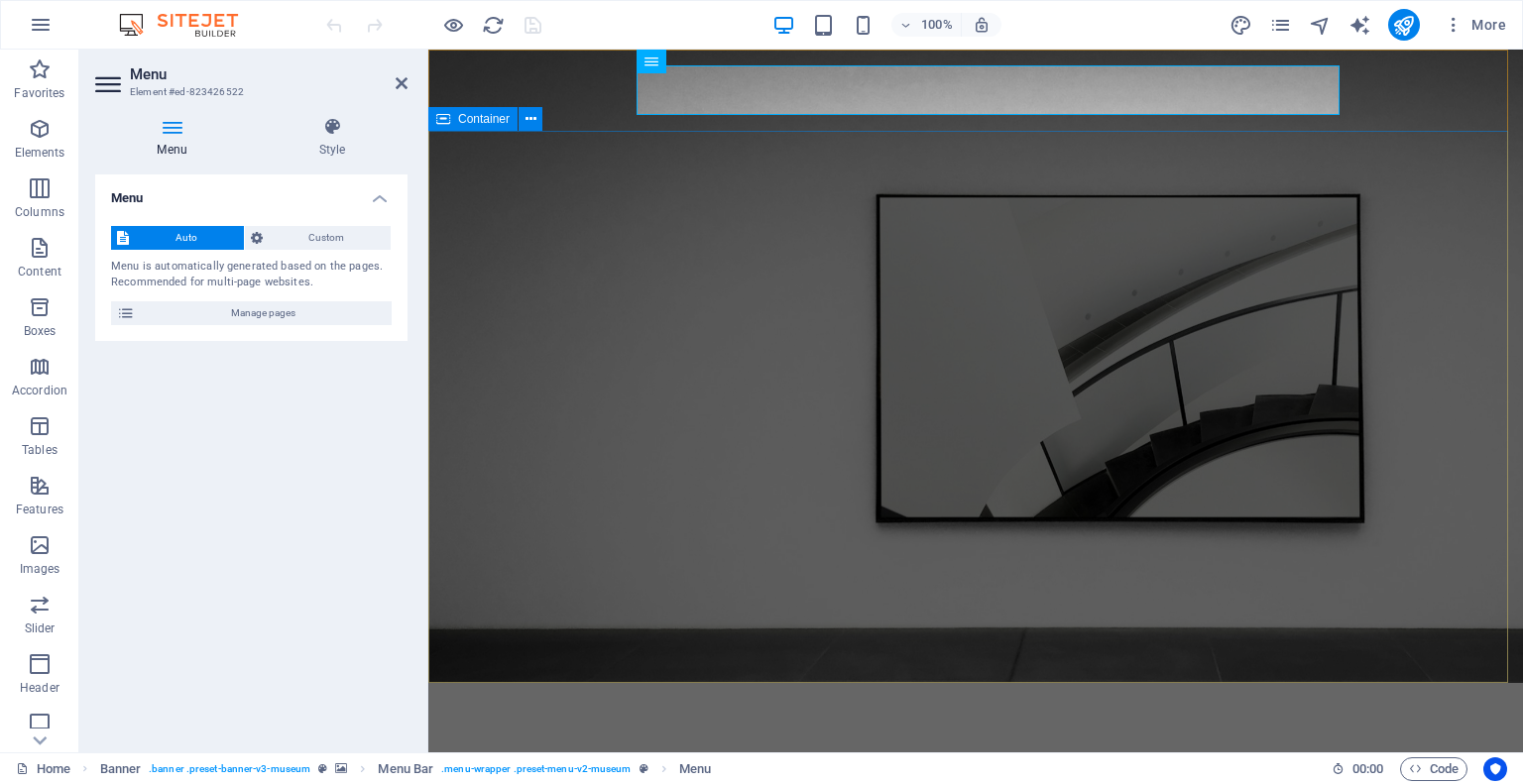 scroll, scrollTop: 0, scrollLeft: 0, axis: both 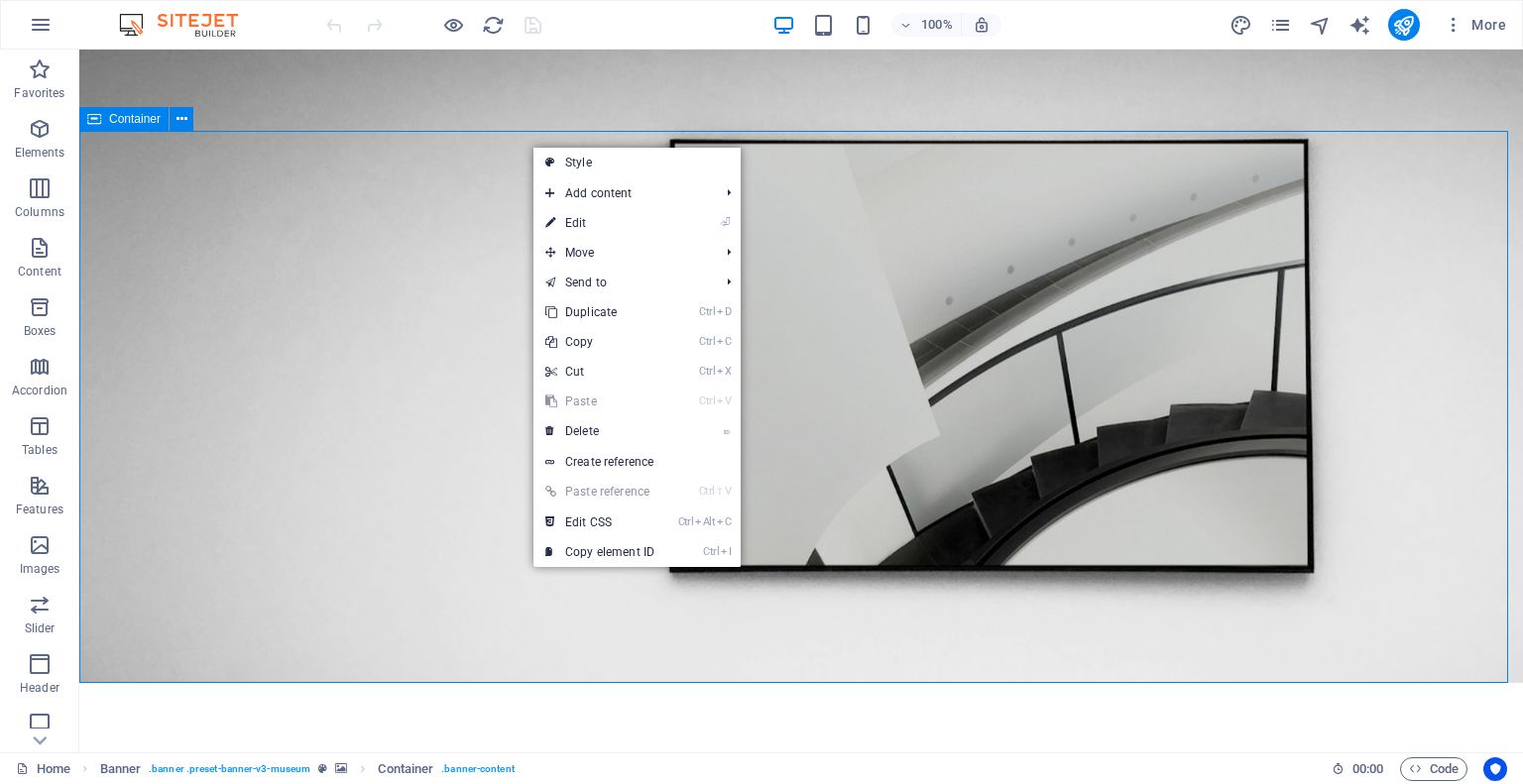 drag, startPoint x: 518, startPoint y: 146, endPoint x: 498, endPoint y: 141, distance: 20.615528 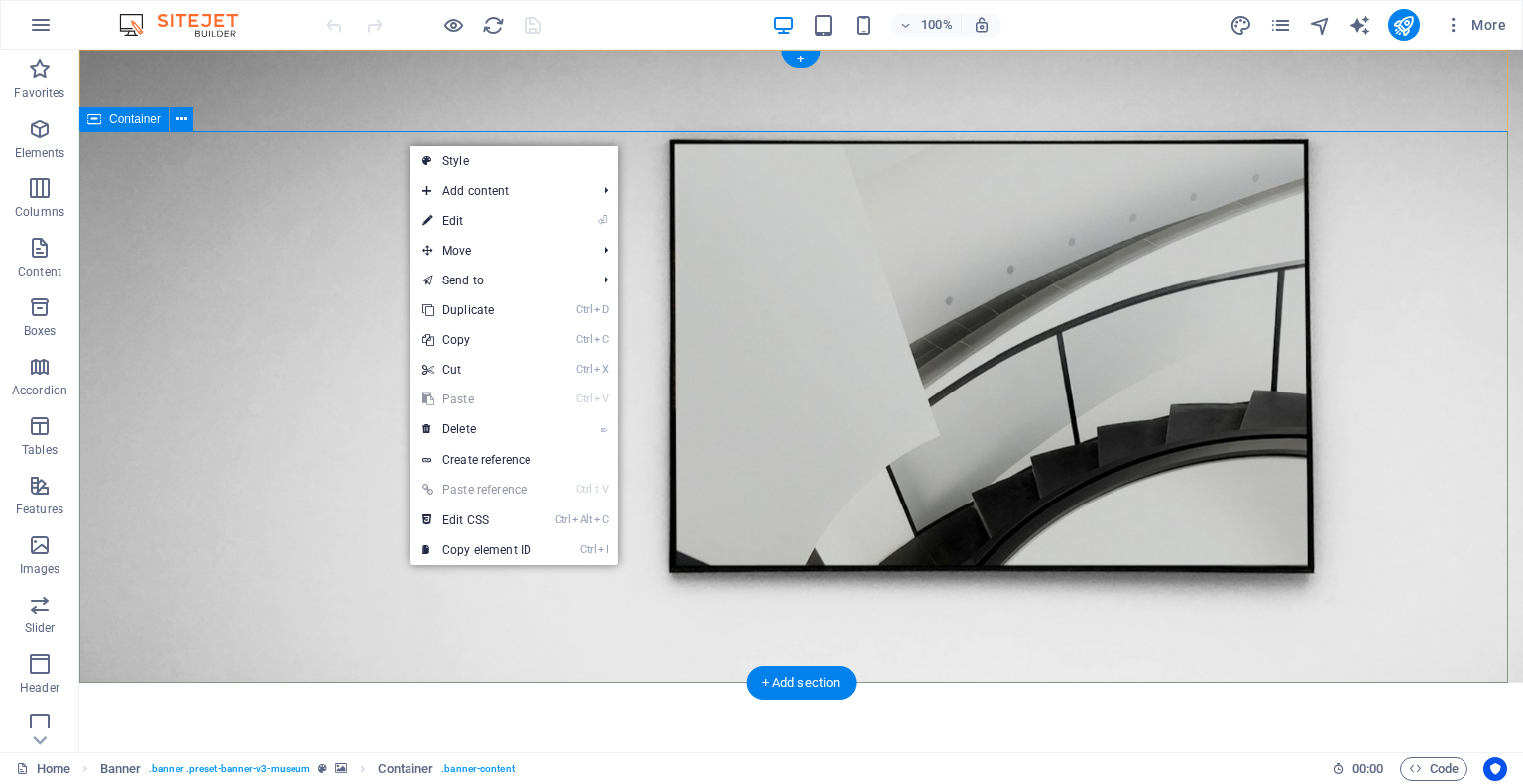 drag, startPoint x: 398, startPoint y: 145, endPoint x: 393, endPoint y: 134, distance: 12.083046 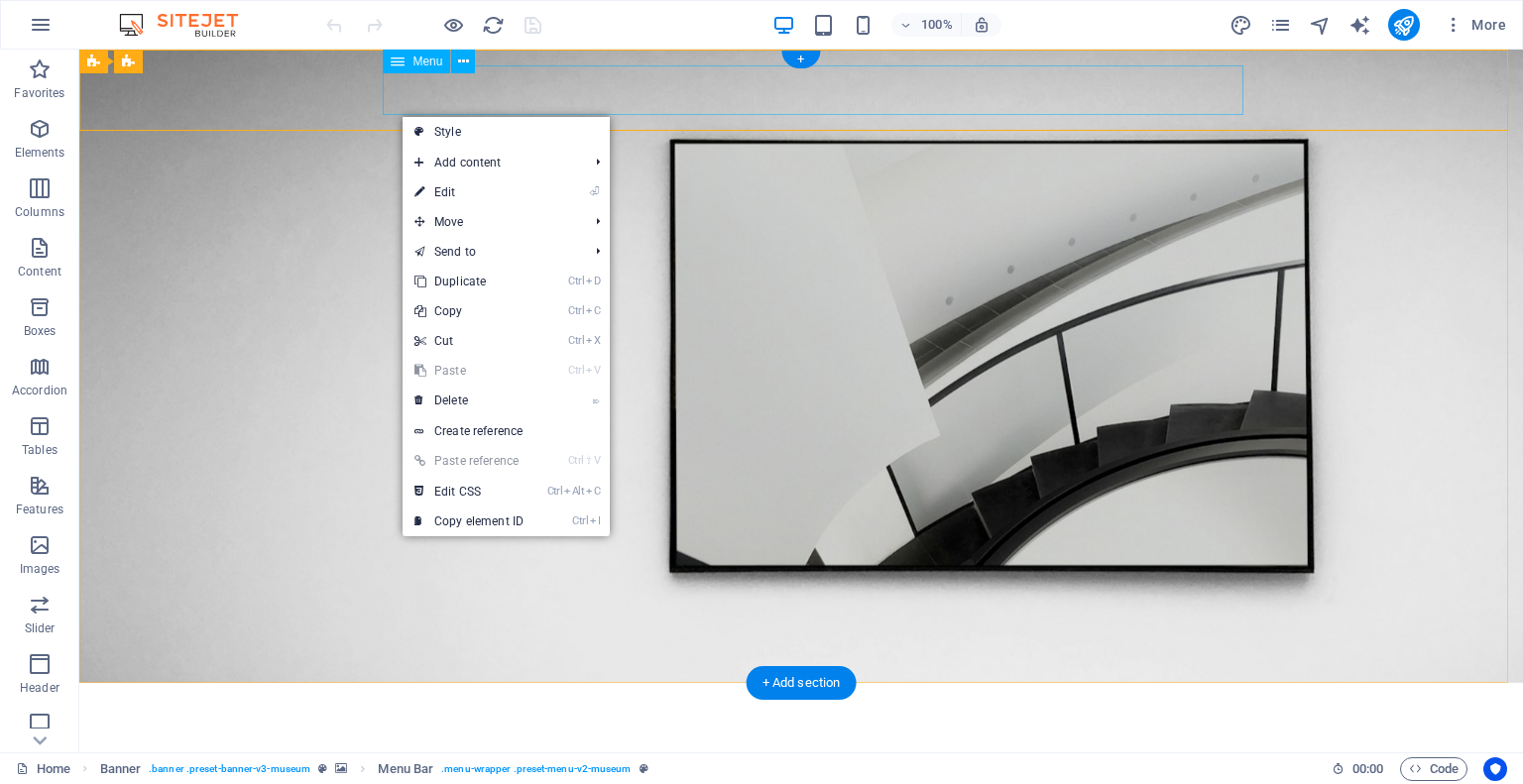 drag, startPoint x: 388, startPoint y: 97, endPoint x: 397, endPoint y: 81, distance: 18.35756 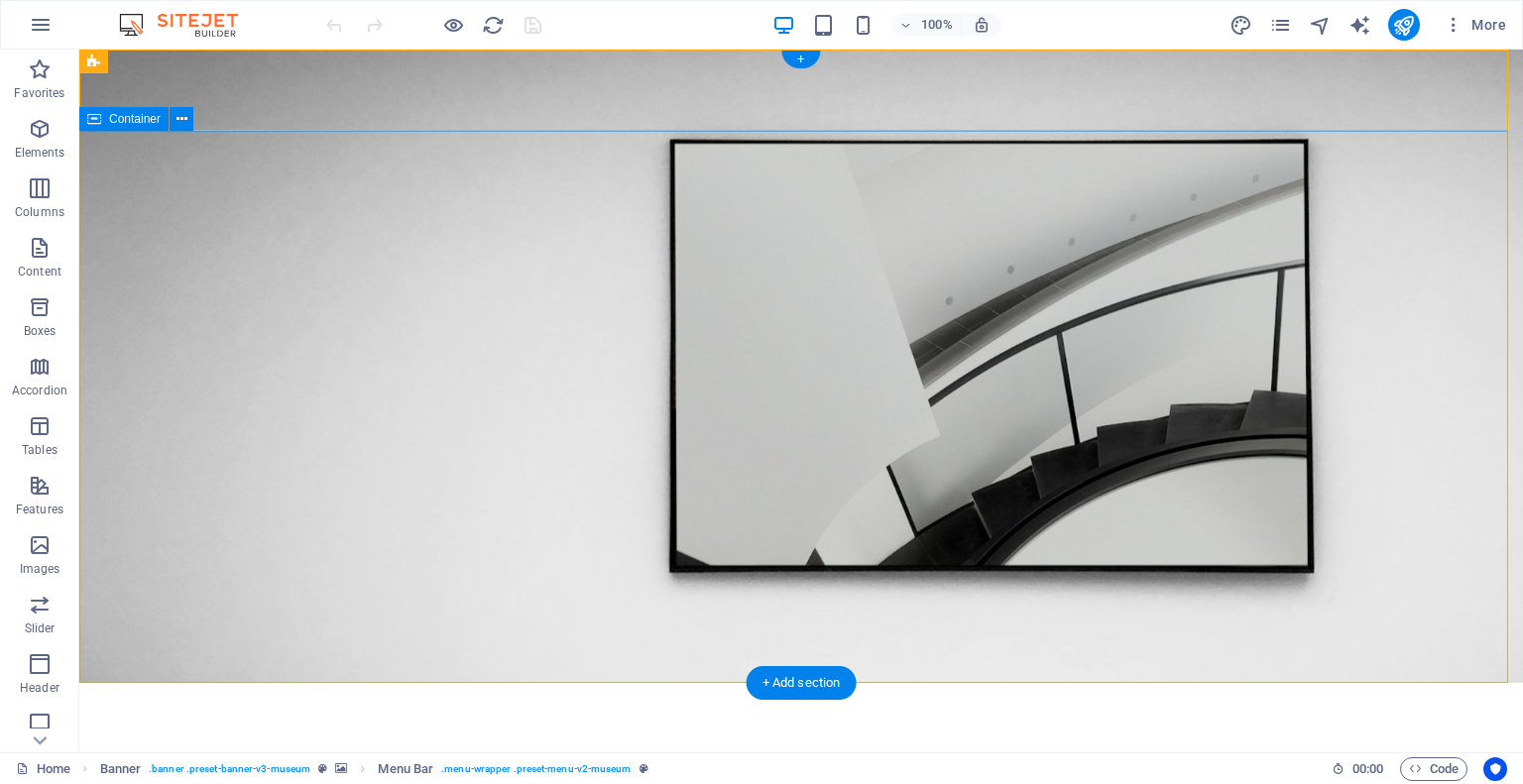 click on "The best art exhibitions Lorem ipsum dolor sit amet, consectetur adipiscing elit, sed do eiusmod tempor incididunt ut labore Lorem ipsum dolor sit amet, consectetur adipiscing elit, sed do eiusmod tempor incididunt ut labore Explore" at bounding box center (801, 1038) 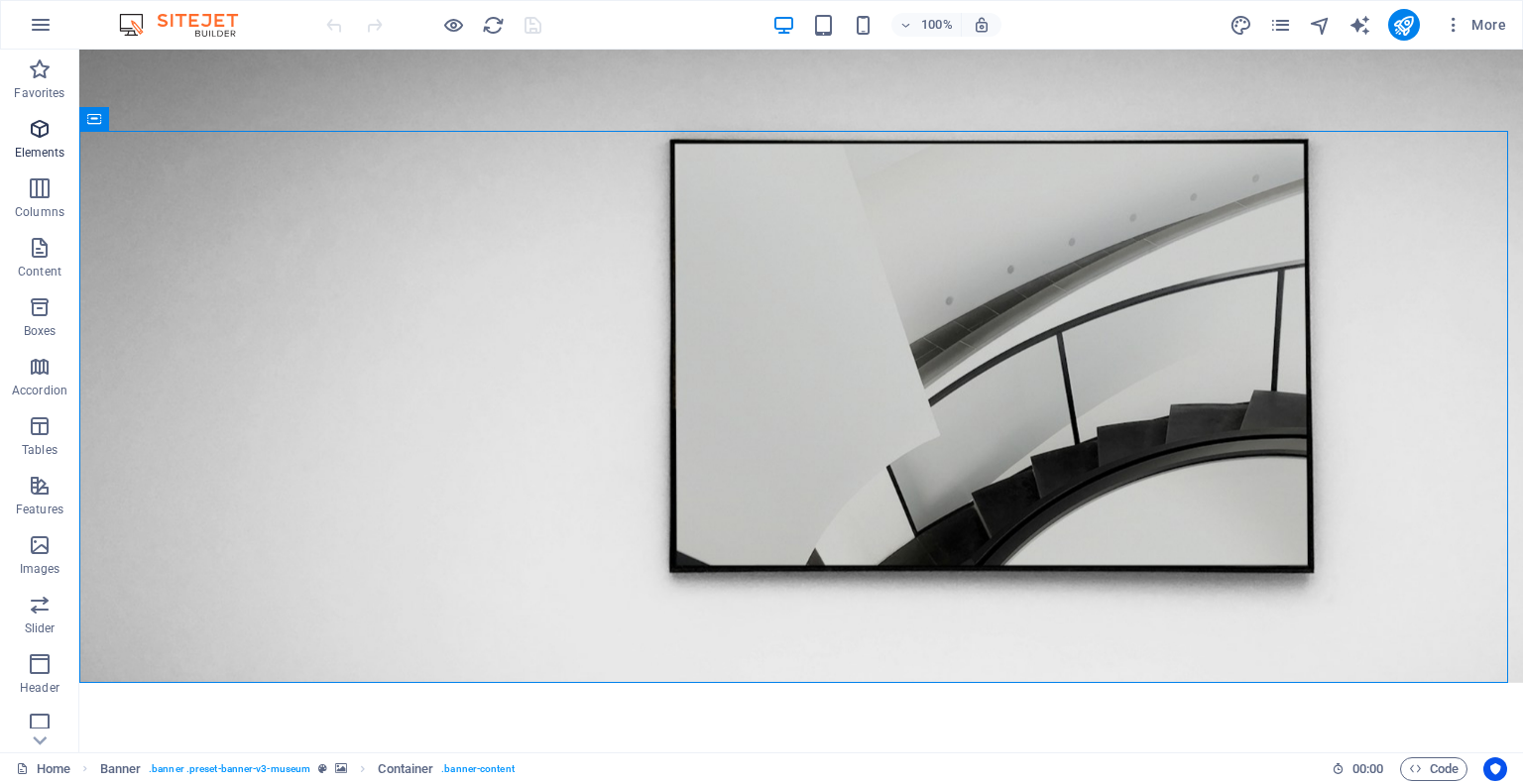 click at bounding box center [40, 129] 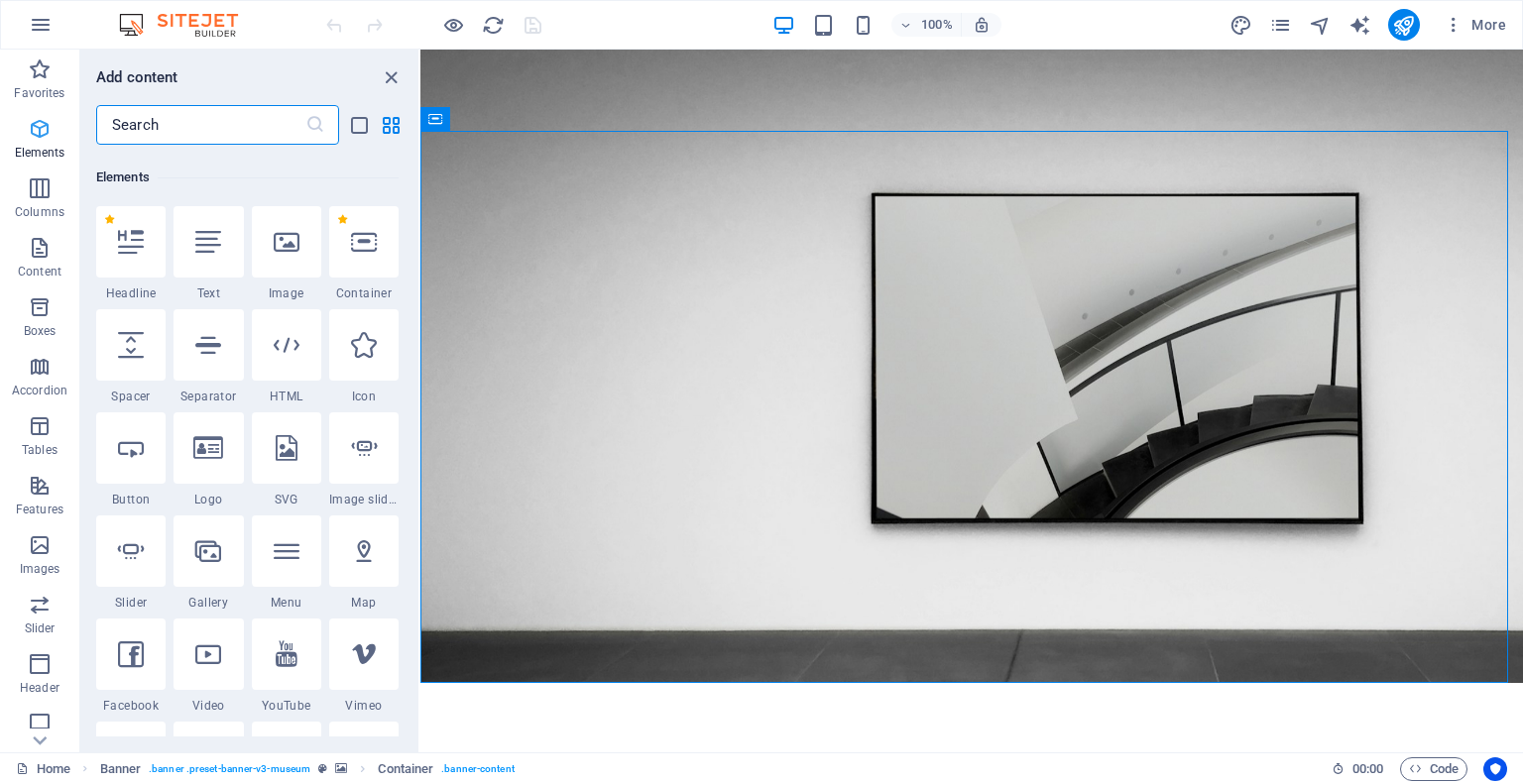 scroll, scrollTop: 210, scrollLeft: 0, axis: vertical 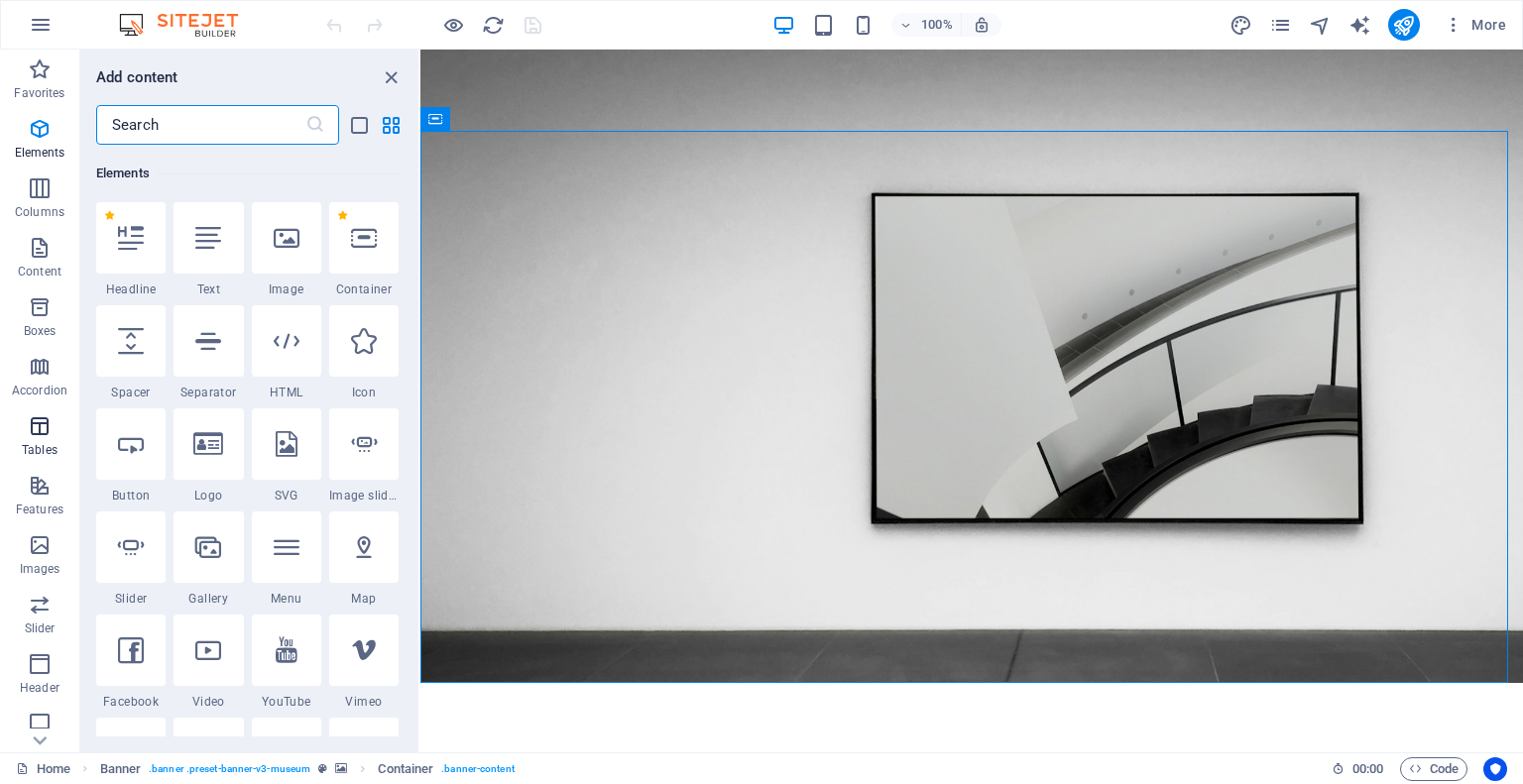 click on "Tables" at bounding box center (40, 438) 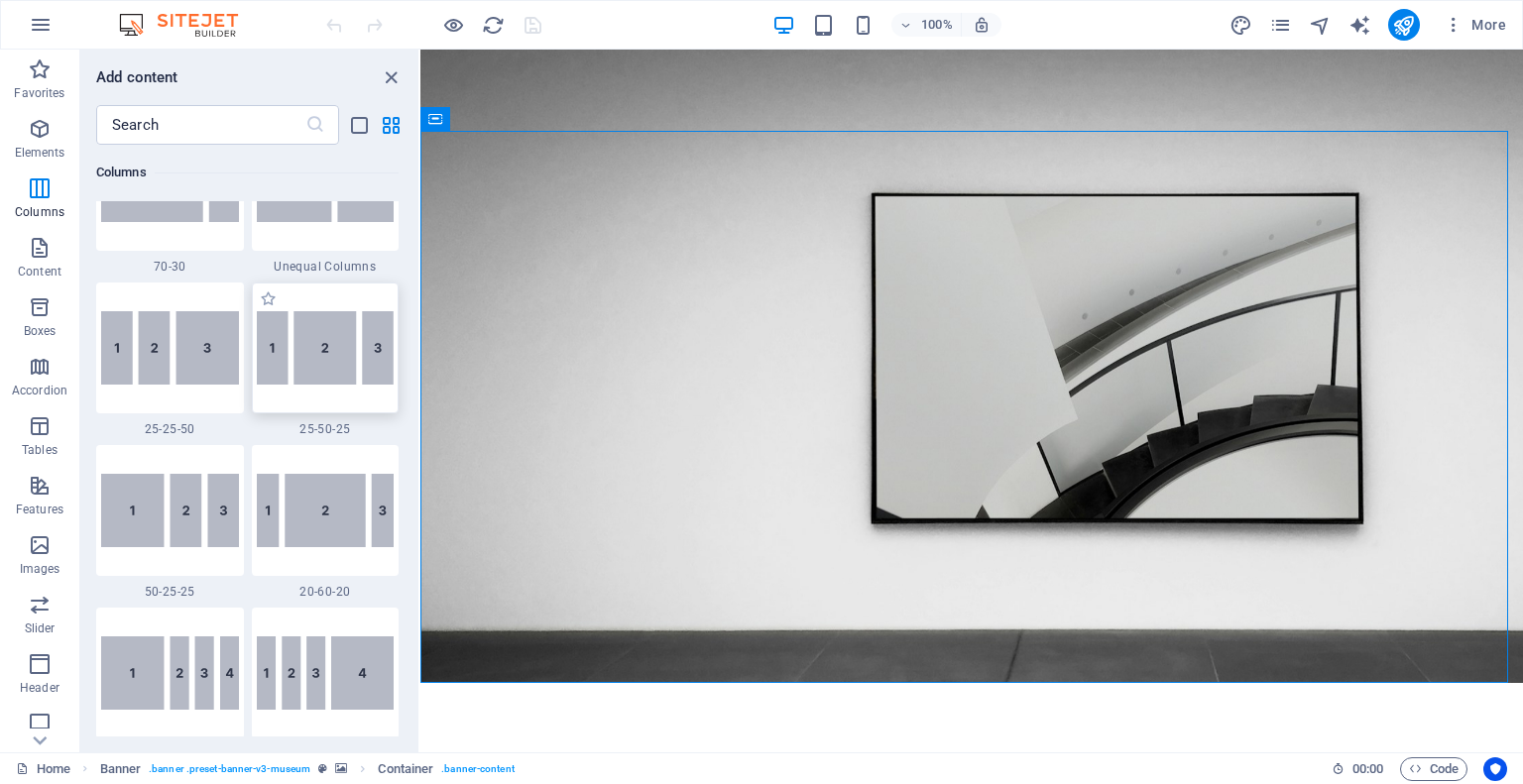 scroll, scrollTop: 1809, scrollLeft: 0, axis: vertical 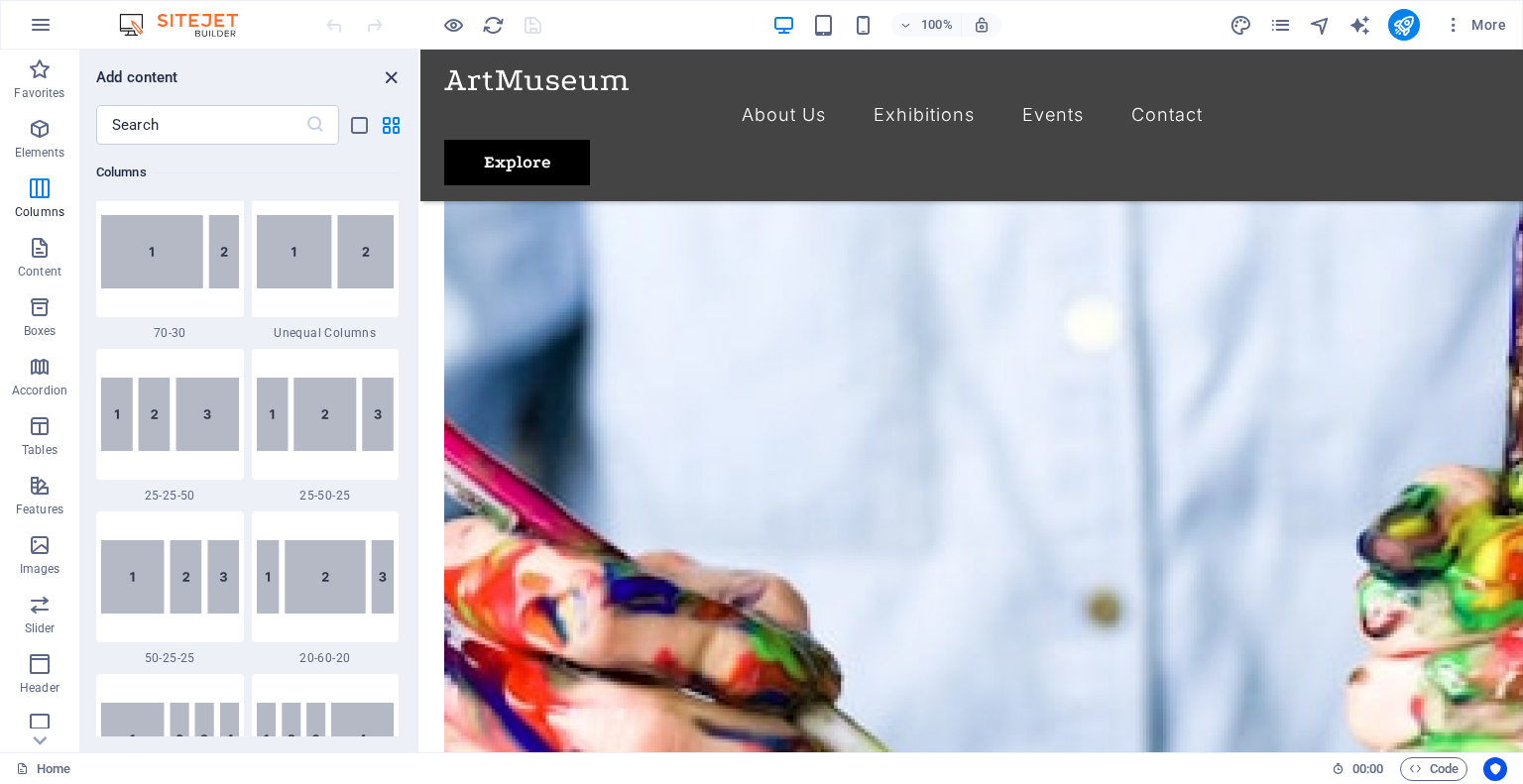 click at bounding box center [391, 77] 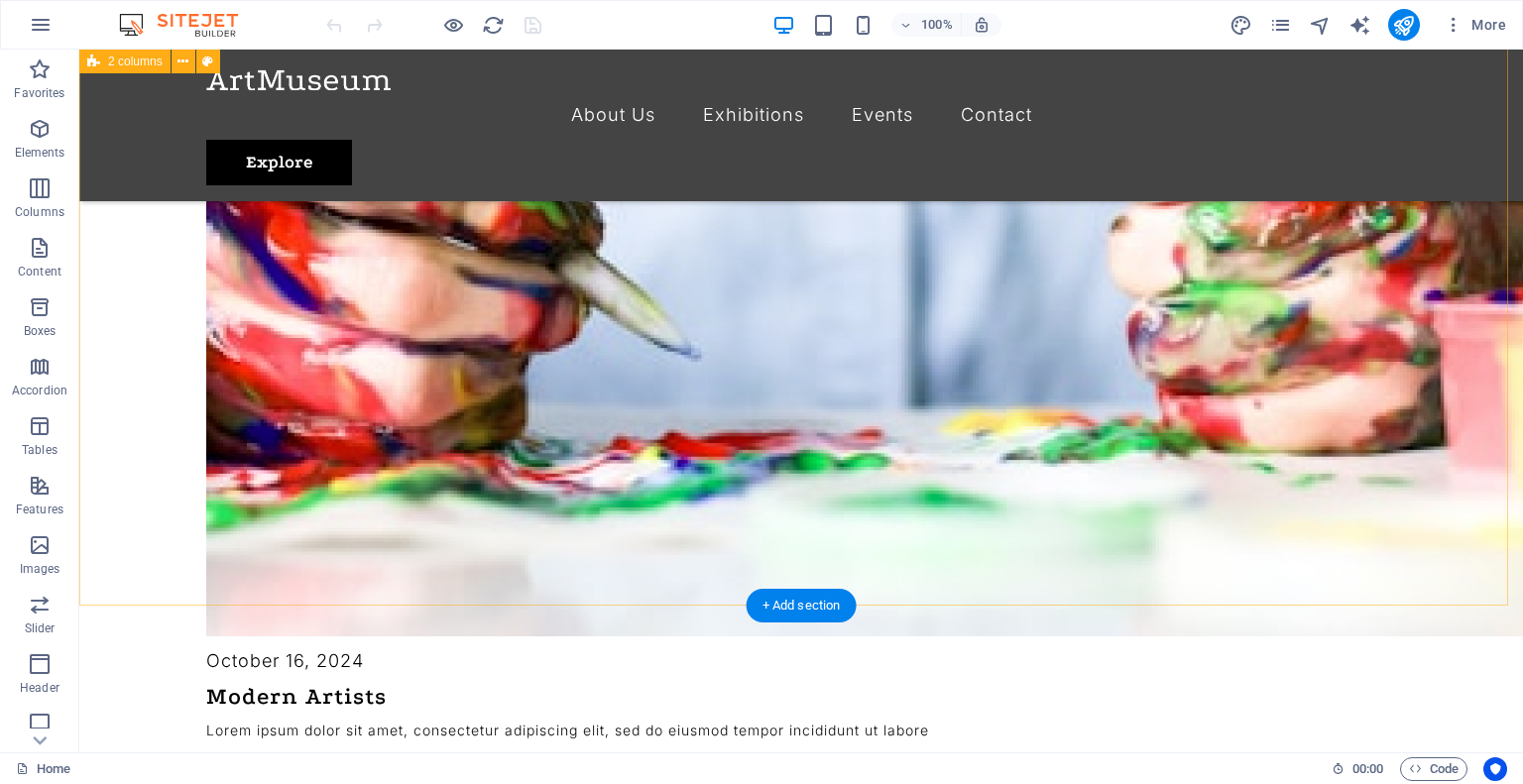 scroll, scrollTop: 3370, scrollLeft: 0, axis: vertical 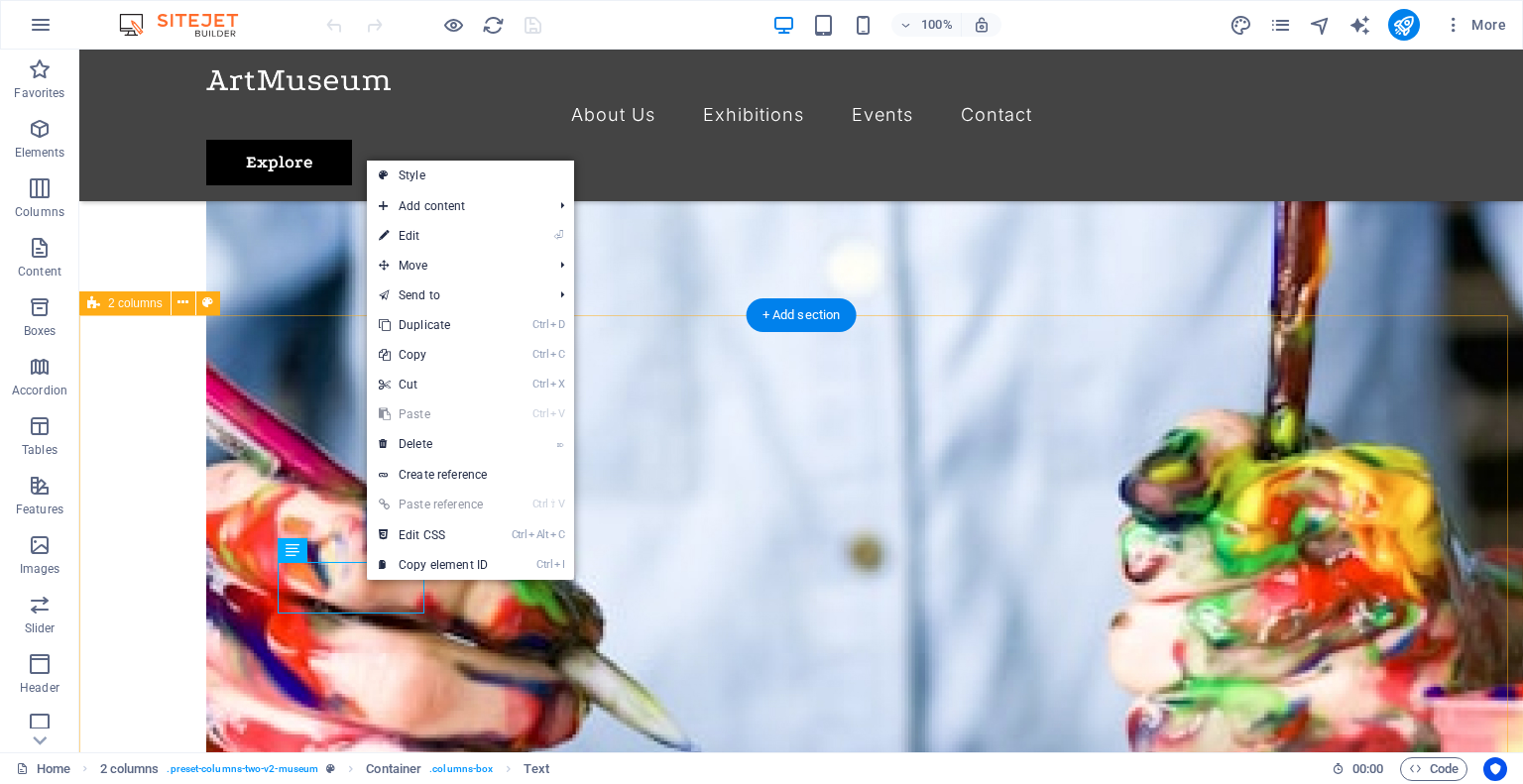 click on "Best Museum Lorem ipsum dolor sit amet, consectetur adipiscing elit, sed do eiusmod tempor incididunt ut labore et dolore magna aliqua. Courtney Henry
Writer Best Exhibitions in Town Lorem ipsum dolor sit amet, consectetur adipiscing elit, sed do eiusmod tempor incididunt ut labore et dolore magna aliqua. Dakota Fisher
Painter I have finally found the best Lorem ipsum dolor sit amet, consectetur adipiscing elit, sed do eiusmod tempor incididunt ut labore et dolore magna aliqua. Devon Lane
Musician Art and fun, all together Lorem ipsum dolor sit amet, consectetur adipiscing elit, sed do eiusmod tempor incididunt ut labore et dolore magna aliqua. Albertina Flores
Surgeon" at bounding box center (801, 9998) 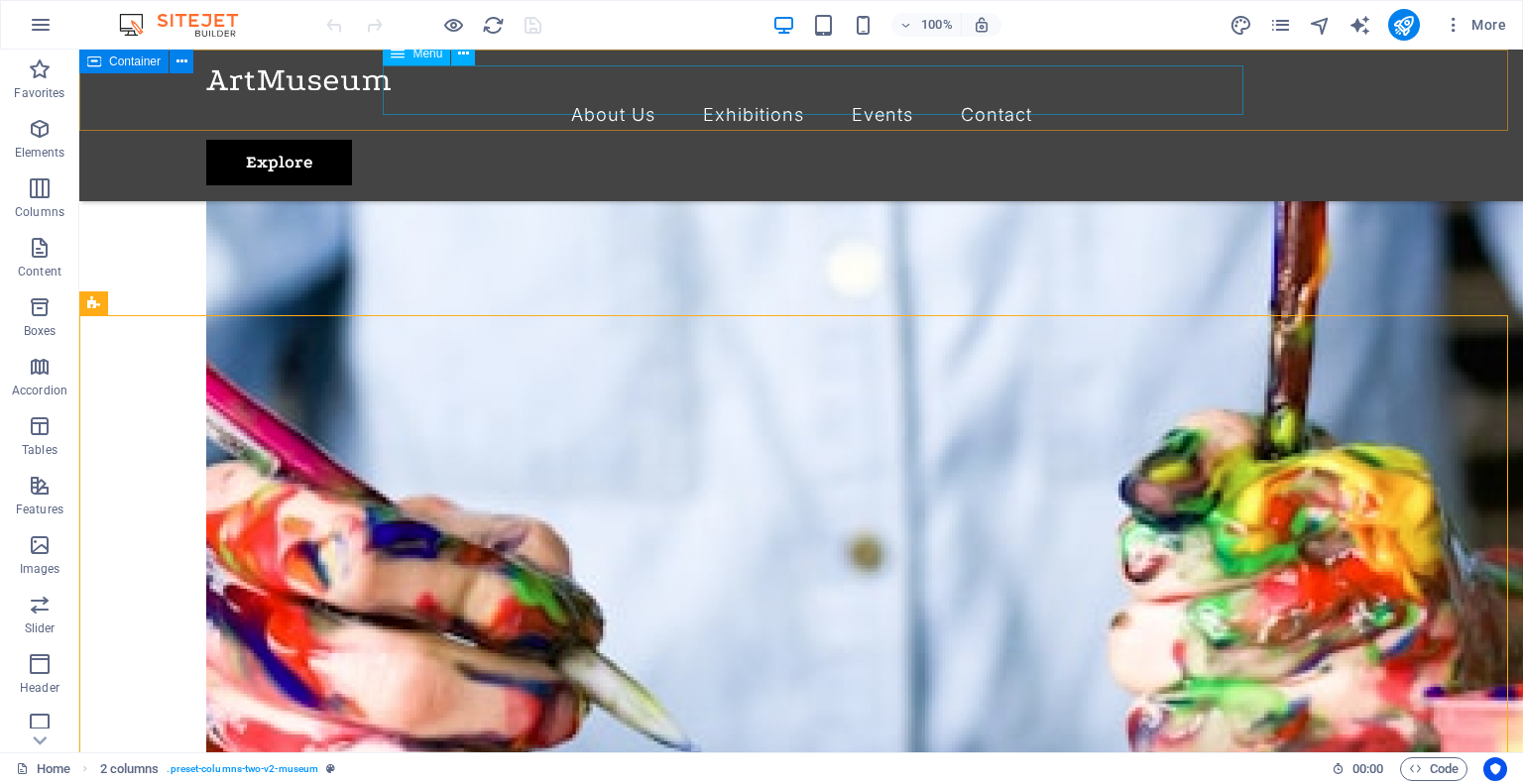 click on "About Us Exhibitions Events Contact" at bounding box center (801, 115) 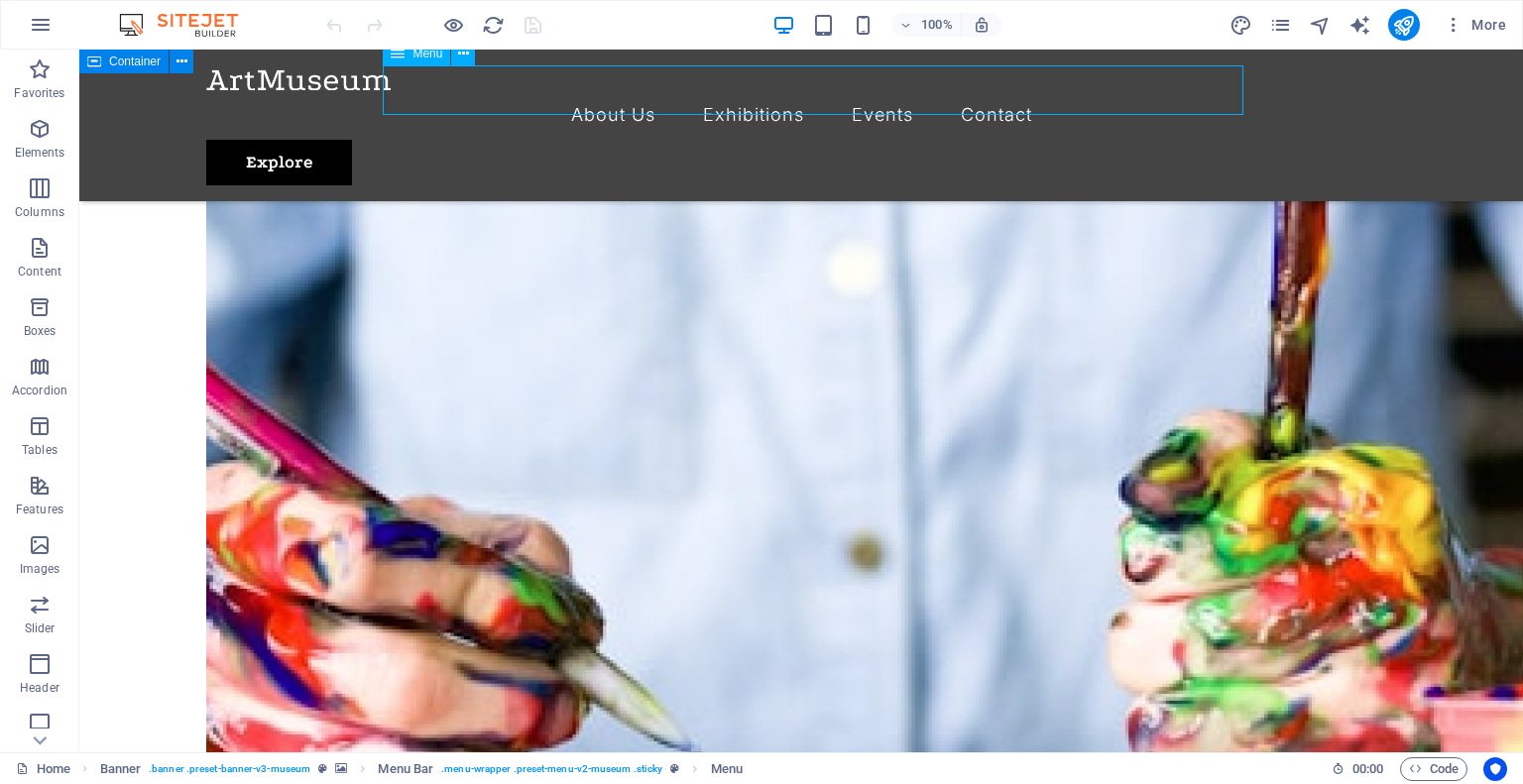 click on "About Us Exhibitions Events Contact" at bounding box center (801, 115) 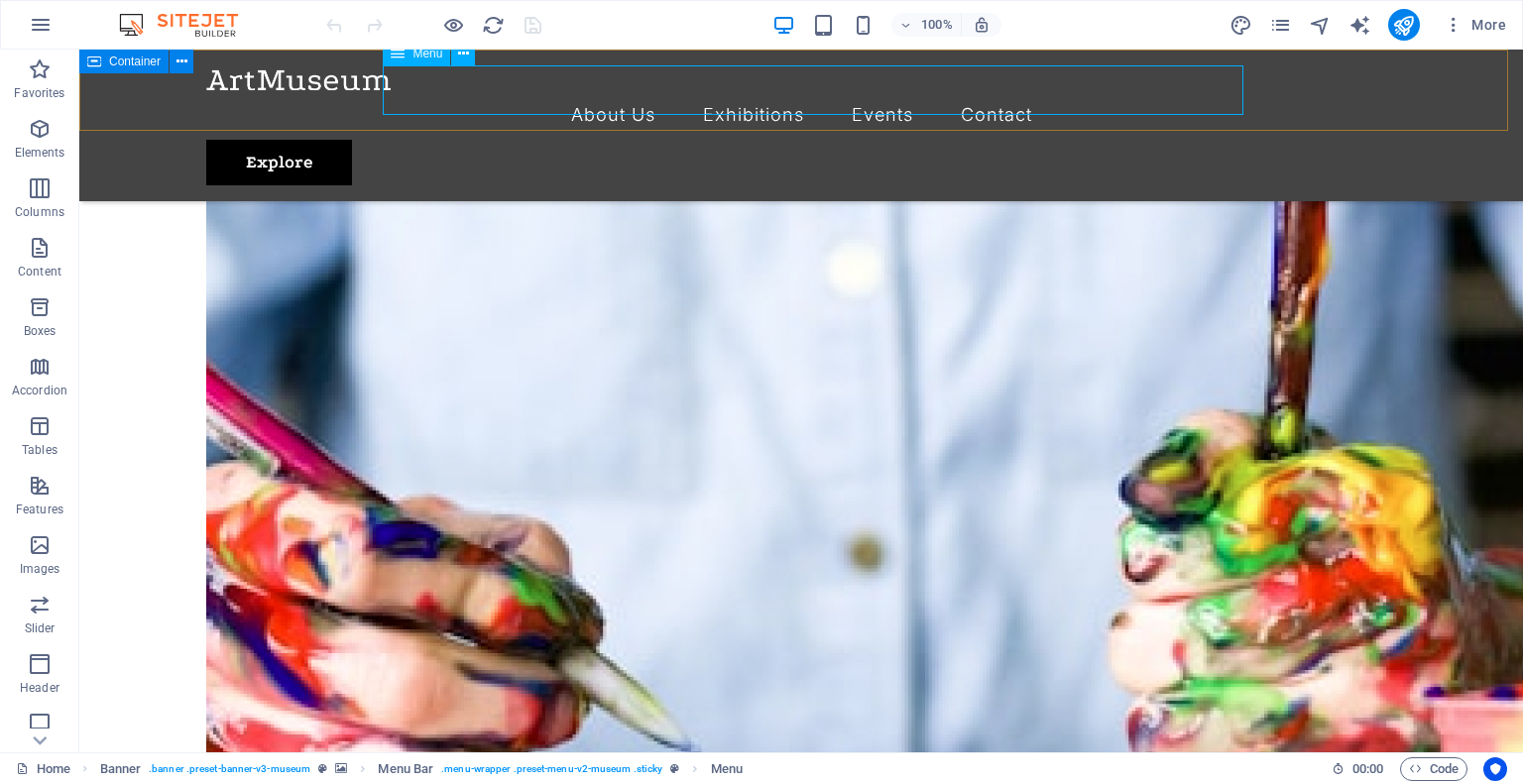 click at bounding box center (398, 54) 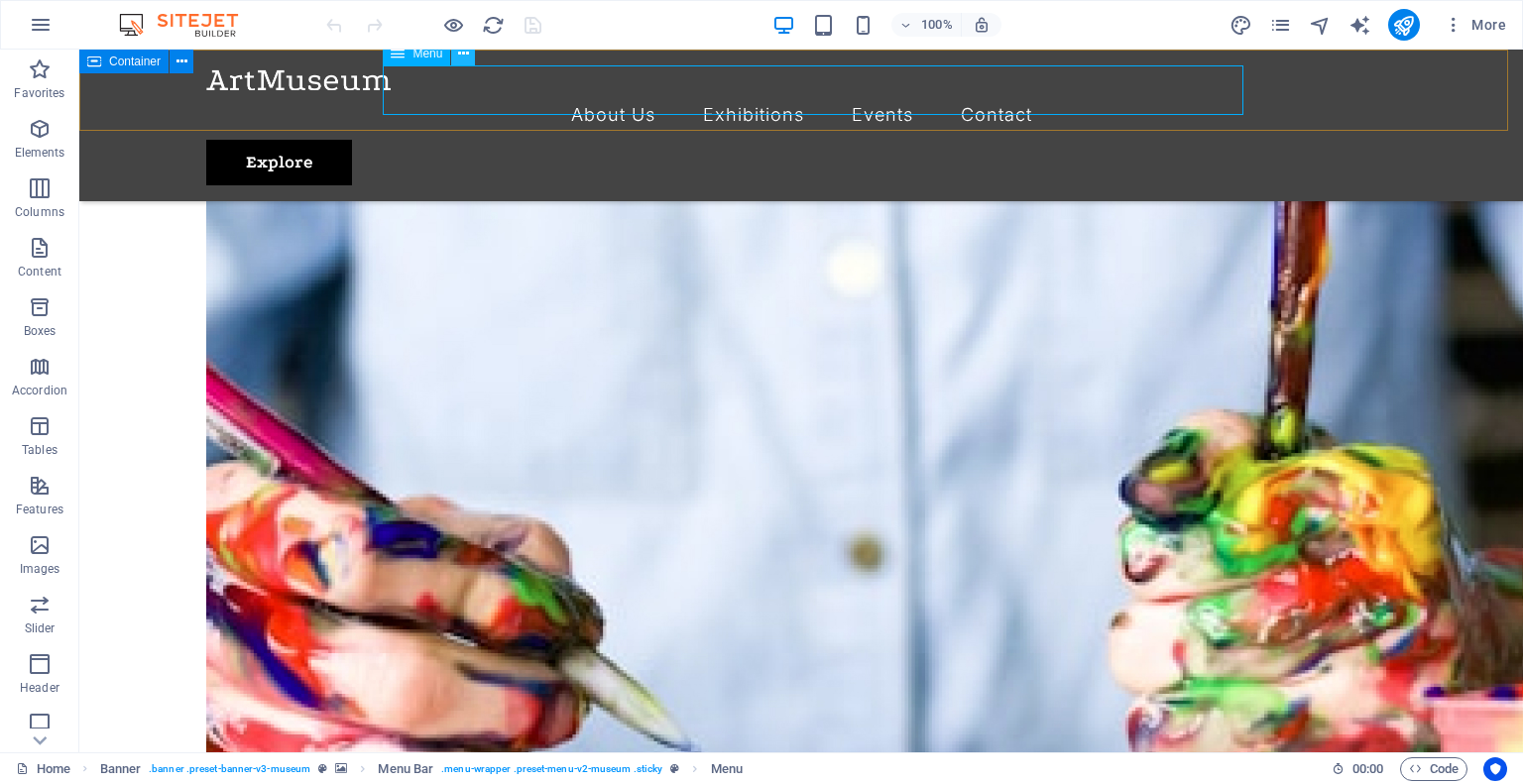 click at bounding box center [463, 54] 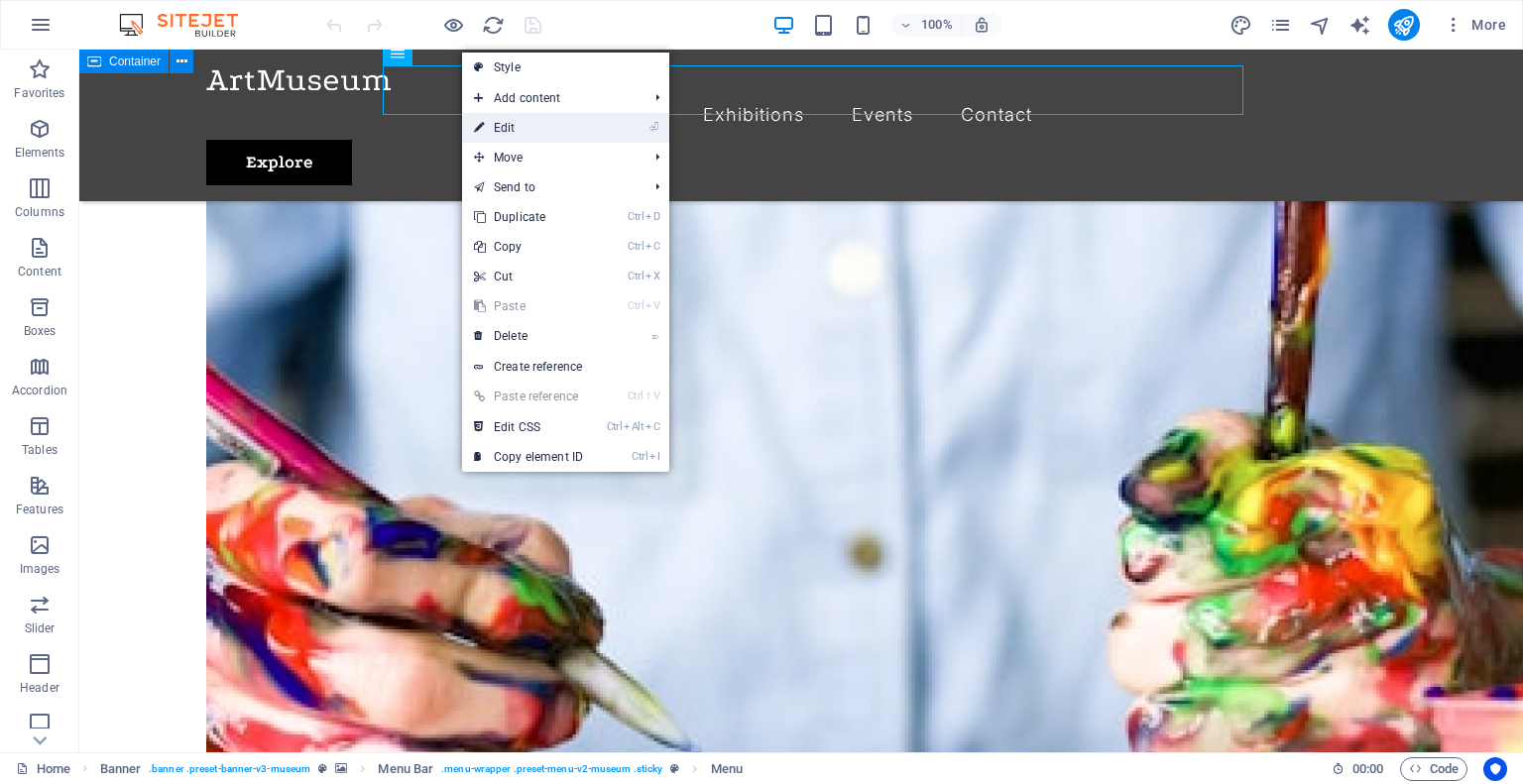 click on "⏎  Edit" at bounding box center [528, 128] 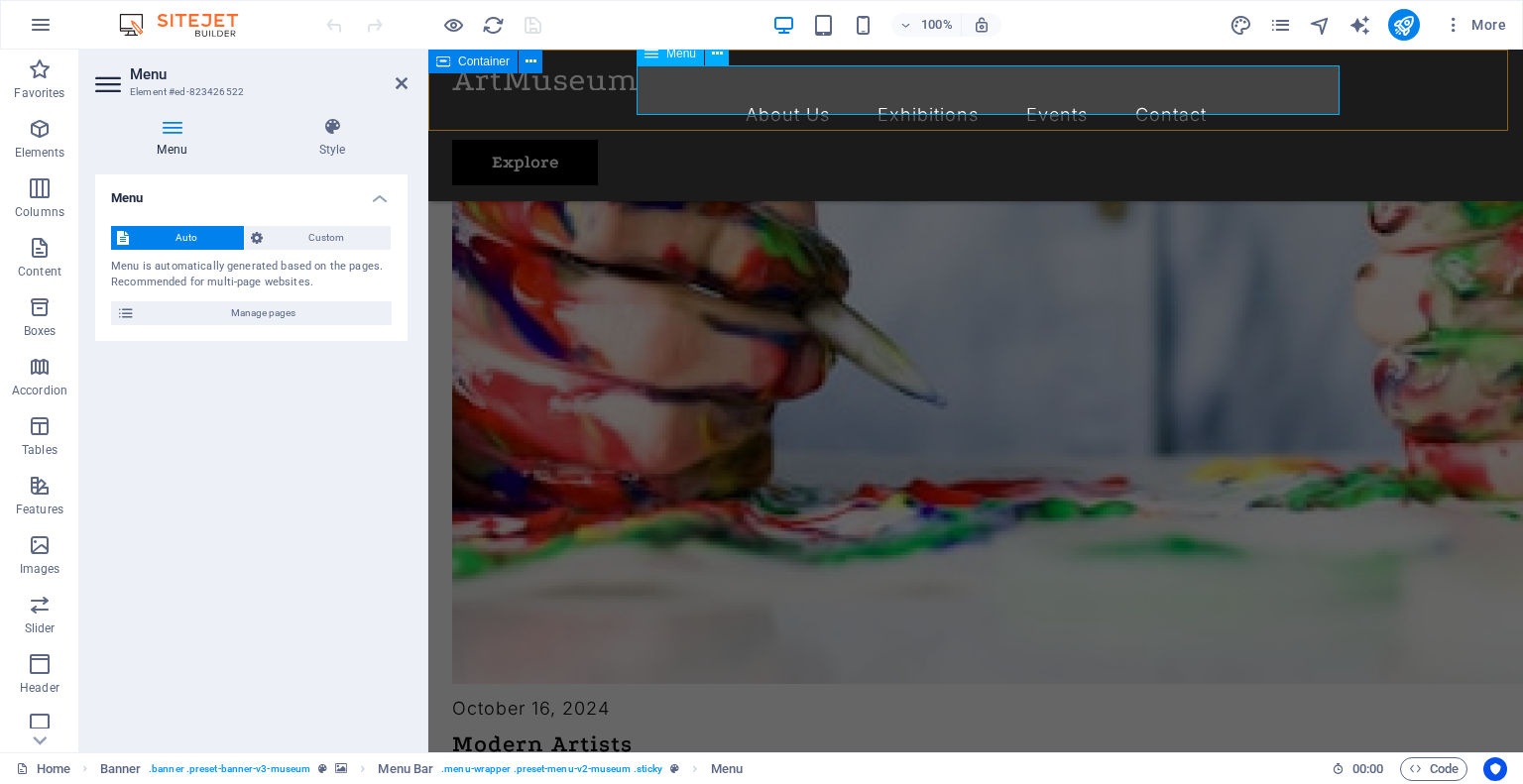 click on "About Us Exhibitions Events Contact" at bounding box center (976, 115) 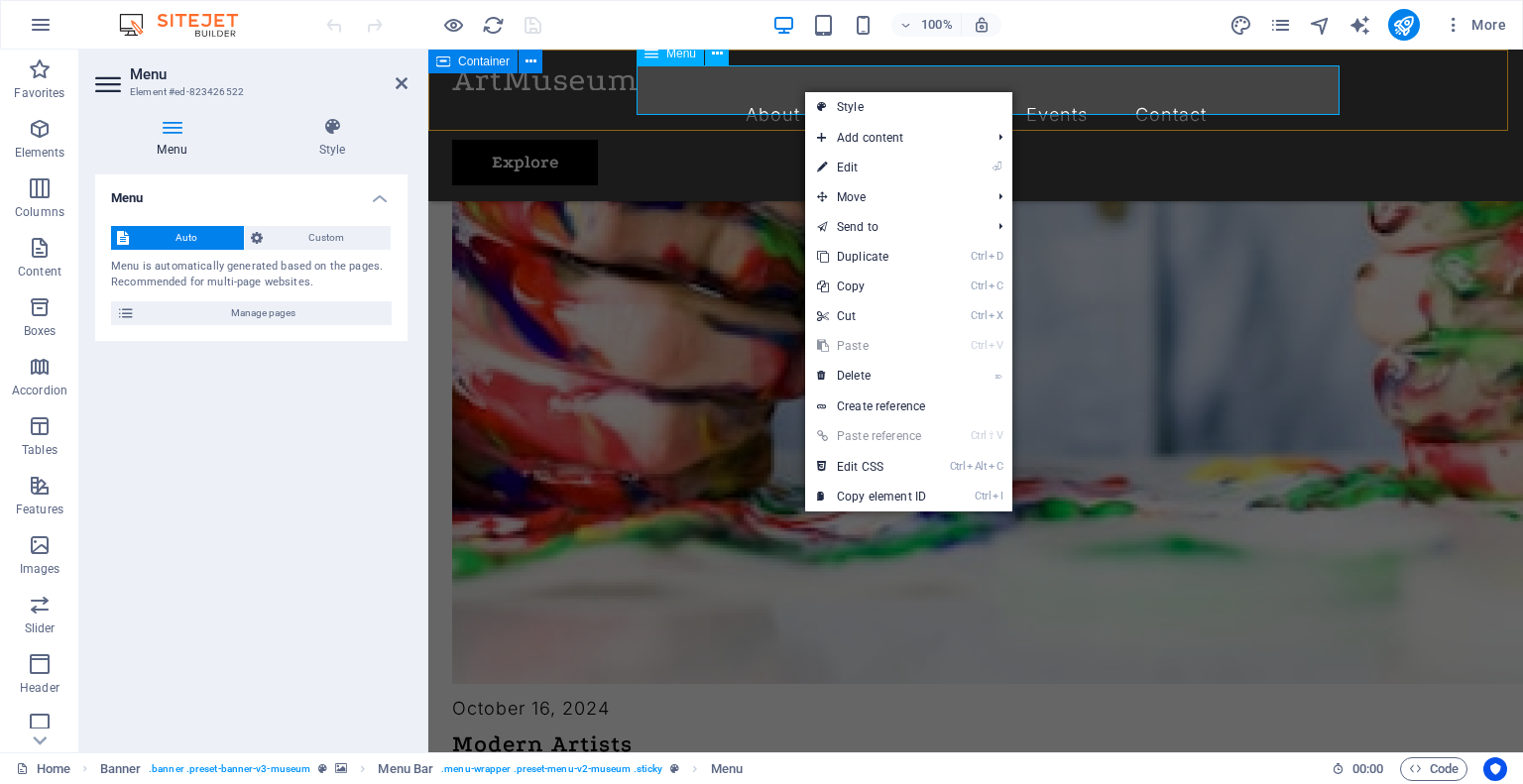 click on "About Us Exhibitions Events Contact" at bounding box center [976, 115] 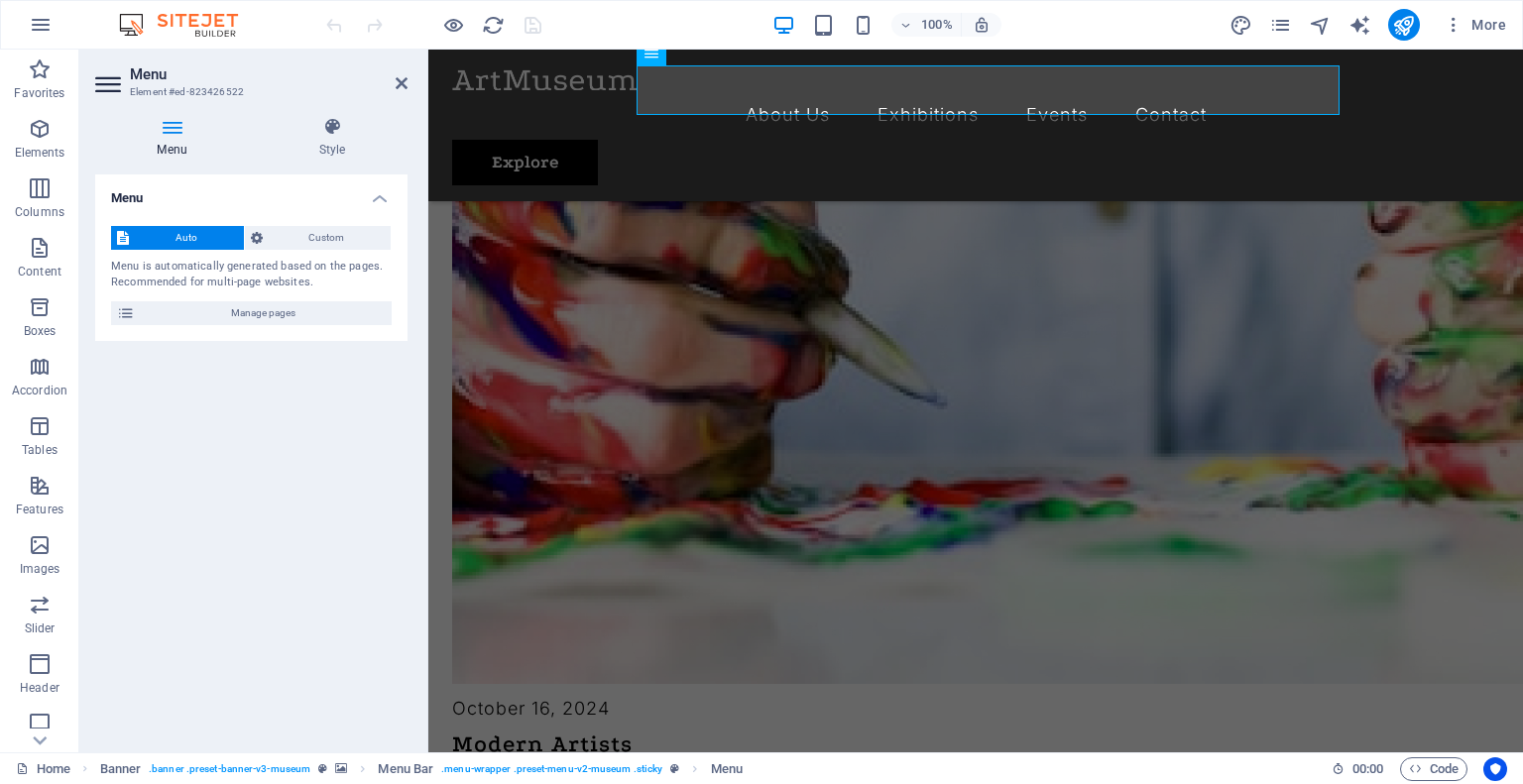 click at bounding box center [110, 84] 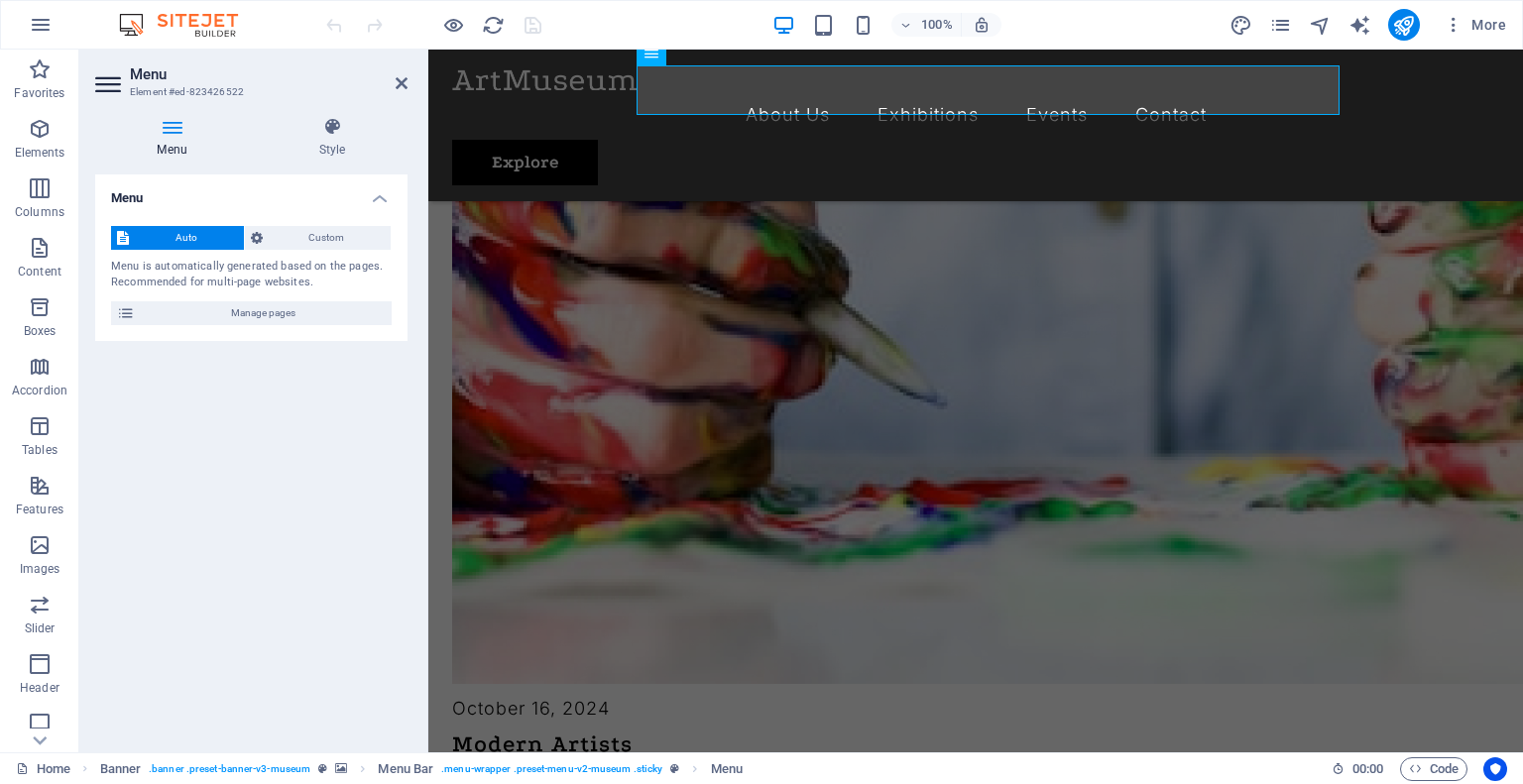 drag, startPoint x: 163, startPoint y: 94, endPoint x: 146, endPoint y: 102, distance: 18.788294 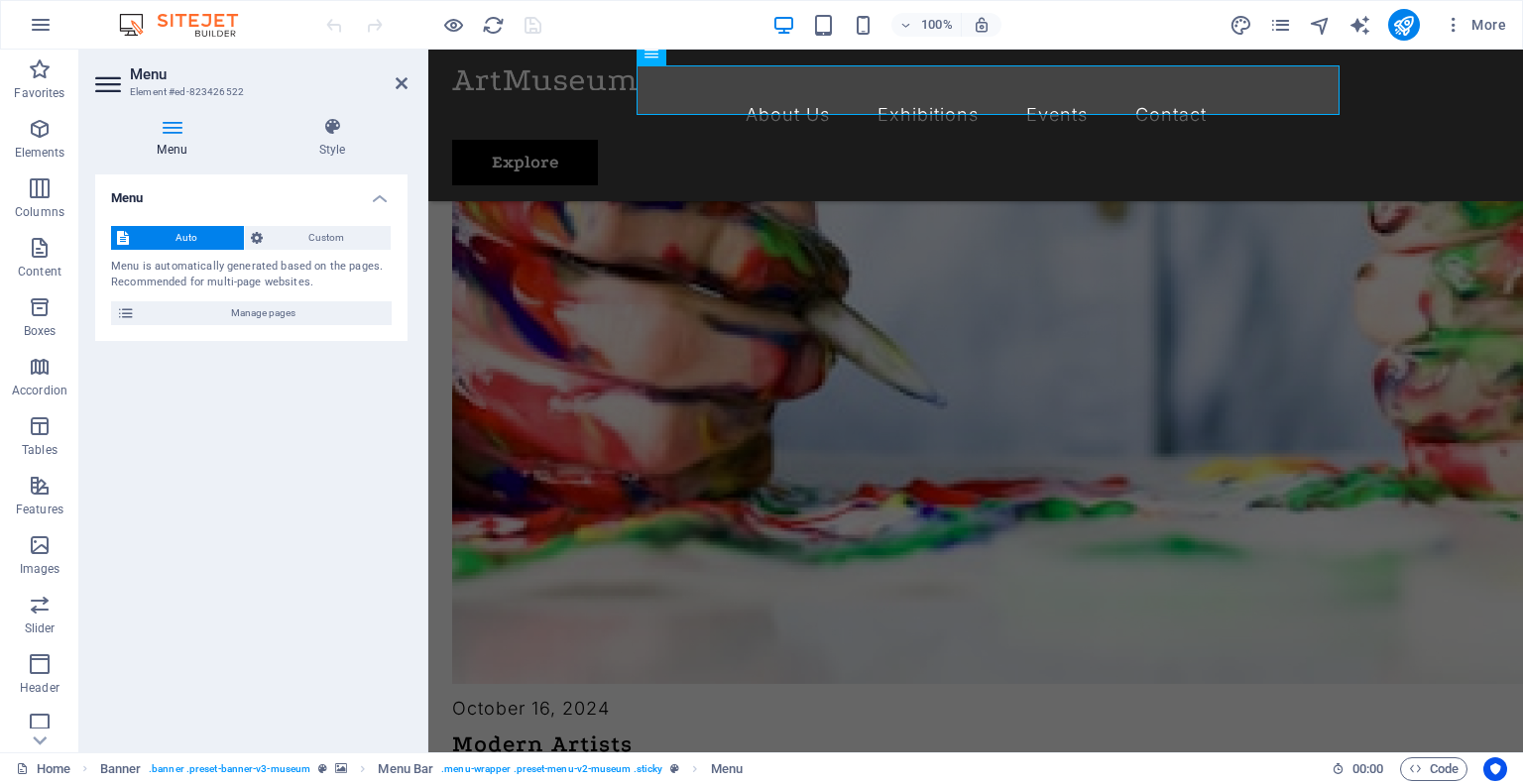 drag, startPoint x: 574, startPoint y: 152, endPoint x: 650, endPoint y: 349, distance: 211.1516 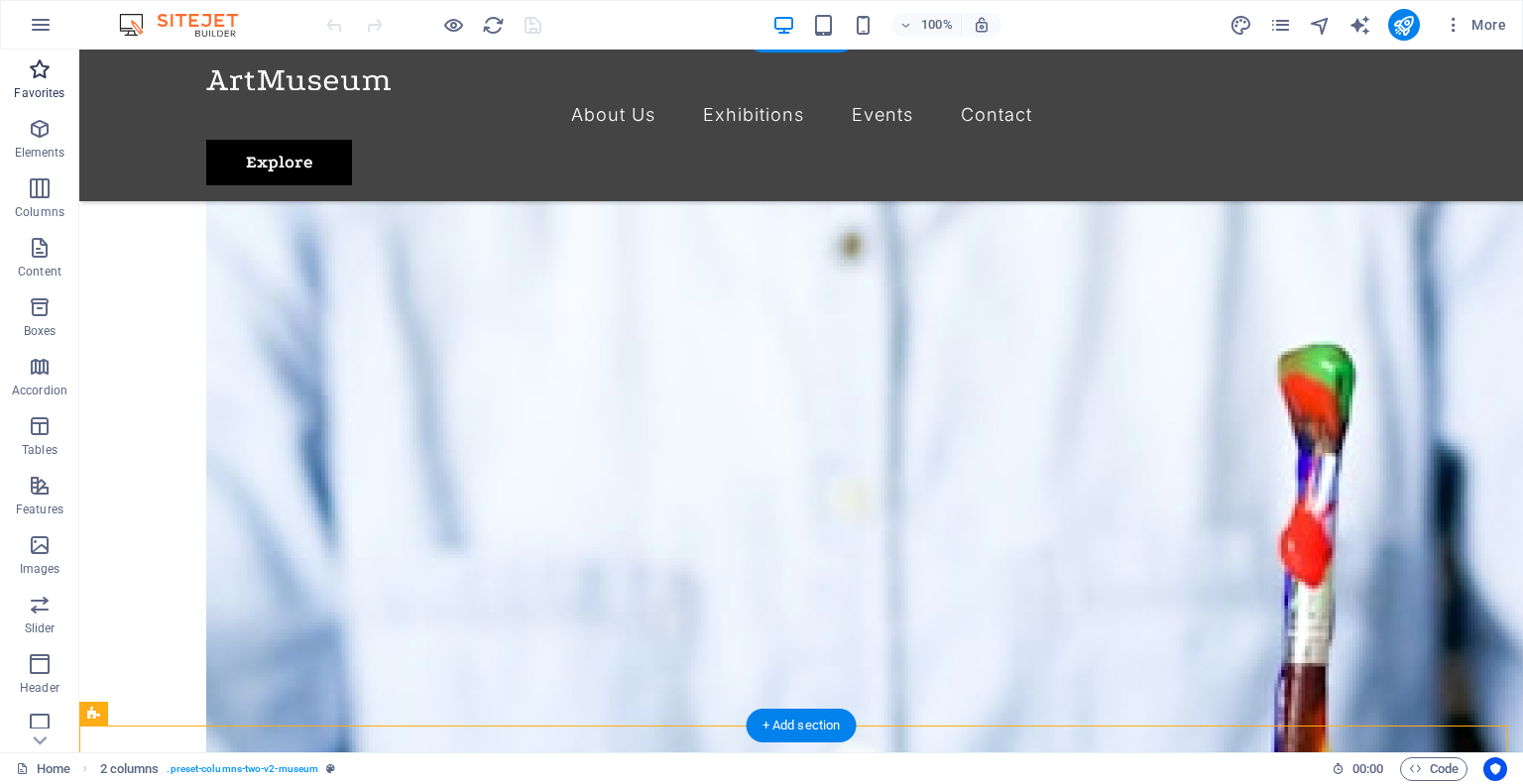 scroll, scrollTop: 2775, scrollLeft: 0, axis: vertical 